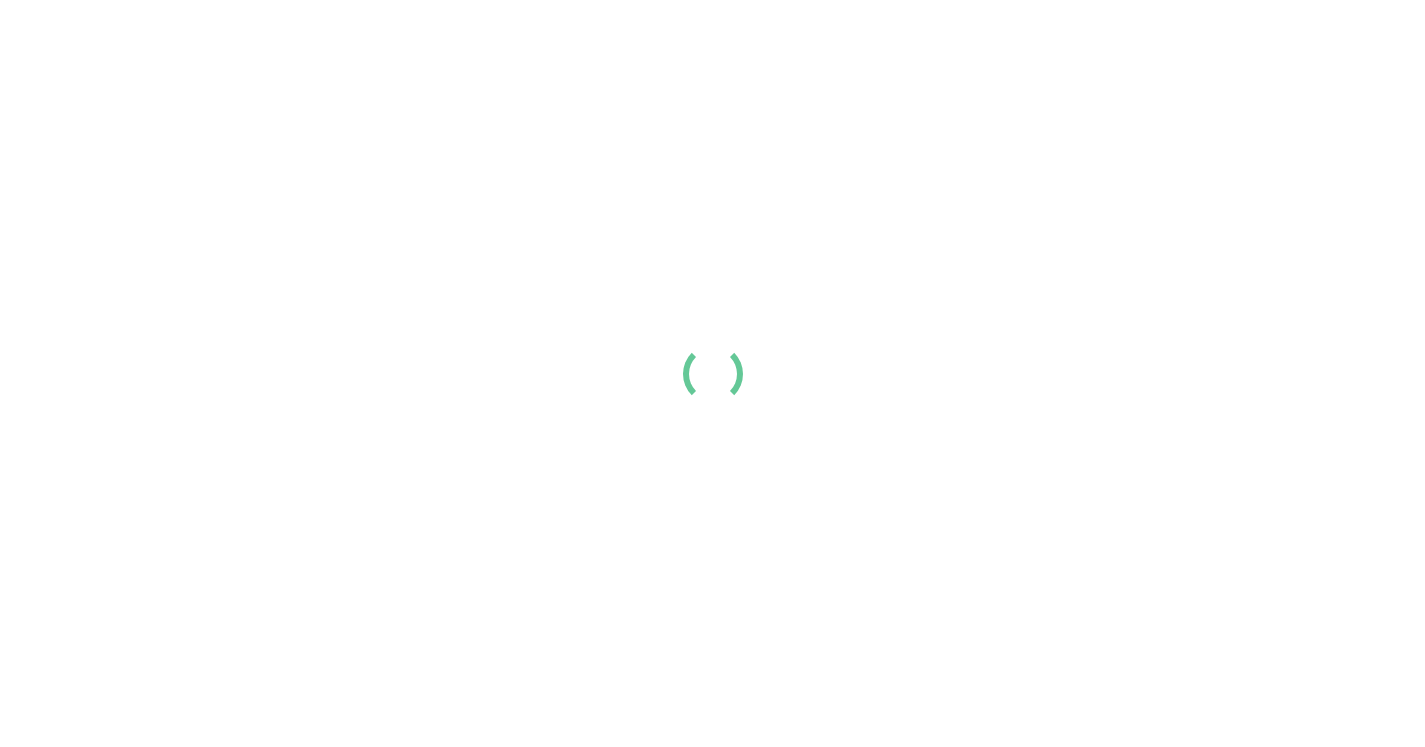 scroll, scrollTop: 0, scrollLeft: 0, axis: both 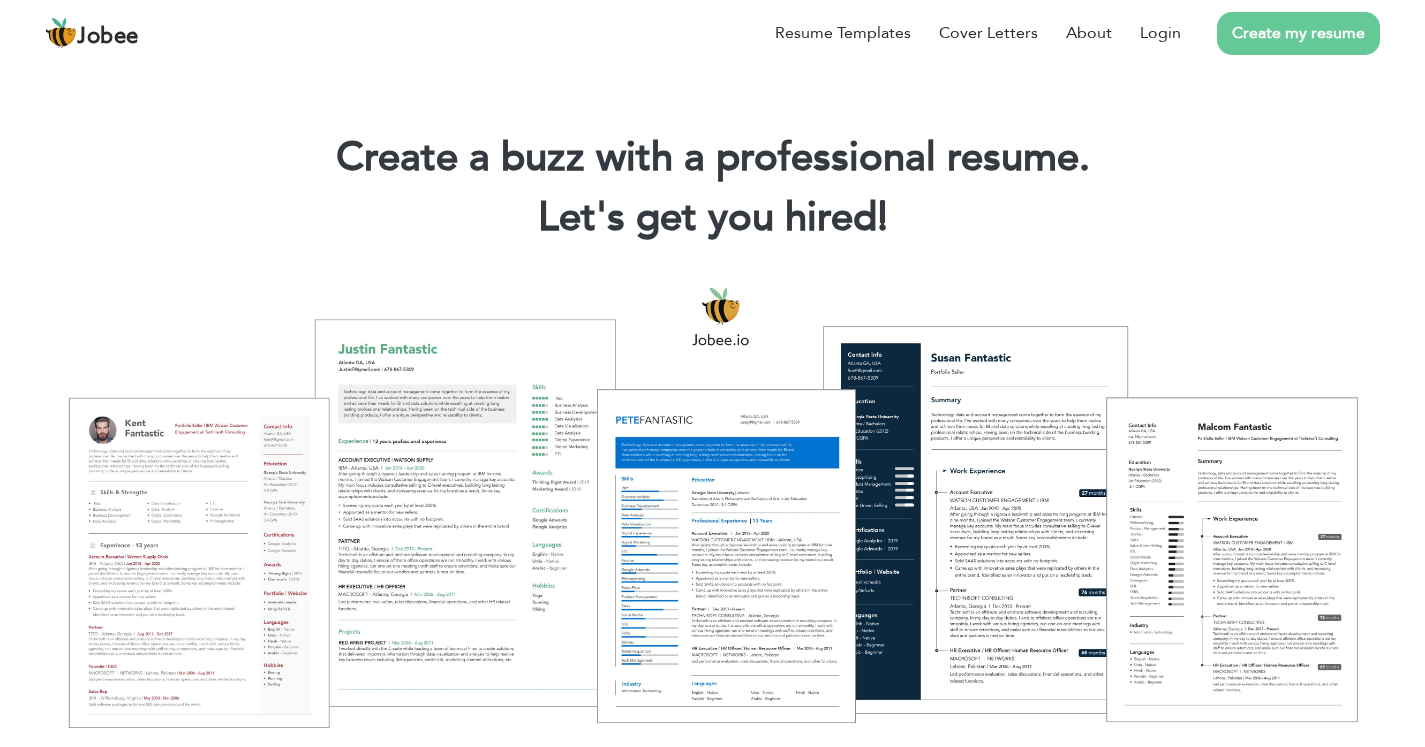 click on "Create my resume" at bounding box center [1298, 33] 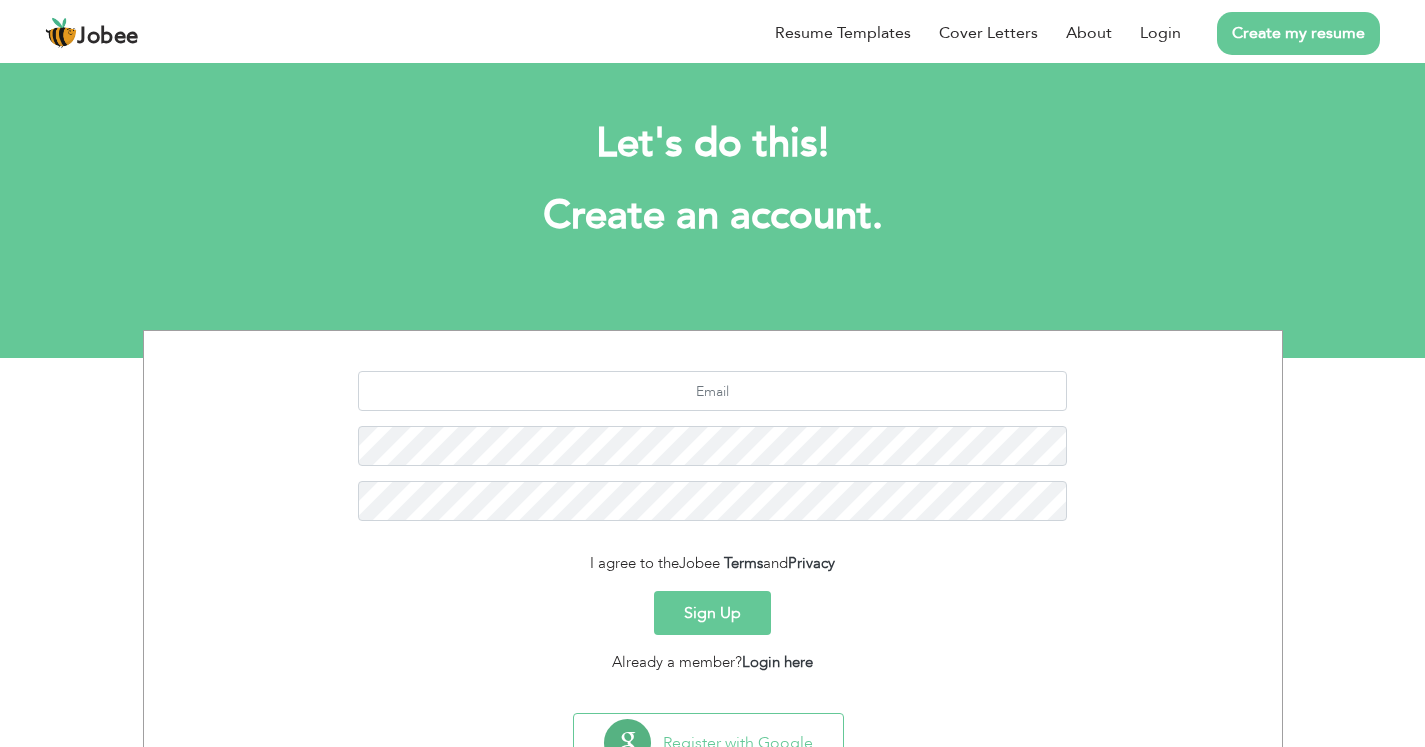 scroll, scrollTop: 0, scrollLeft: 0, axis: both 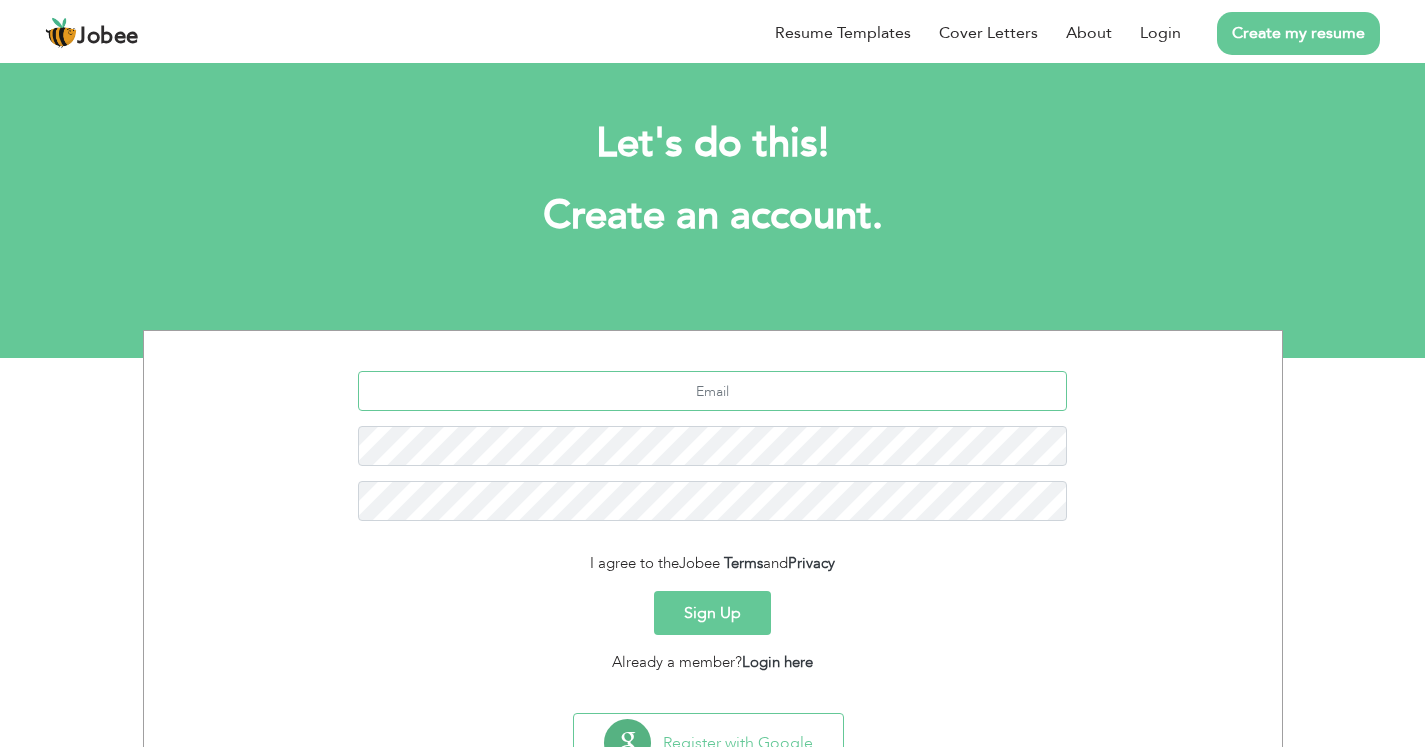 click at bounding box center (712, 391) 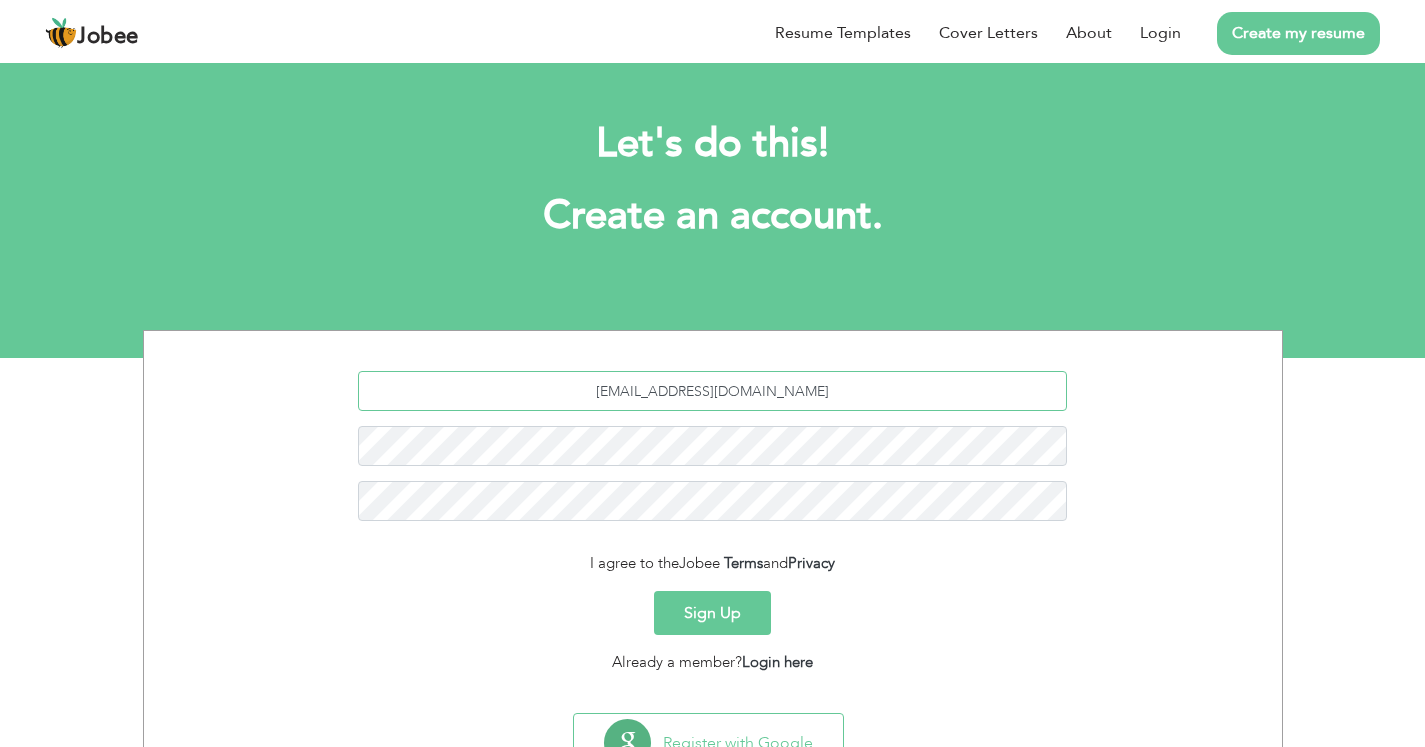 type on "khaliqsadia9@gmail.com" 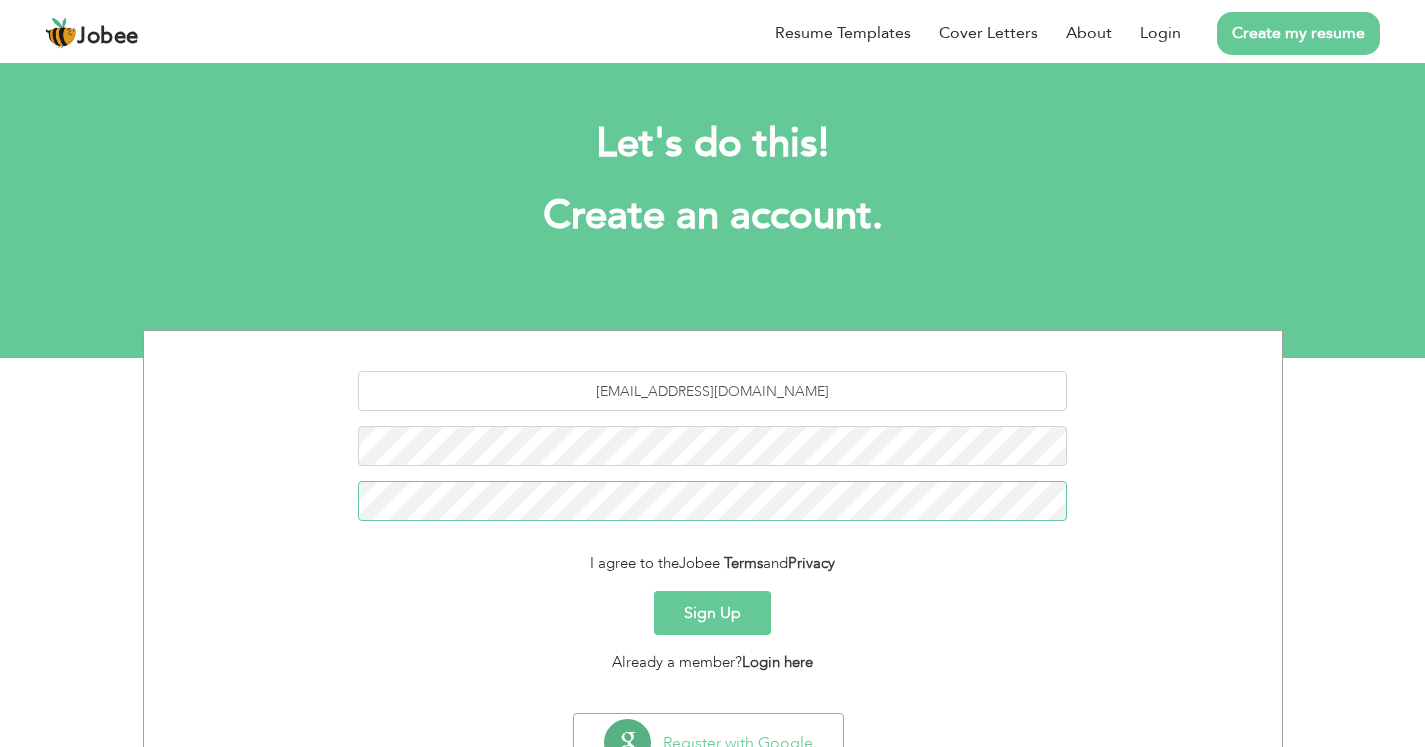 click on "Sign Up" at bounding box center (712, 613) 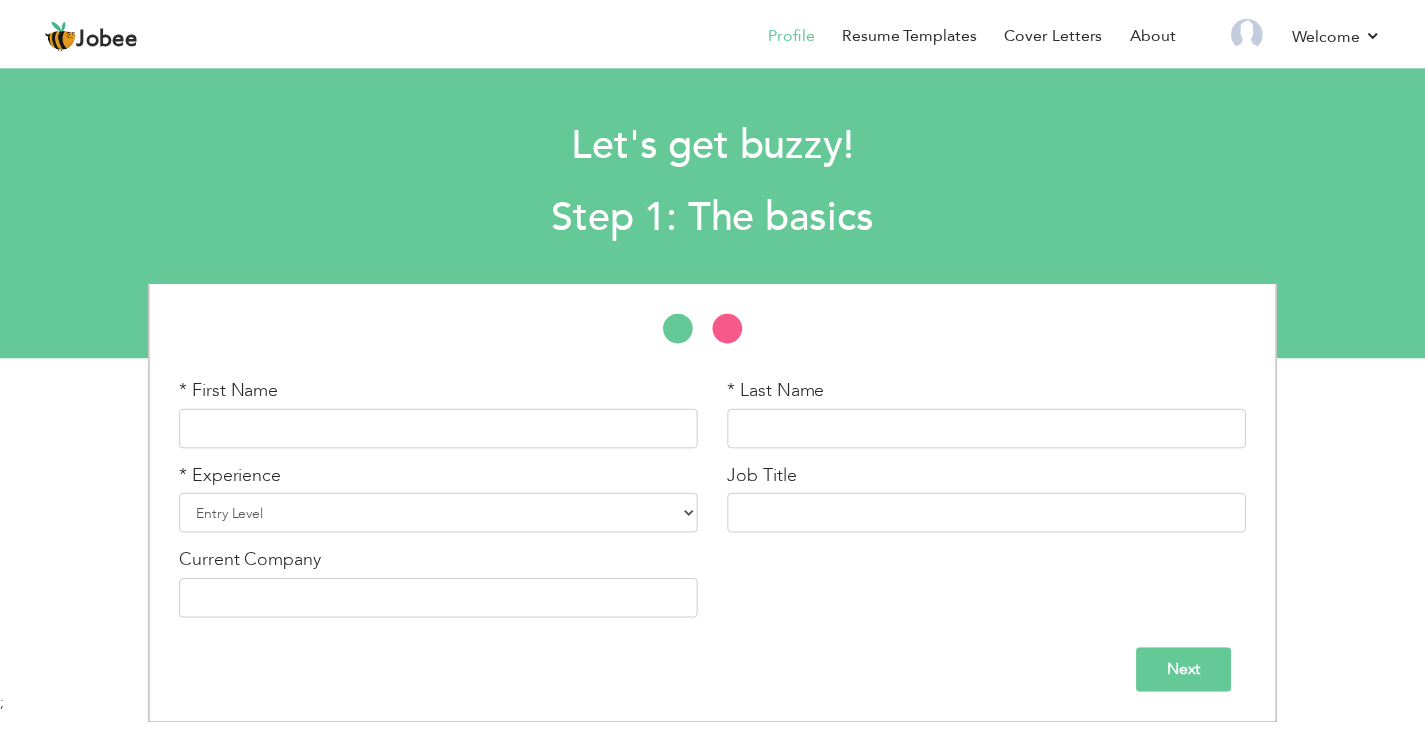 scroll, scrollTop: 0, scrollLeft: 0, axis: both 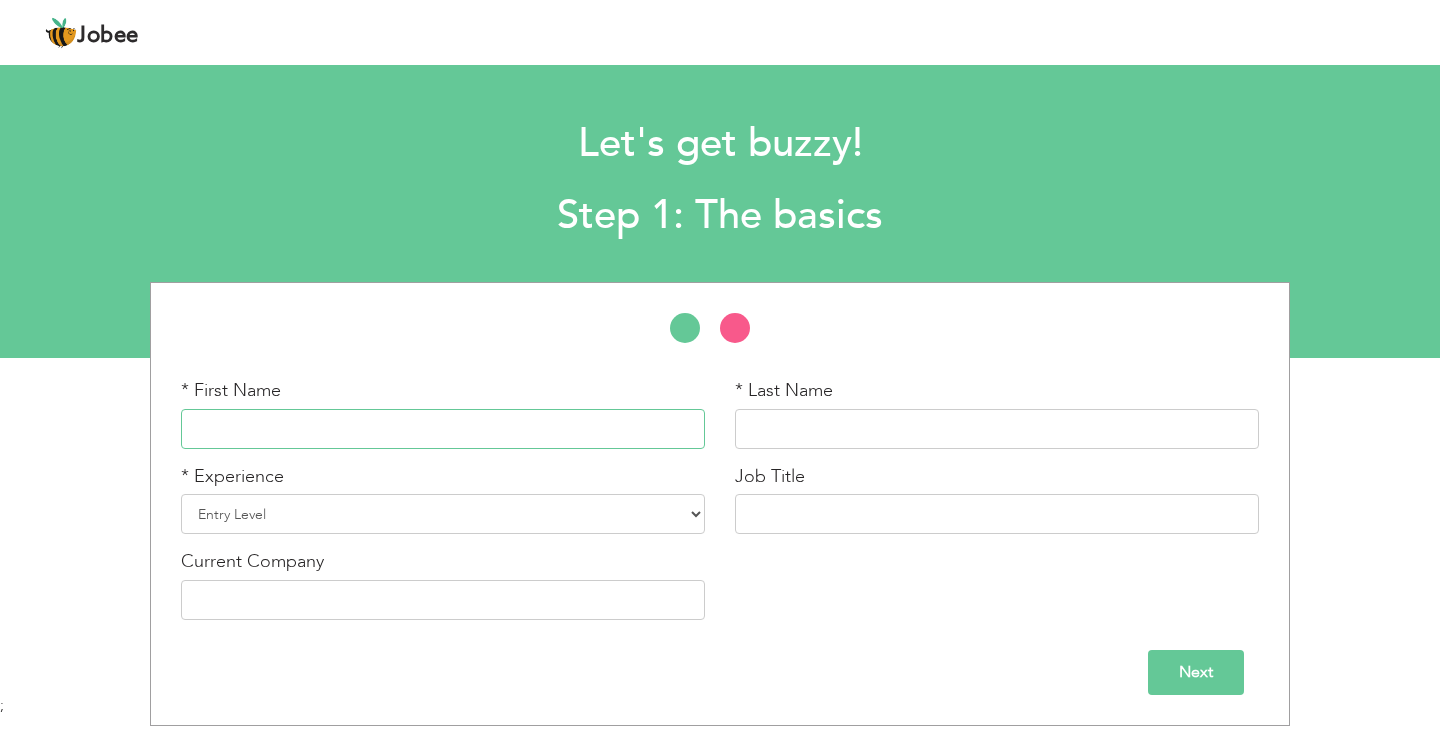 click at bounding box center [443, 429] 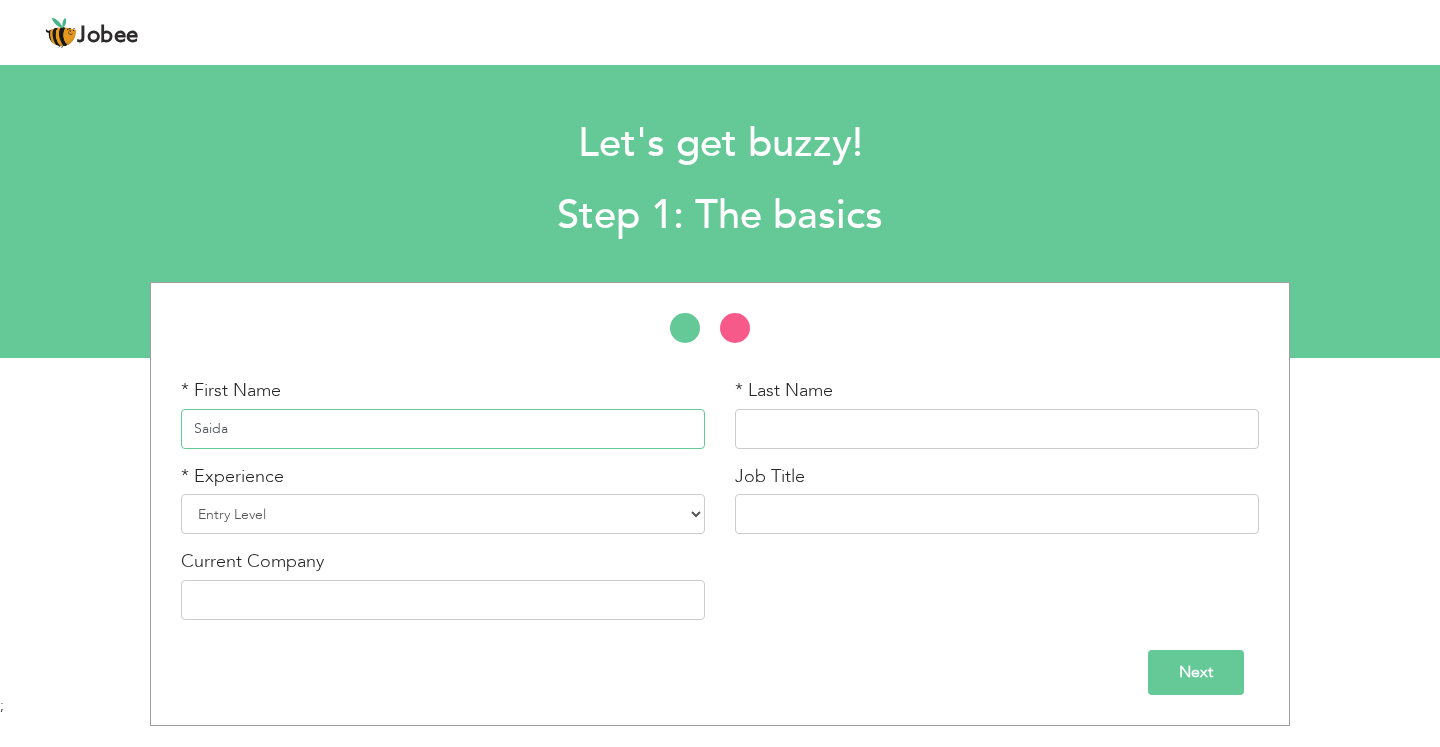 type on "Saida" 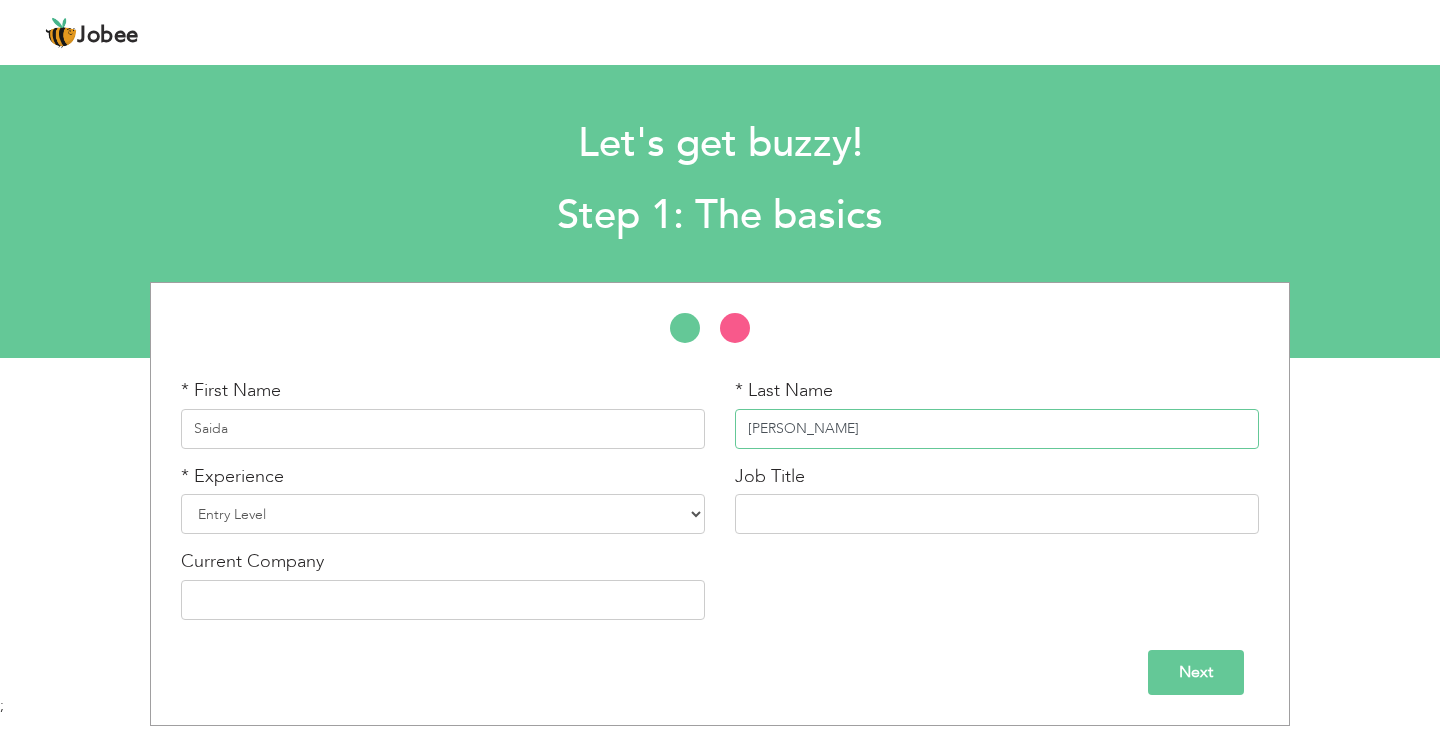 type on "Khaliq" 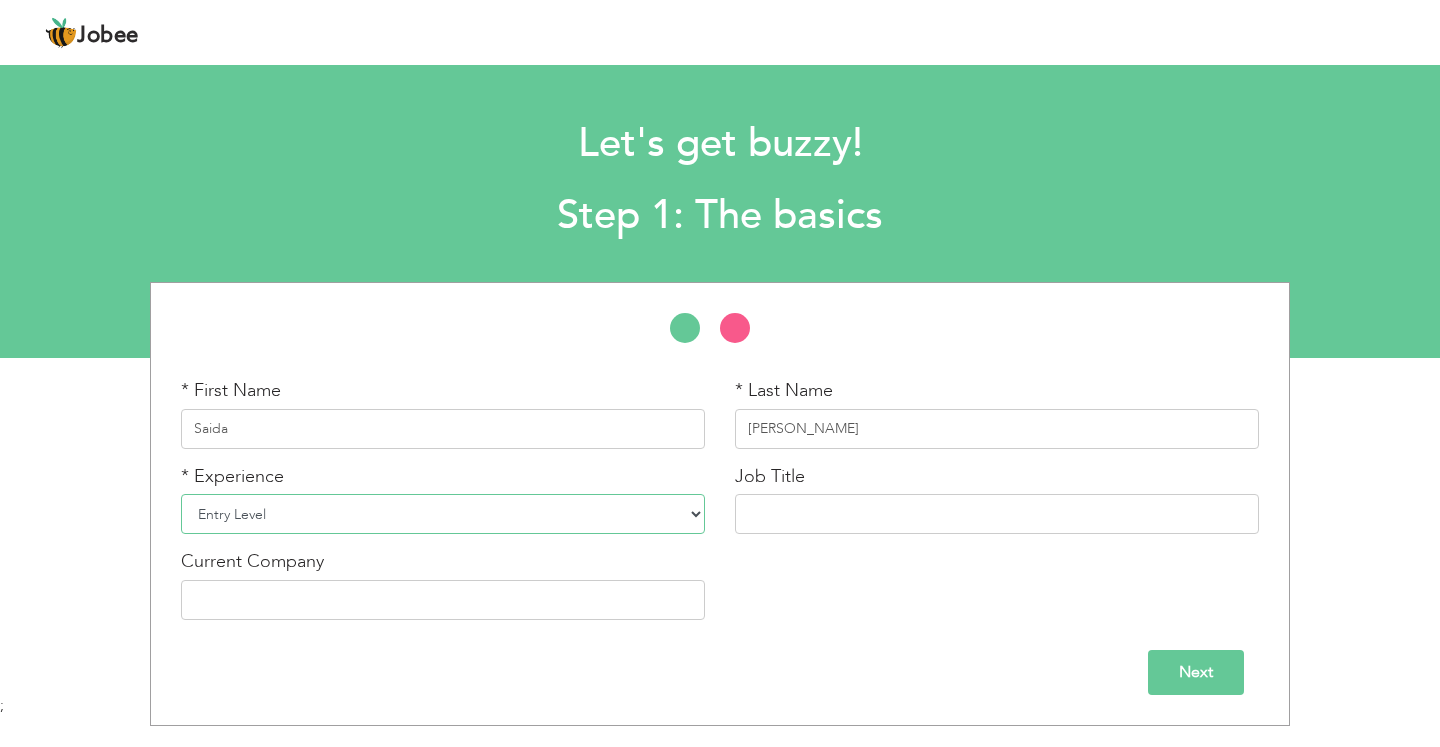 click on "Entry Level
Less than 1 Year
1 Year
2 Years
3 Years
4 Years
5 Years
6 Years
7 Years
8 Years
9 Years
10 Years
11 Years
12 Years
13 Years
14 Years
15 Years
16 Years
17 Years
18 Years
19 Years
20 Years
21 Years
22 Years
23 Years
24 Years
25 Years
26 Years
27 Years
28 Years
29 Years
30 Years
31 Years
32 Years
33 Years
34 Years
35 Years
More than 35 Years" at bounding box center [443, 514] 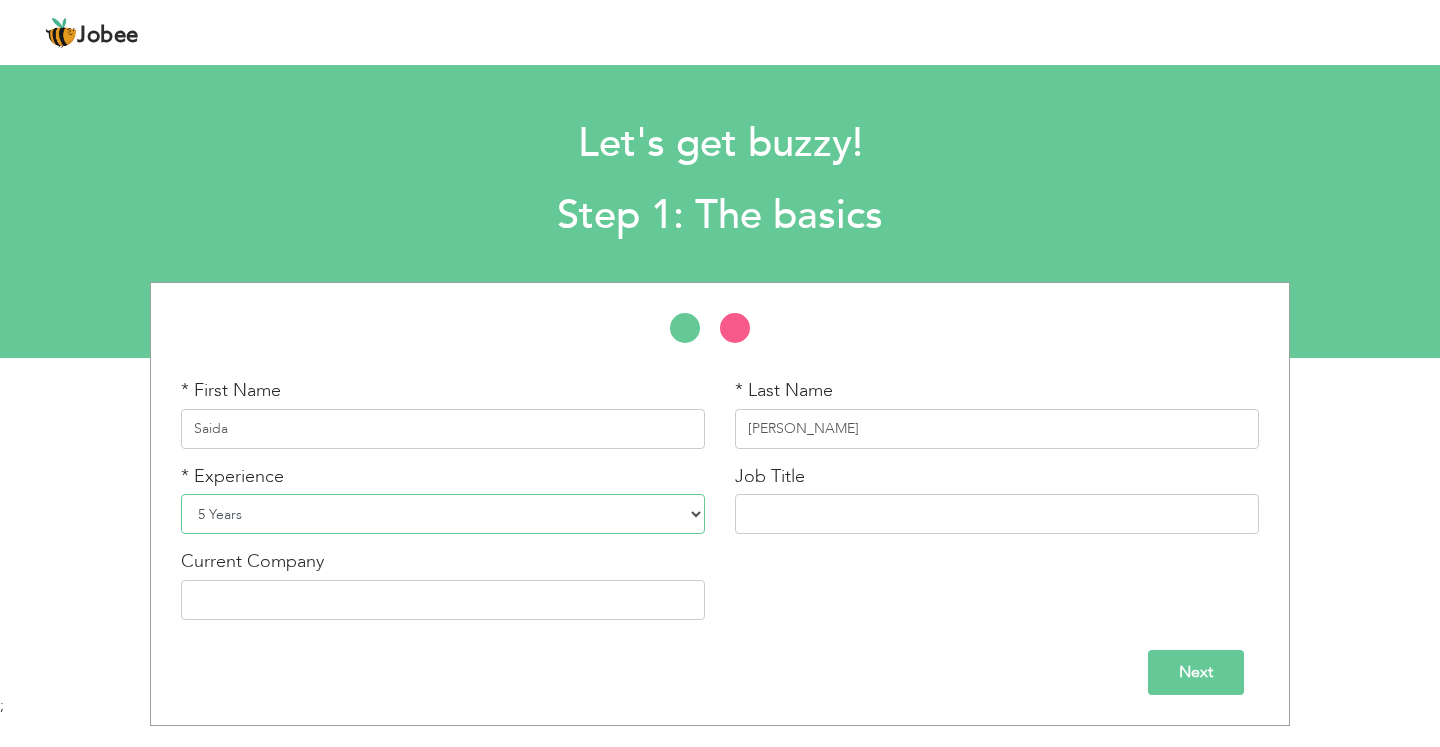 click on "Entry Level
Less than 1 Year
1 Year
2 Years
3 Years
4 Years
5 Years
6 Years
7 Years
8 Years
9 Years
10 Years
11 Years
12 Years
13 Years
14 Years
15 Years
16 Years
17 Years
18 Years
19 Years
20 Years
21 Years
22 Years
23 Years
24 Years
25 Years
26 Years
27 Years
28 Years
29 Years
30 Years
31 Years
32 Years
33 Years
34 Years
35 Years
More than 35 Years" at bounding box center (443, 514) 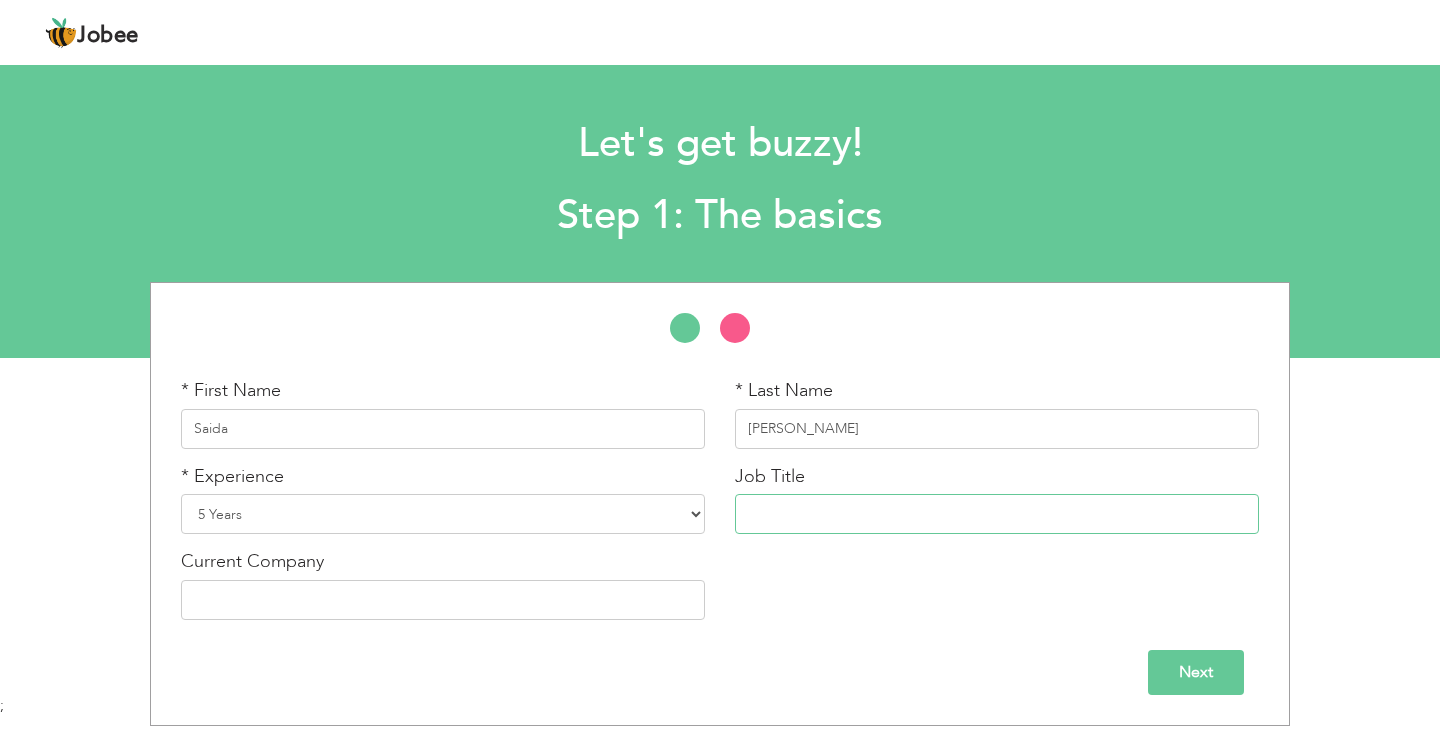 click at bounding box center [997, 514] 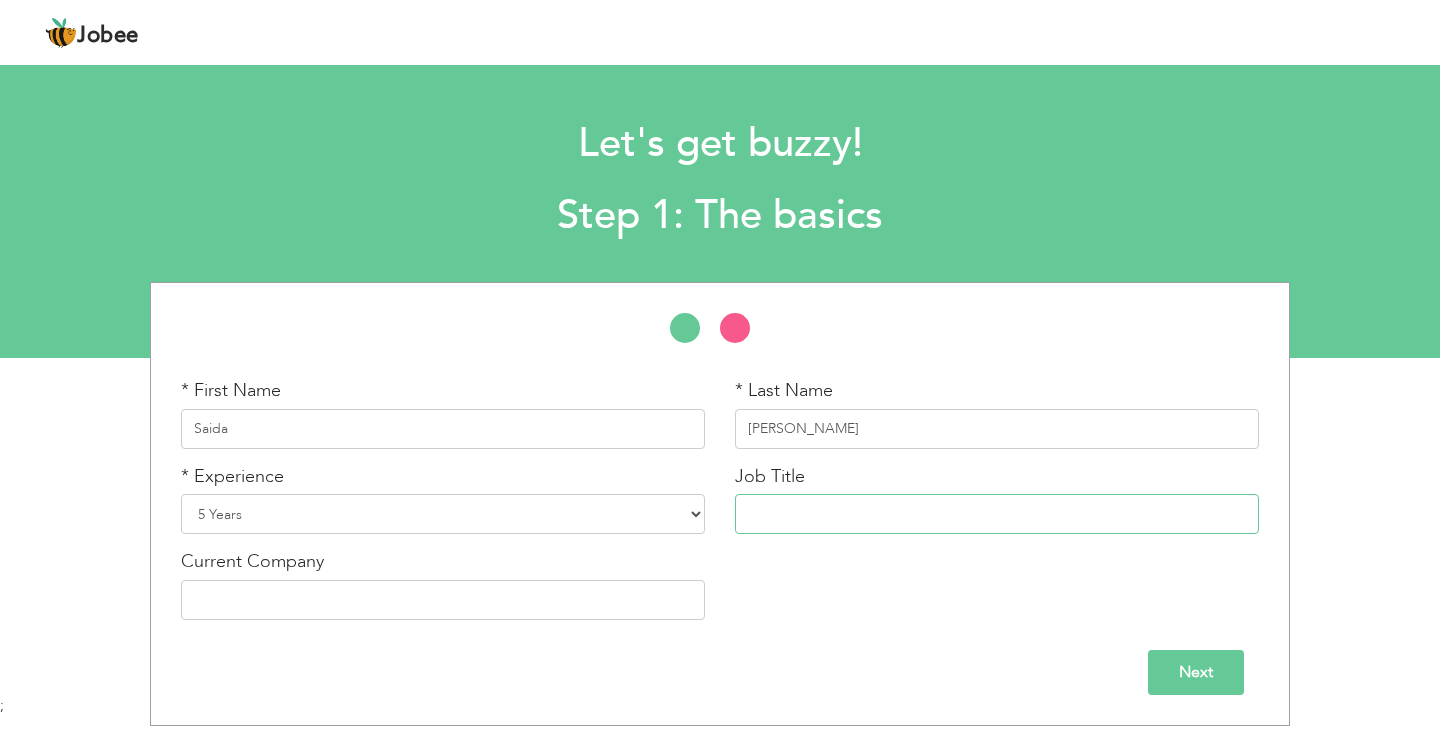 type on "Registered Nurse" 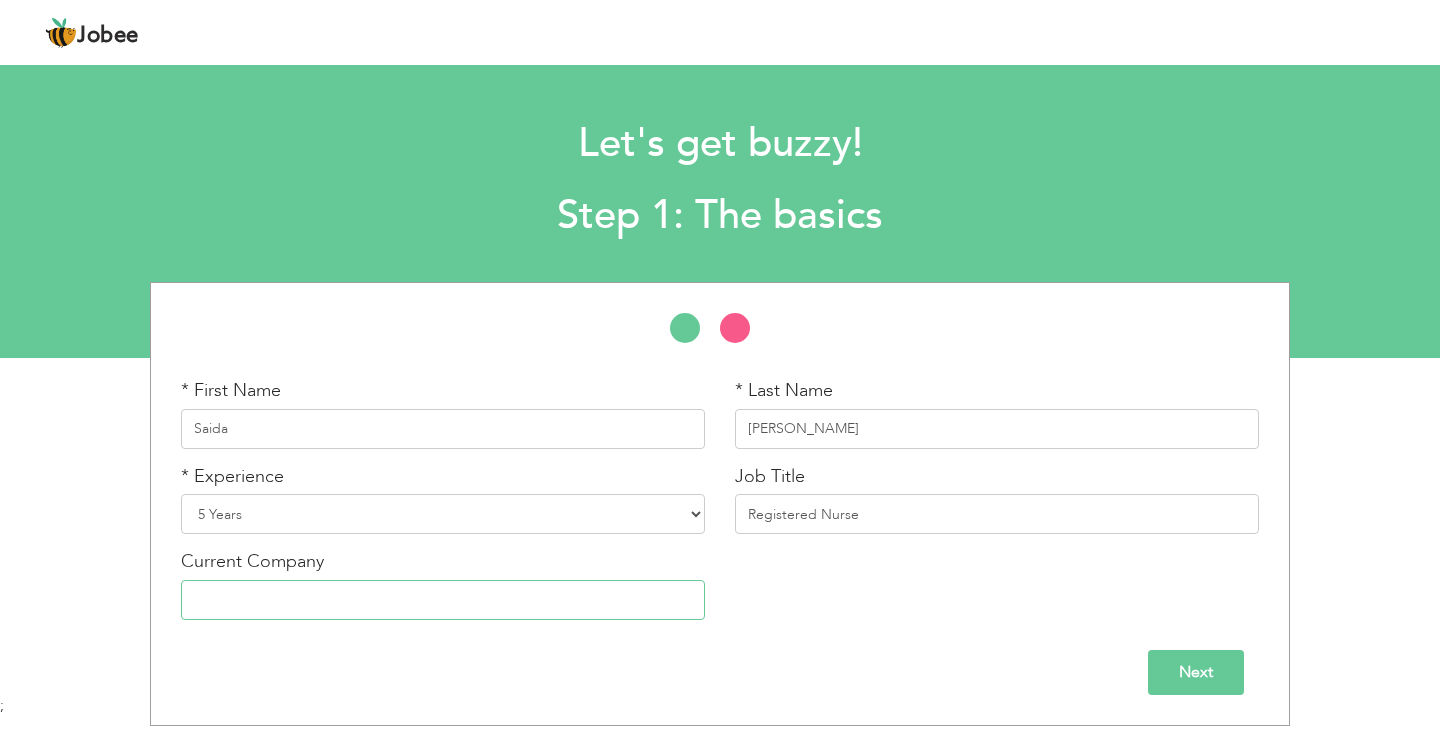 click at bounding box center [443, 600] 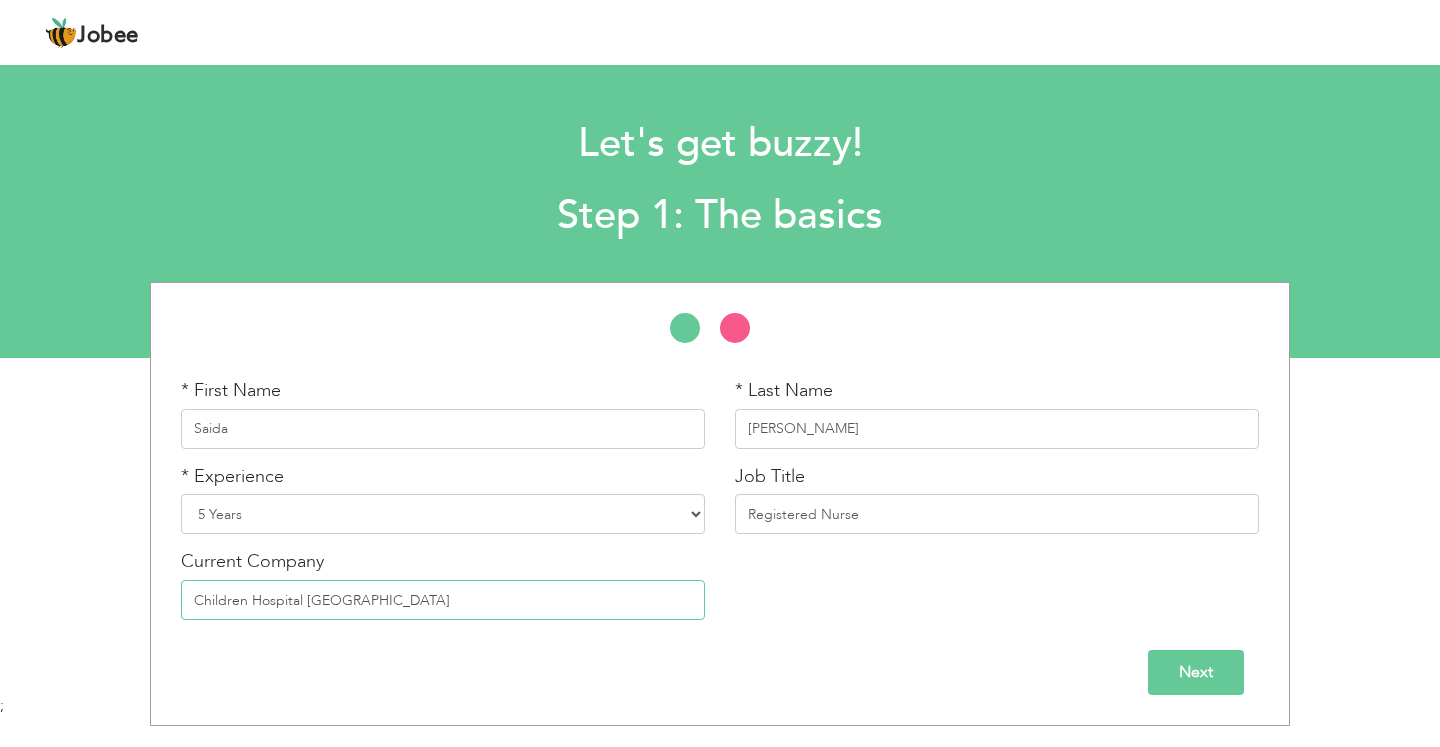 type on "Children Hospital [GEOGRAPHIC_DATA]" 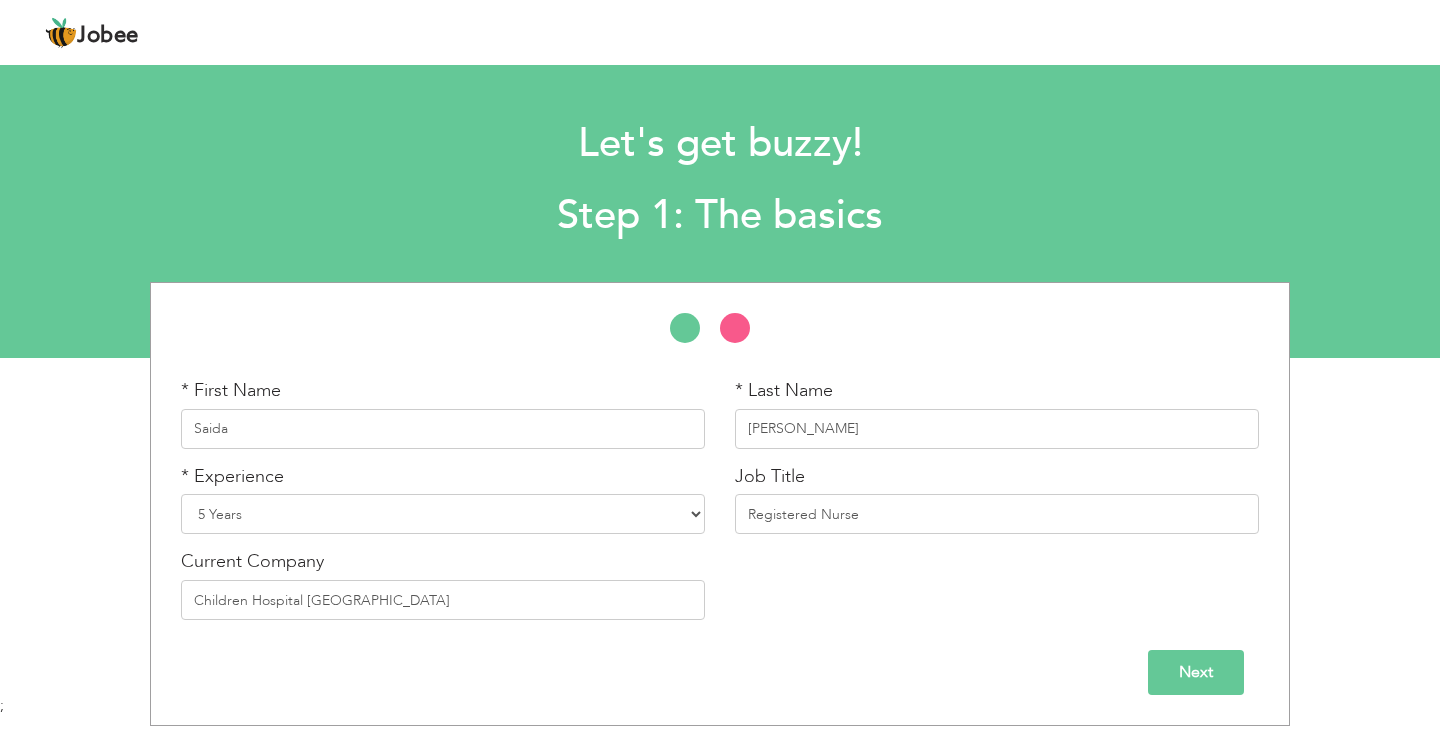 click on "Next" at bounding box center [1196, 672] 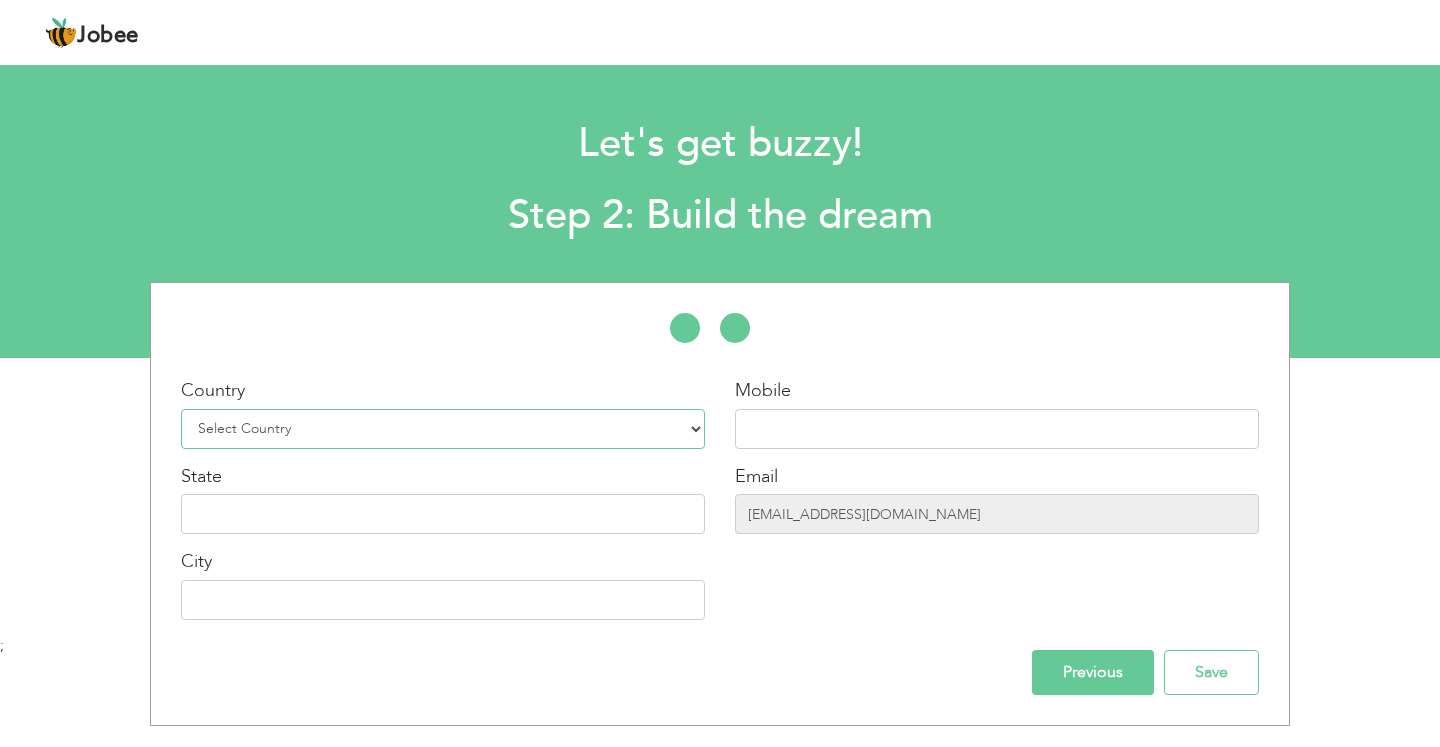 click on "Select Country
Afghanistan
Albania
Algeria
American Samoa
Andorra
Angola
Anguilla
Antarctica
Antigua and Barbuda
Argentina
Armenia
Aruba
Australia
Austria
Azerbaijan
Bahamas
Bahrain
Bangladesh
Barbados
Belarus
Belgium
Belize
Benin
Bermuda
Bhutan
Bolivia
Bosnia-Herzegovina
Botswana
Bouvet Island
Brazil
British Indian Ocean Territory
Brunei Darussalam
Bulgaria
Burkina Faso
Burundi
Cambodia
Cameroon
Canada
Cape Verde
Cayman Islands
Central African Republic
Chad
Chile
China
Christmas Island
Cocos (Keeling) Islands
Colombia
Comoros
Congo
Congo, Dem. Republic
Cook Islands
Costa Rica
Croatia
Cuba
Cyprus
Czech Rep
Denmark
Djibouti
Dominica
Dominican Republic
Ecuador
Egypt
El Salvador
Equatorial Guinea
Eritrea
Estonia
Ethiopia
European Union
Falkland Islands (Malvinas)
Faroe Islands
Fiji
Finland
France
French Guiana
French Southern Territories
Gabon
Gambia
Georgia" at bounding box center [443, 429] 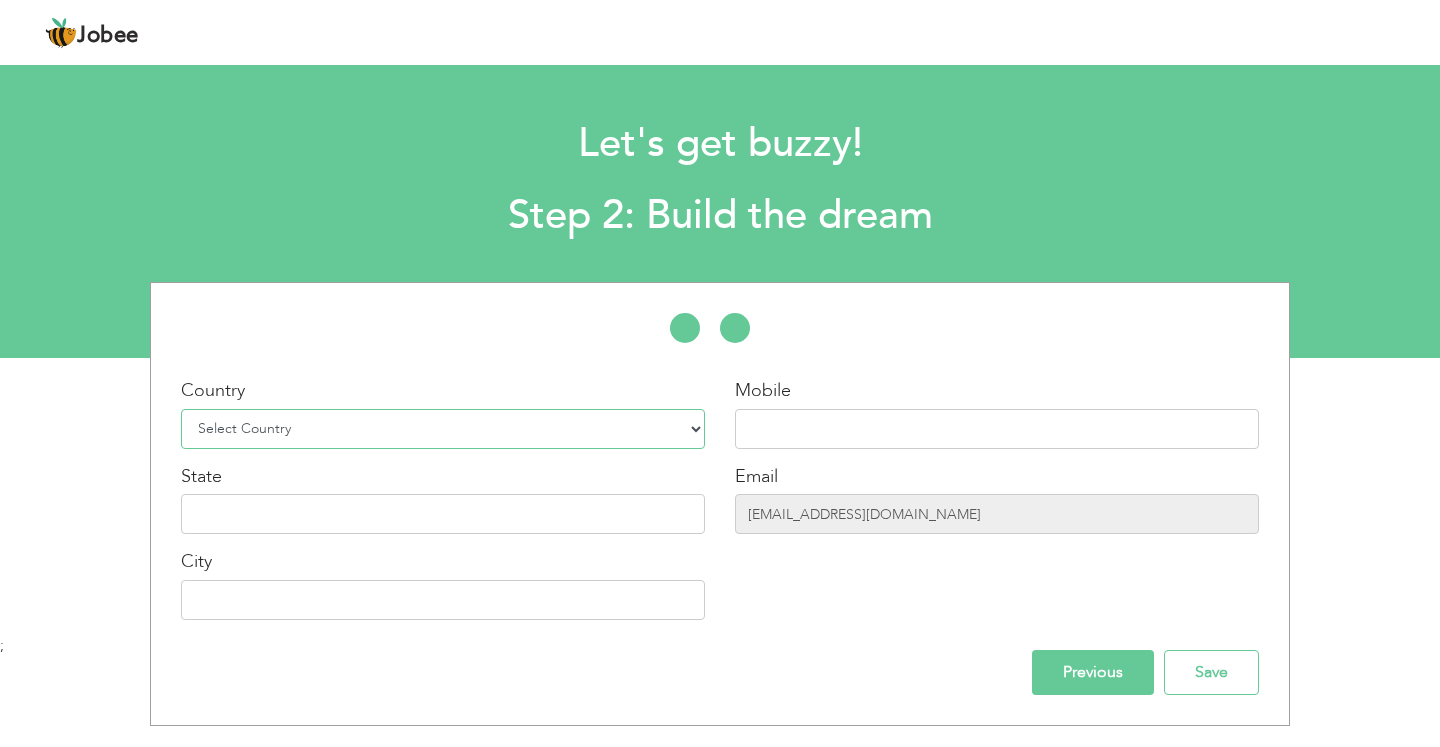 select on "166" 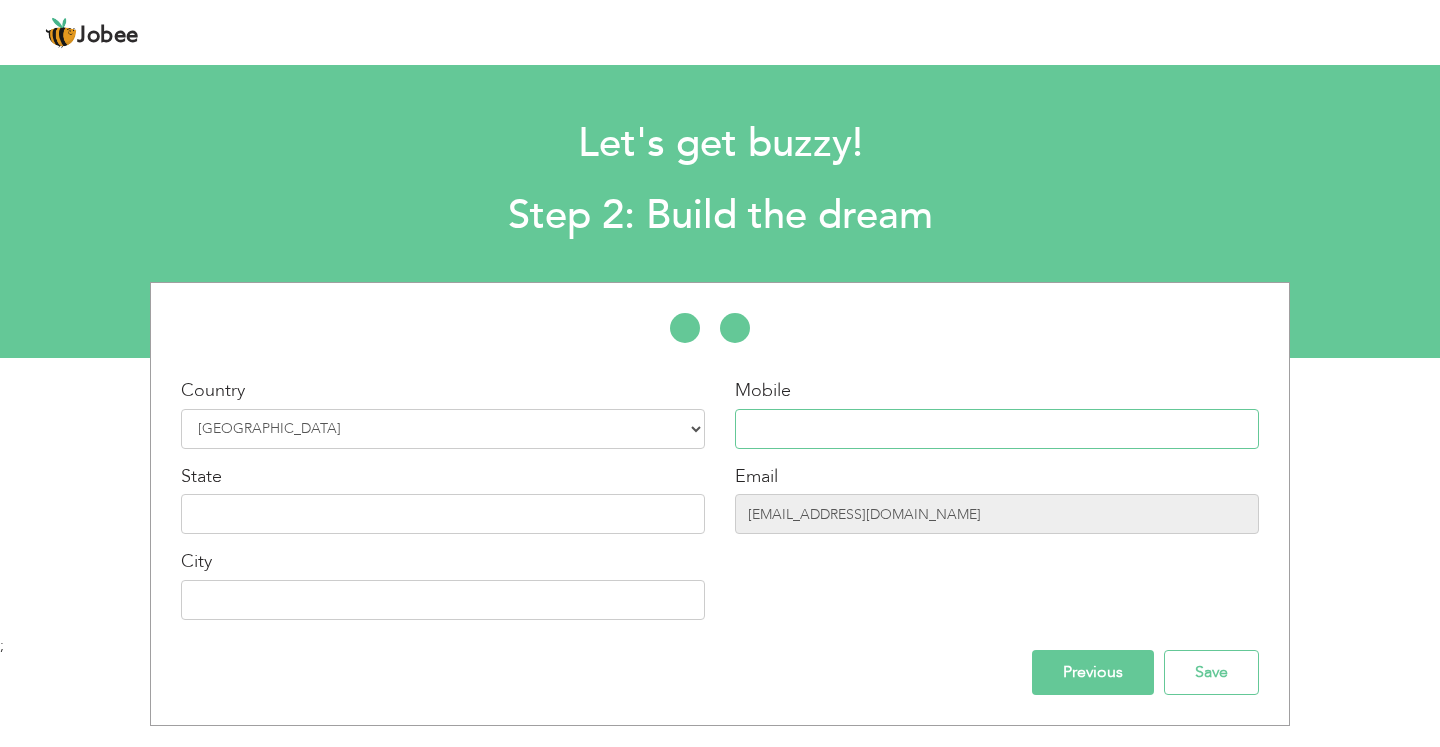 click at bounding box center (997, 429) 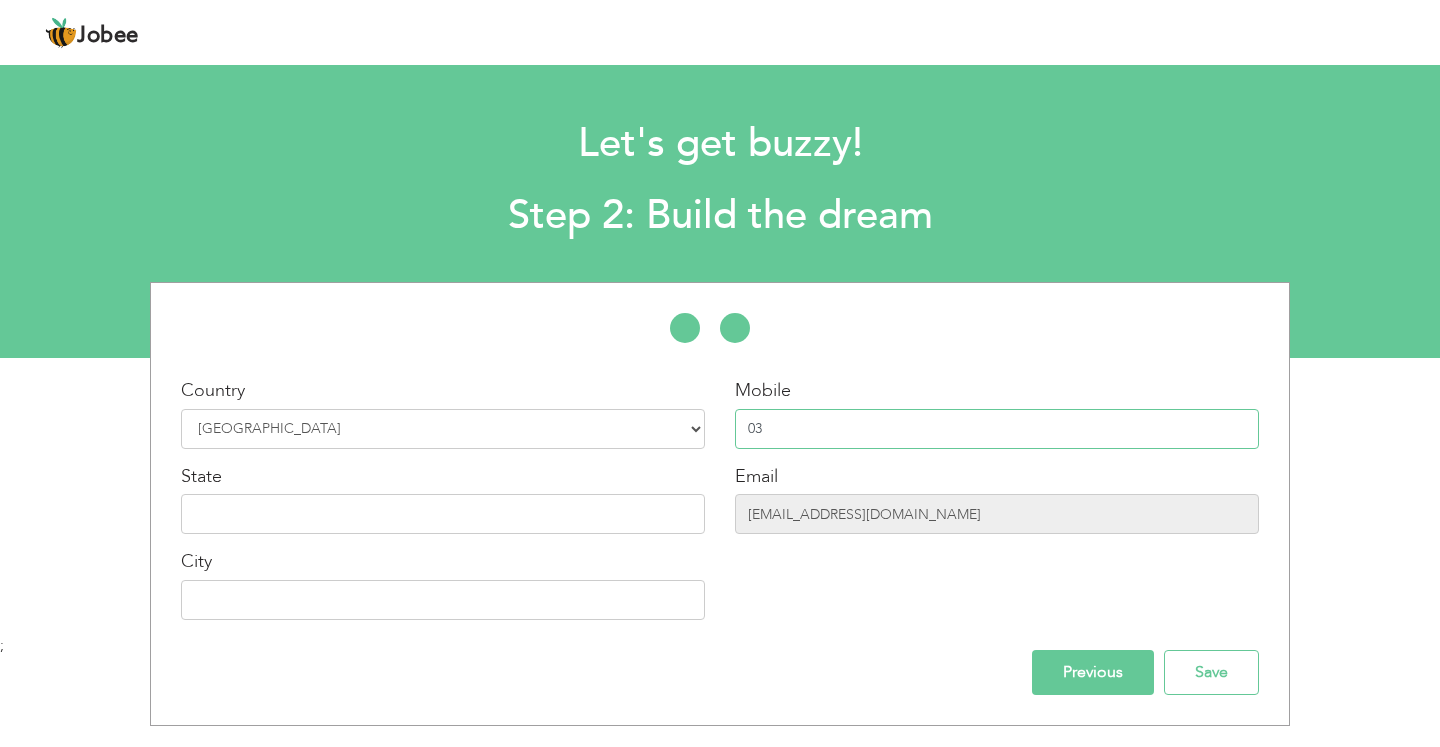 type on "0" 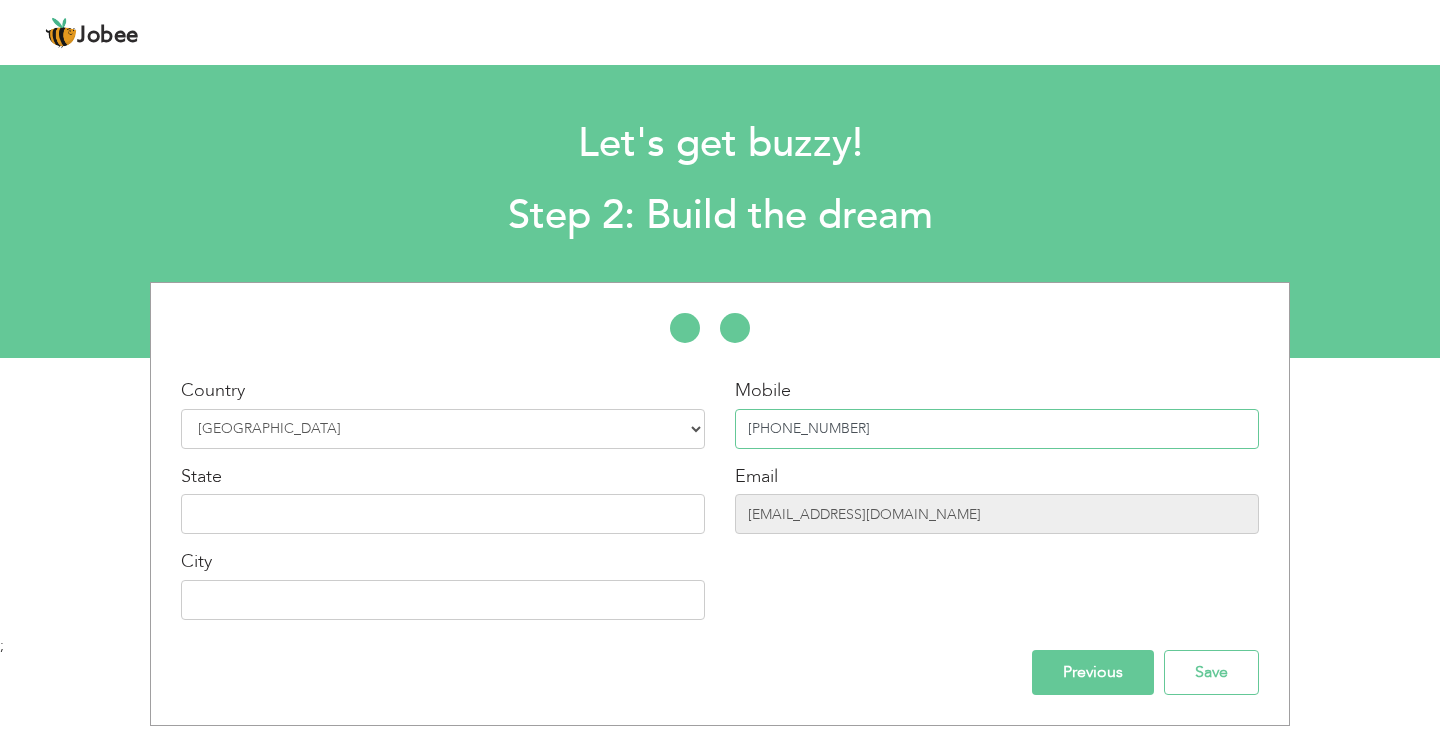 type on "+923146271947" 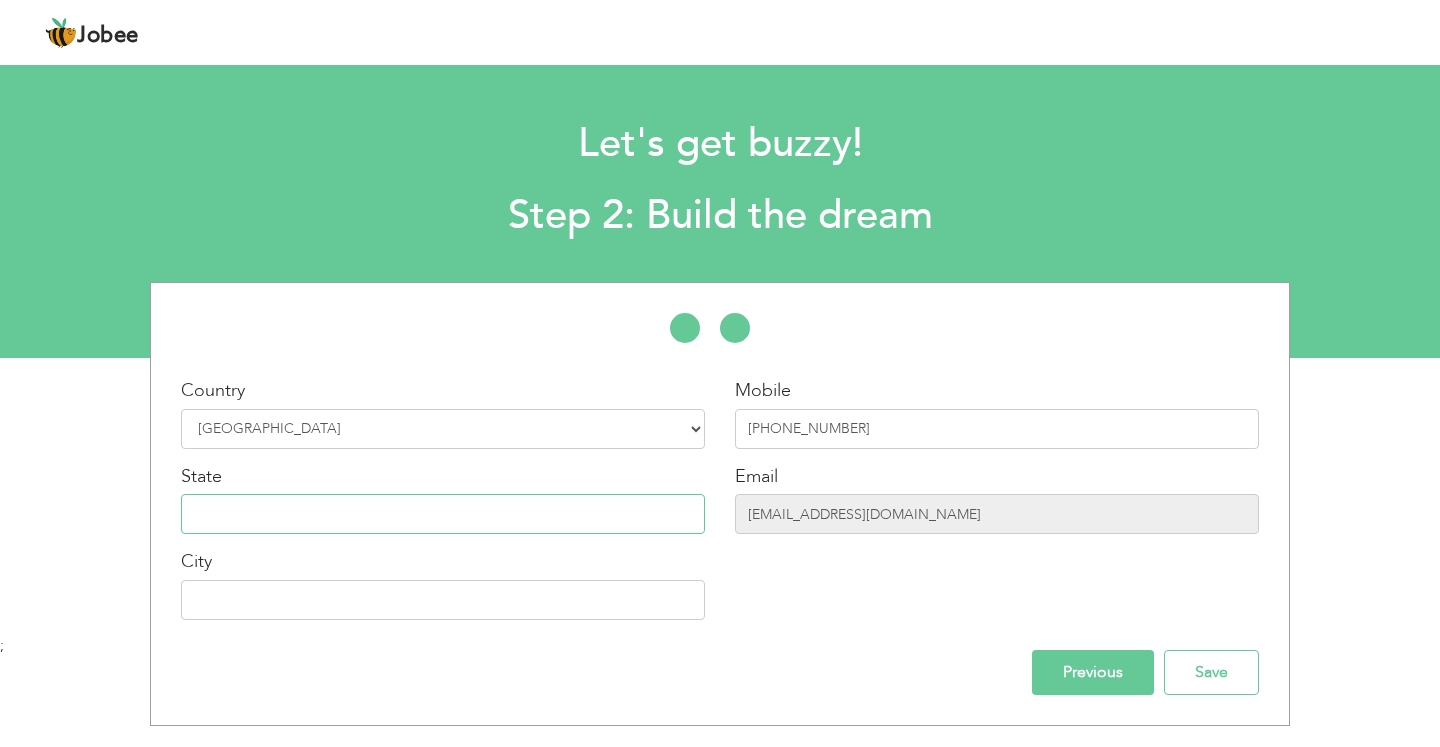 click at bounding box center [443, 514] 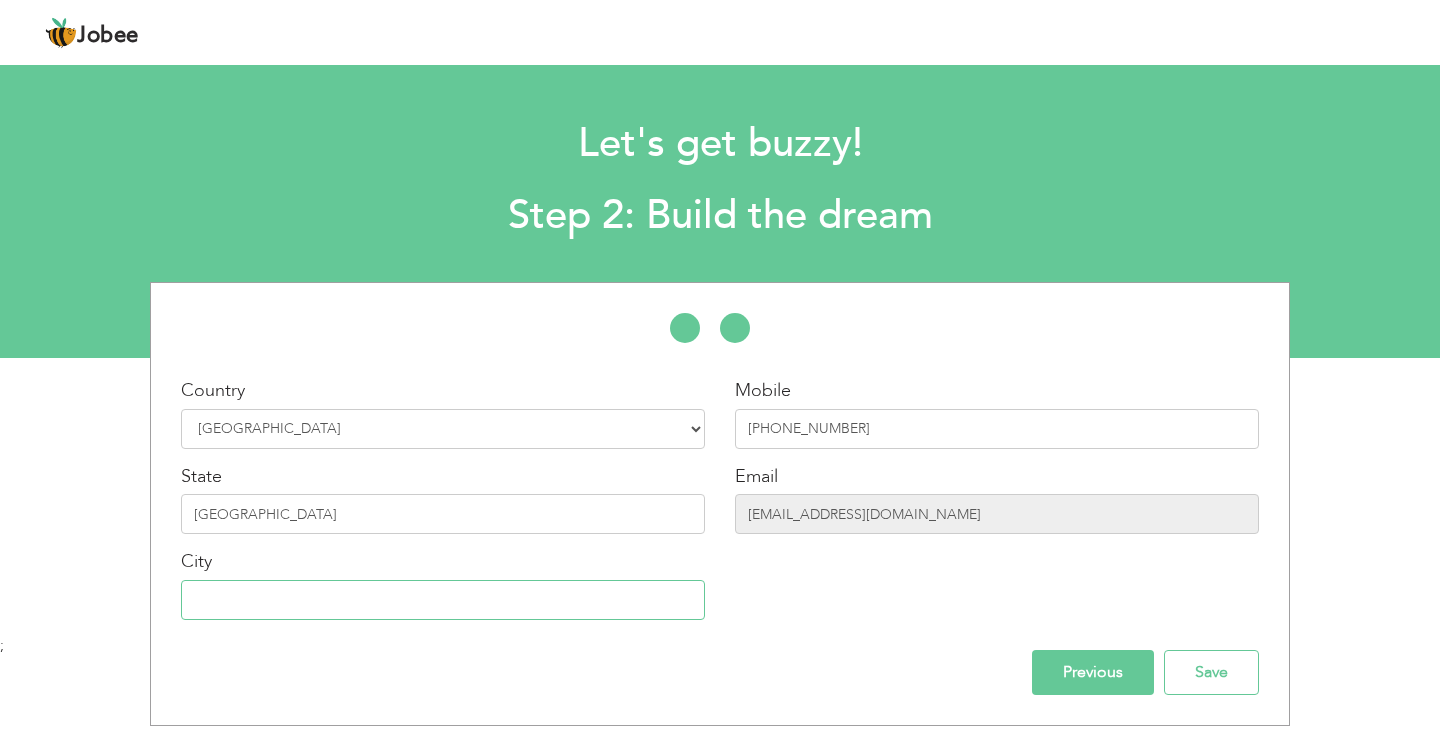 click at bounding box center (443, 600) 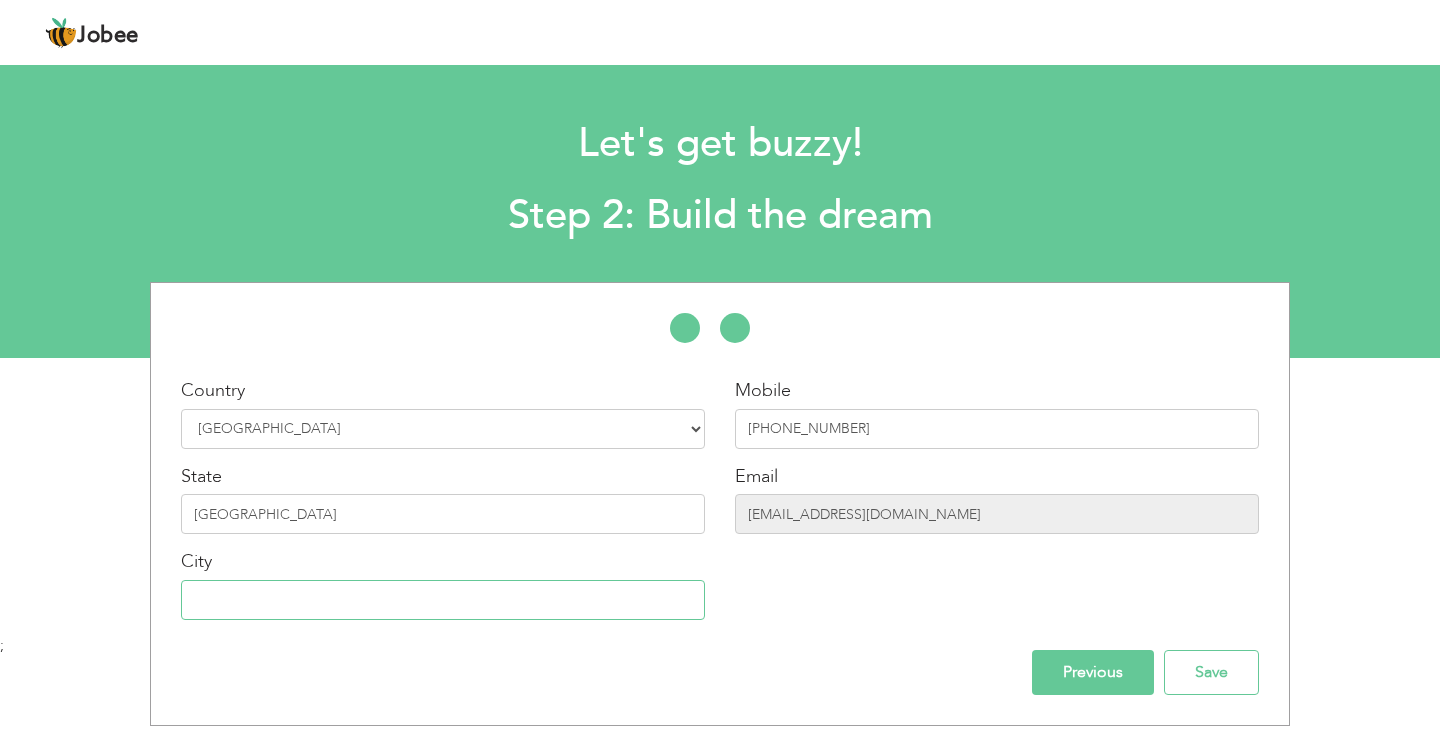 type on "MUZAFFARGRH" 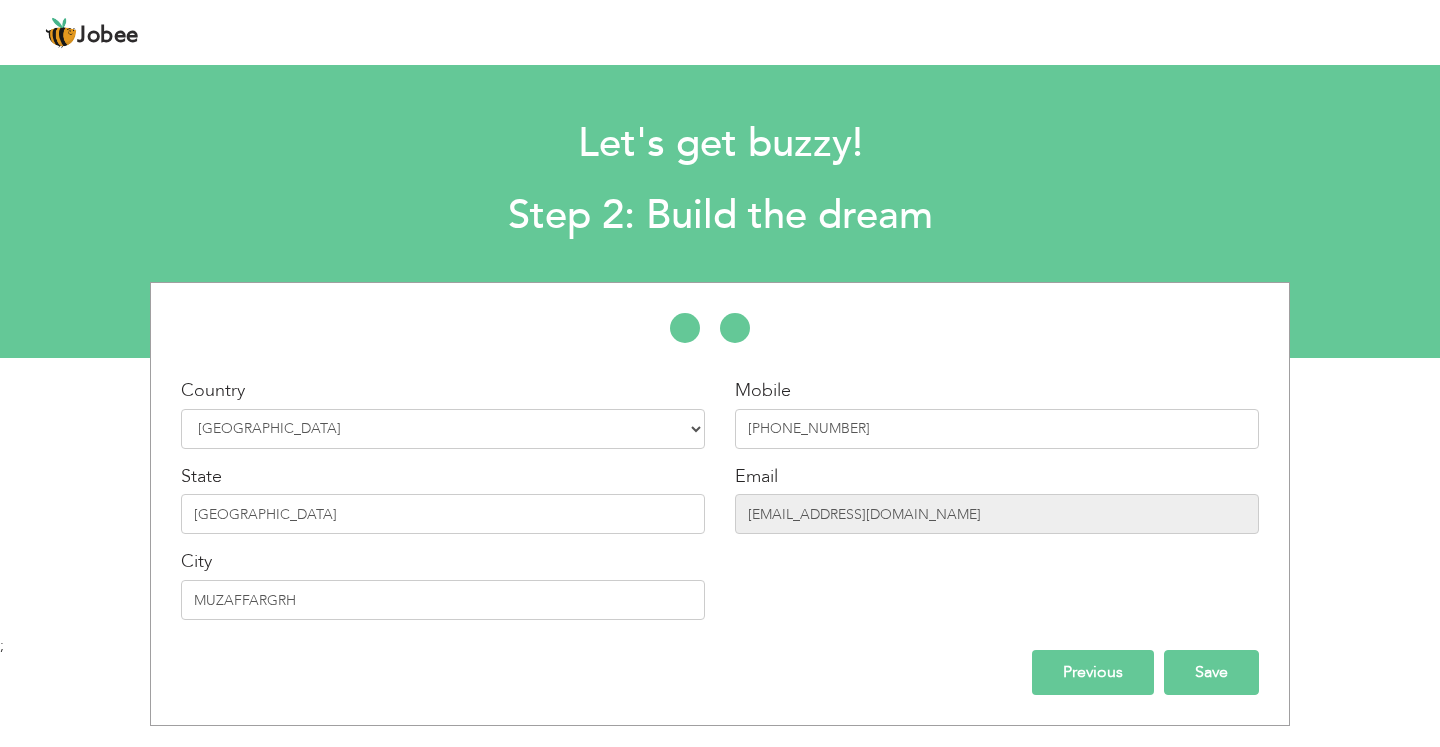 click on "Save" at bounding box center (1211, 672) 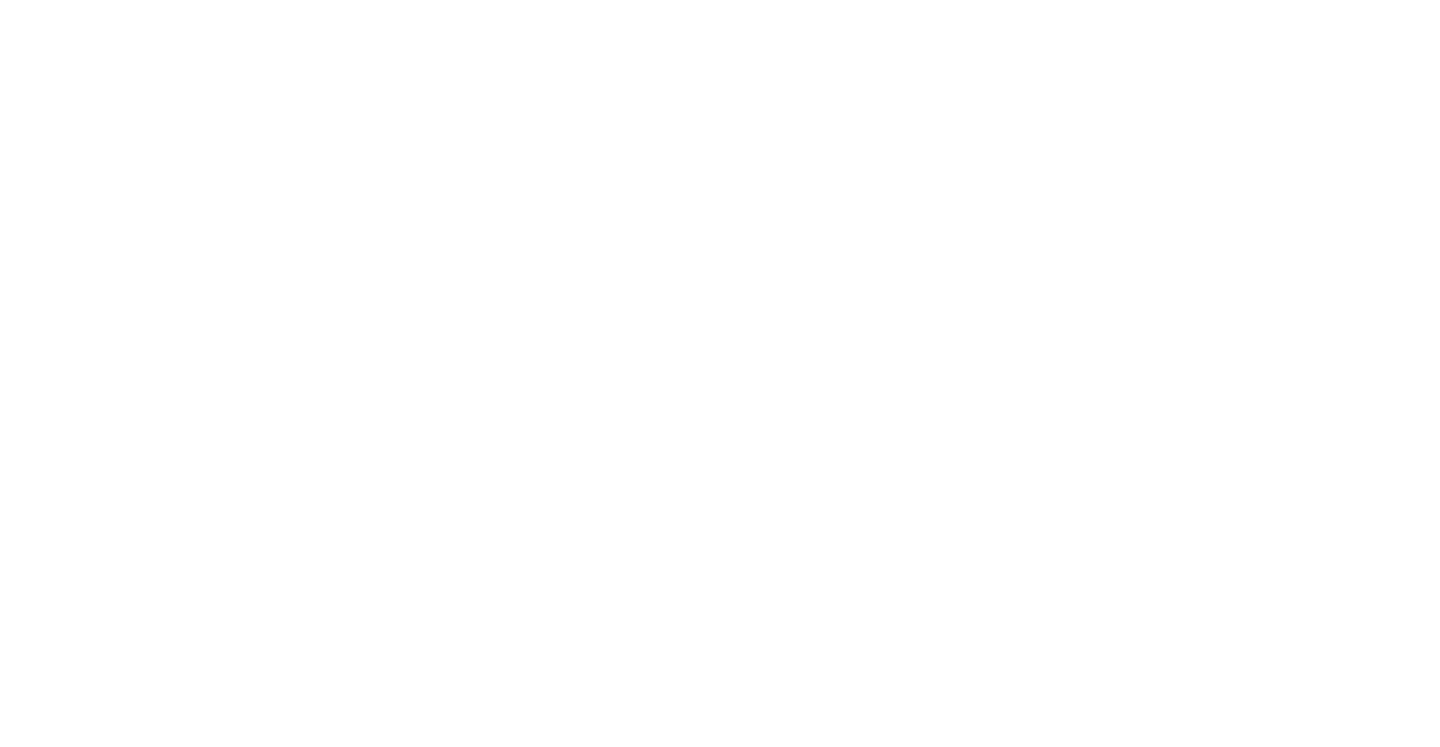 scroll, scrollTop: 0, scrollLeft: 0, axis: both 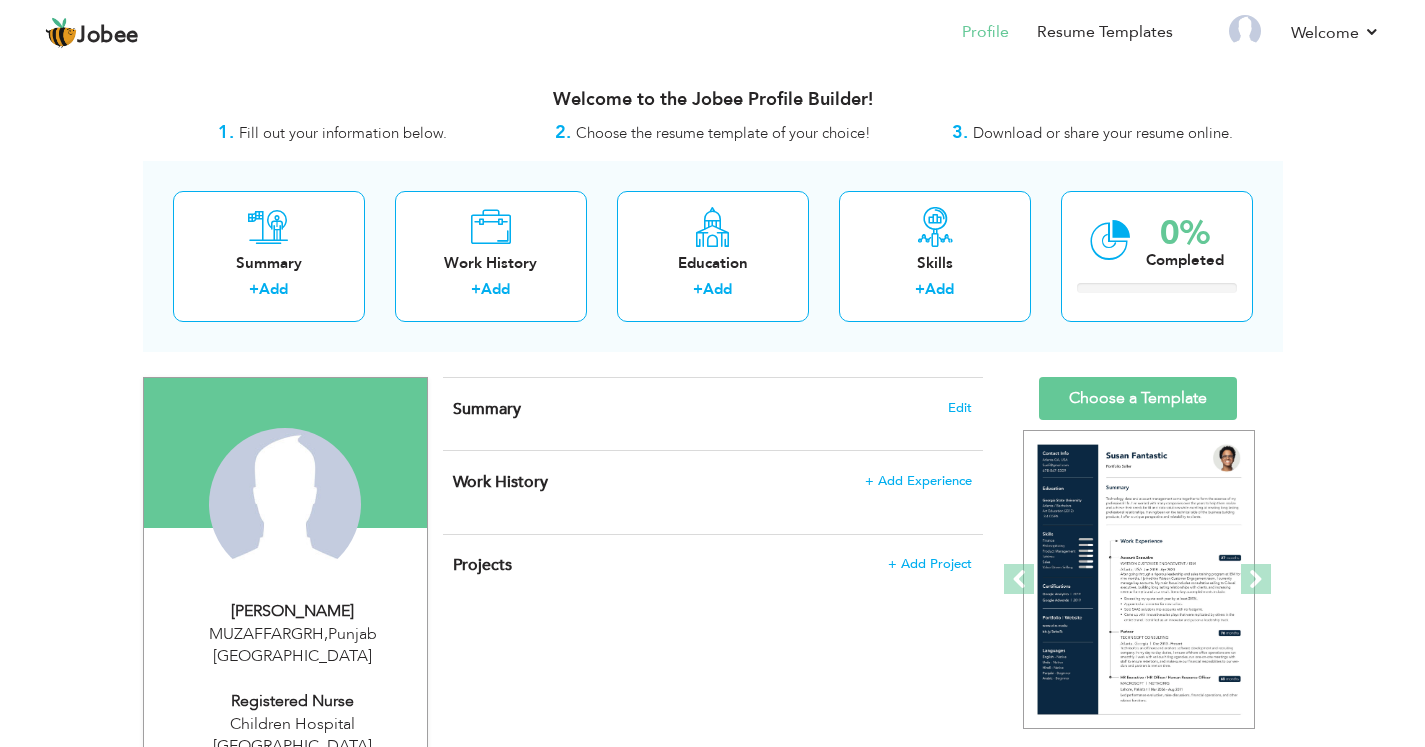 click on "Summary
Edit" at bounding box center [712, 409] 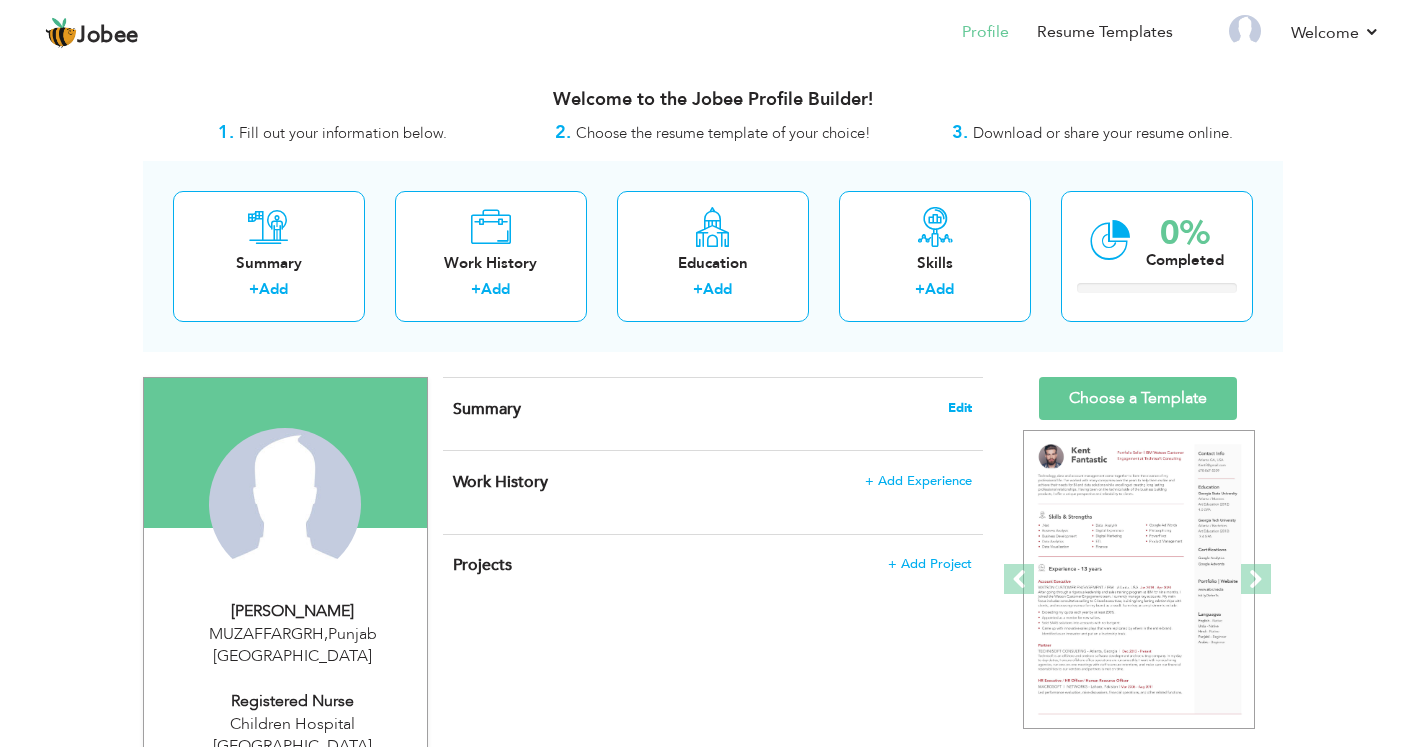 click on "Edit" at bounding box center [960, 408] 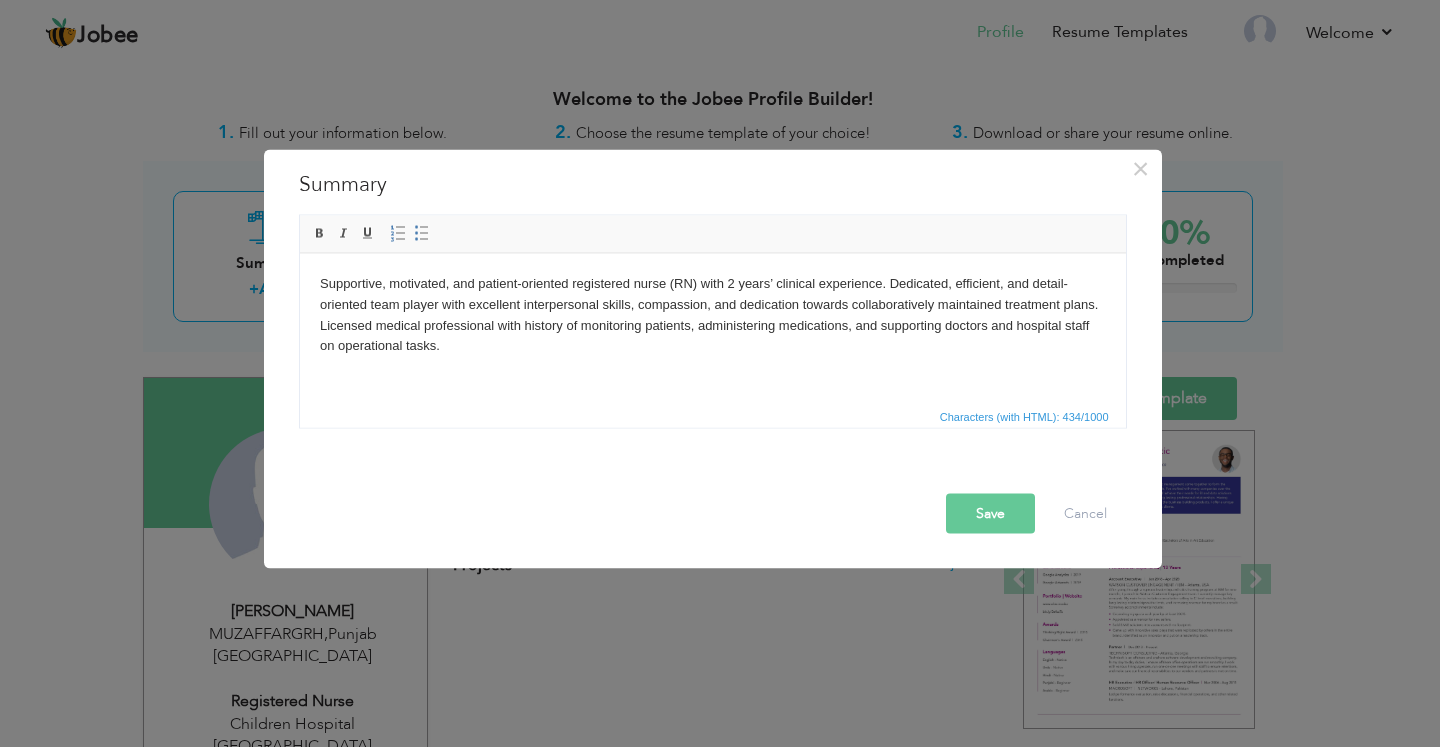 click on "Supportive, motivated, and patient-oriented registered nurse (RN) with 2 years’ clinical experience. Dedicated, efficient, and detail-oriented team player with excellent interpersonal skills, compassion, and dedication towards collaboratively maintained treatment plans. Licensed medical professional with history of monitoring patients, administering medications, and supporting doctors and hospital staff on operational tasks." at bounding box center (712, 314) 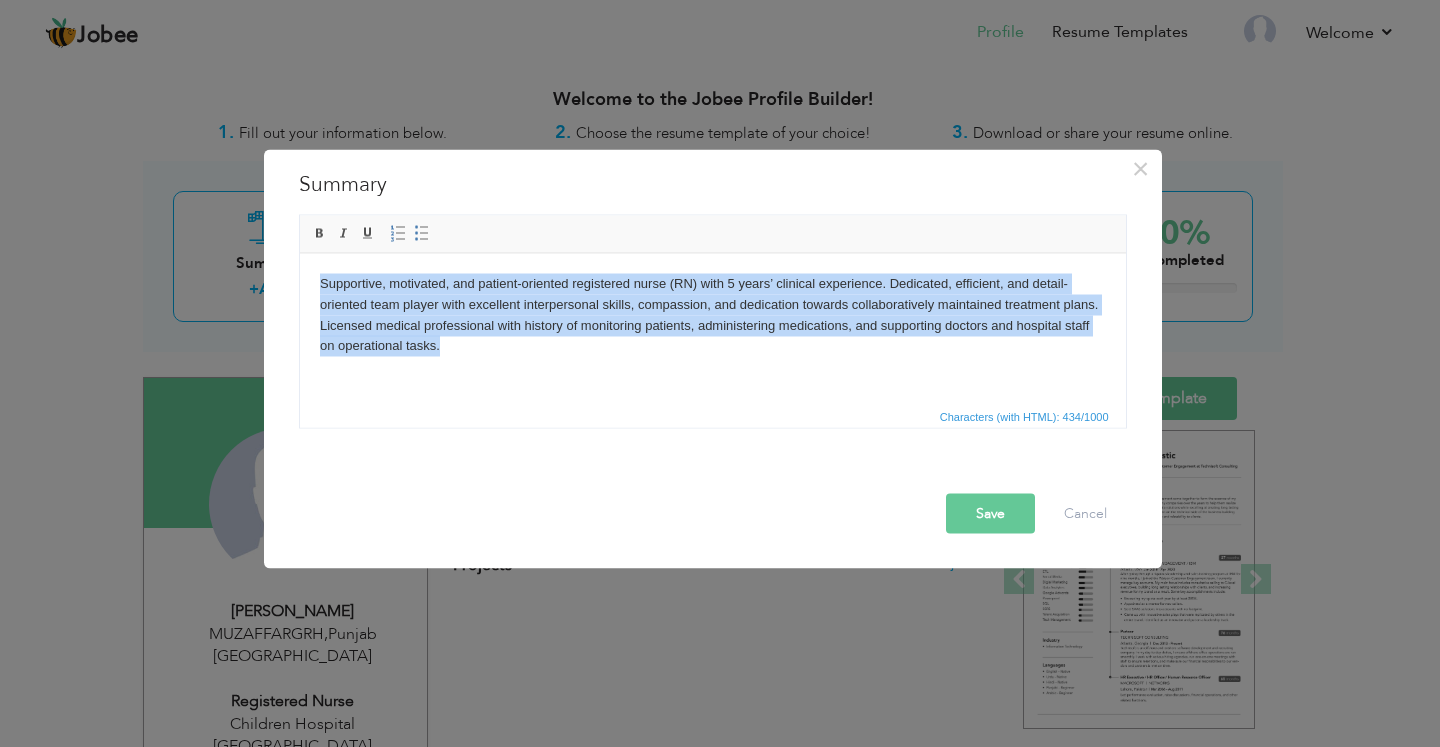 drag, startPoint x: 441, startPoint y: 347, endPoint x: 321, endPoint y: 282, distance: 136.47343 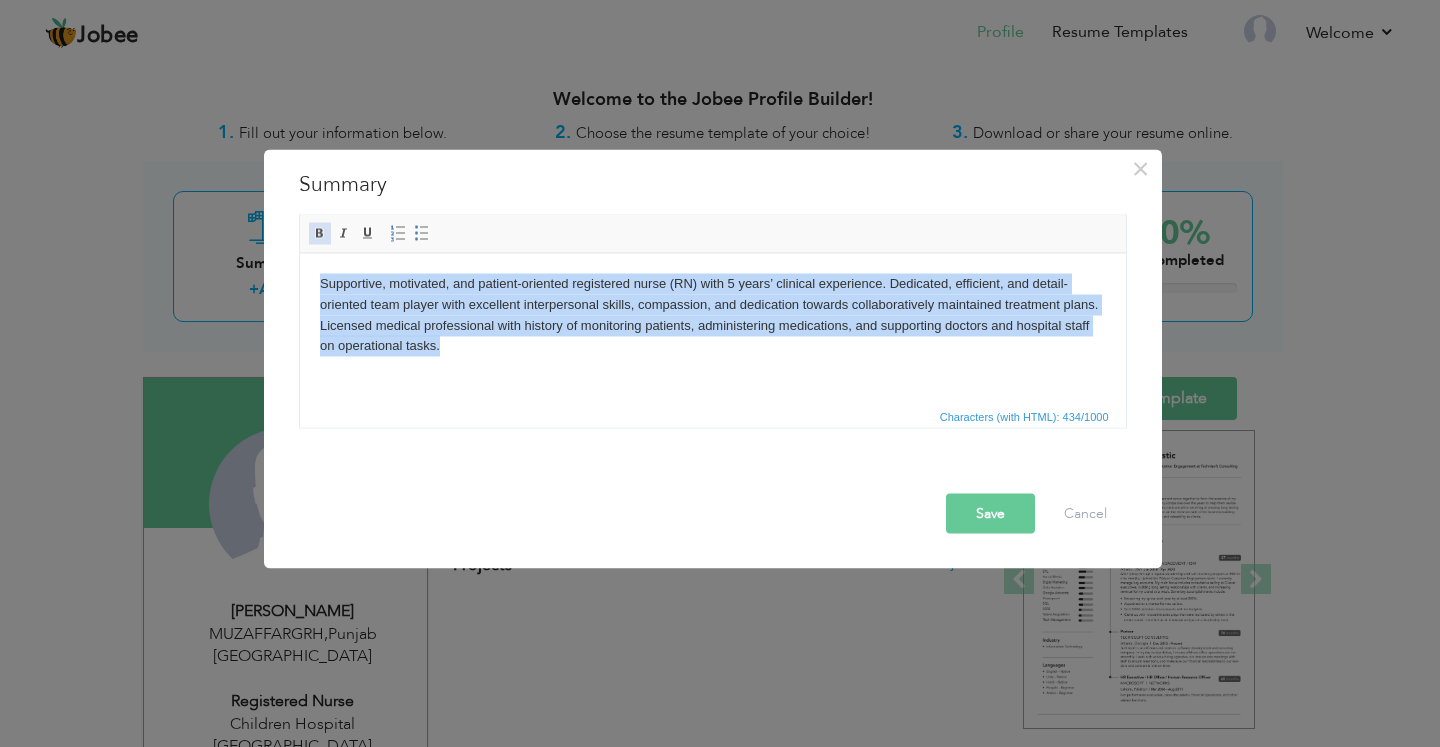 click at bounding box center [320, 233] 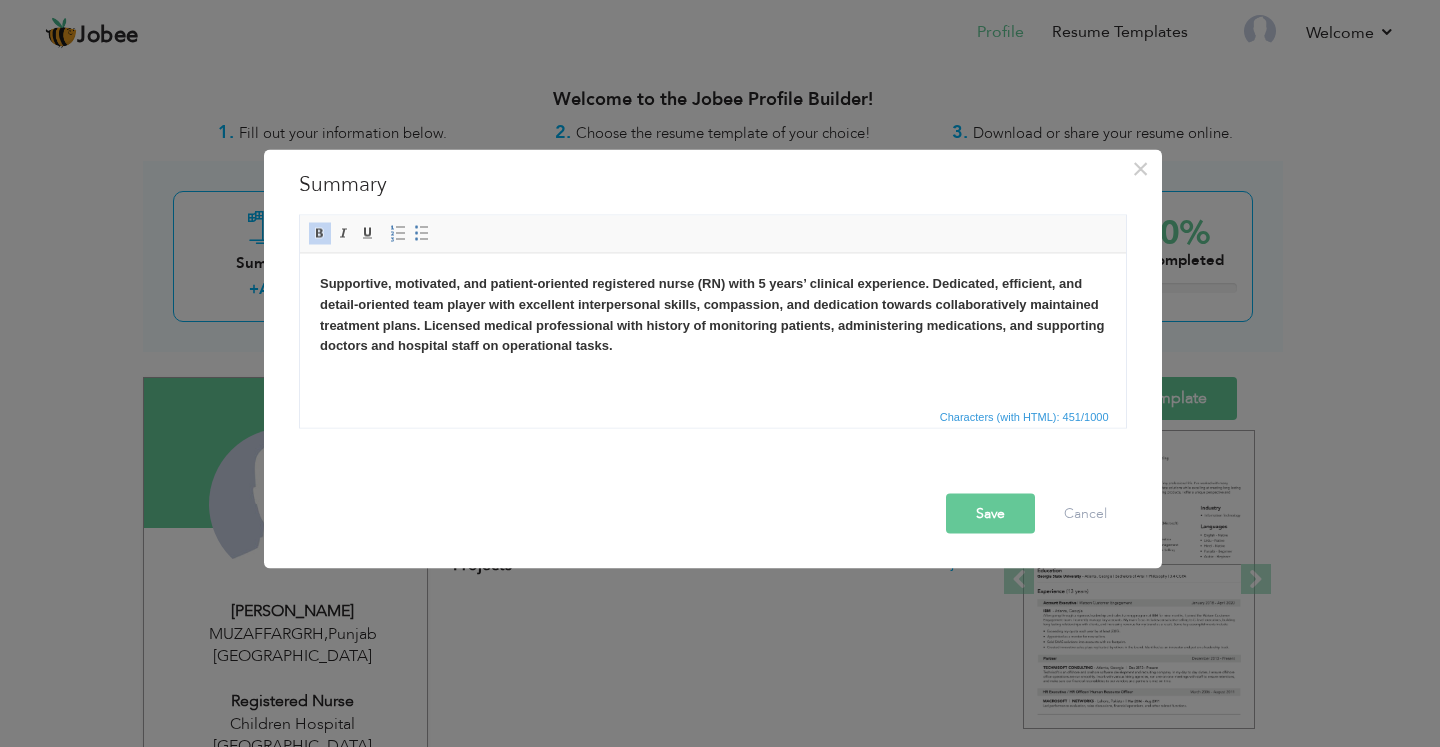 click on "Supportive, motivated, and patient-oriented registered nurse (RN) with 5 years’ clinical experience. Dedicated, efficient, and detail-oriented team player with excellent interpersonal skills, compassion, and dedication towards collaboratively maintained treatment plans. Licensed medical professional with history of monitoring patients, administering medications, and supporting doctors and hospital staff on operational tasks." at bounding box center [712, 314] 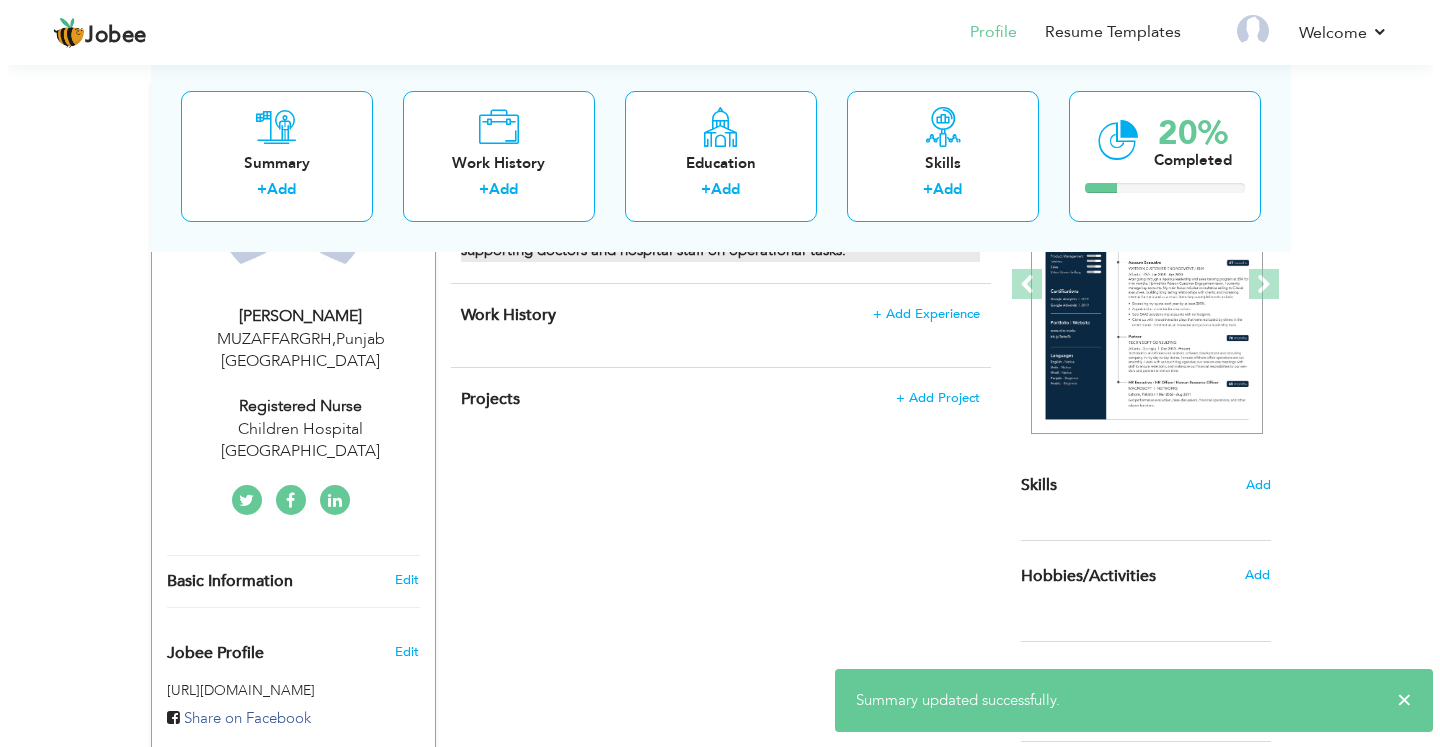 scroll, scrollTop: 300, scrollLeft: 0, axis: vertical 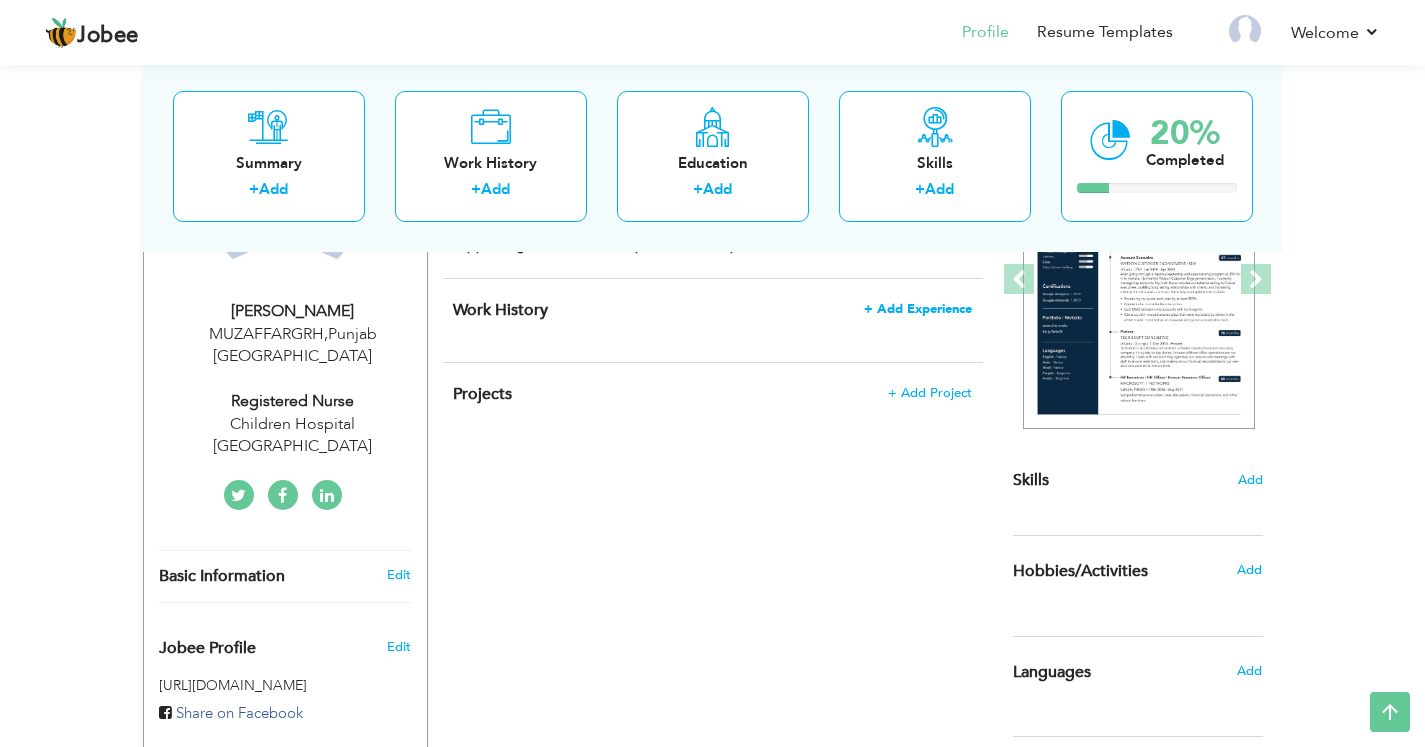 click on "+ Add Experience" at bounding box center [918, 309] 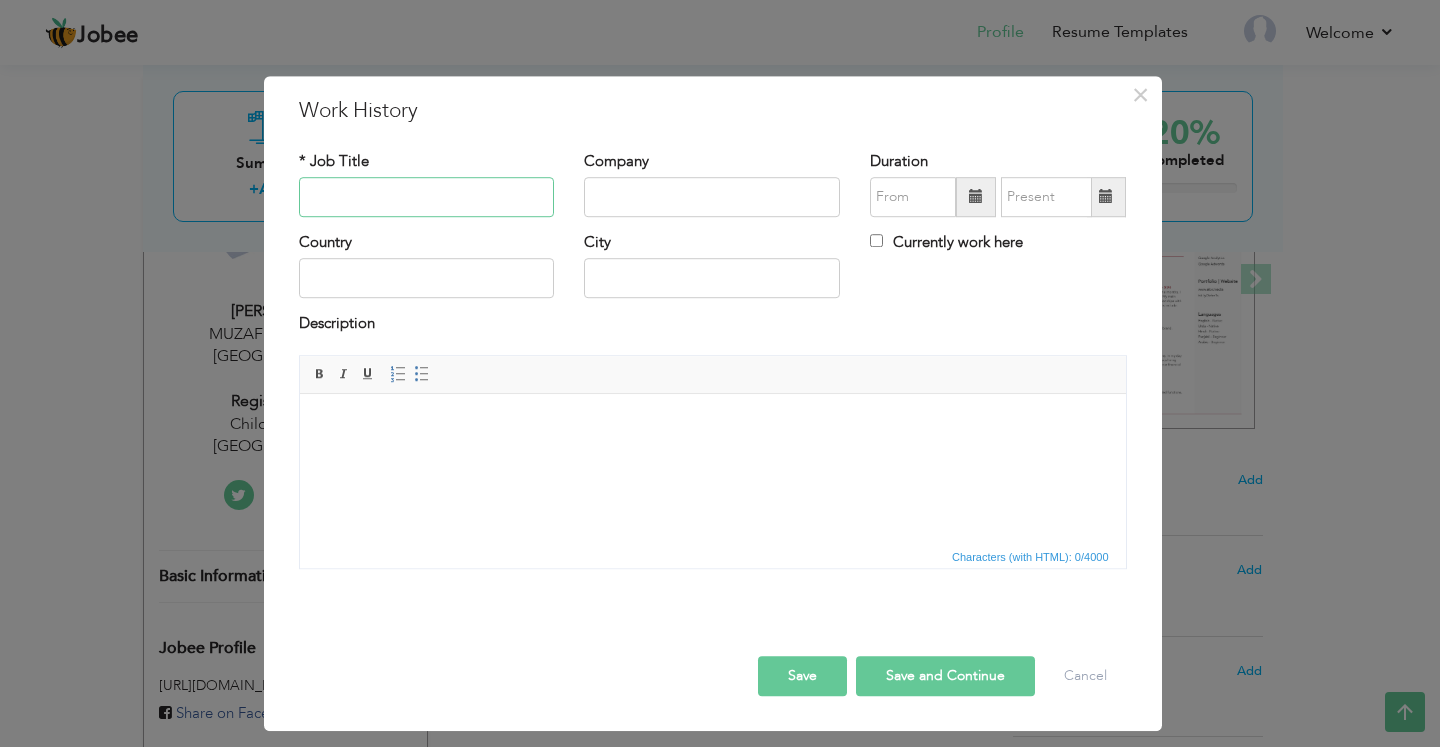 click at bounding box center (427, 197) 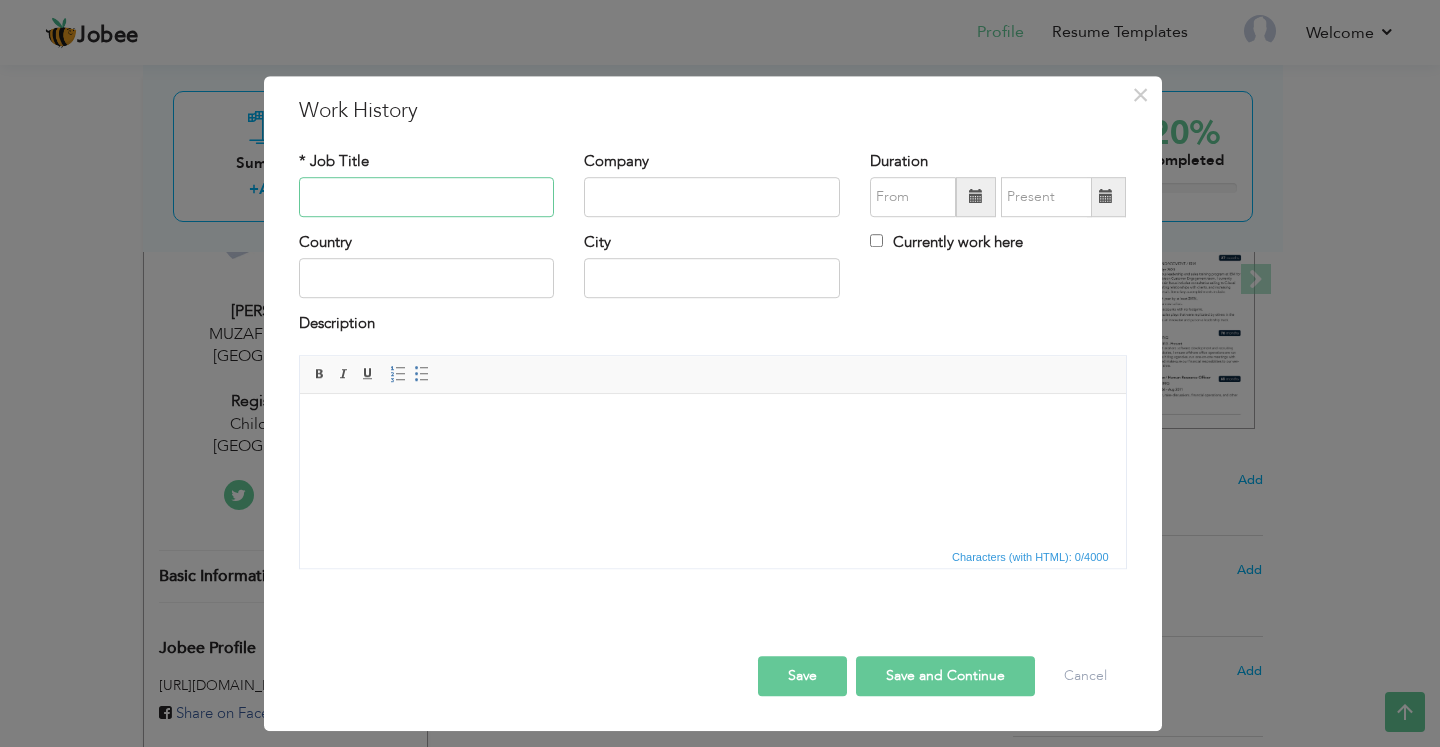 click at bounding box center [427, 197] 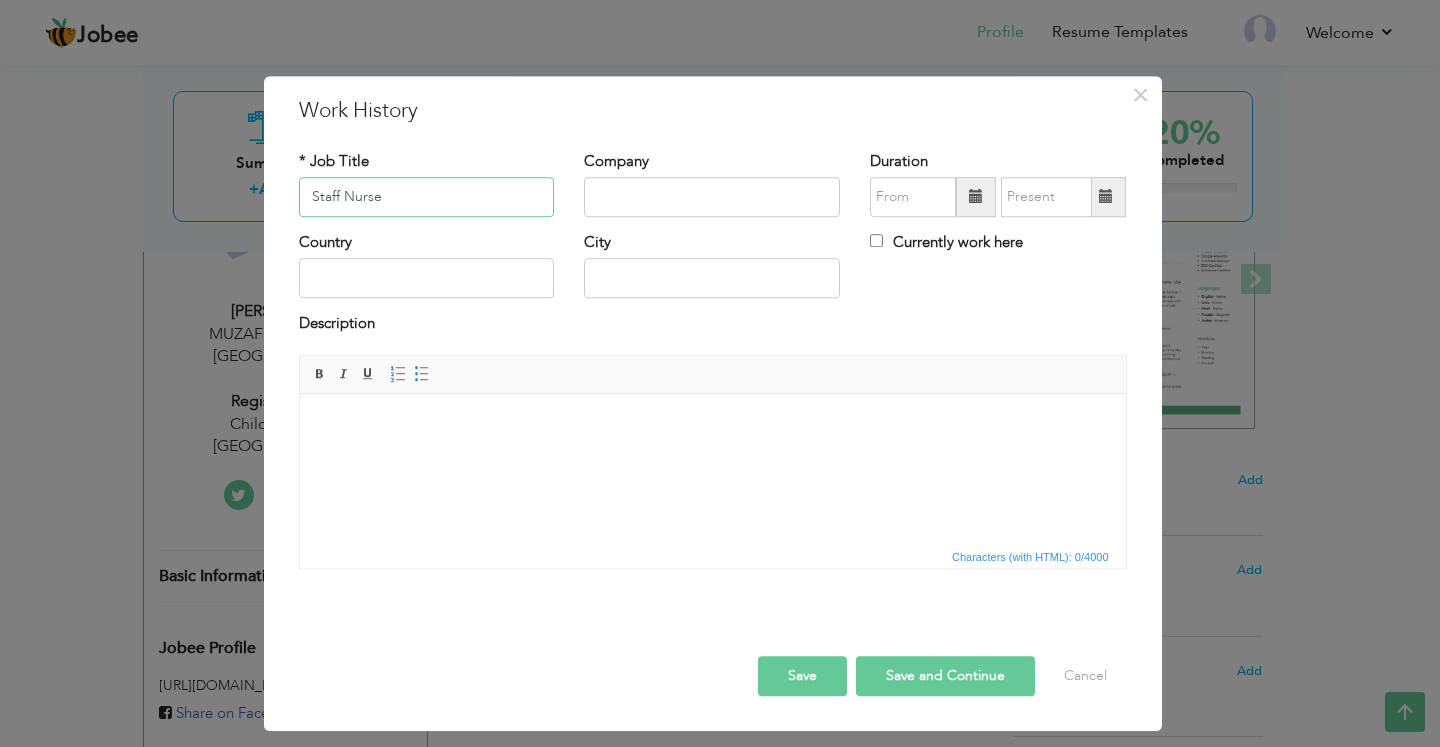 type on "Staff Nurse" 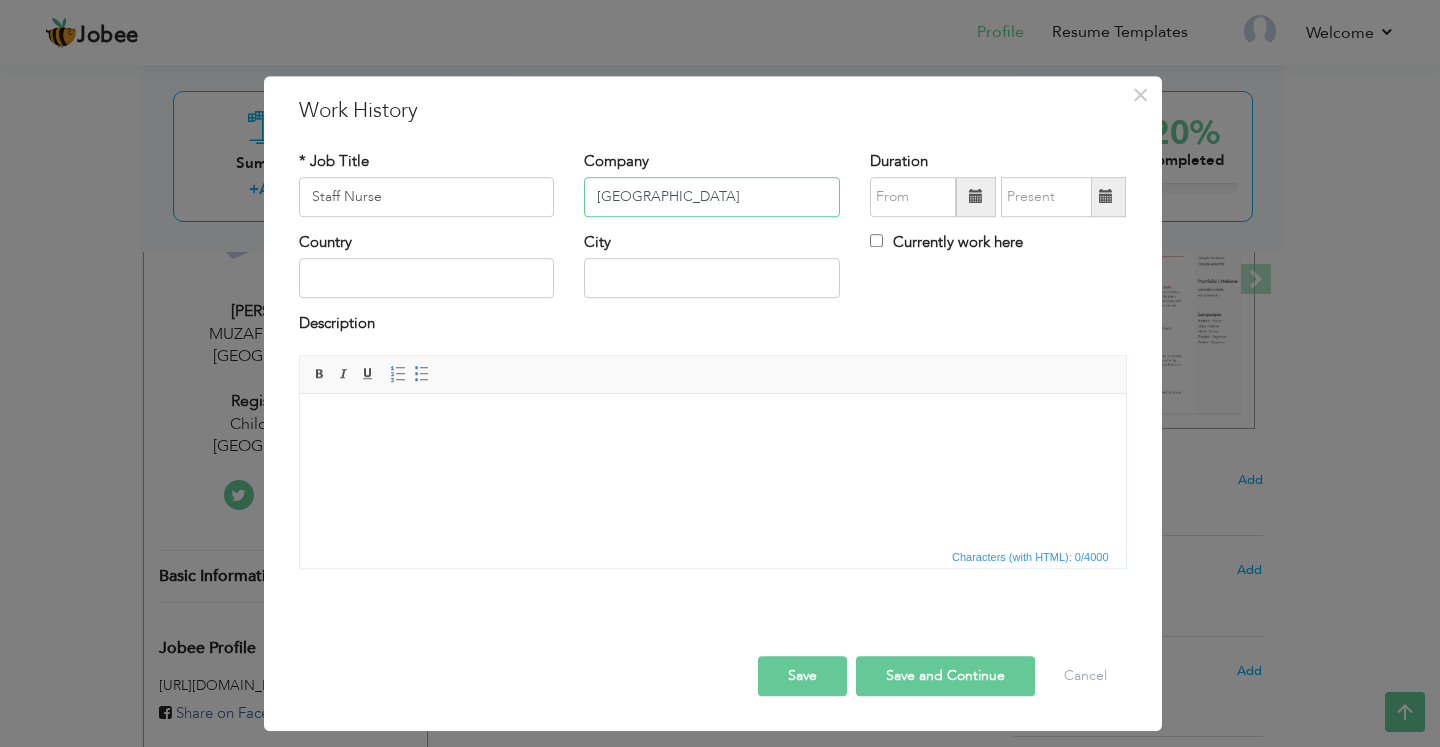 type on "[GEOGRAPHIC_DATA]" 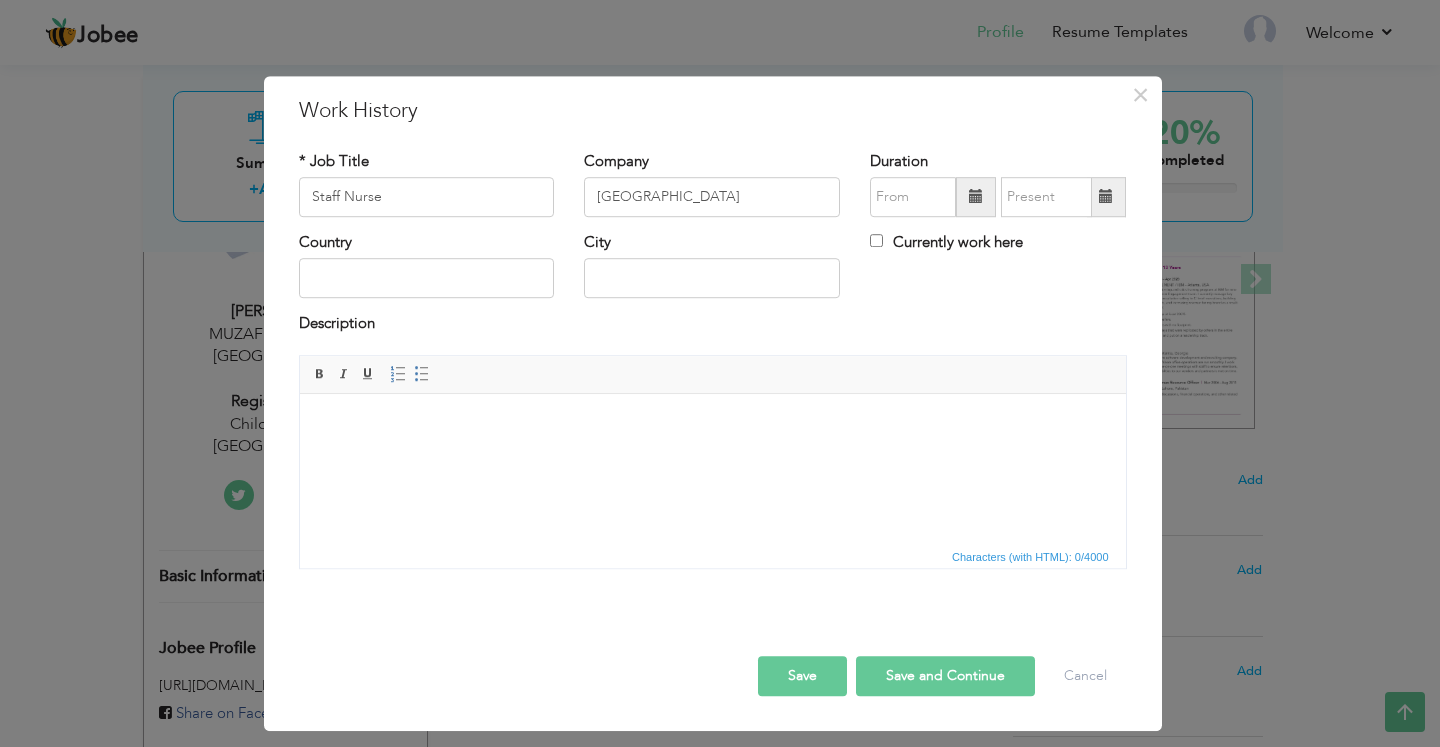 click at bounding box center [976, 197] 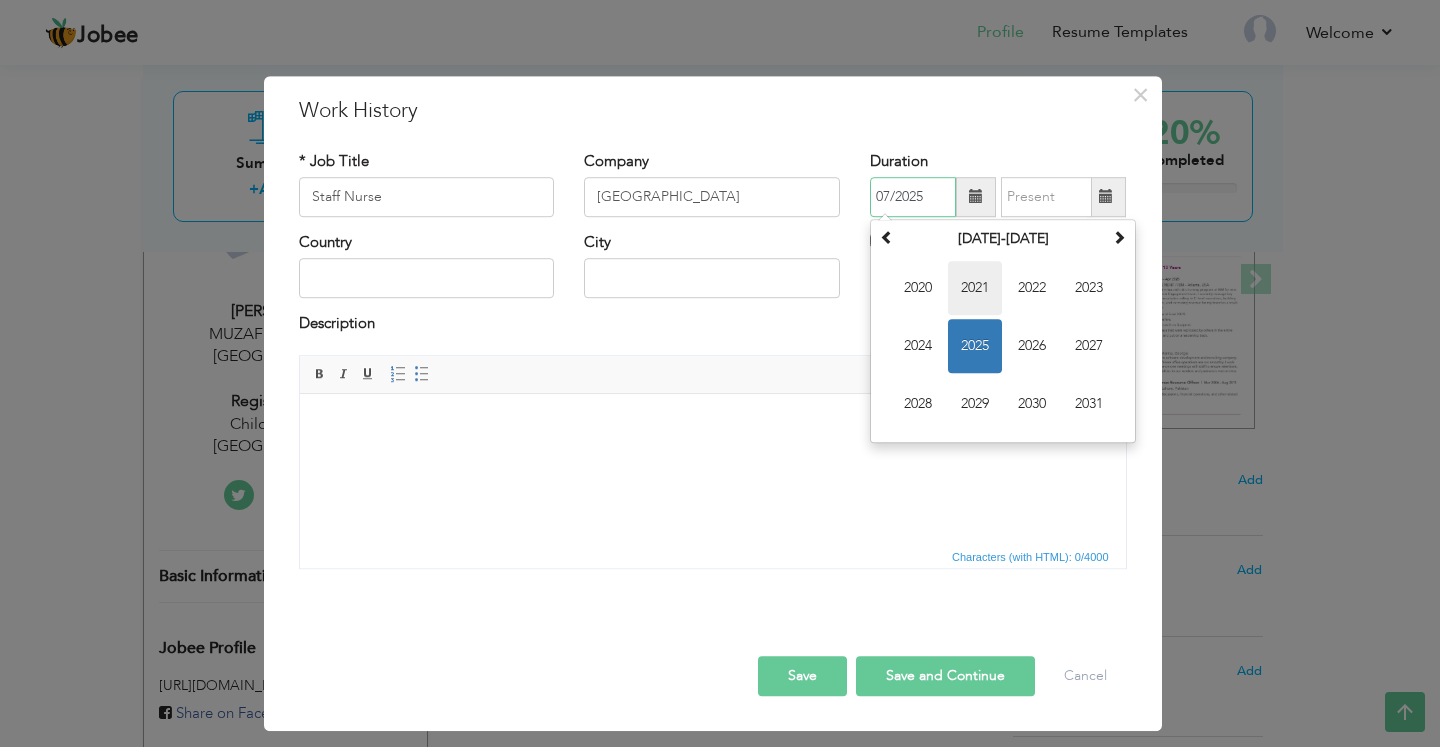 click on "2021" at bounding box center [975, 288] 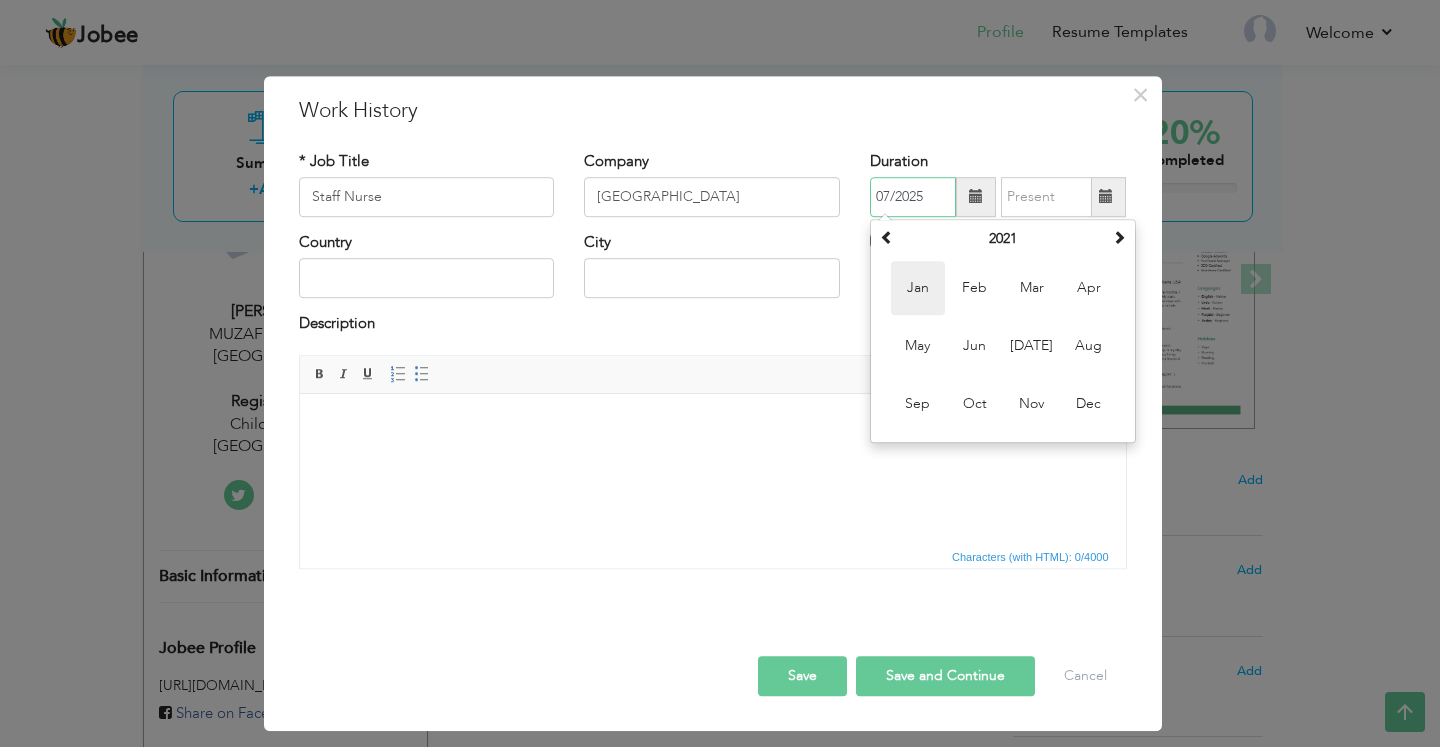 click on "Jan" at bounding box center [918, 288] 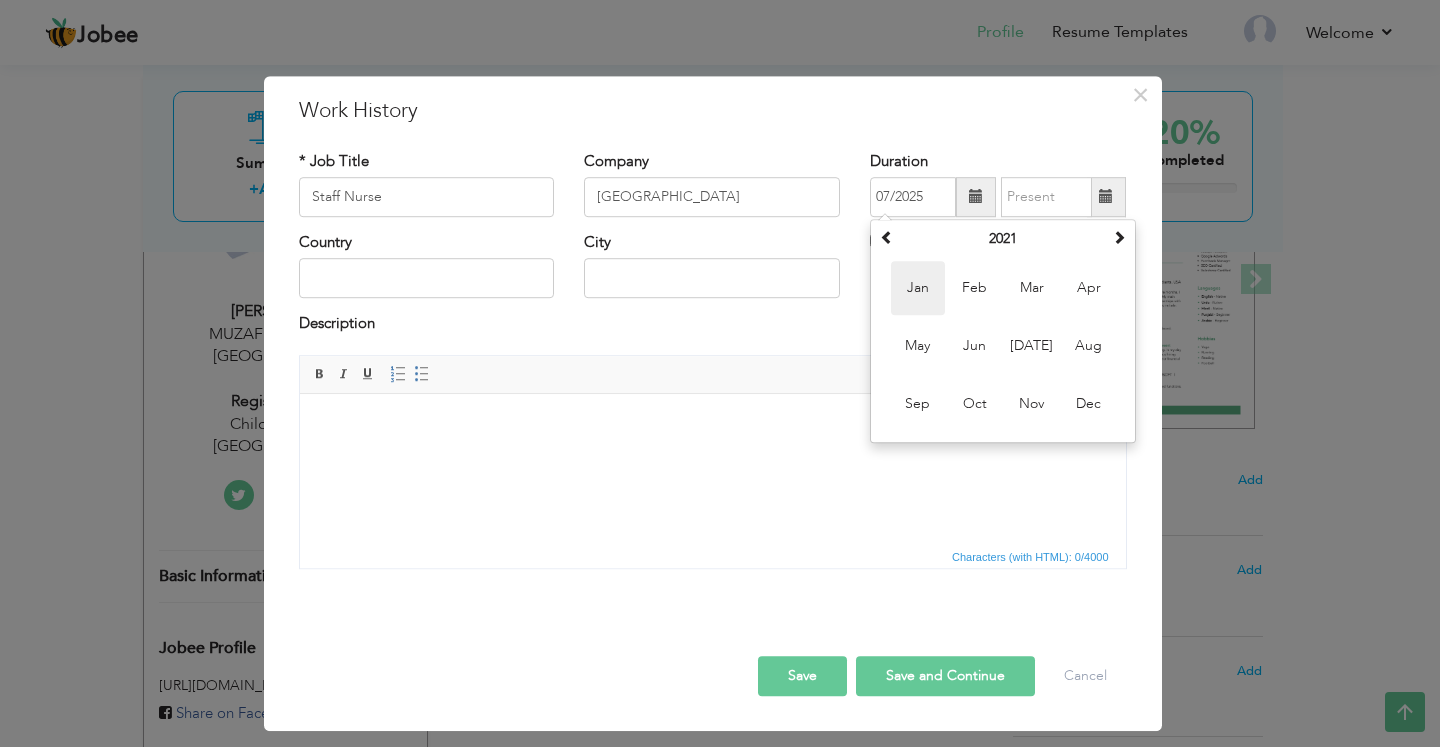 type on "01/2021" 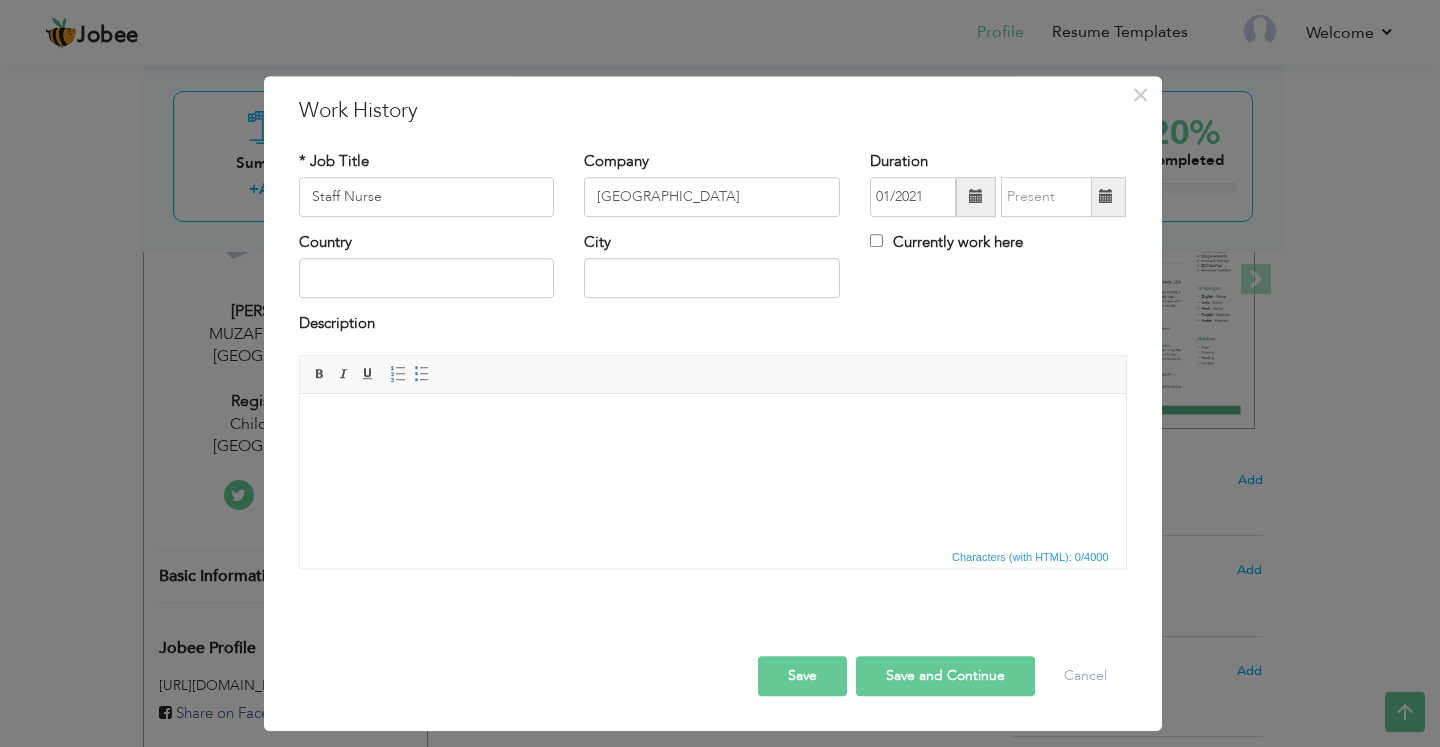 click at bounding box center [1106, 197] 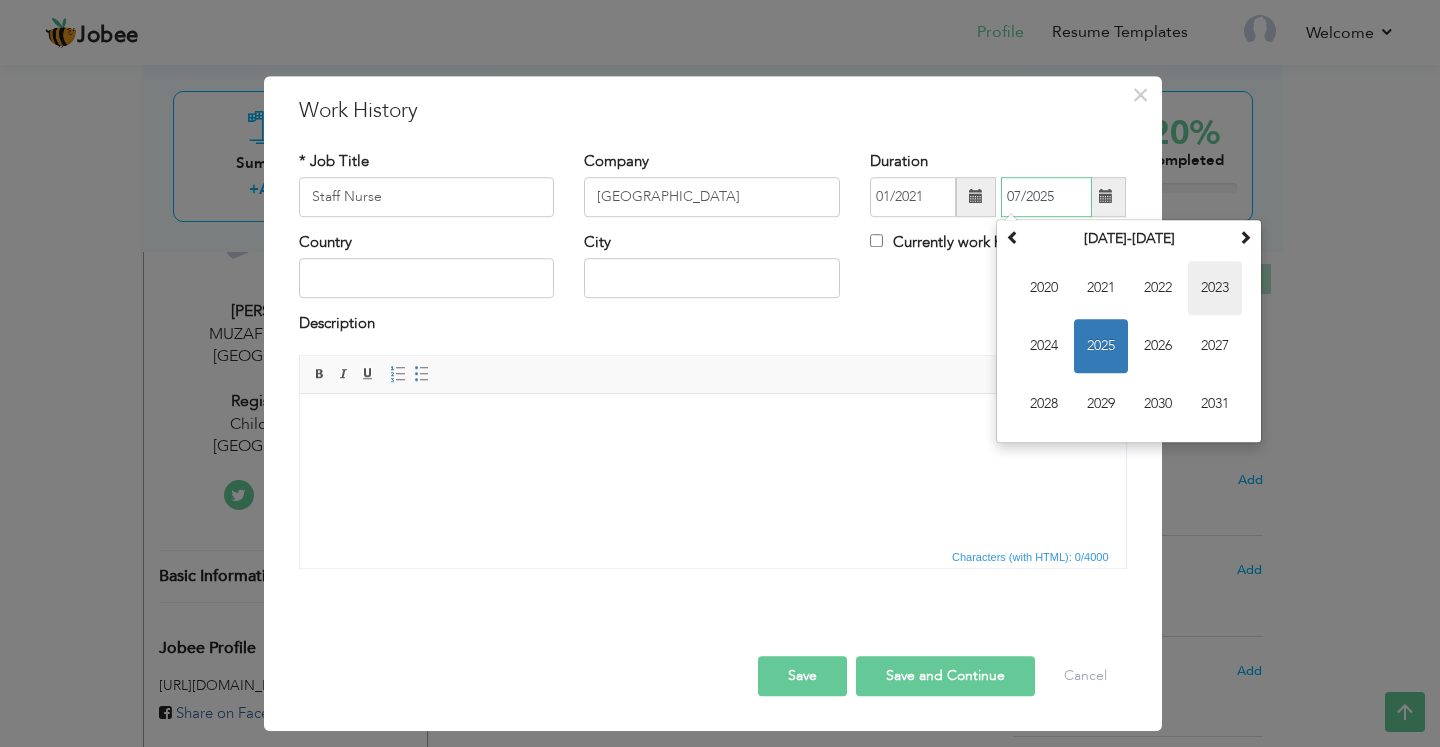click on "2023" at bounding box center [1215, 288] 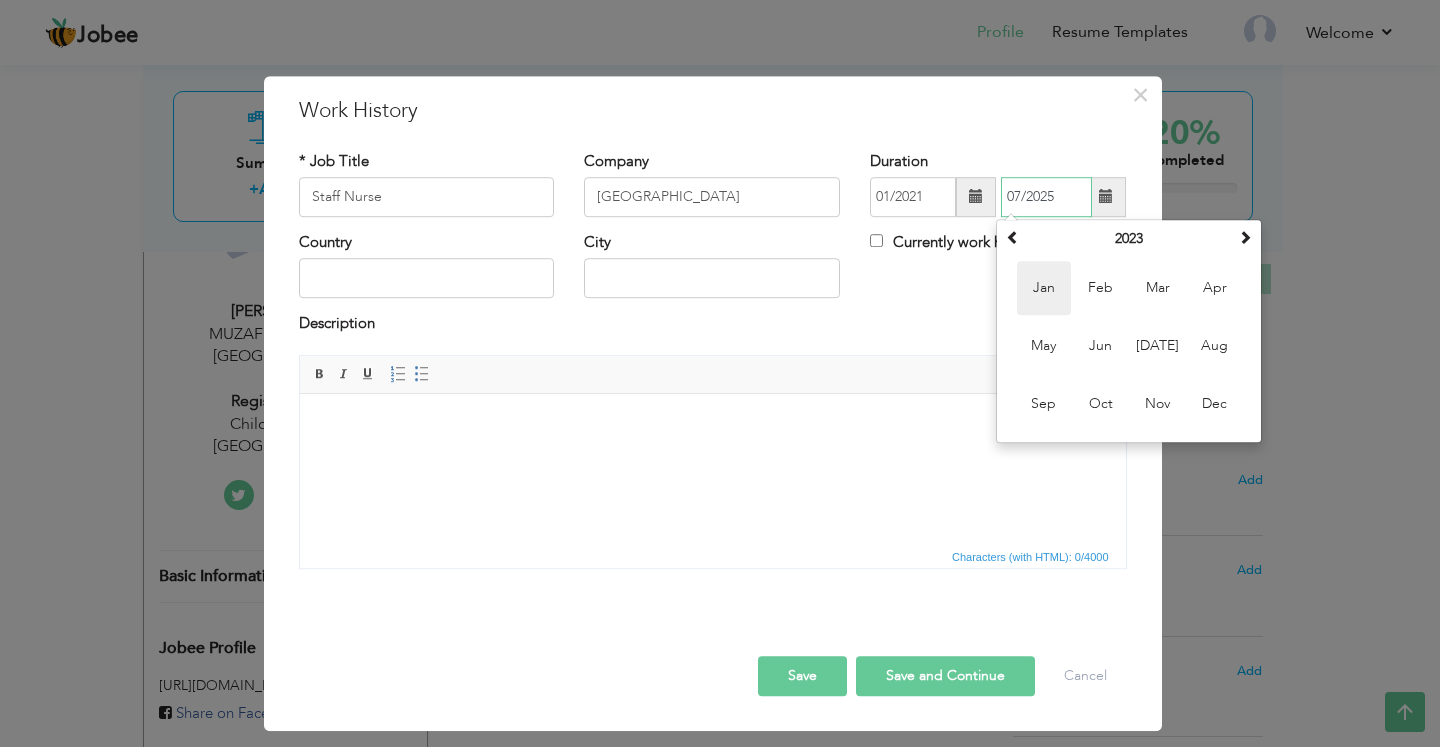 click on "Jan" at bounding box center (1044, 288) 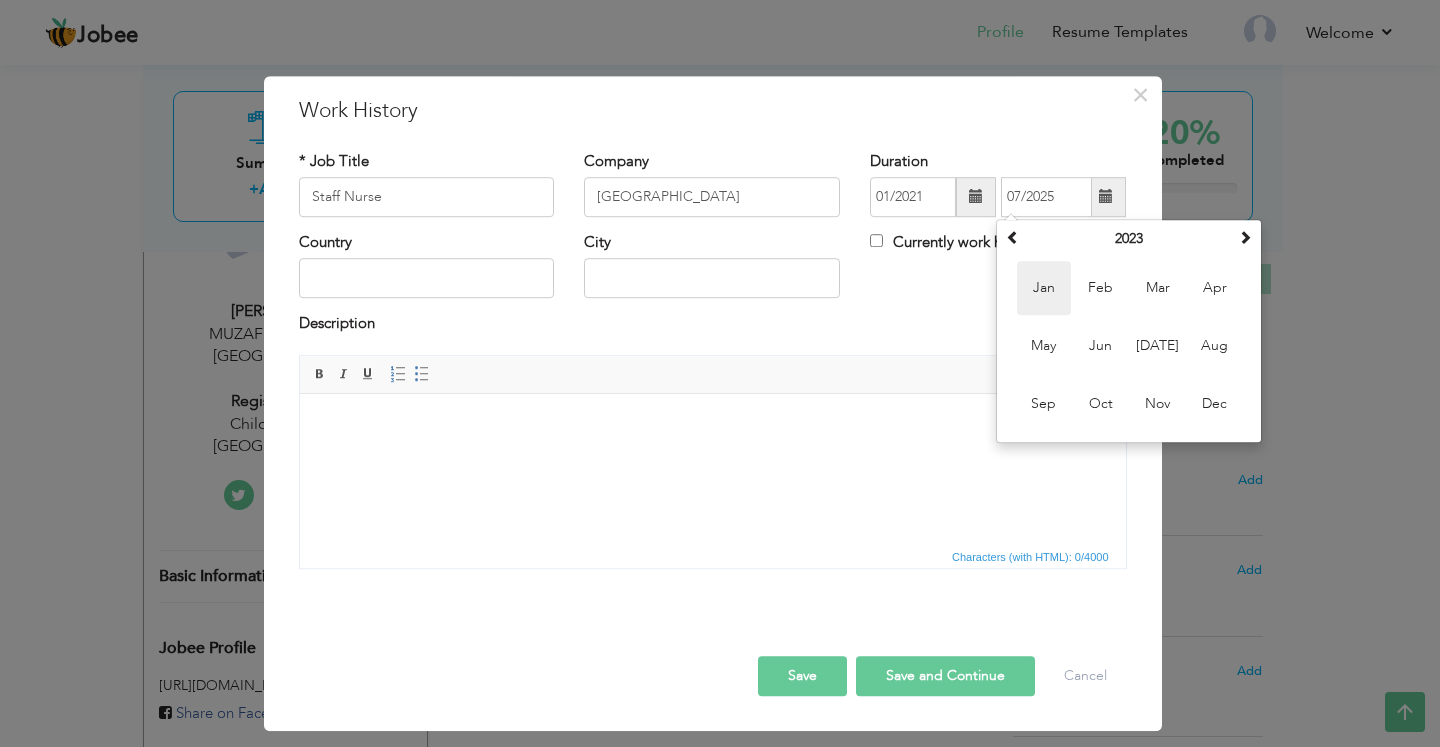 type on "01/2023" 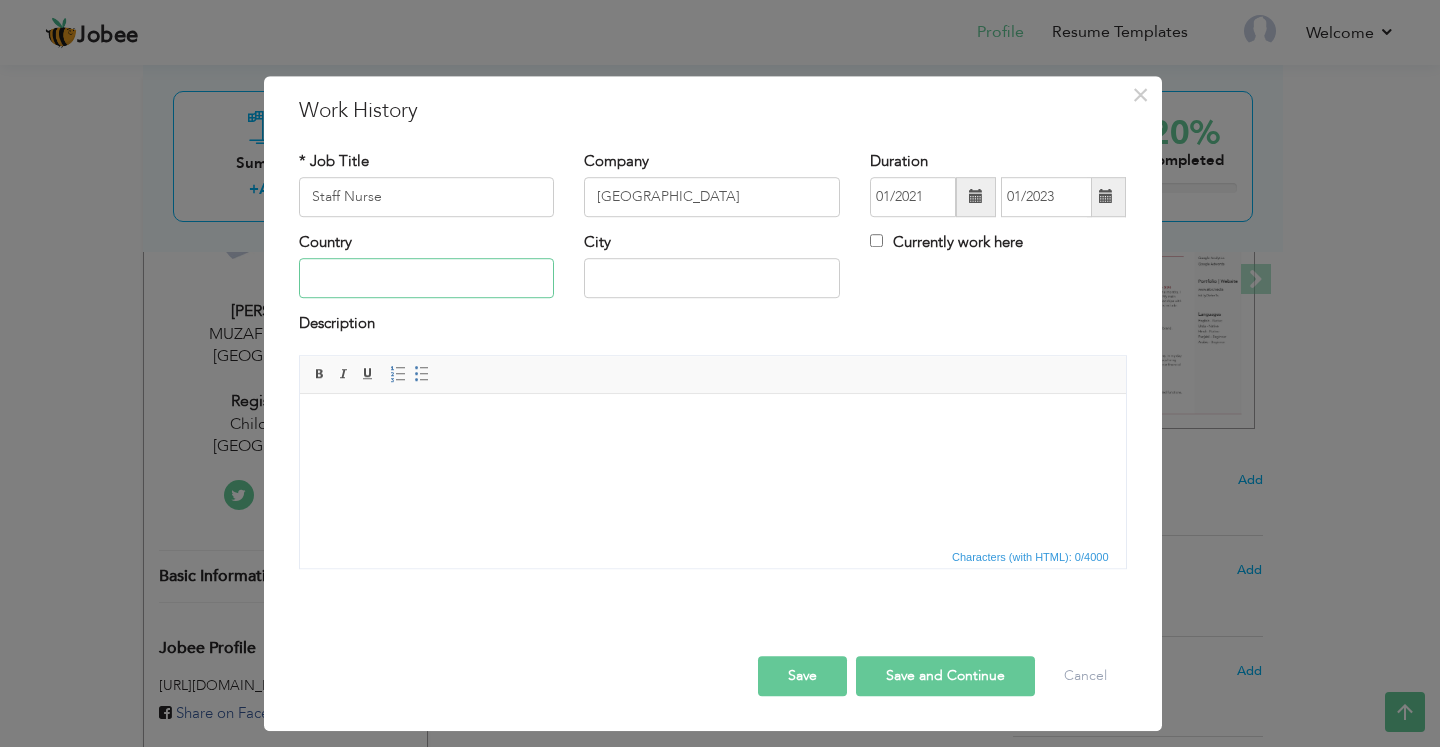click at bounding box center (427, 279) 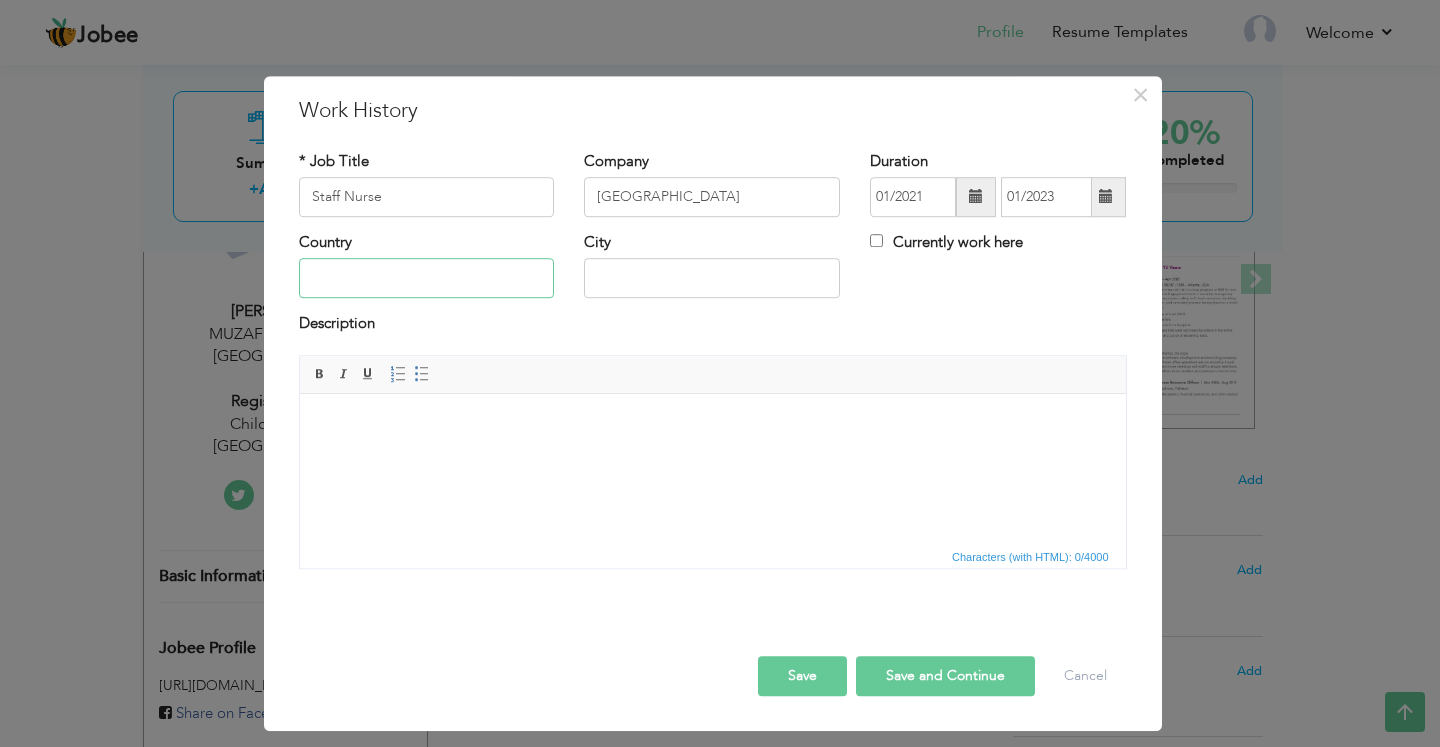 type on "[GEOGRAPHIC_DATA]" 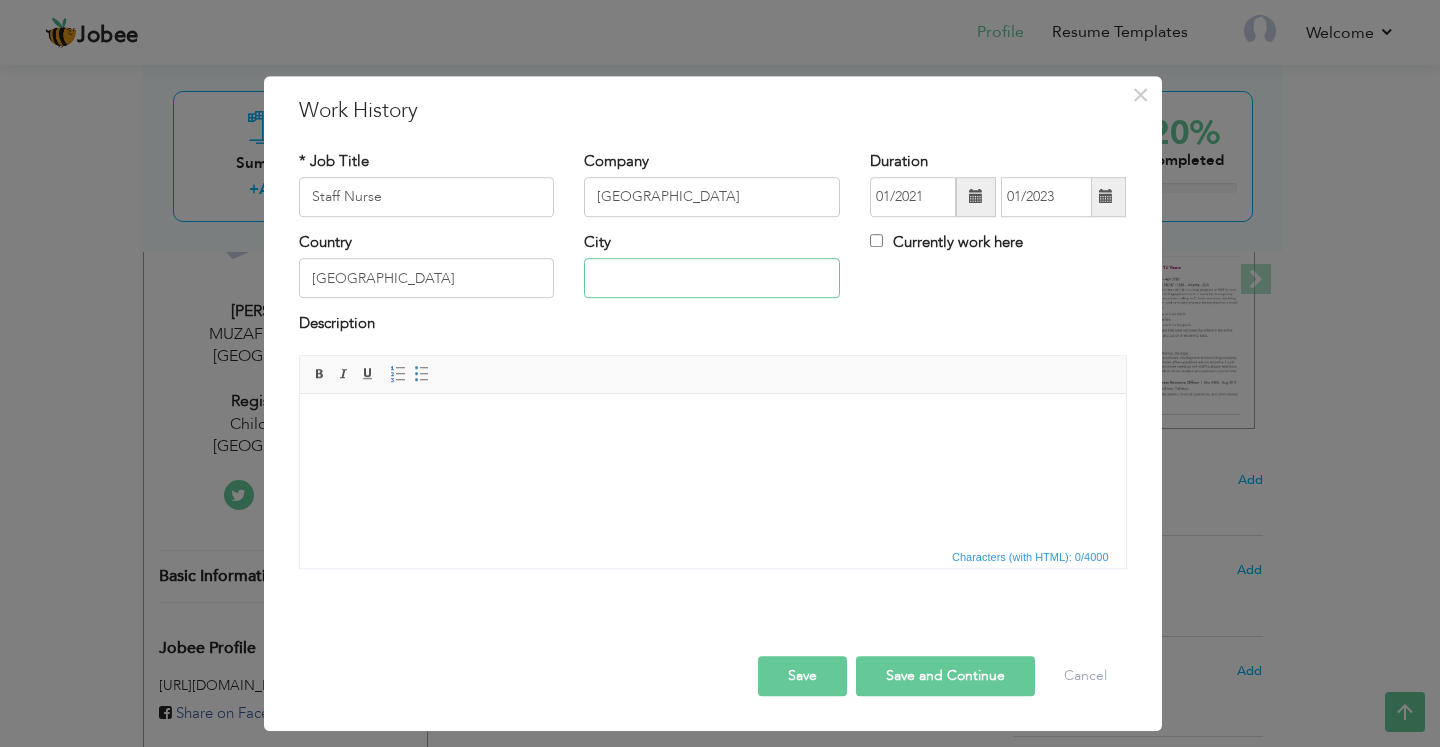 type on "MUZAFFARGRH" 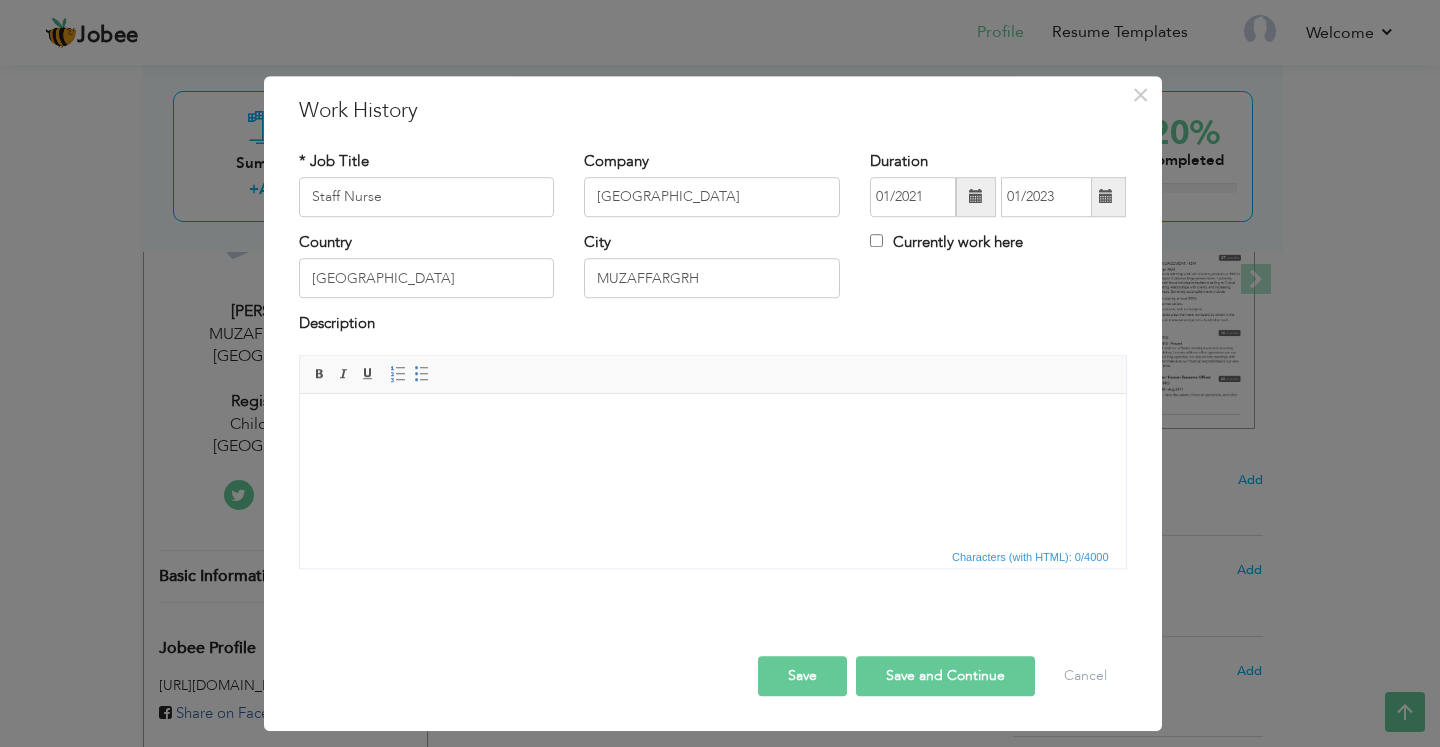 click at bounding box center (712, 423) 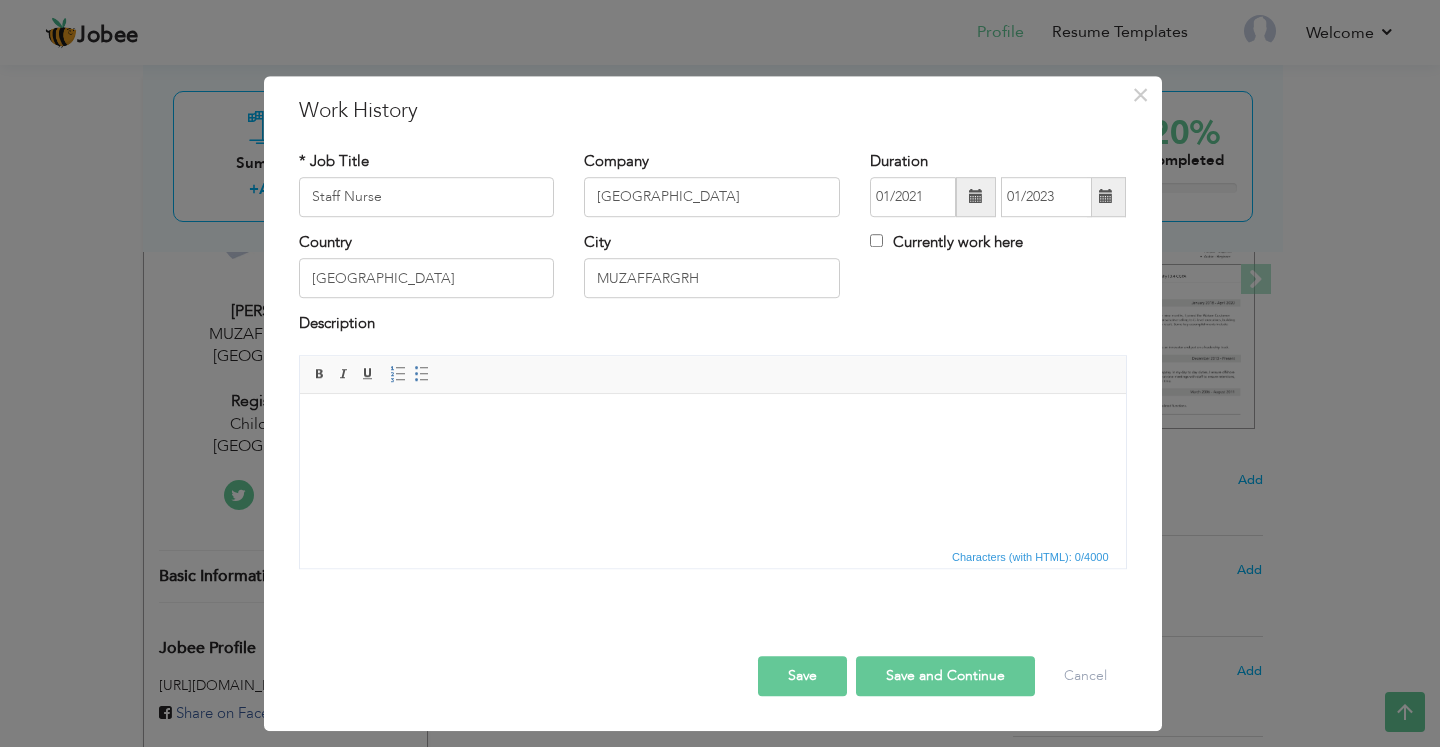 scroll, scrollTop: 53, scrollLeft: 0, axis: vertical 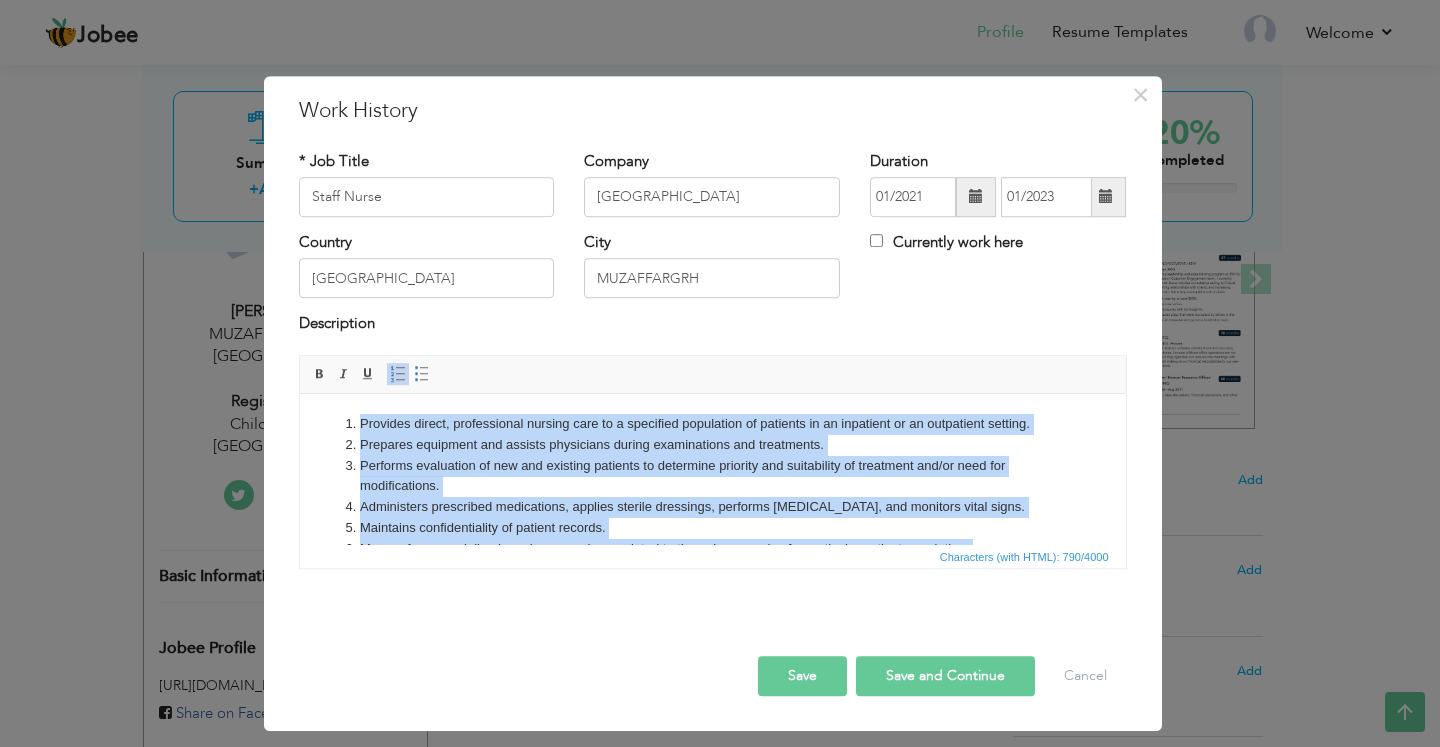 drag, startPoint x: 693, startPoint y: 534, endPoint x: 327, endPoint y: 407, distance: 387.40805 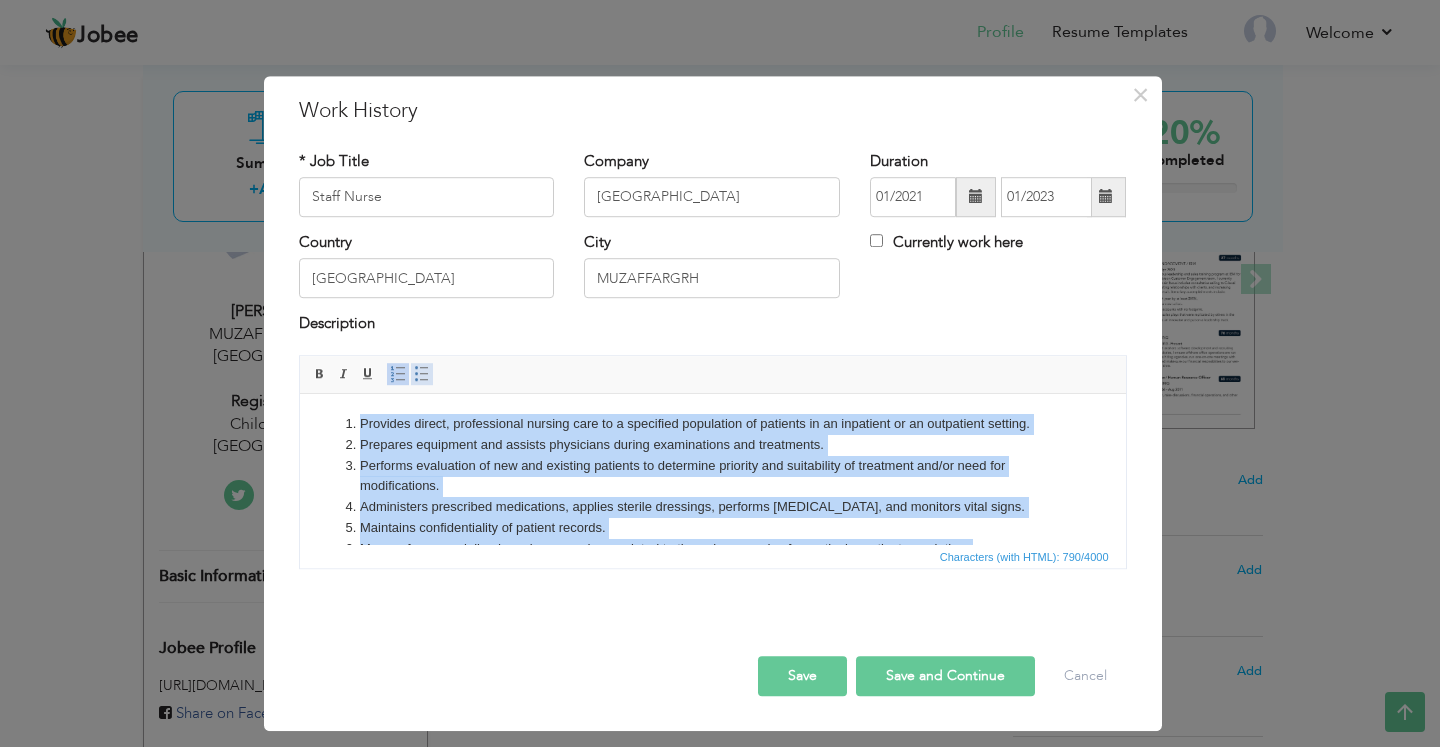 click at bounding box center [422, 374] 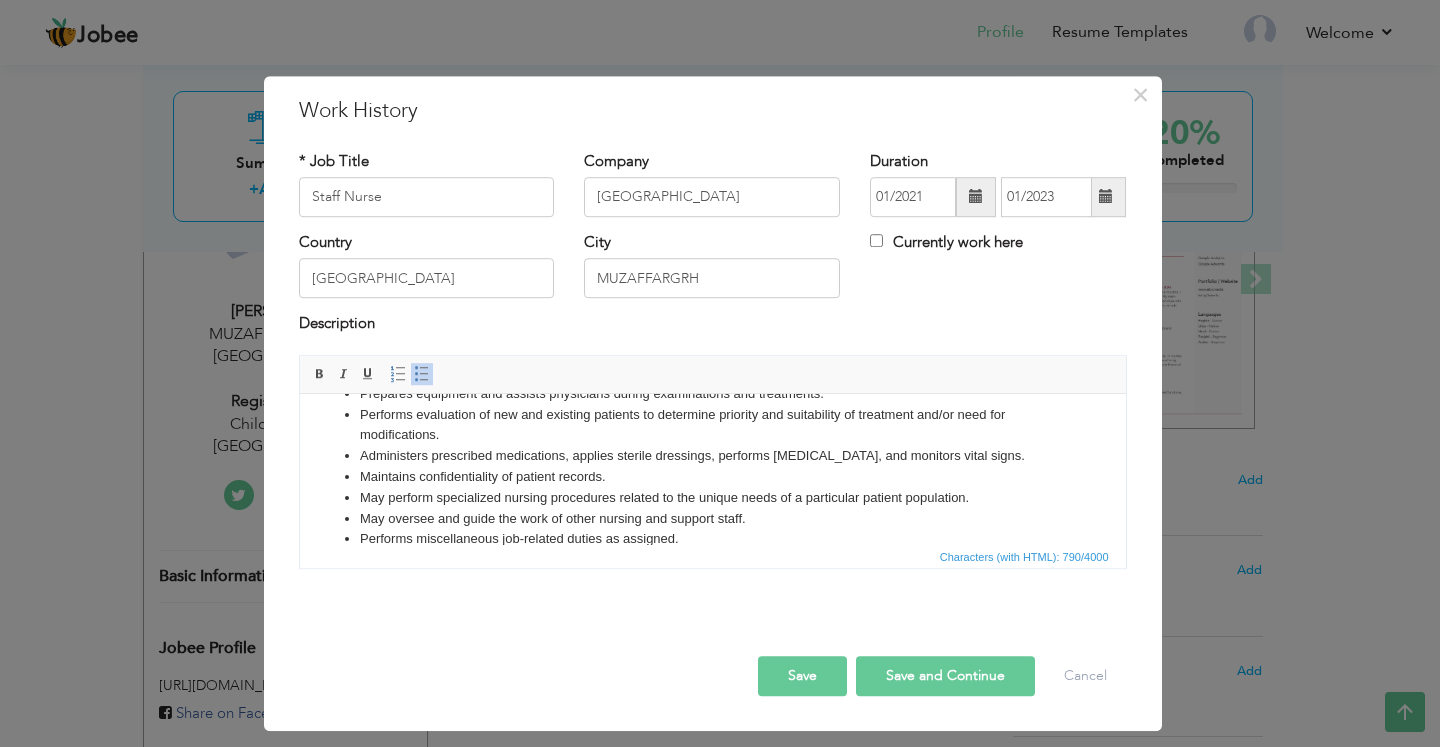scroll, scrollTop: 77, scrollLeft: 0, axis: vertical 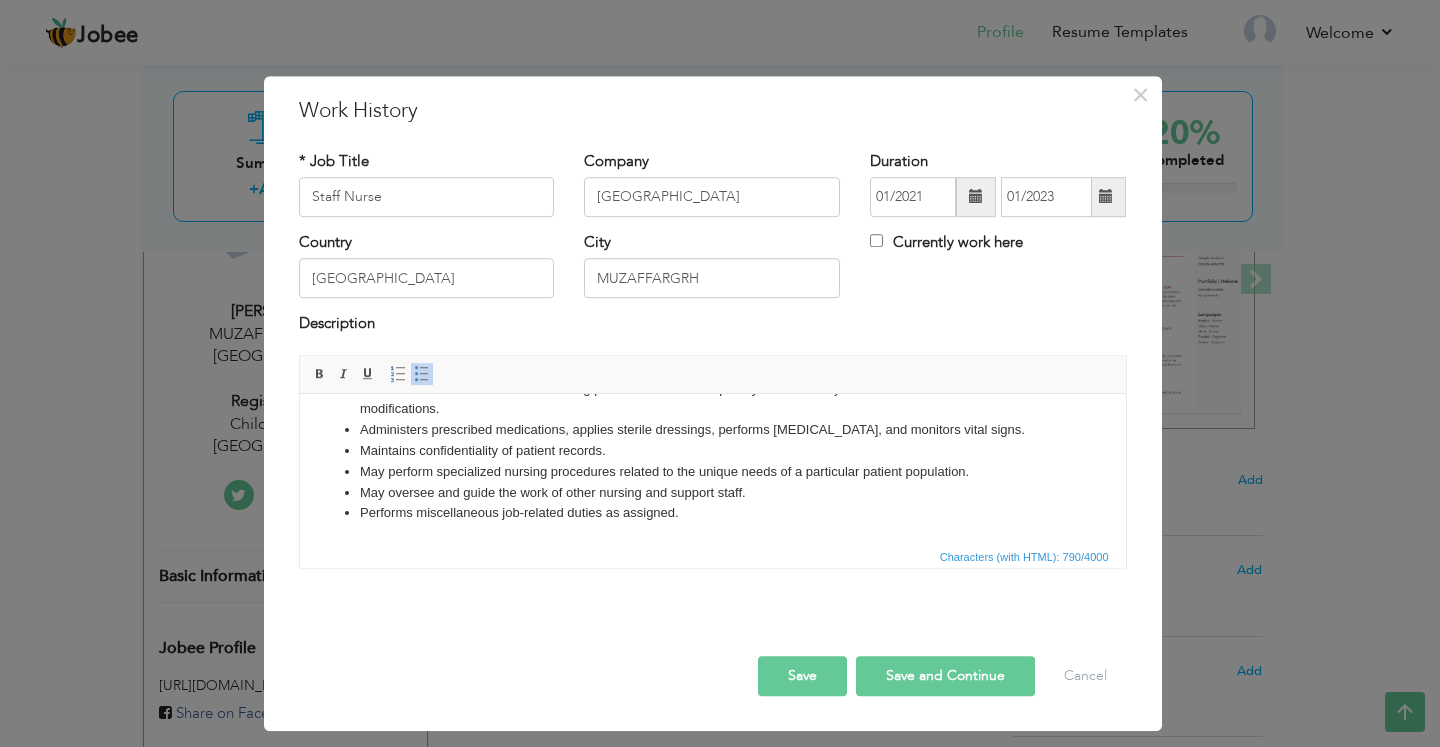 click on "Save and Continue" at bounding box center (945, 676) 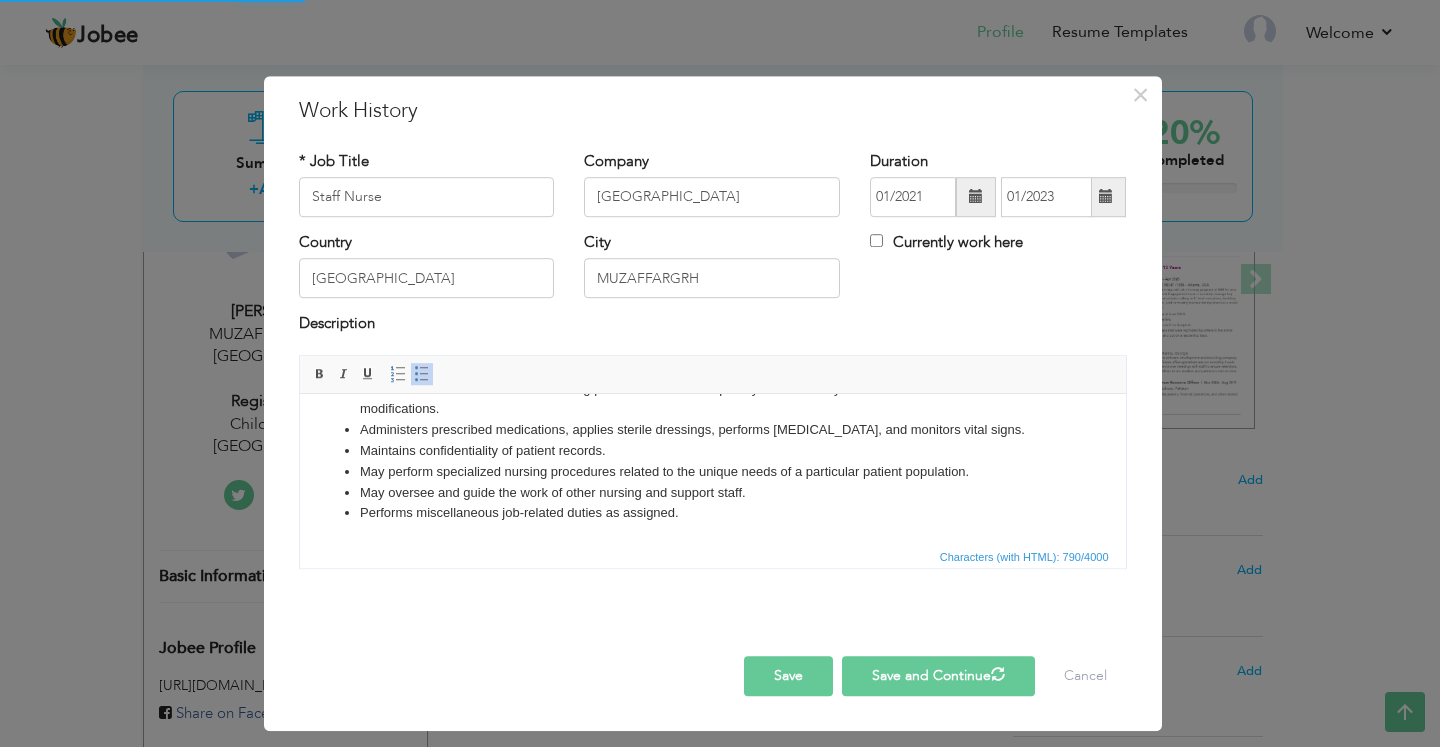 type 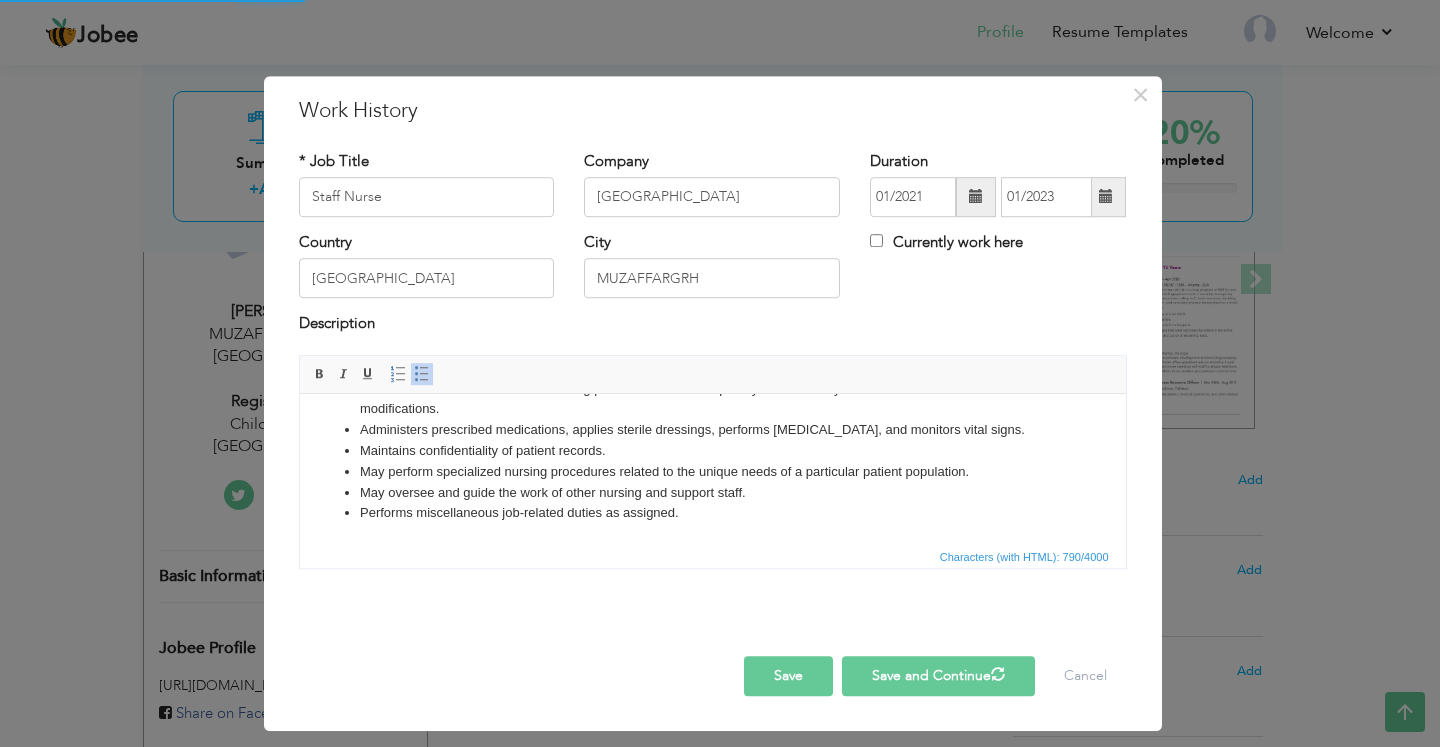 type 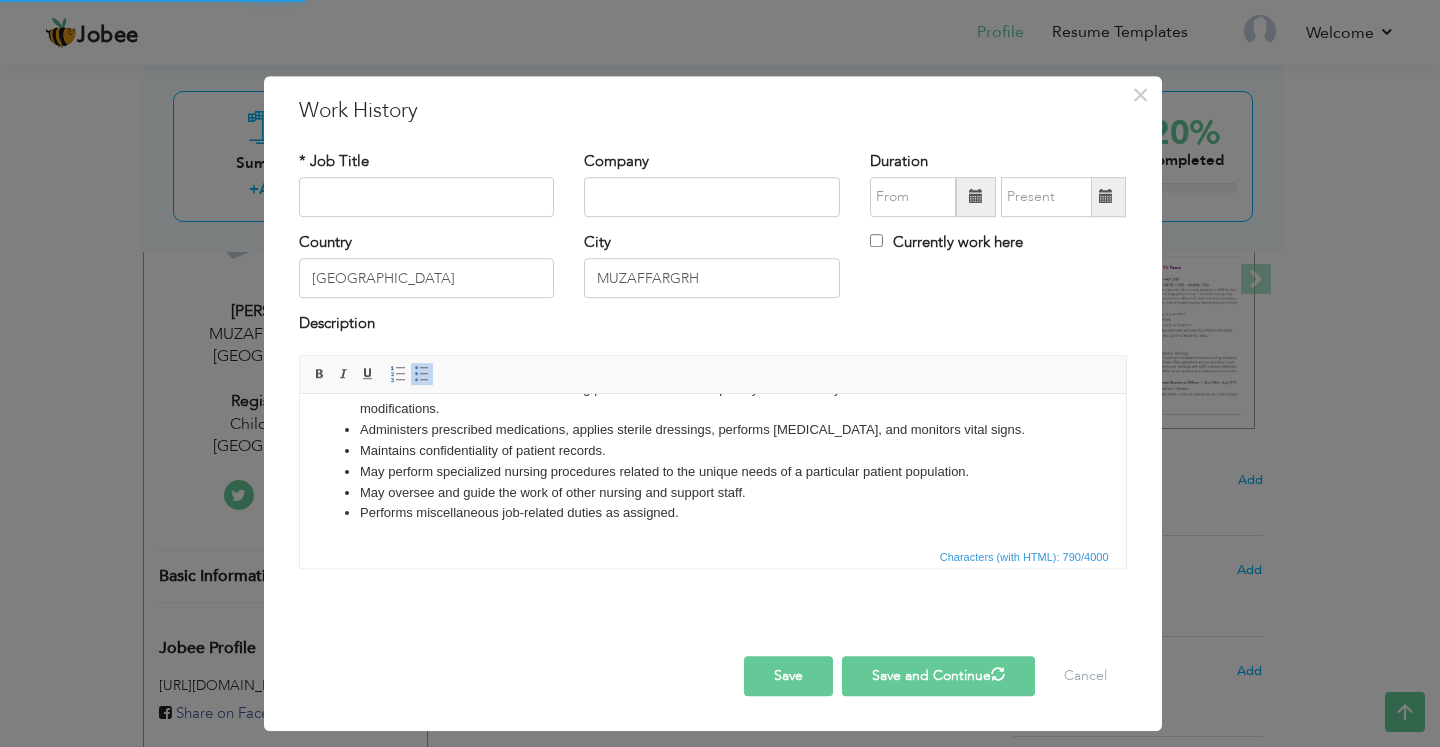 type 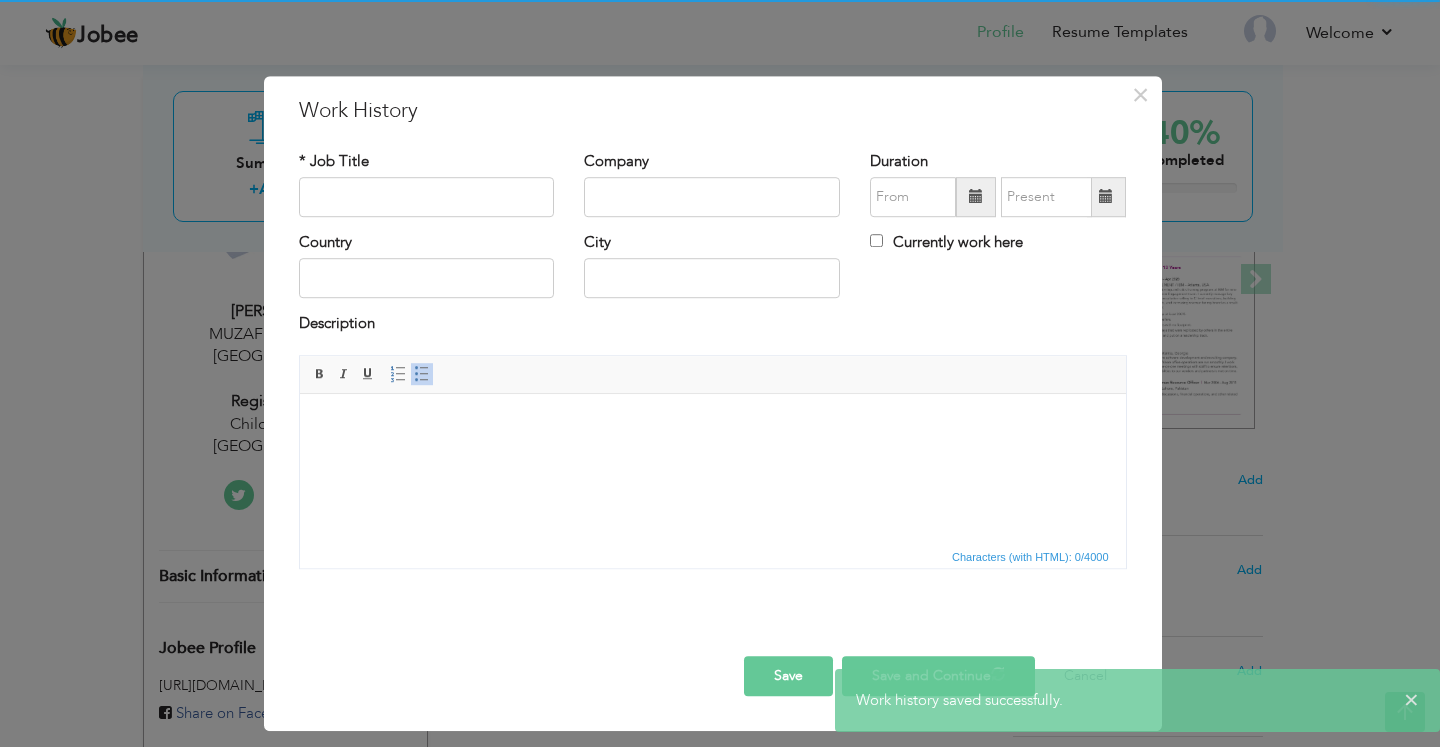 scroll, scrollTop: 0, scrollLeft: 0, axis: both 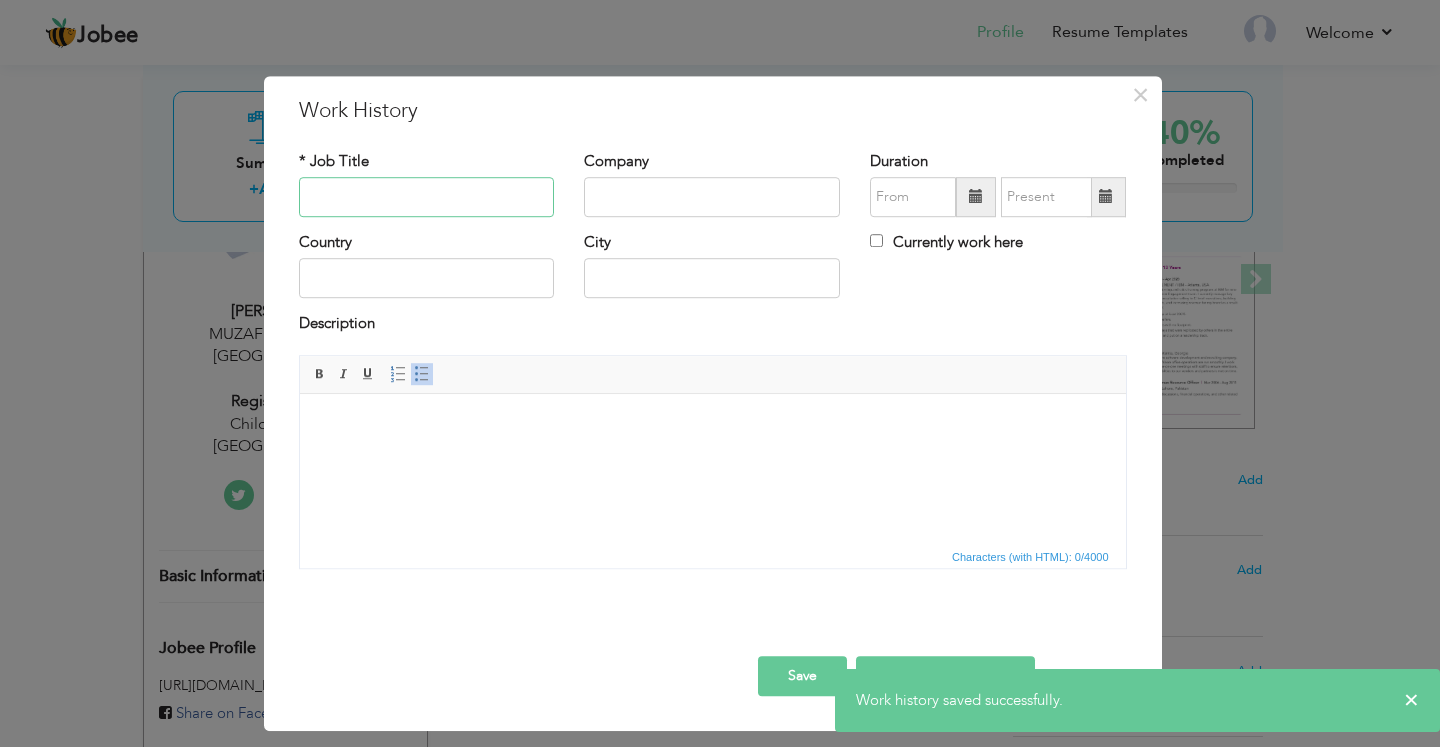 click at bounding box center [427, 197] 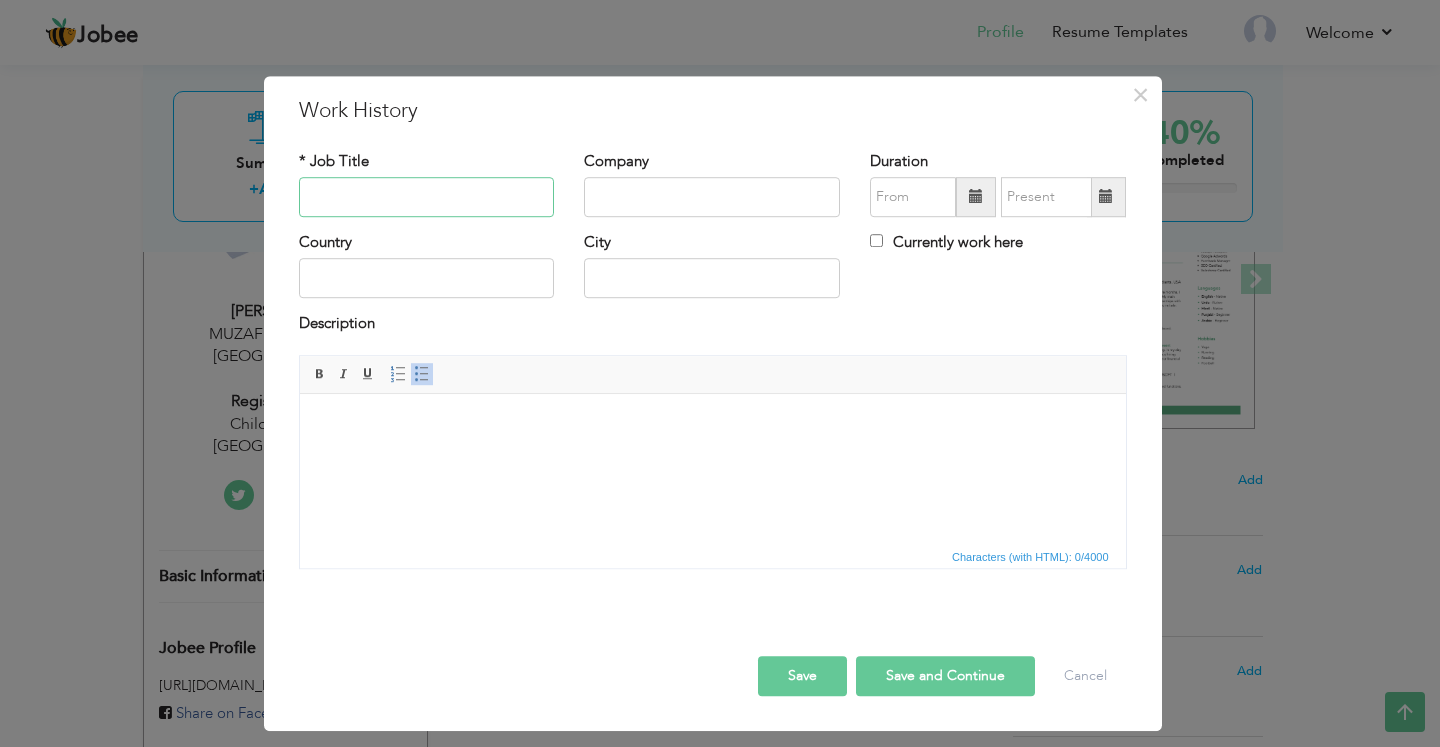 type on "r" 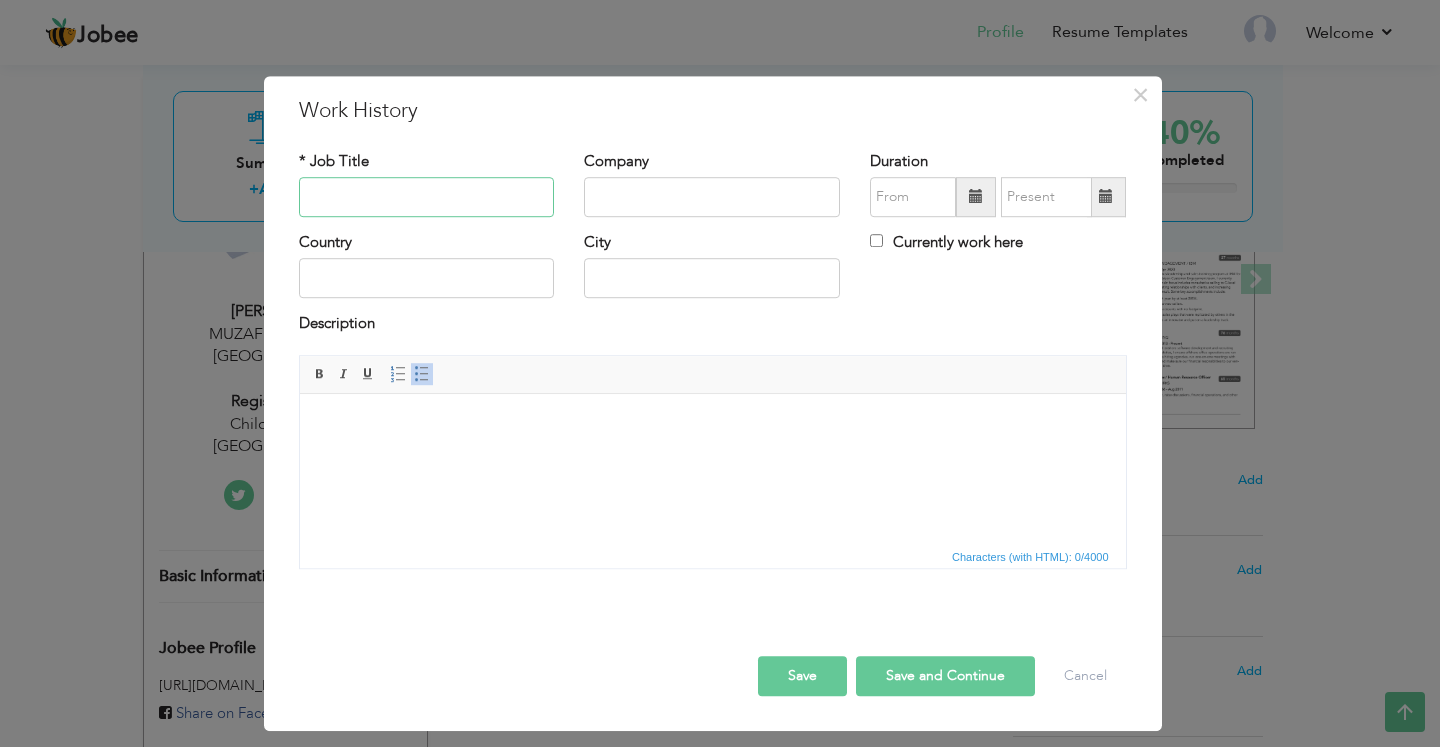 paste on "Registered nurse" 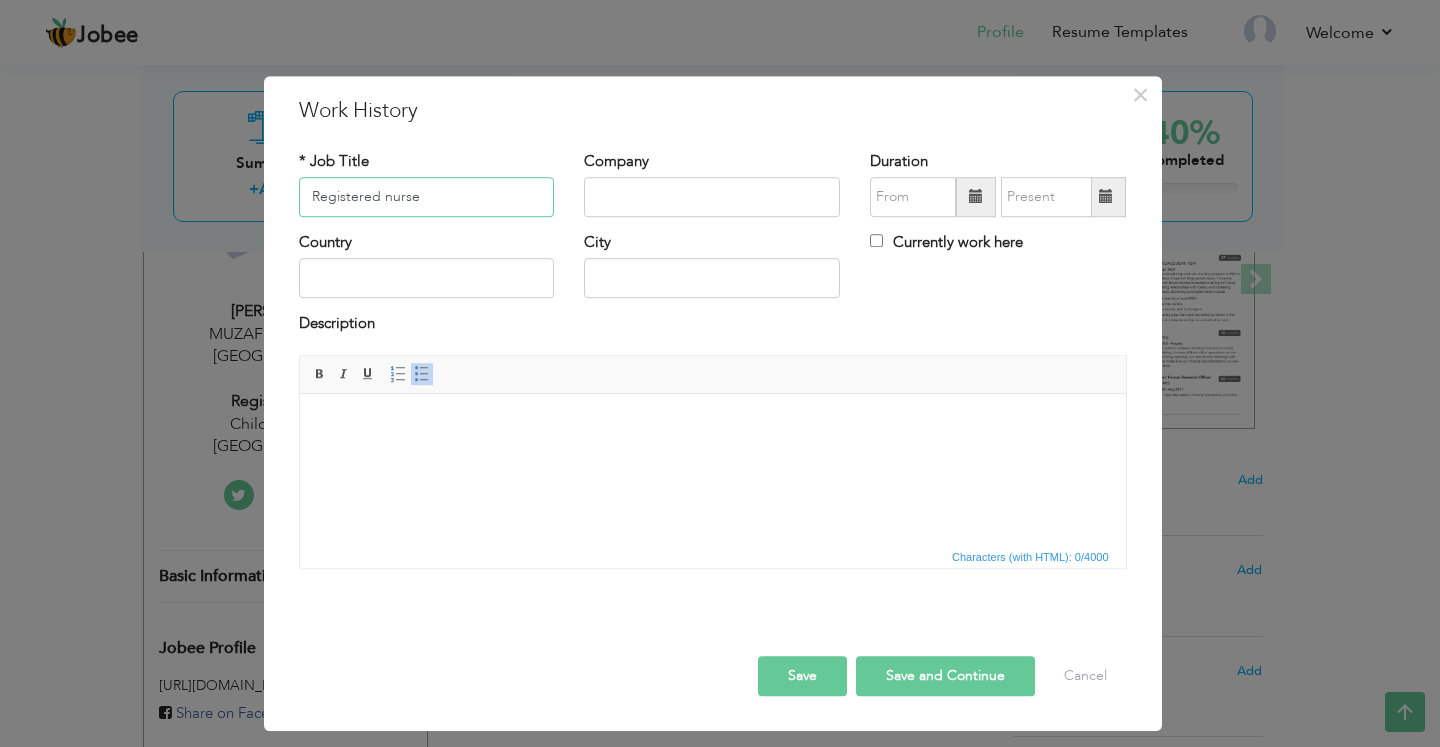 click on "Registered nurse" at bounding box center [427, 197] 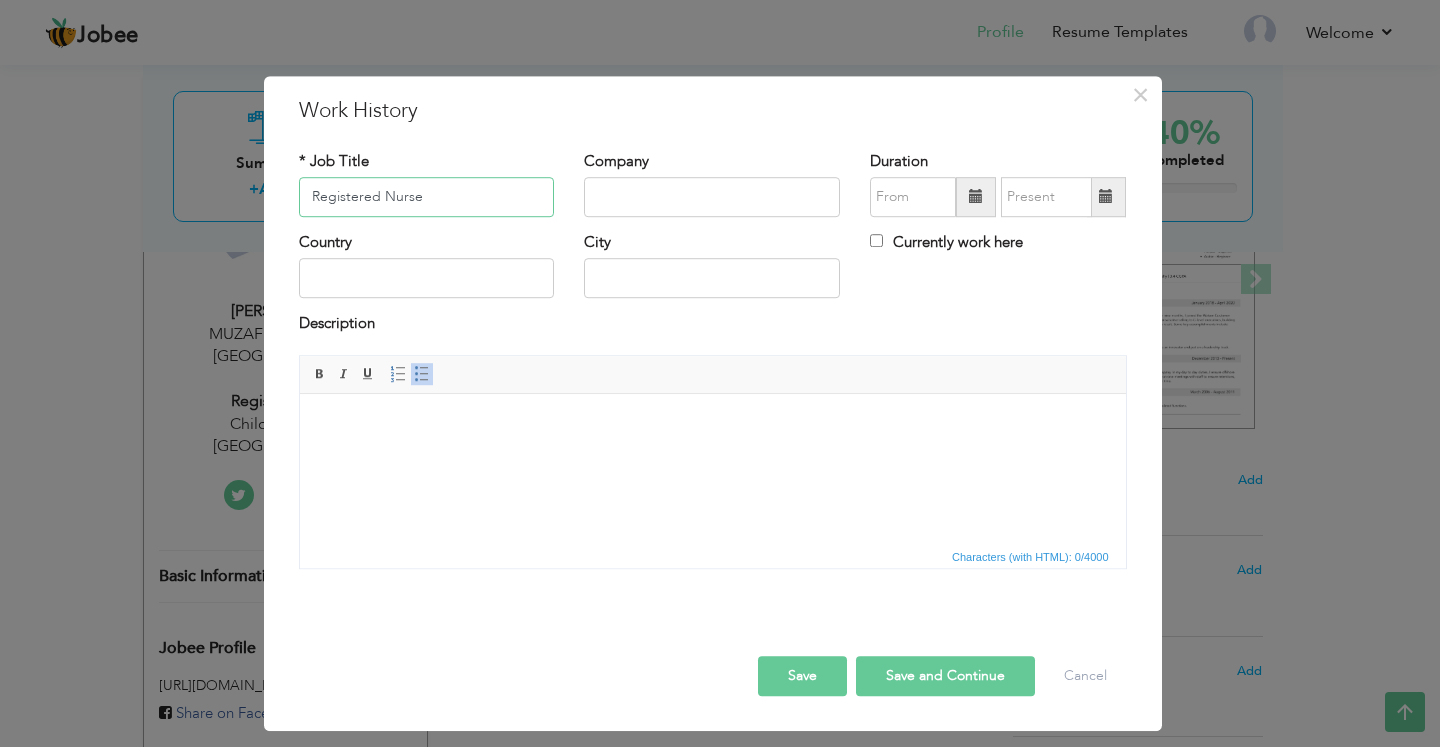 type on "Registered Nurse" 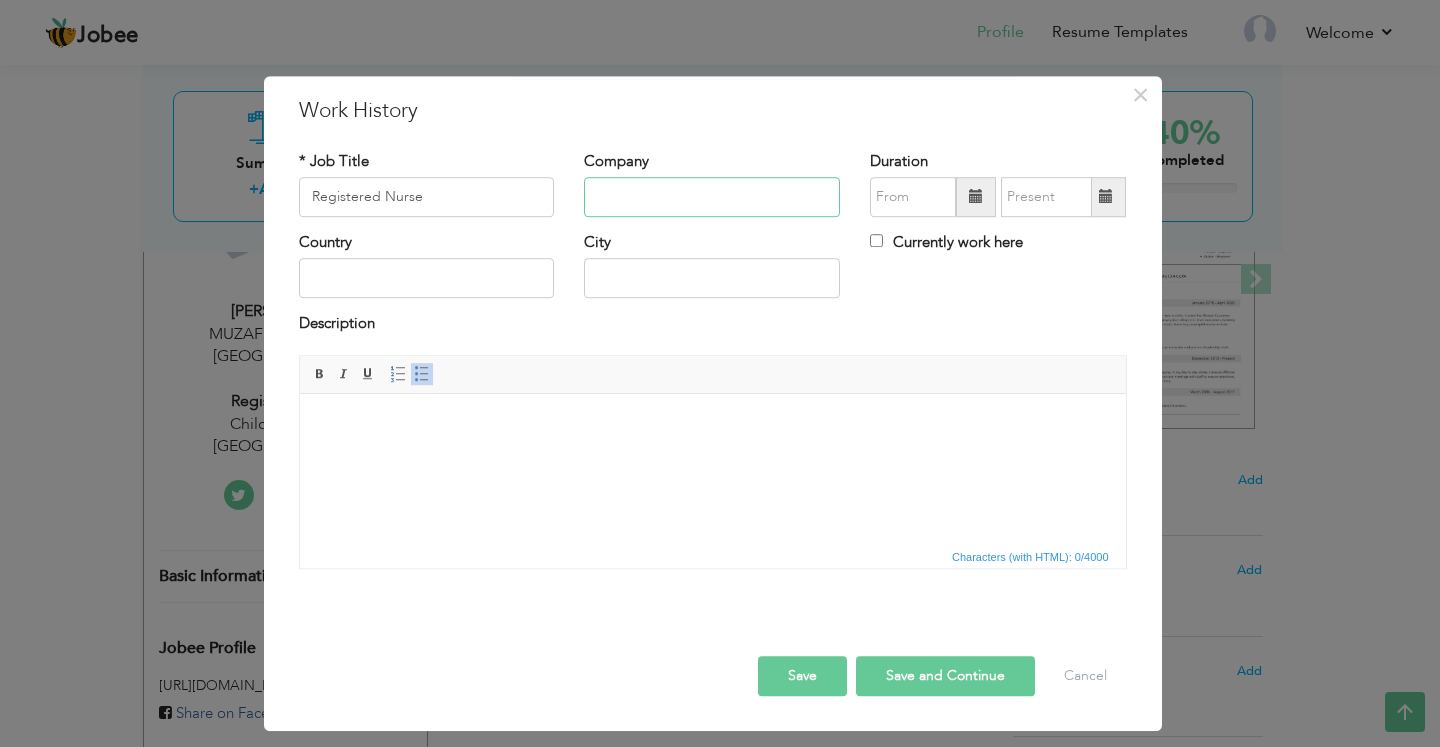 click at bounding box center (712, 197) 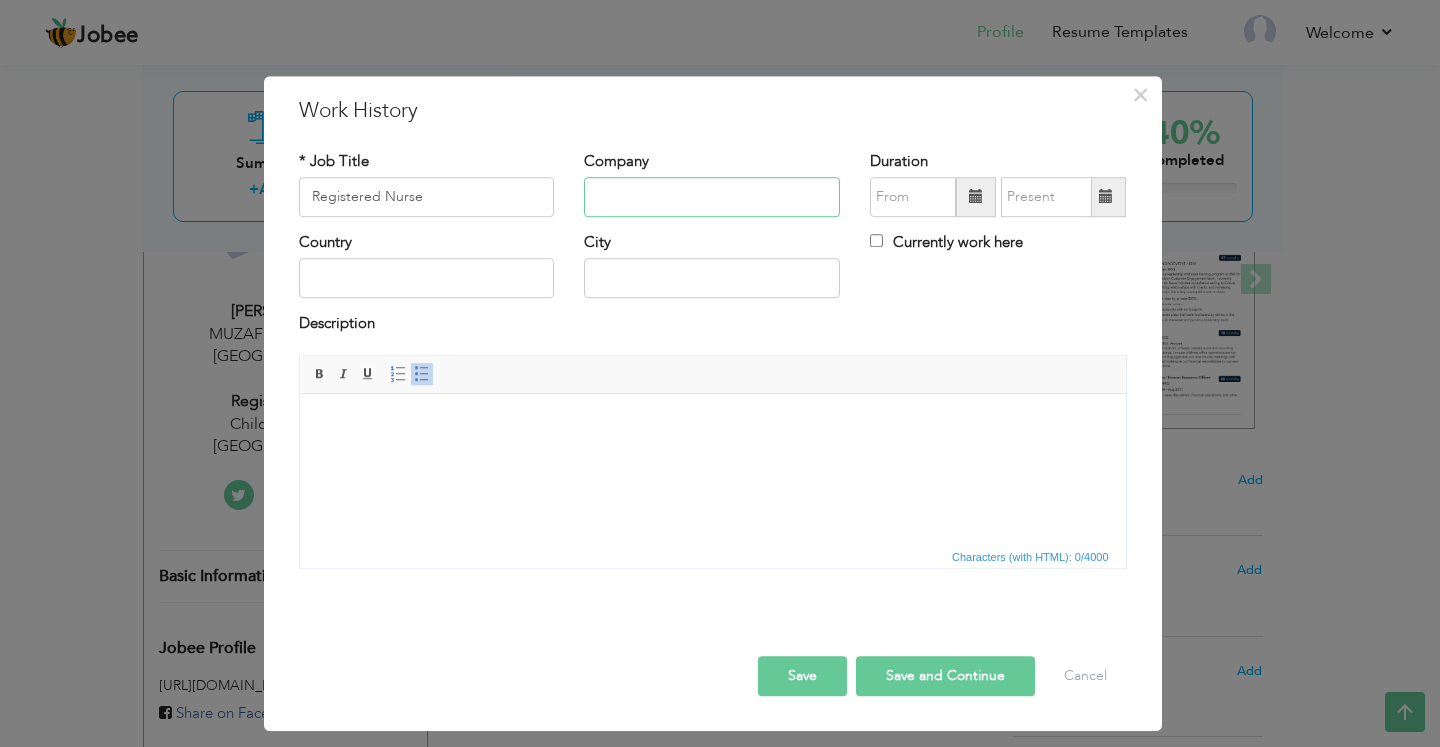 type on "THE INDUS HOSPITAL MUZAFFARGARH" 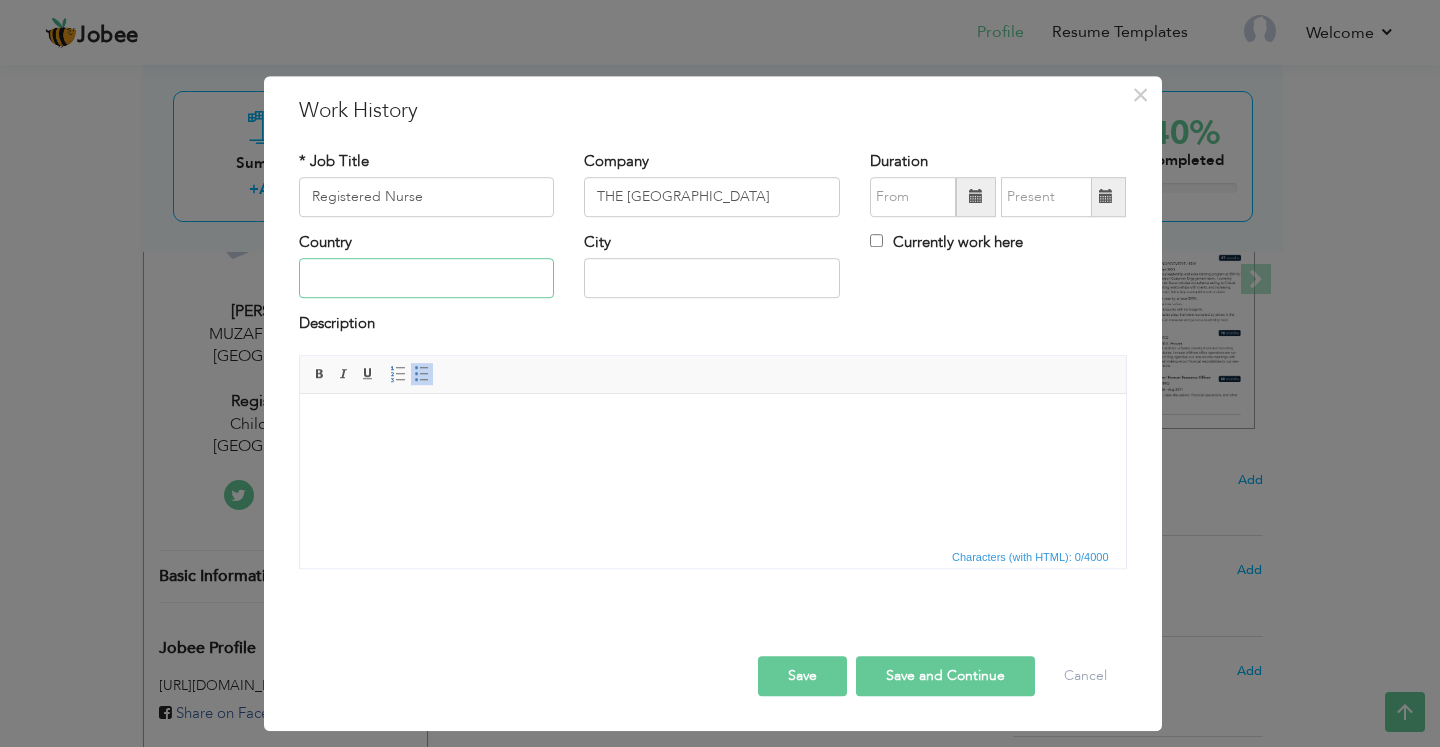type on "[GEOGRAPHIC_DATA]" 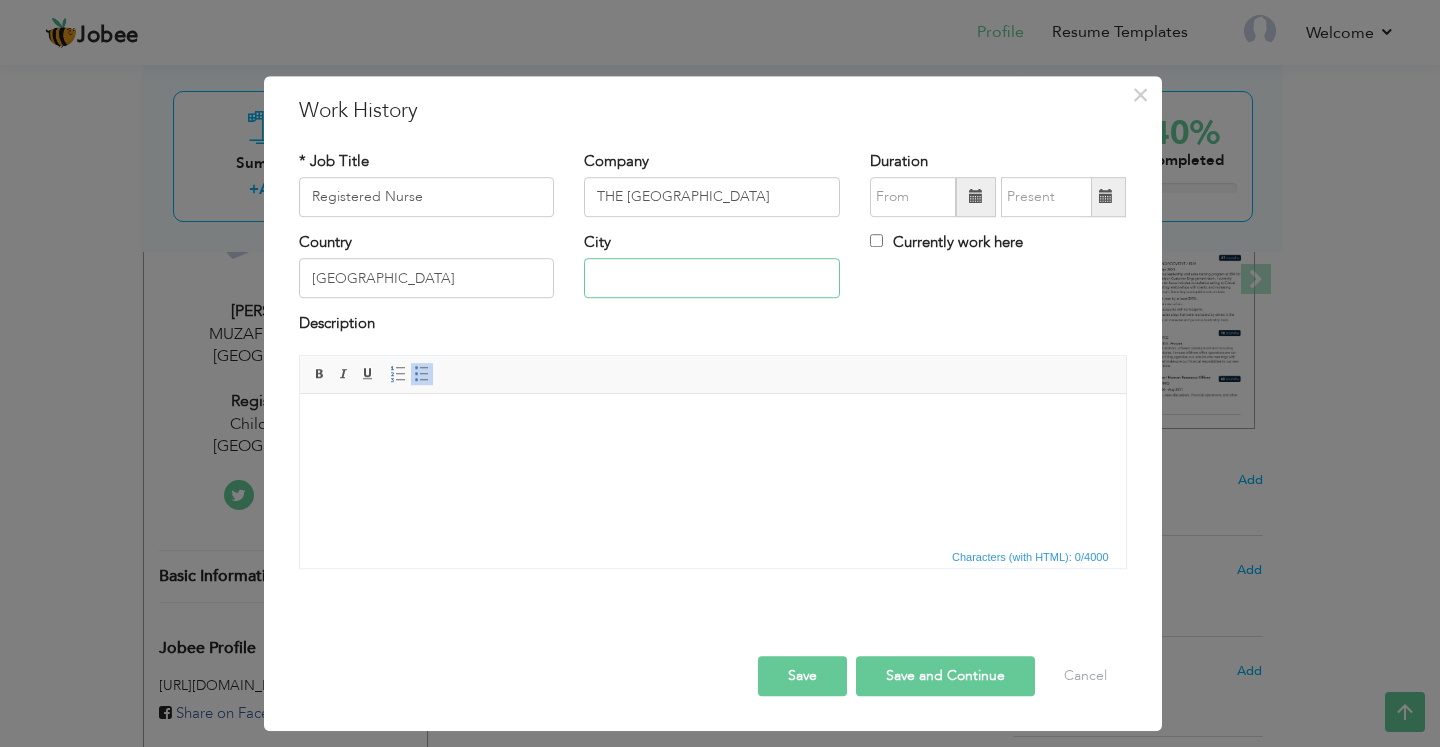 type on "MUZAFFARGRH" 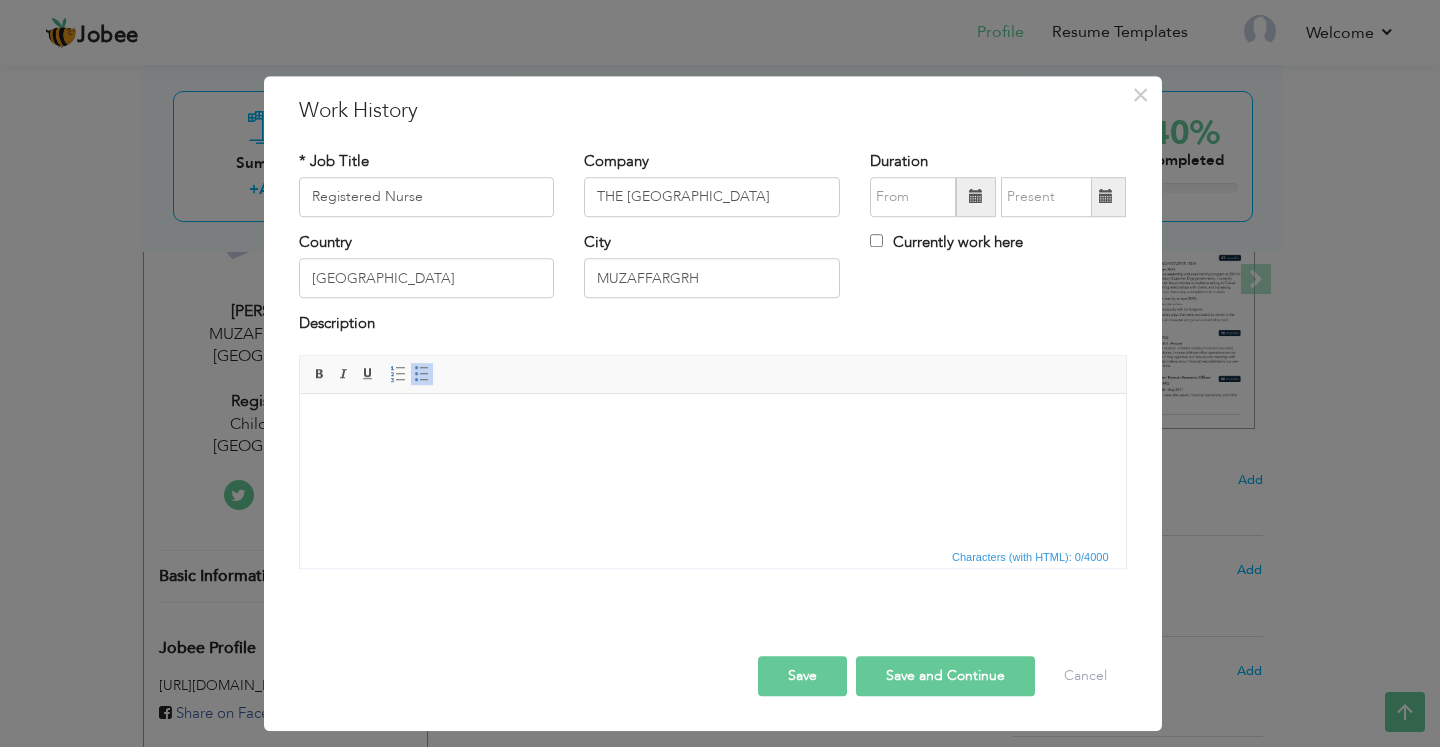 click at bounding box center [976, 197] 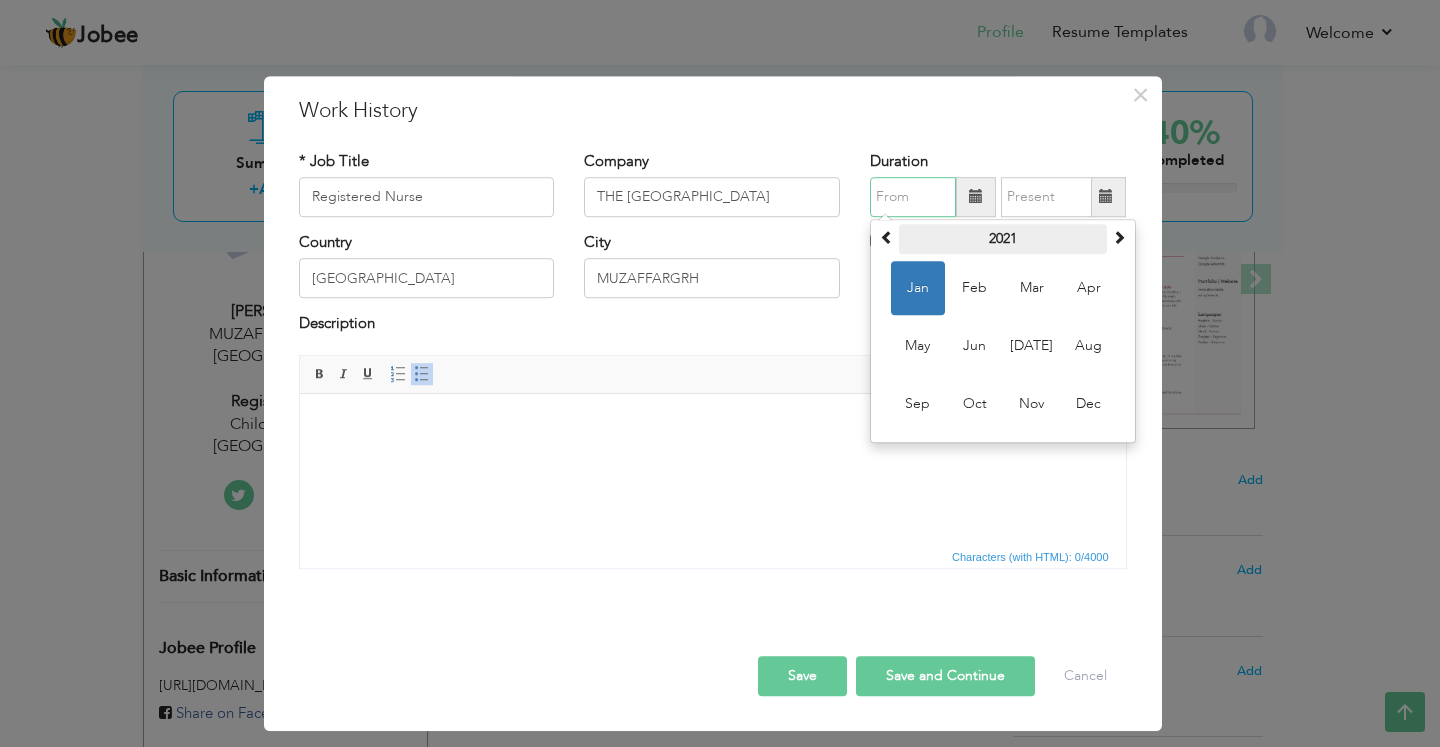 click on "2021" at bounding box center (1003, 239) 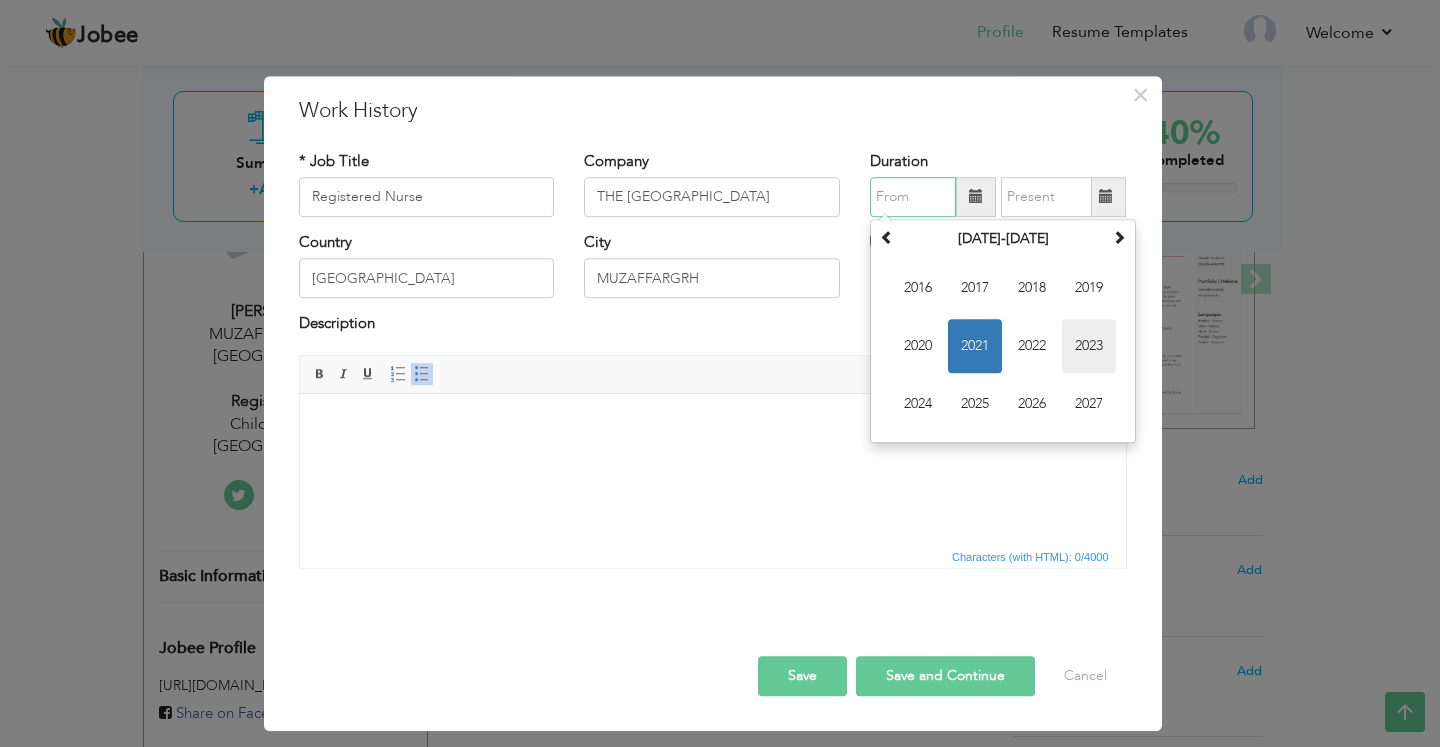 click on "2023" at bounding box center (1089, 346) 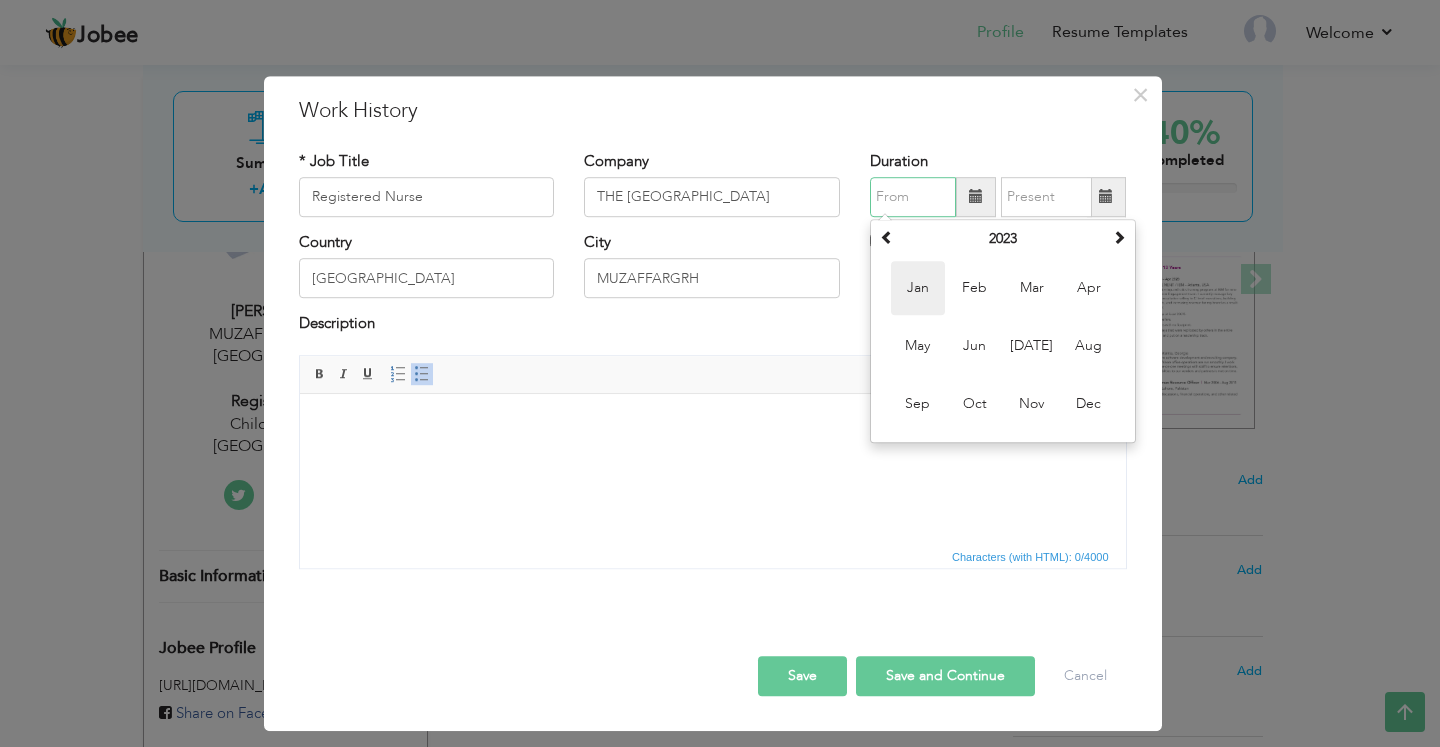 click on "Jan" at bounding box center [918, 288] 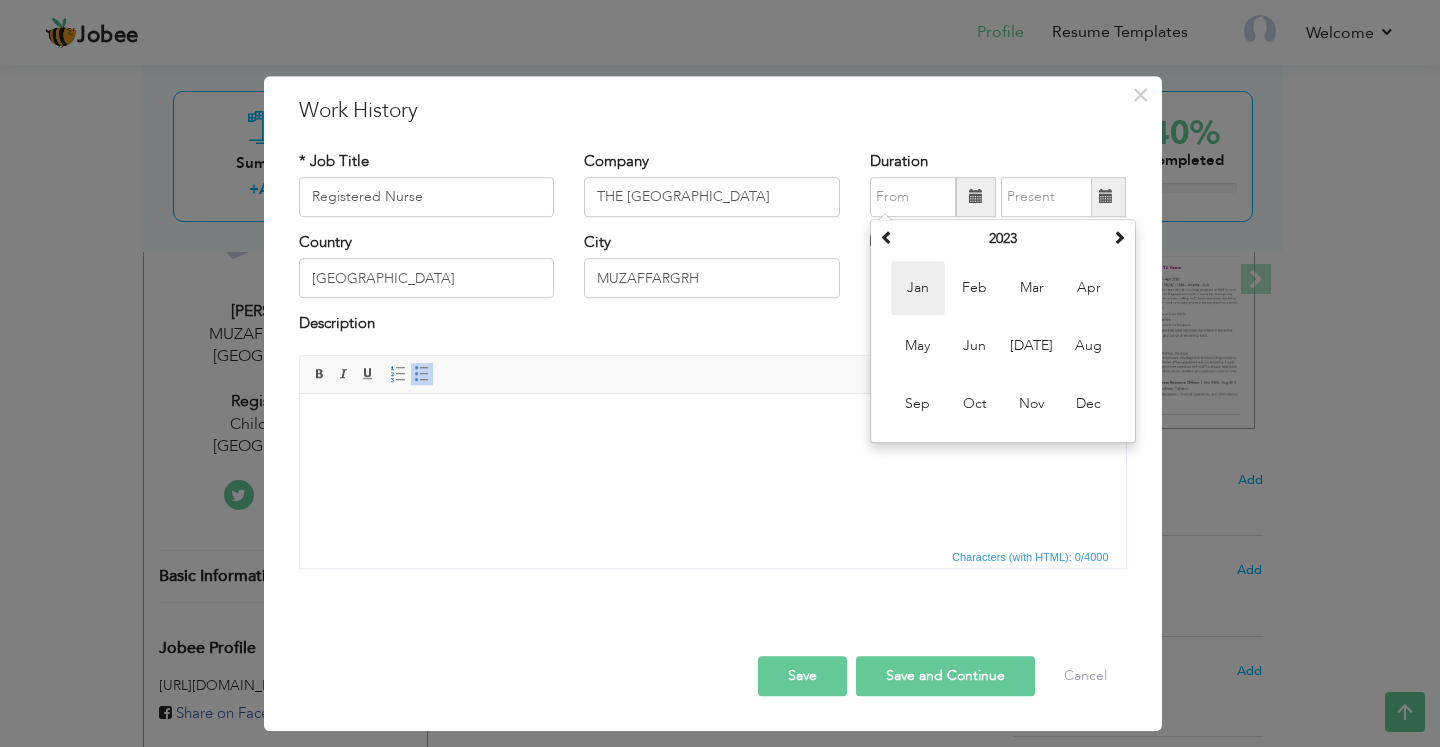 type on "01/2023" 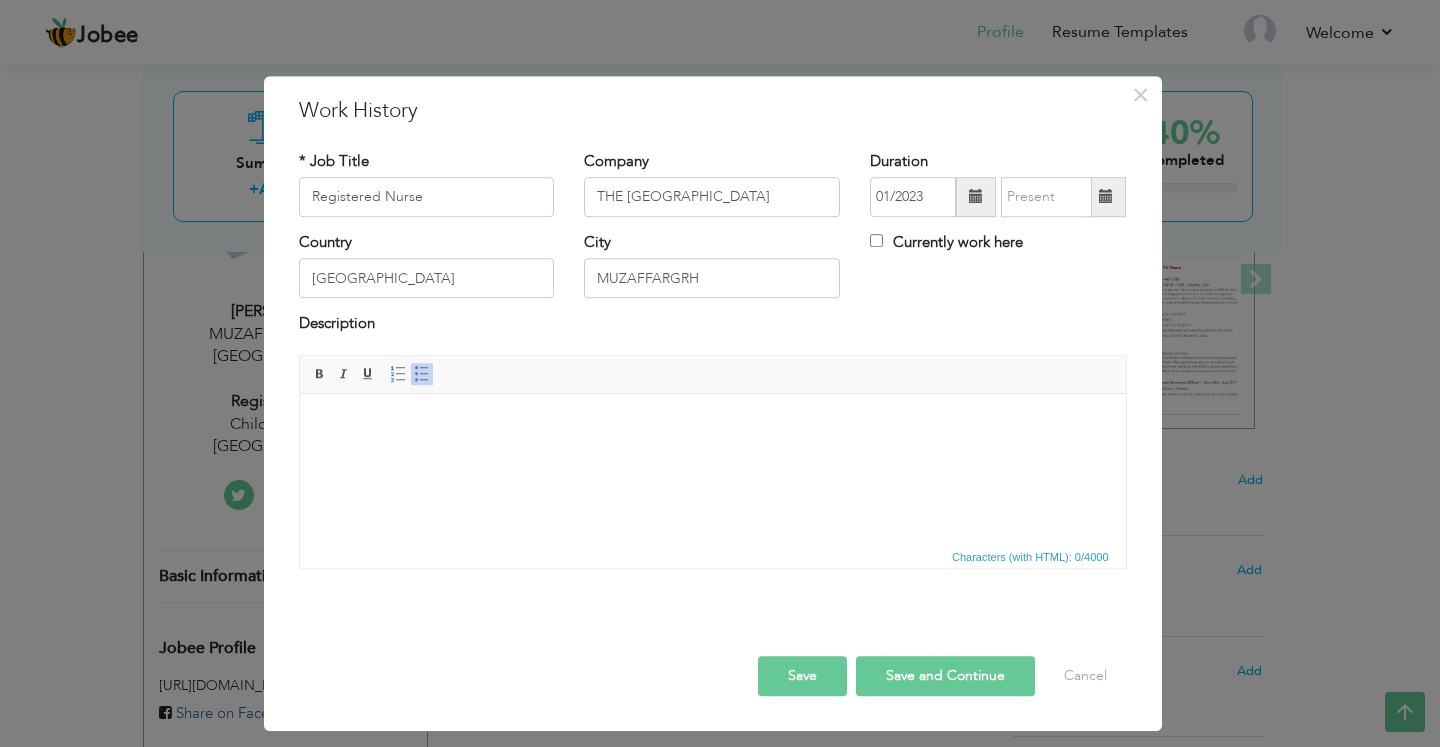 click at bounding box center (1106, 197) 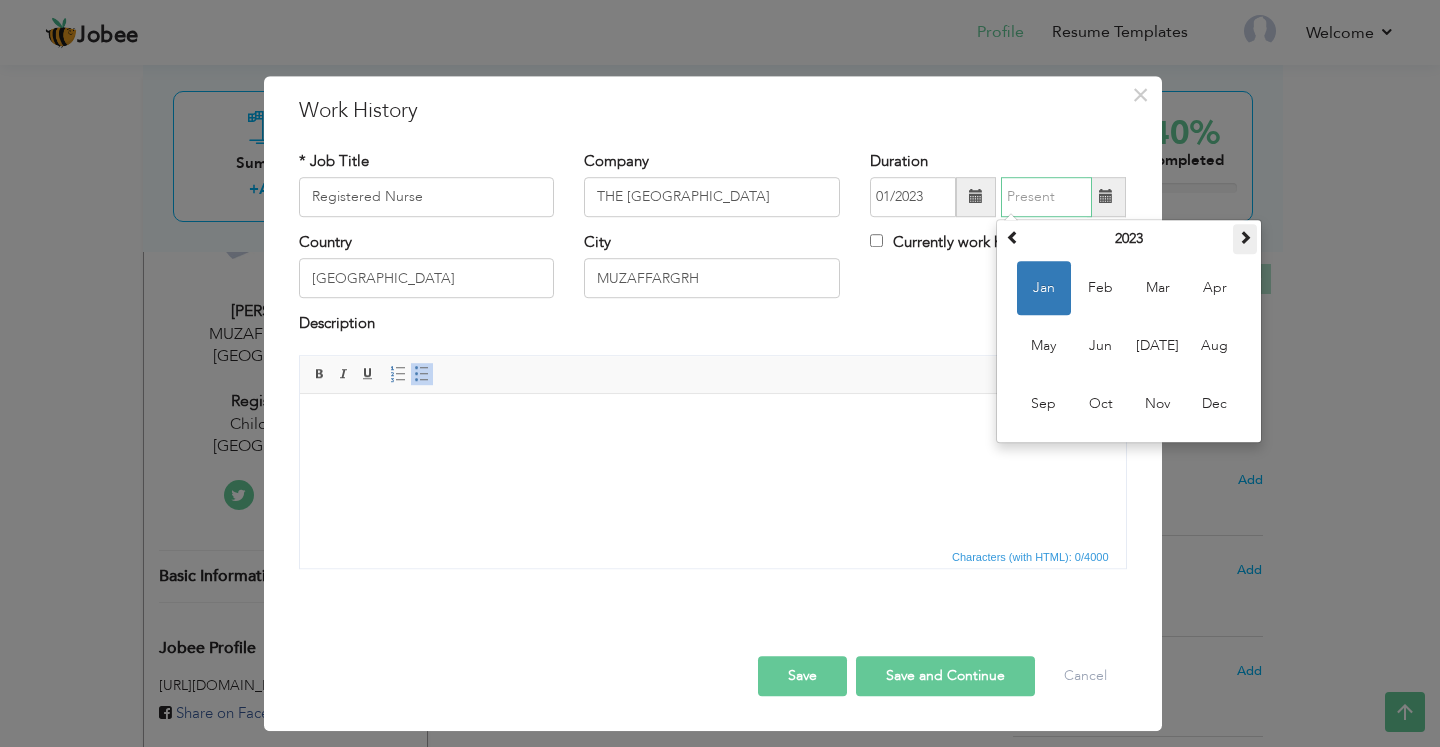click at bounding box center (1245, 237) 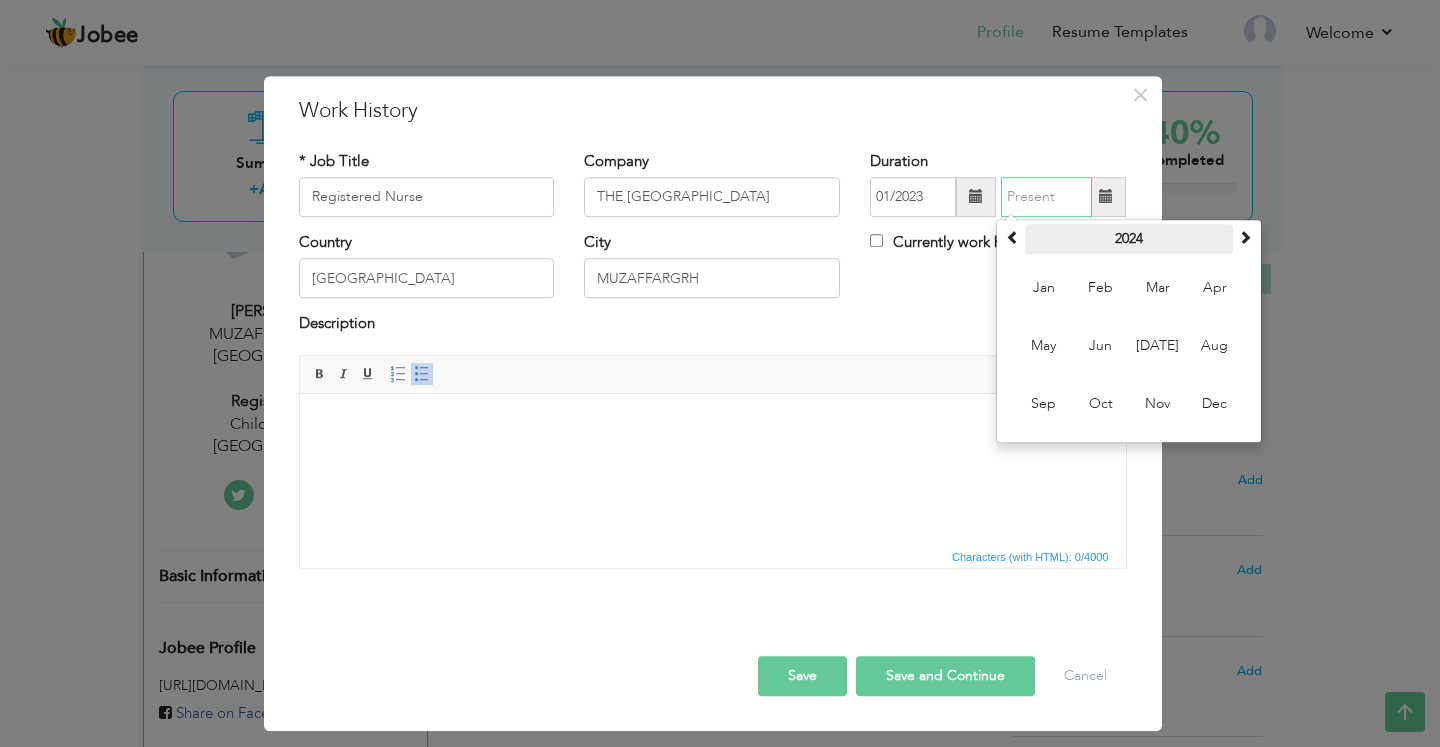 click on "2024" at bounding box center [1129, 239] 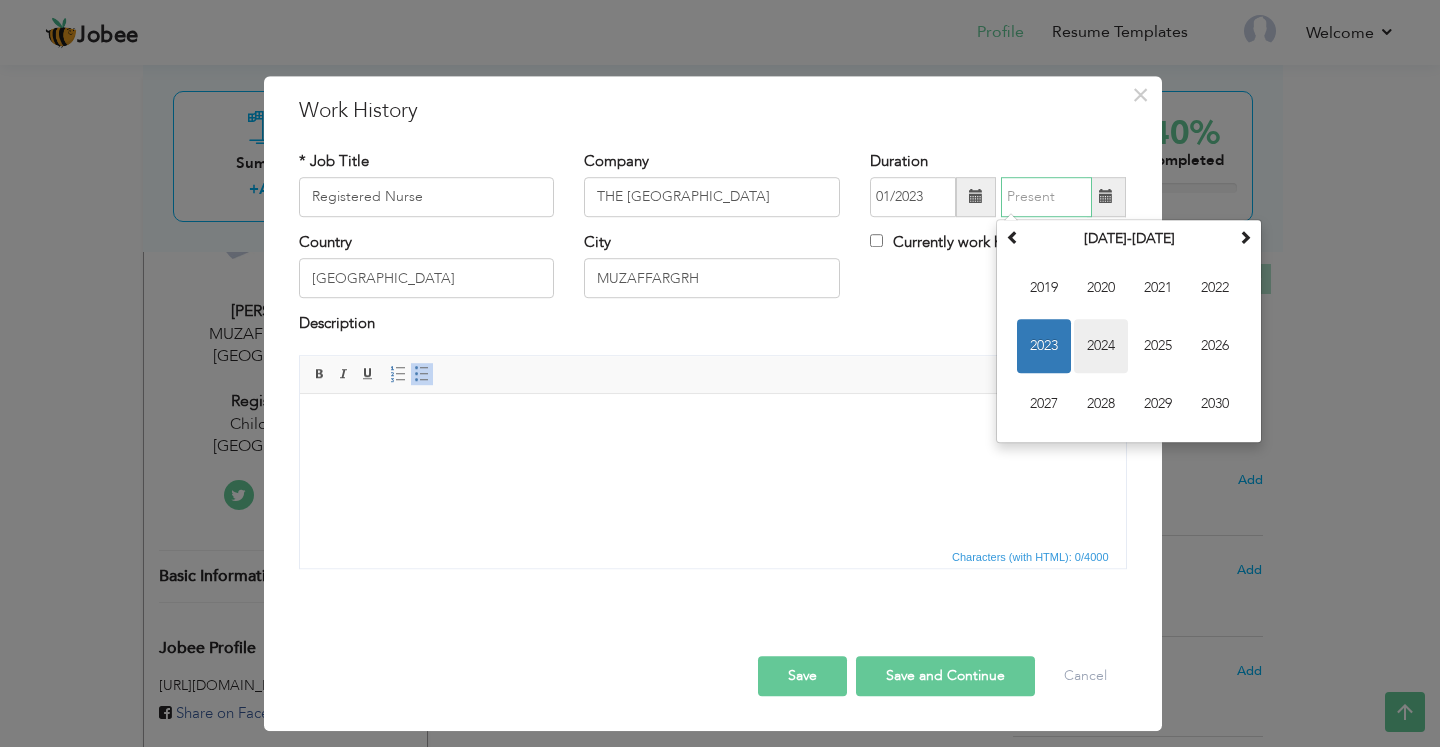 click on "2024" at bounding box center [1101, 346] 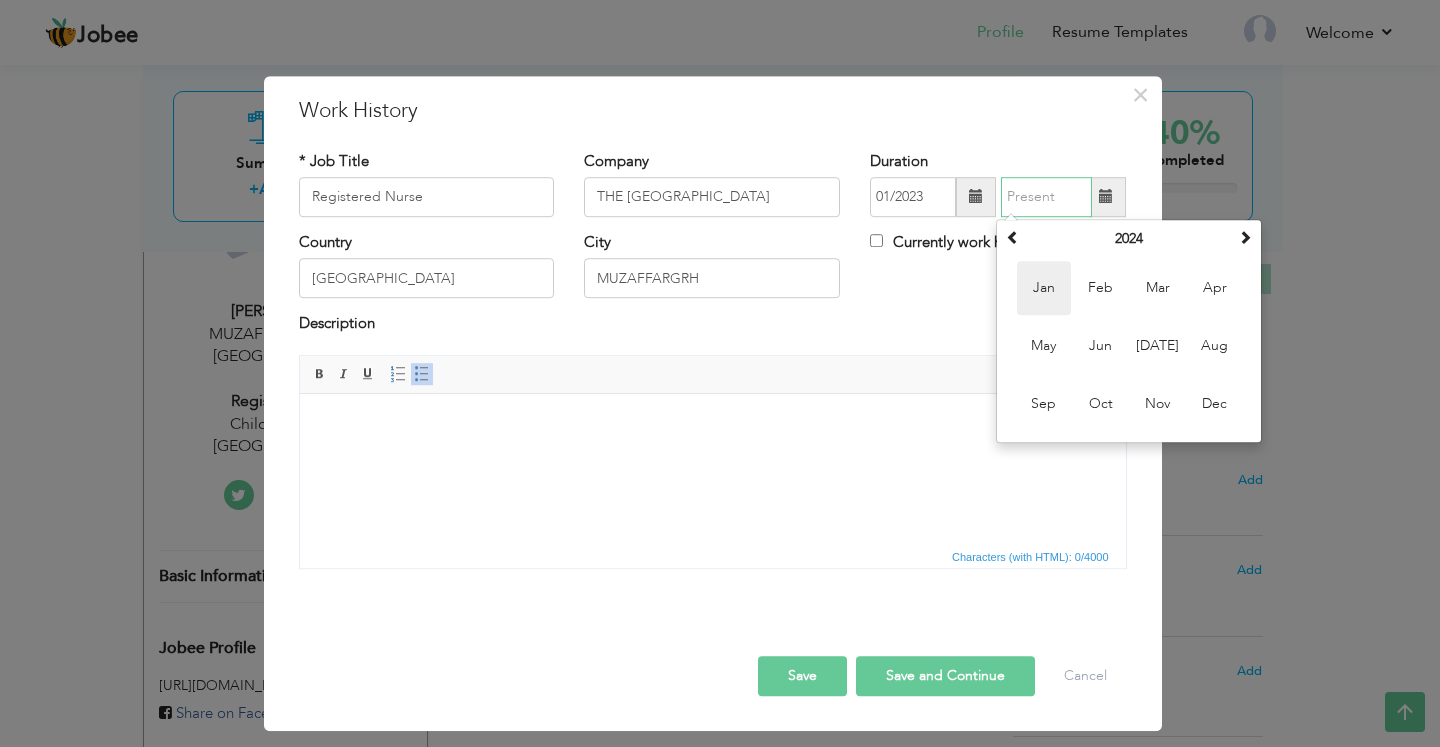 click on "Jan" at bounding box center [1044, 288] 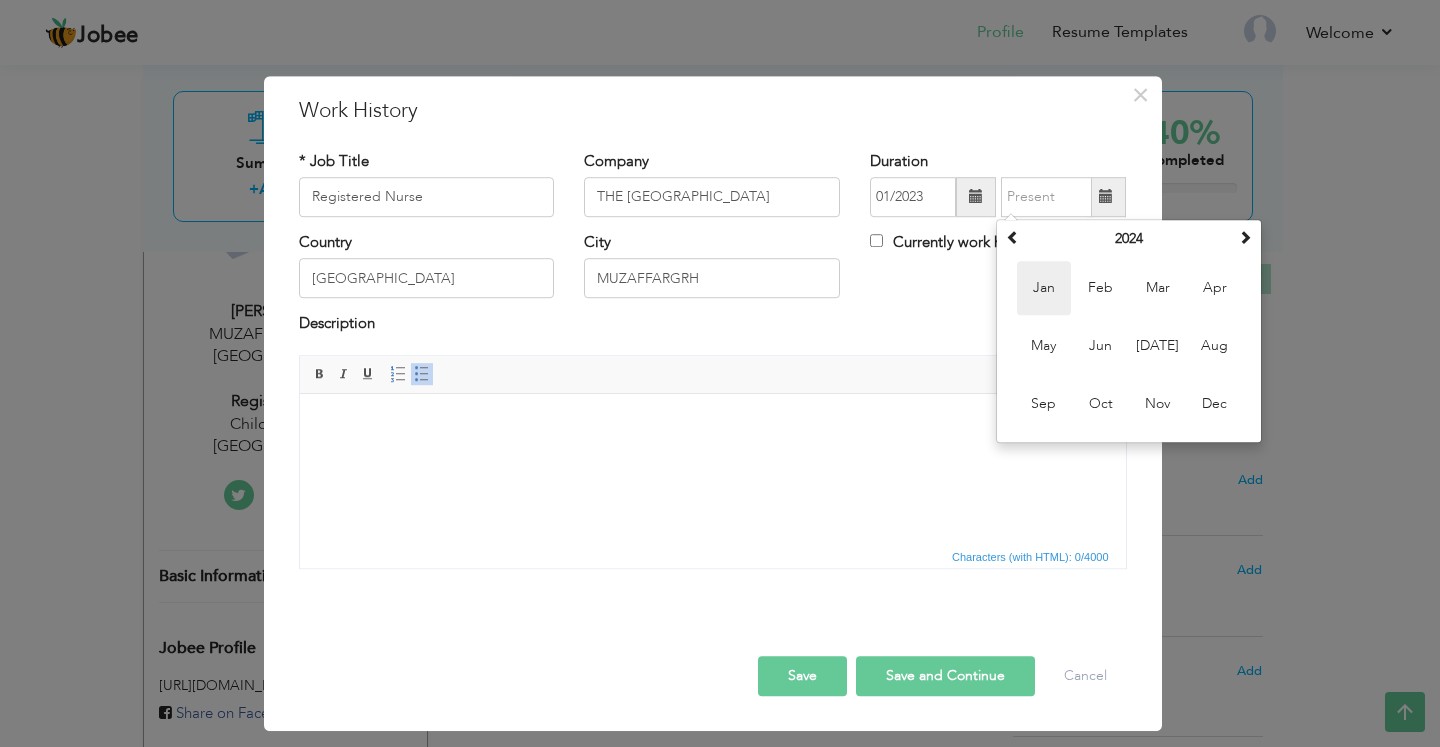 type on "01/2024" 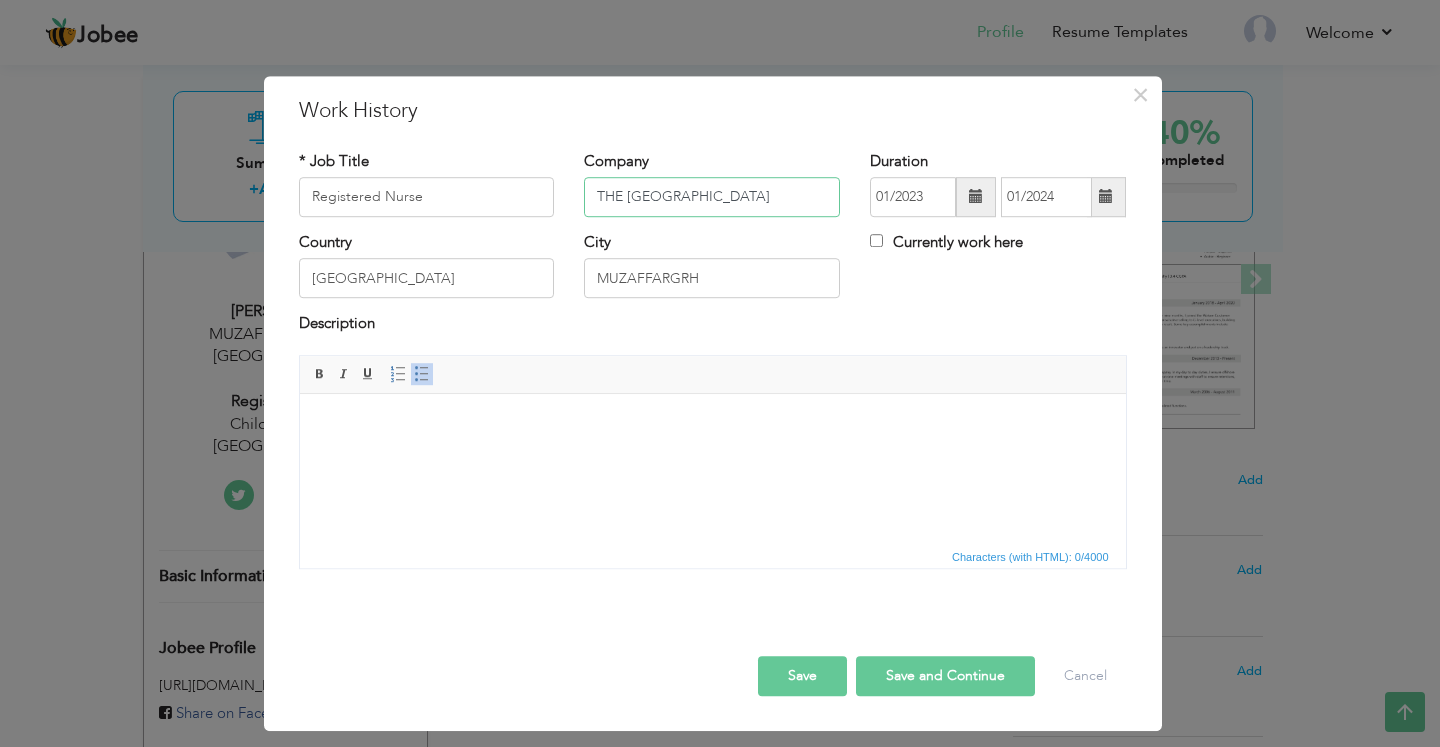scroll, scrollTop: 0, scrollLeft: 26, axis: horizontal 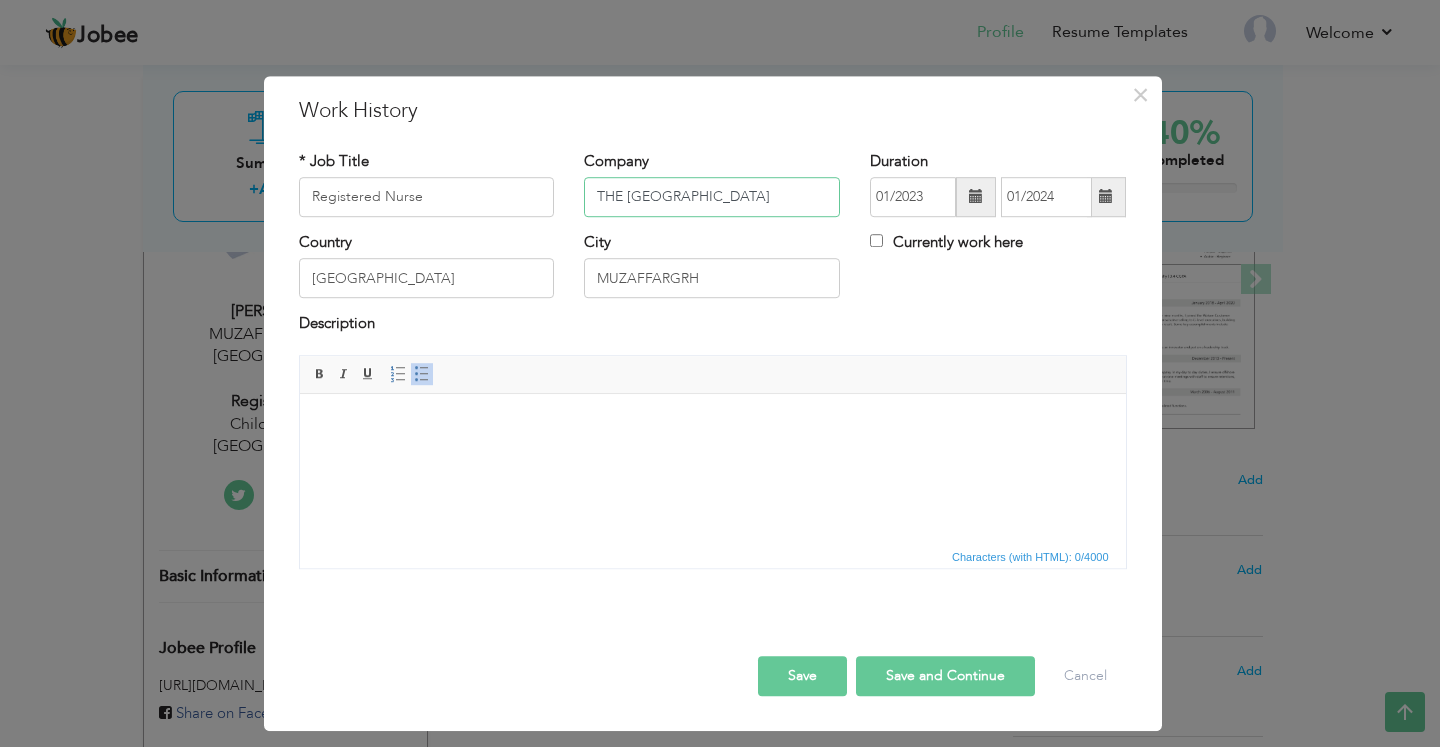 drag, startPoint x: 590, startPoint y: 191, endPoint x: 848, endPoint y: 217, distance: 259.30676 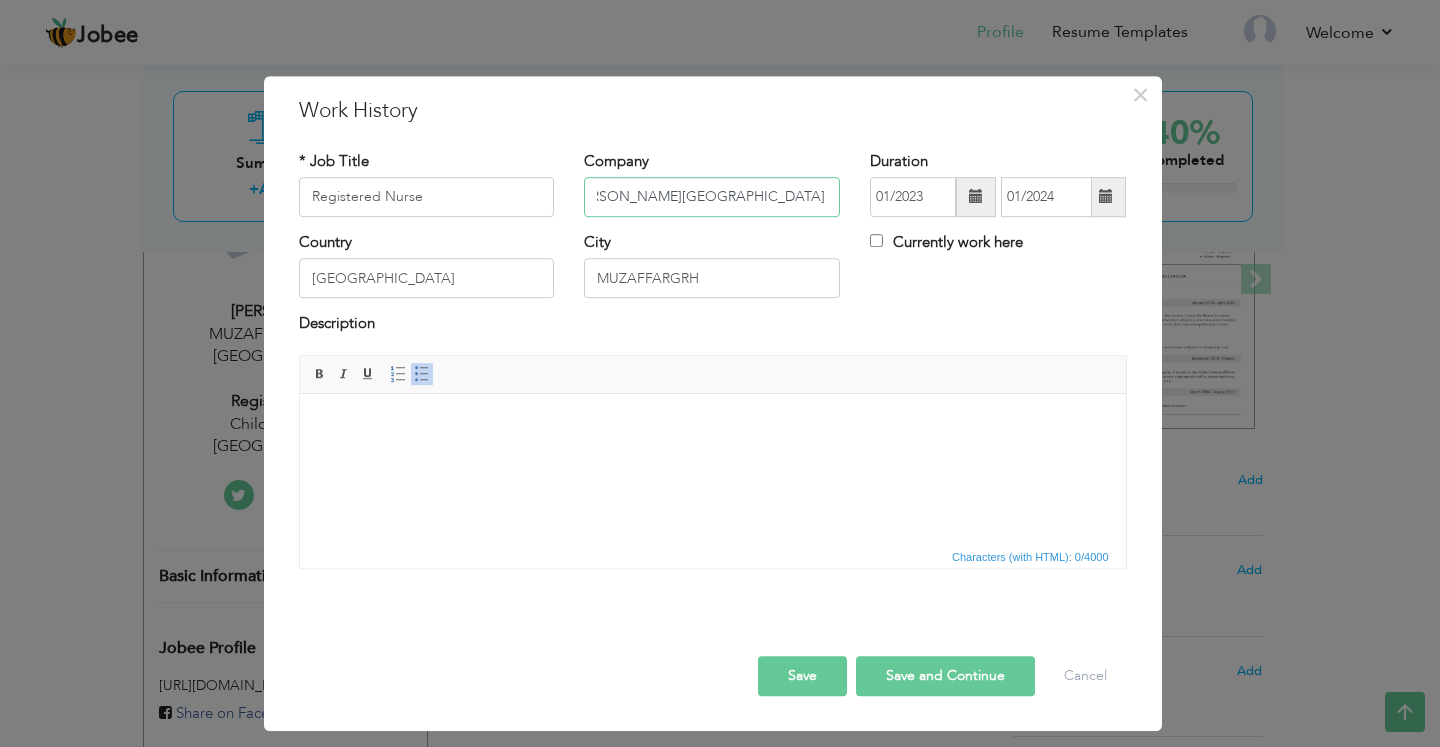 scroll, scrollTop: 0, scrollLeft: 98, axis: horizontal 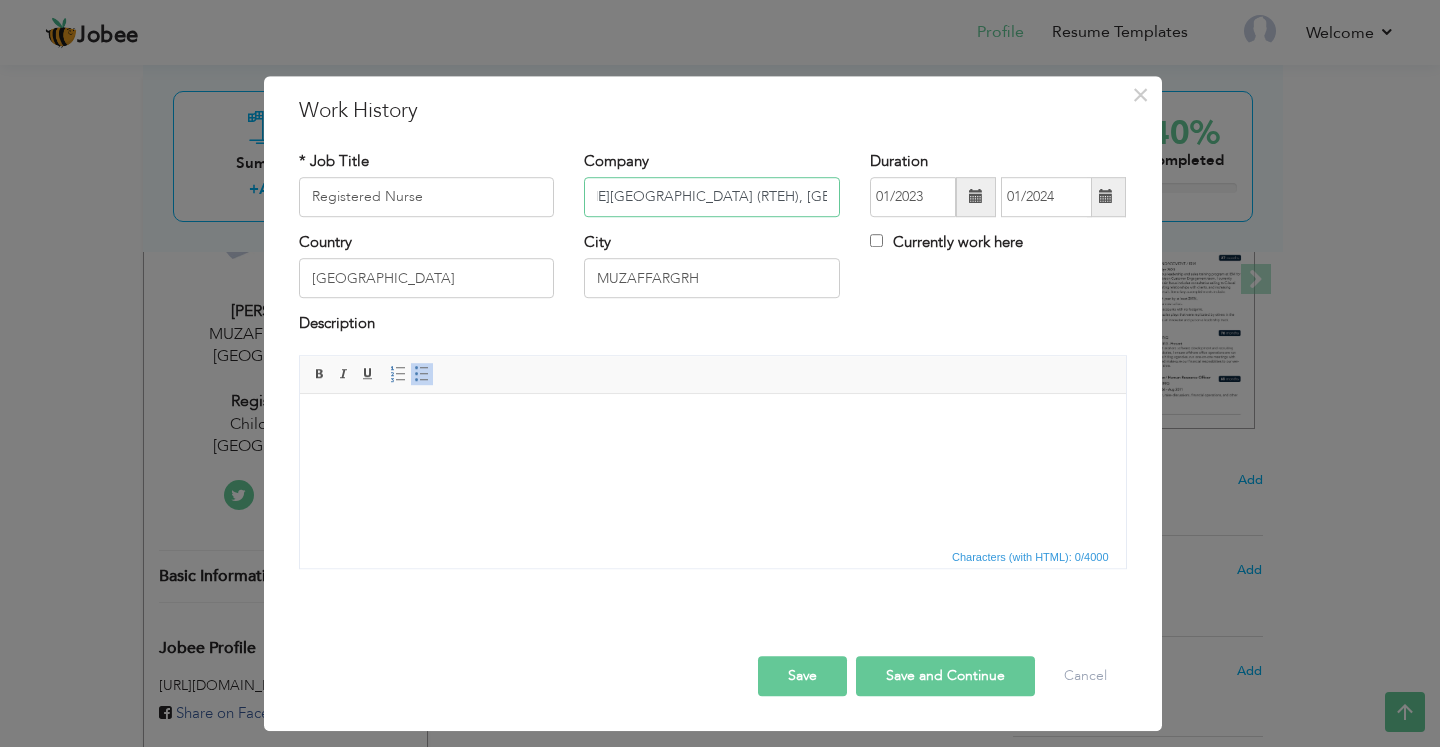 type on "[PERSON_NAME][GEOGRAPHIC_DATA] (RTEH), [GEOGRAPHIC_DATA]" 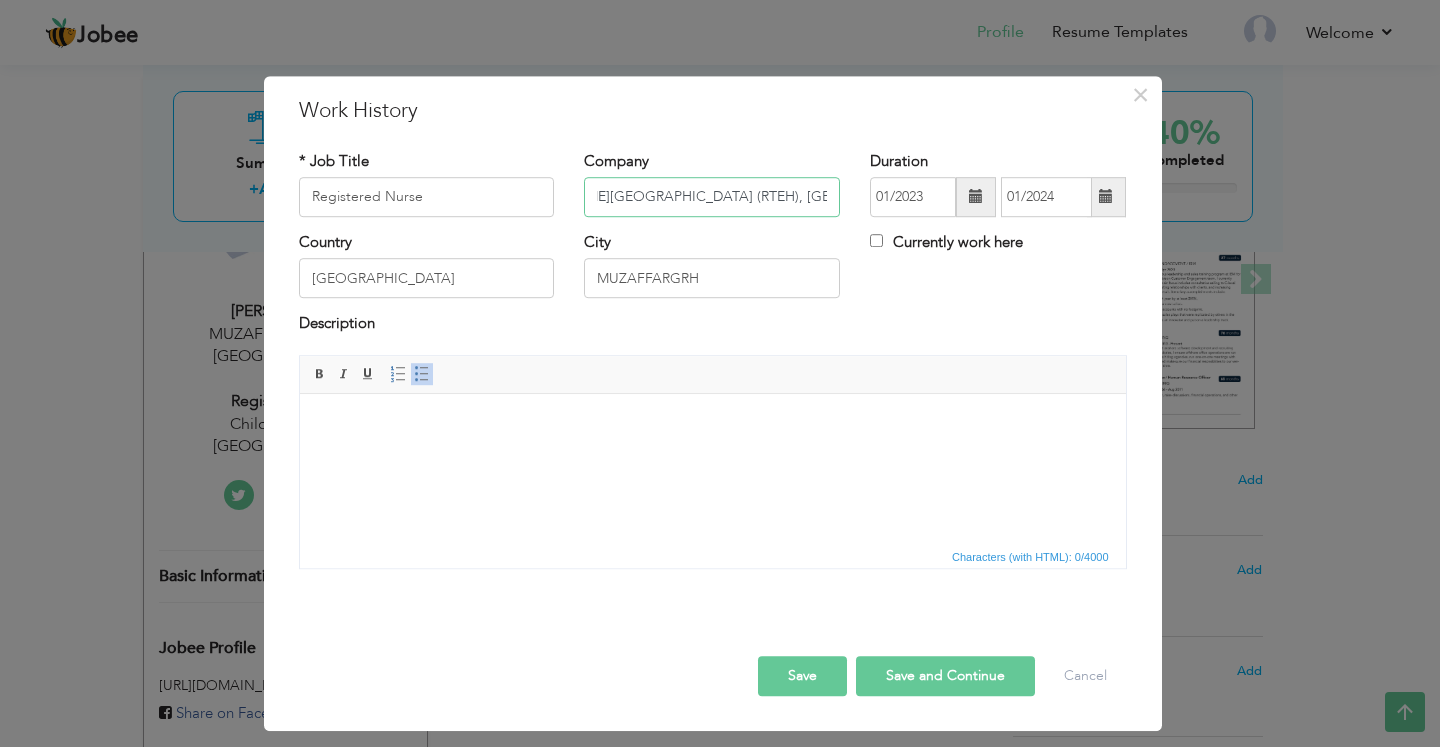 scroll, scrollTop: 0, scrollLeft: 0, axis: both 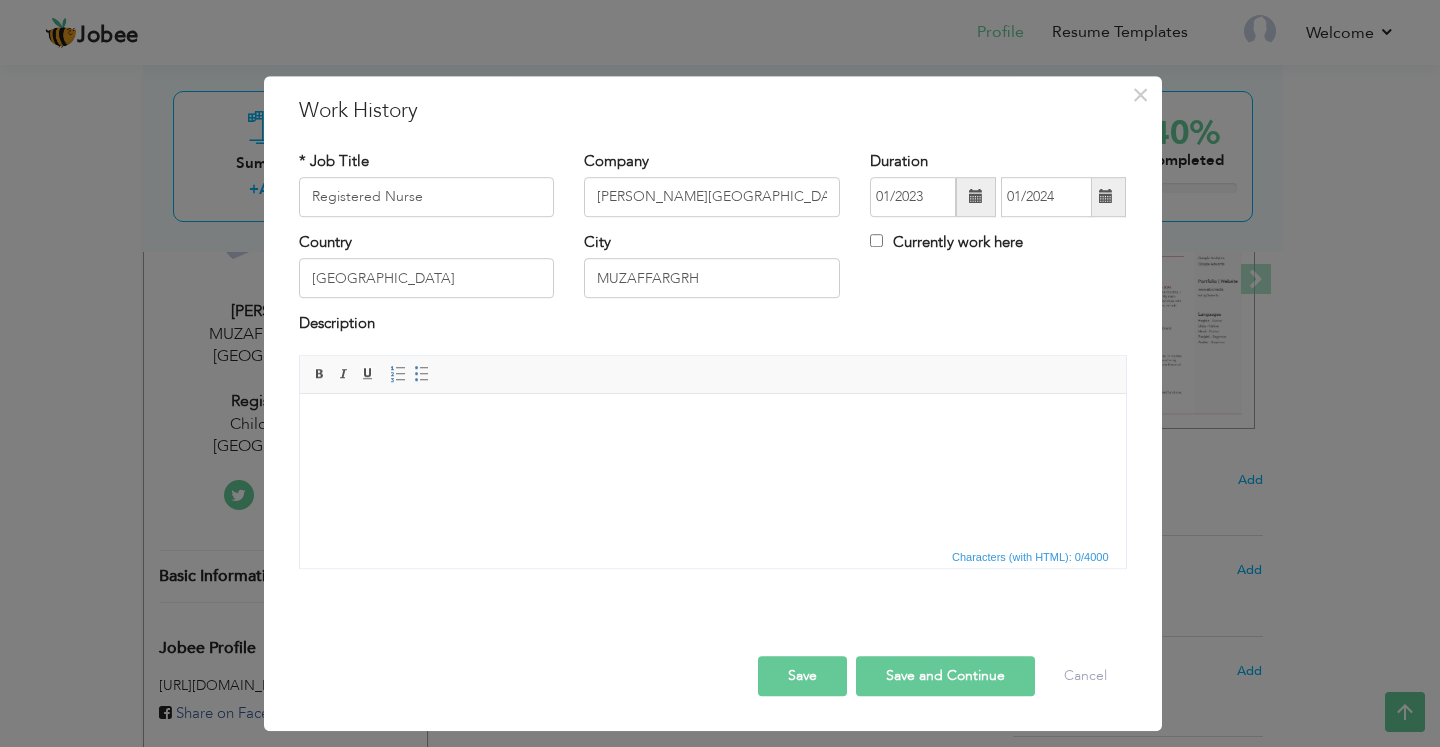 click at bounding box center (712, 423) 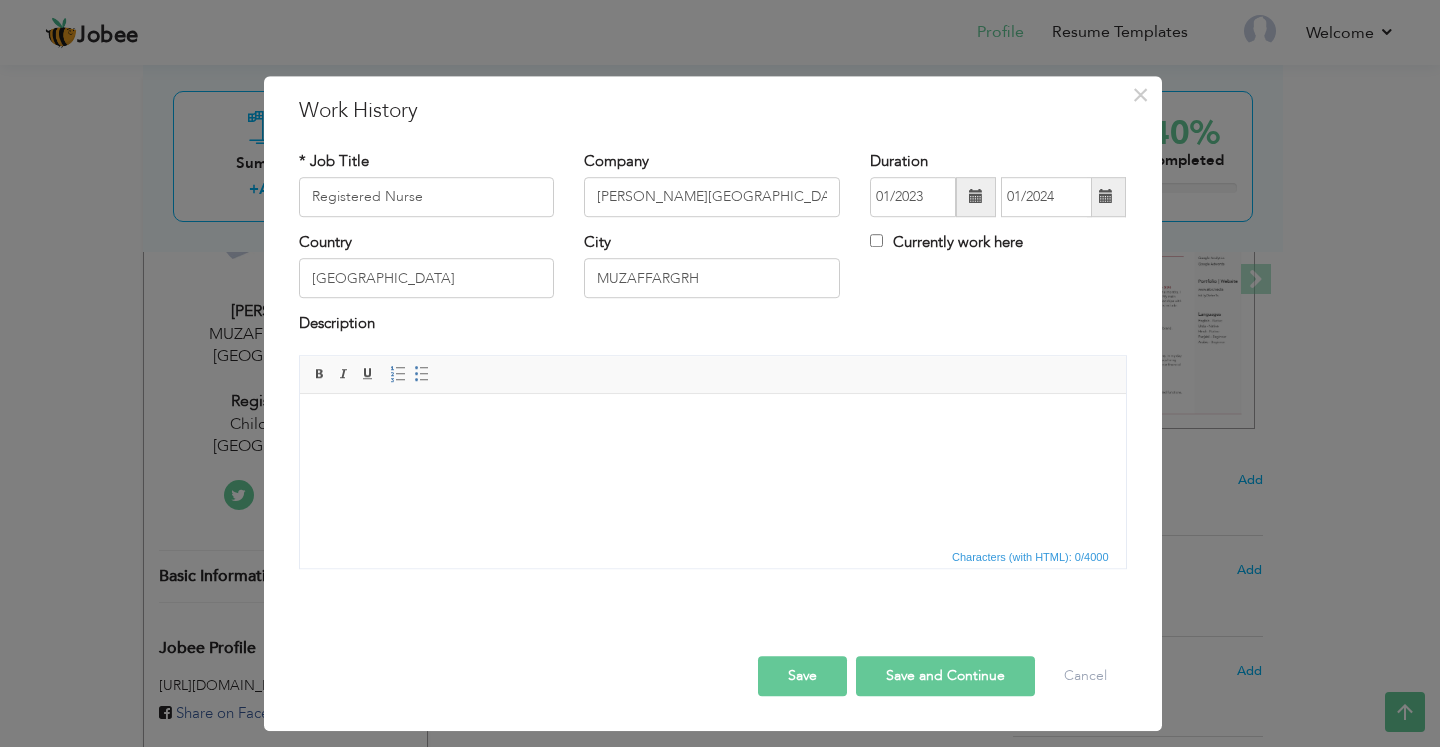 scroll, scrollTop: 428, scrollLeft: 0, axis: vertical 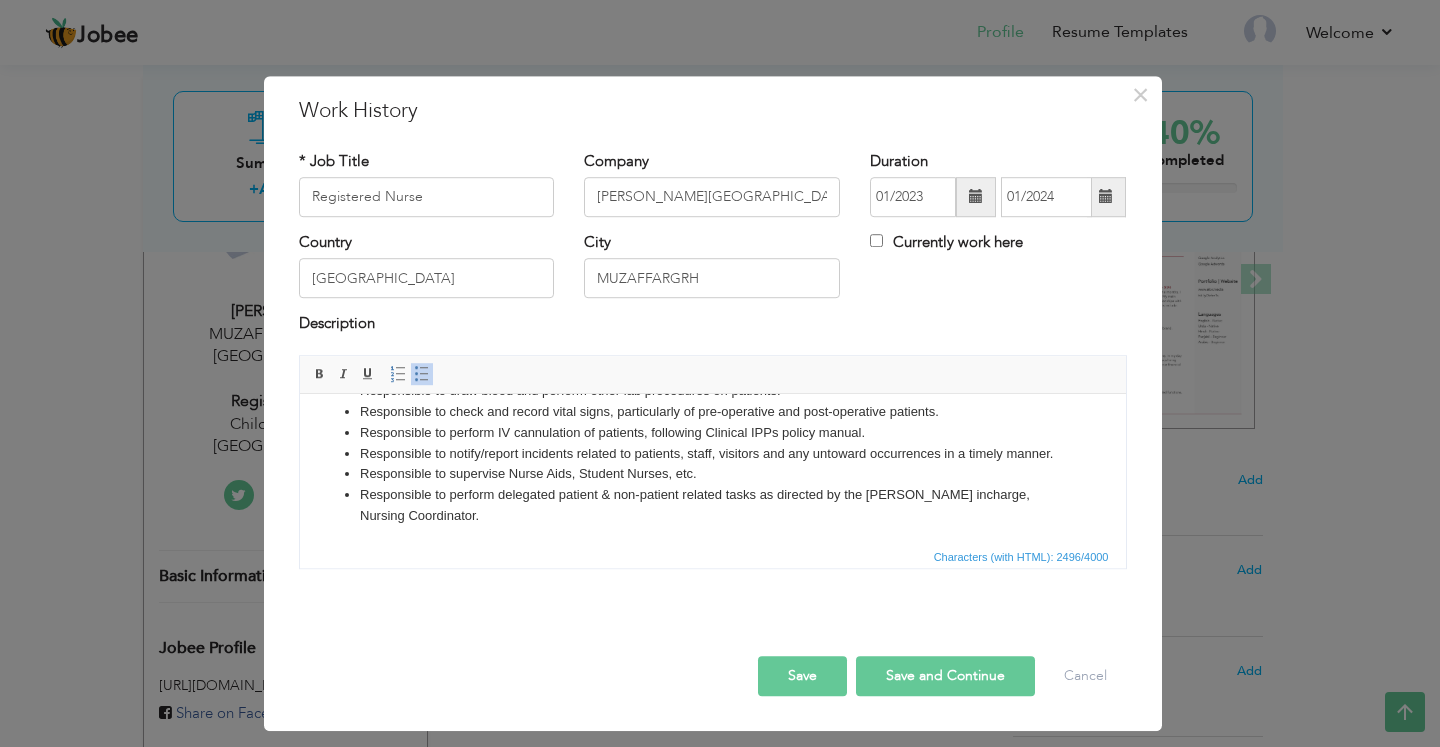 click on "Save and Continue" at bounding box center [945, 676] 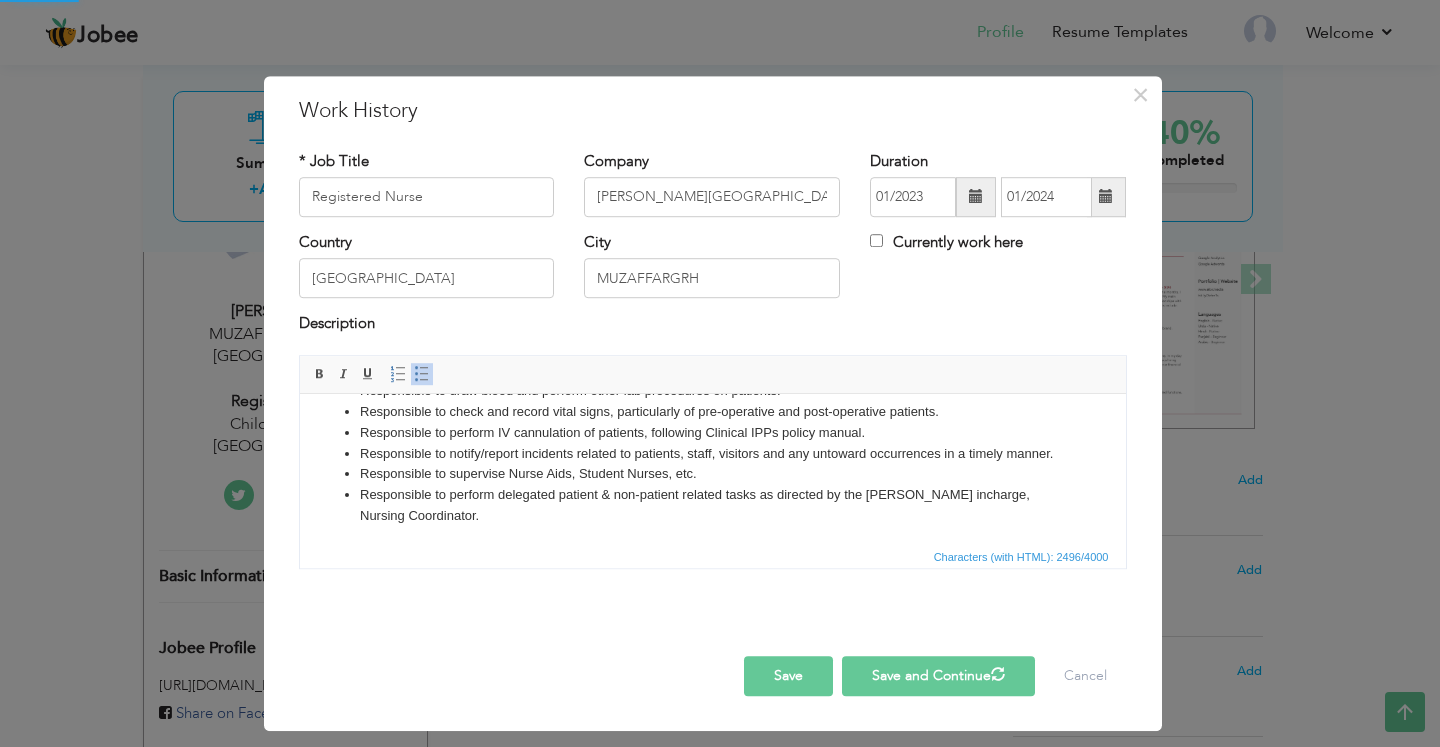 type 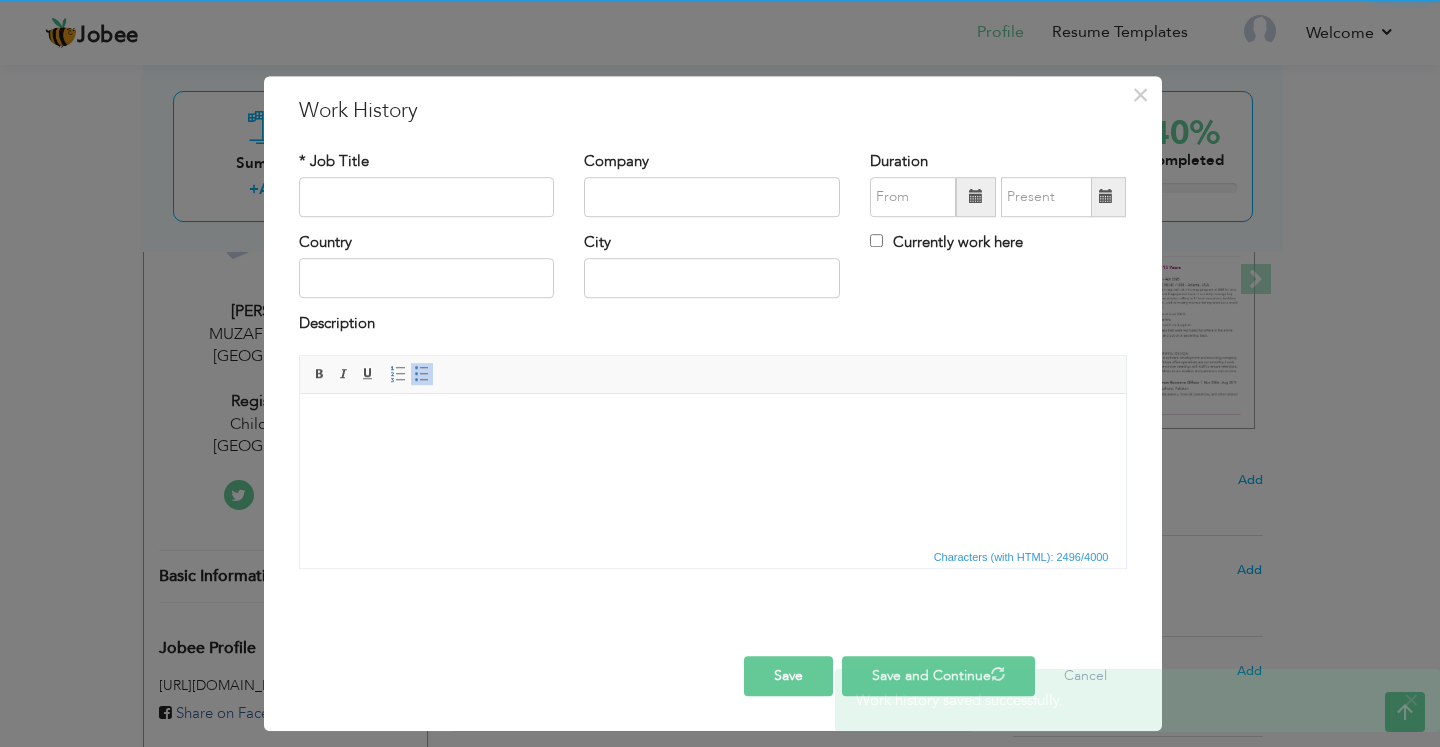 scroll, scrollTop: 0, scrollLeft: 0, axis: both 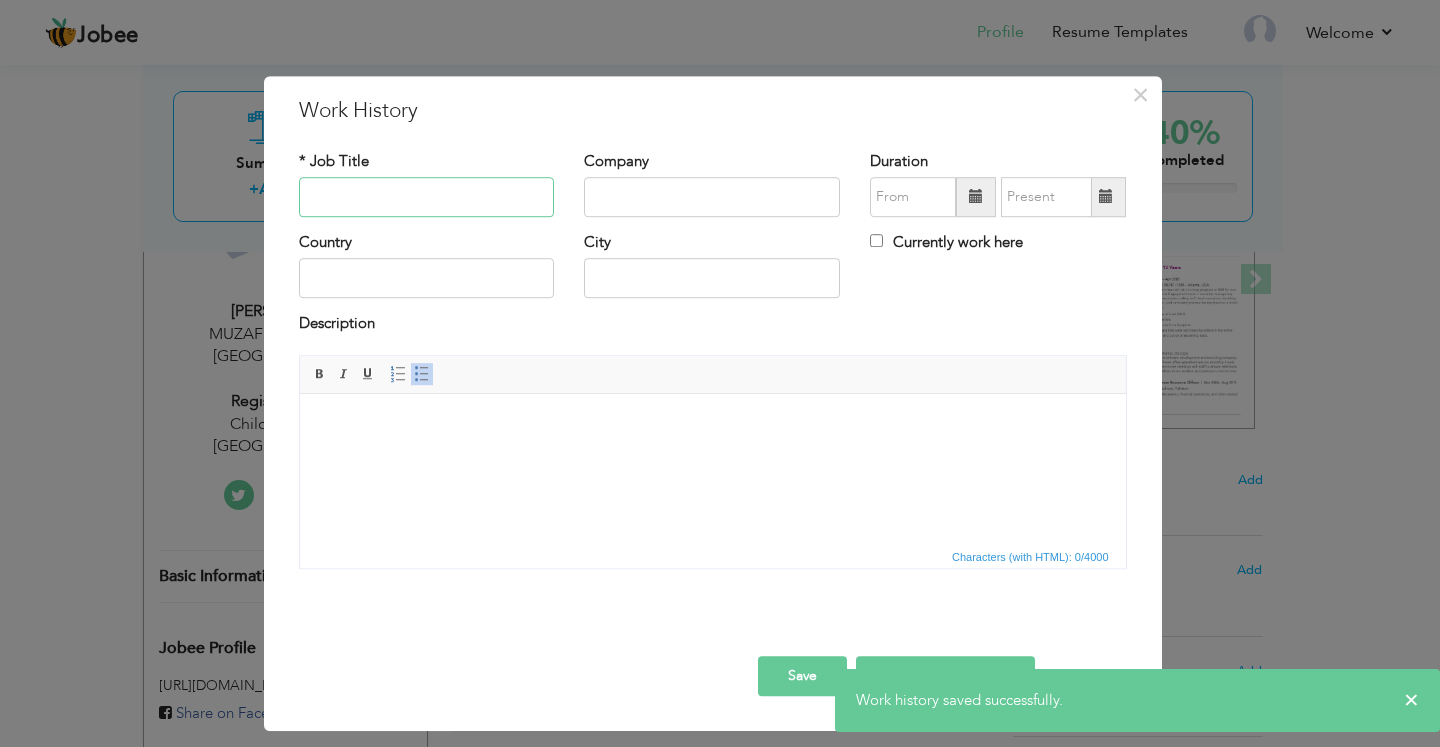 click at bounding box center (427, 197) 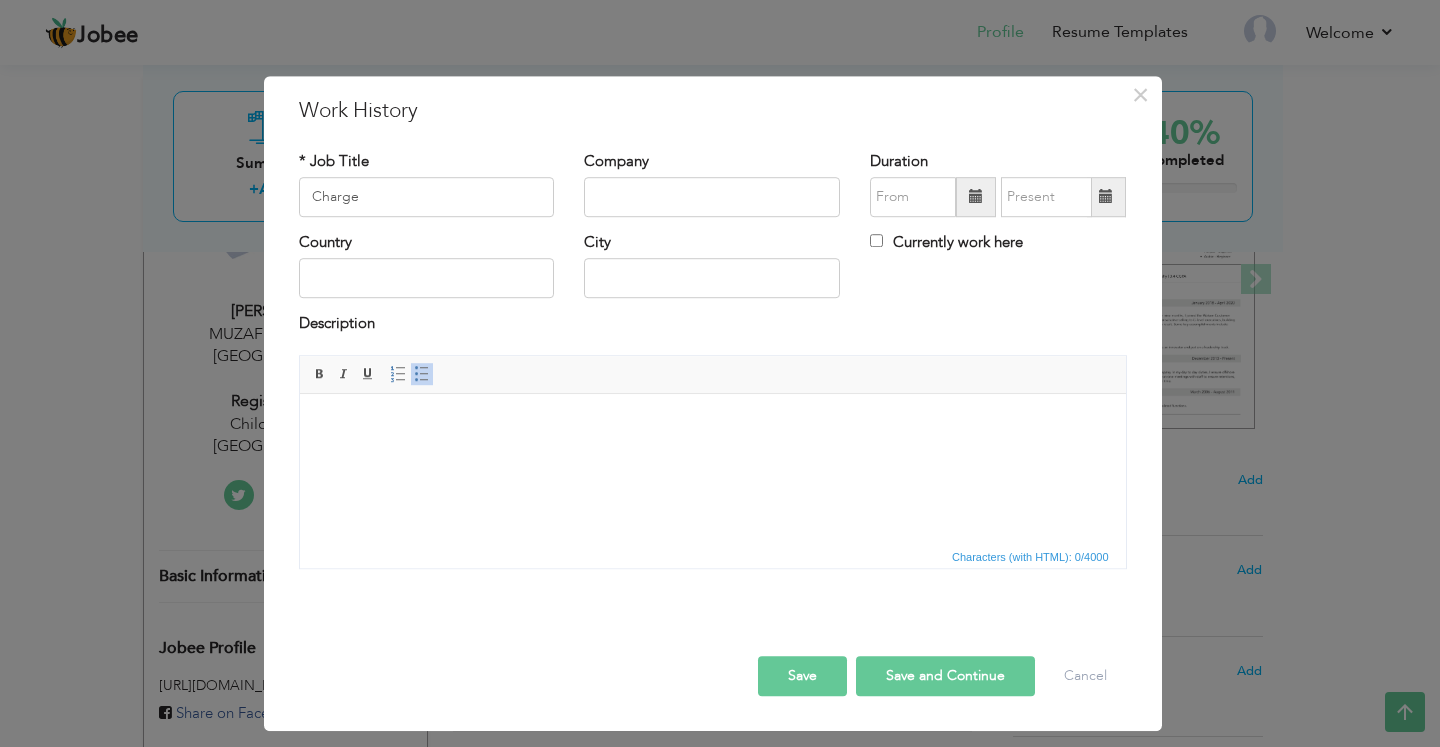 click at bounding box center (712, 423) 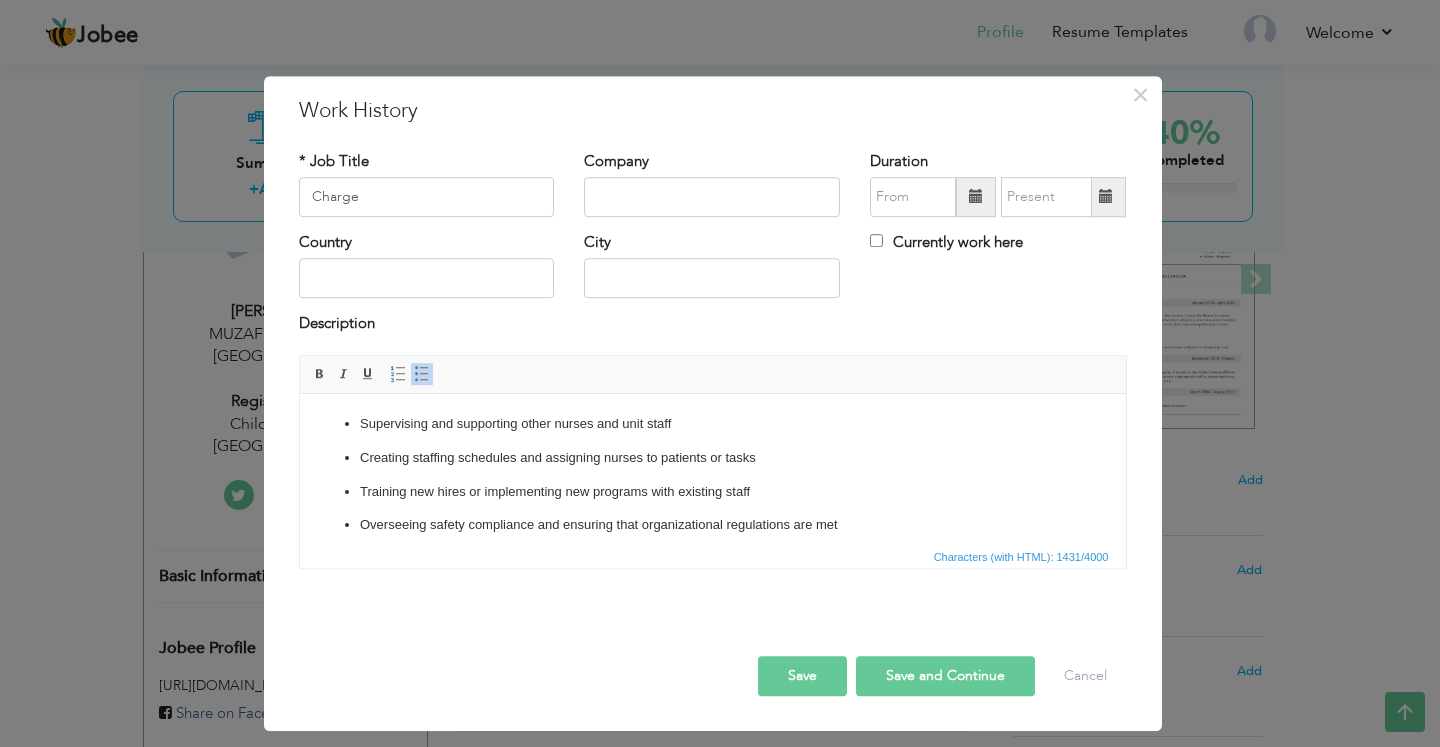 scroll, scrollTop: 462, scrollLeft: 0, axis: vertical 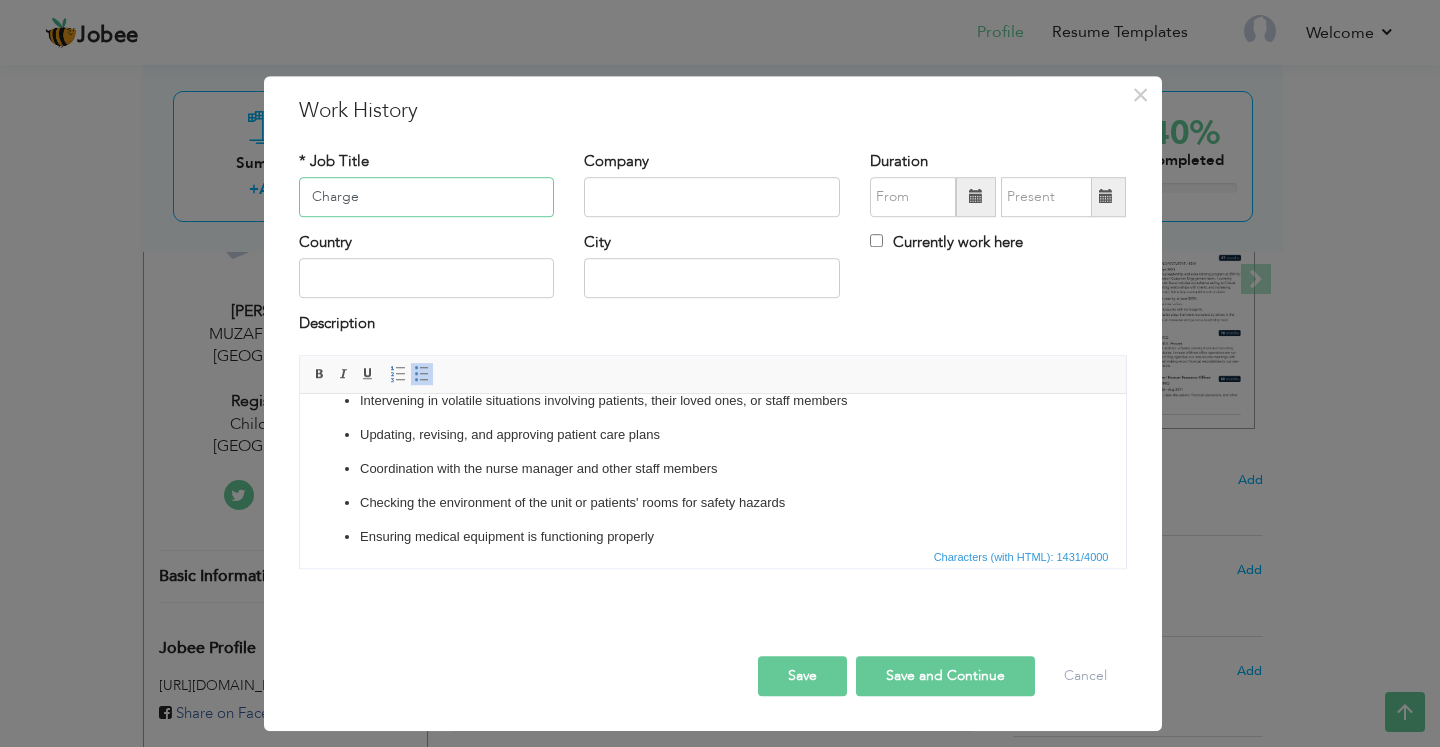 click on "Charge" at bounding box center (427, 197) 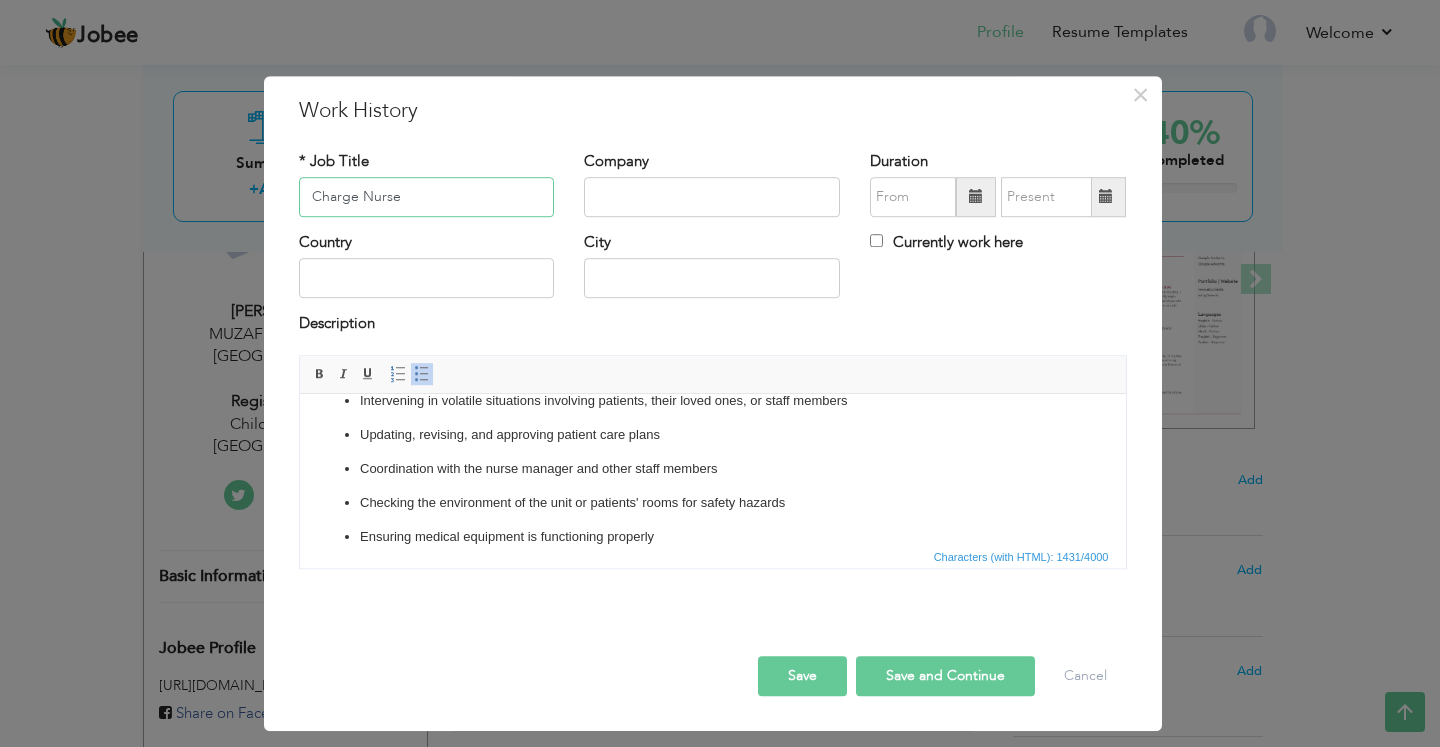 type on "Charge Nurse" 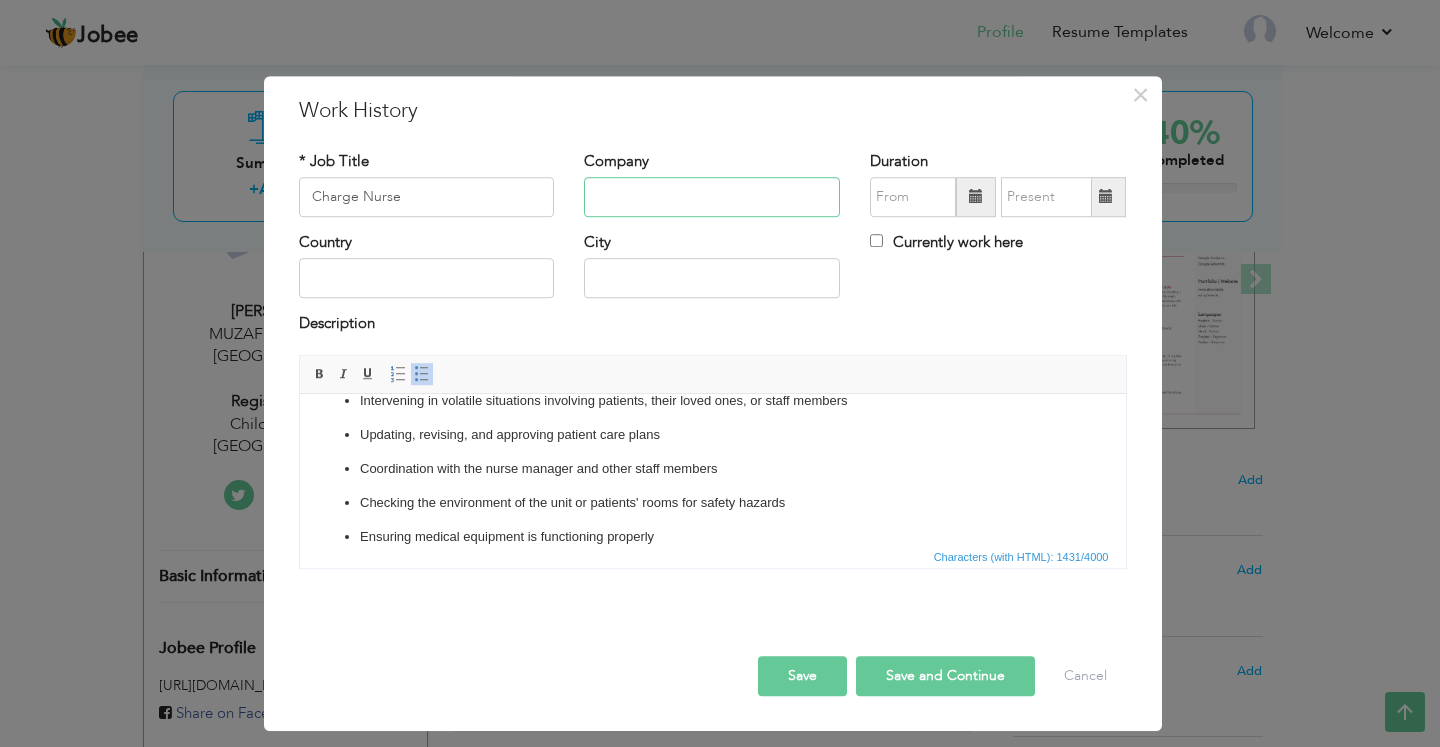 click at bounding box center [712, 197] 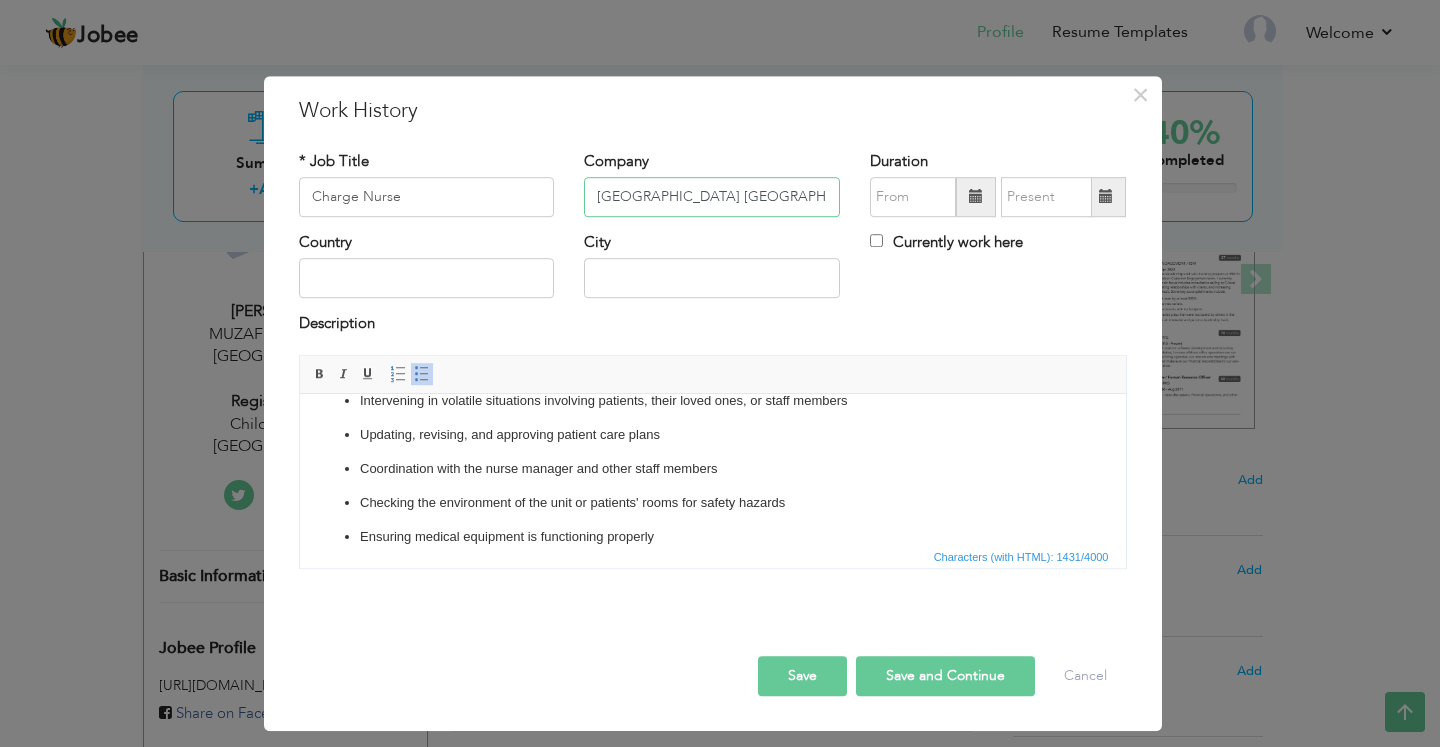 type on "[GEOGRAPHIC_DATA] [GEOGRAPHIC_DATA]" 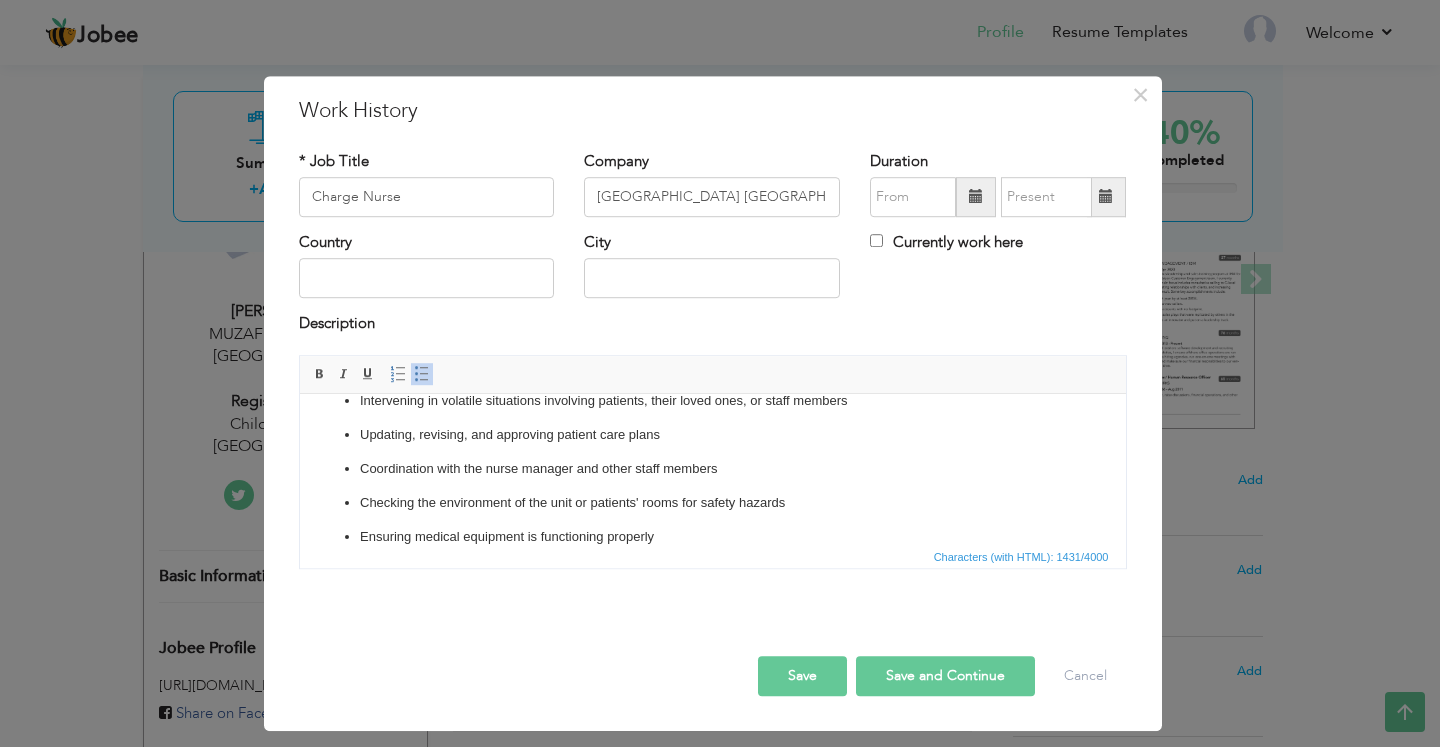 click at bounding box center [976, 197] 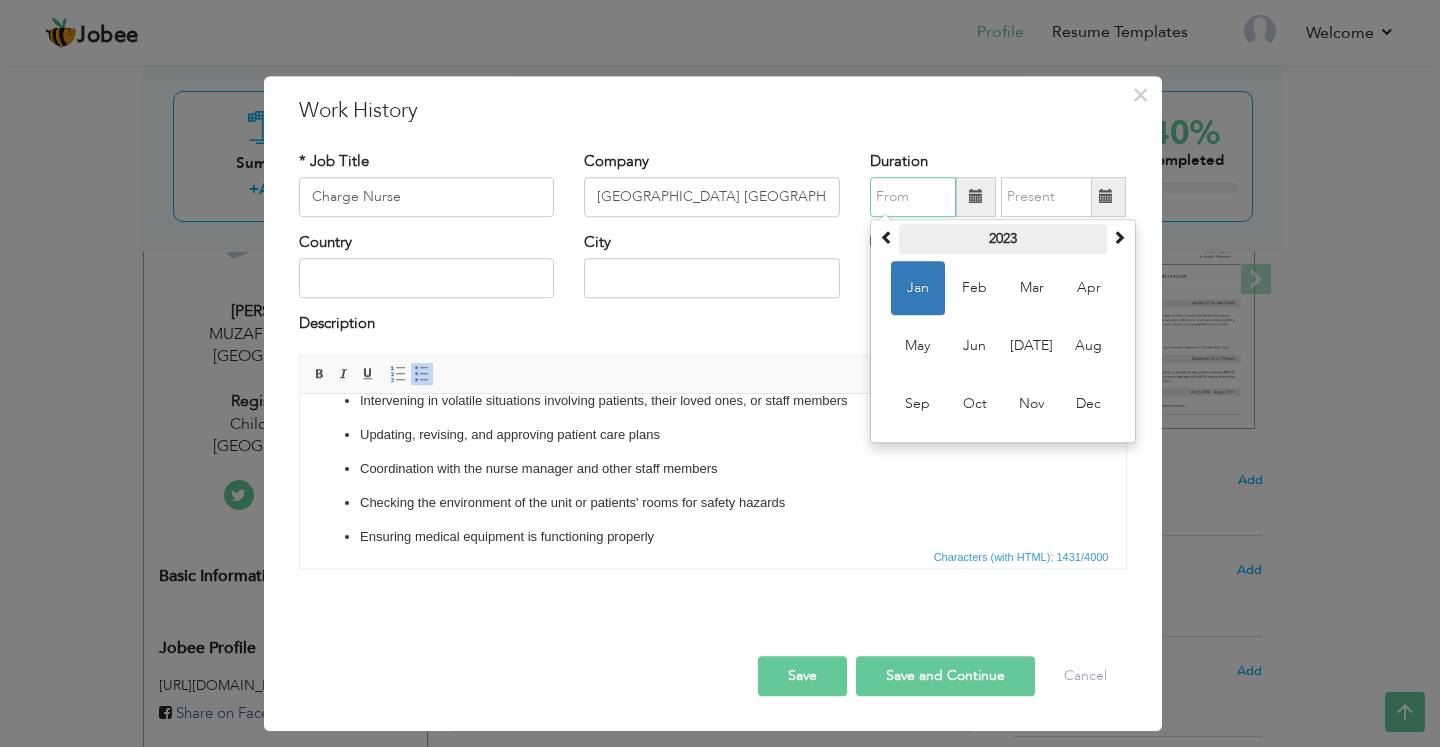 click on "2023" at bounding box center [1003, 239] 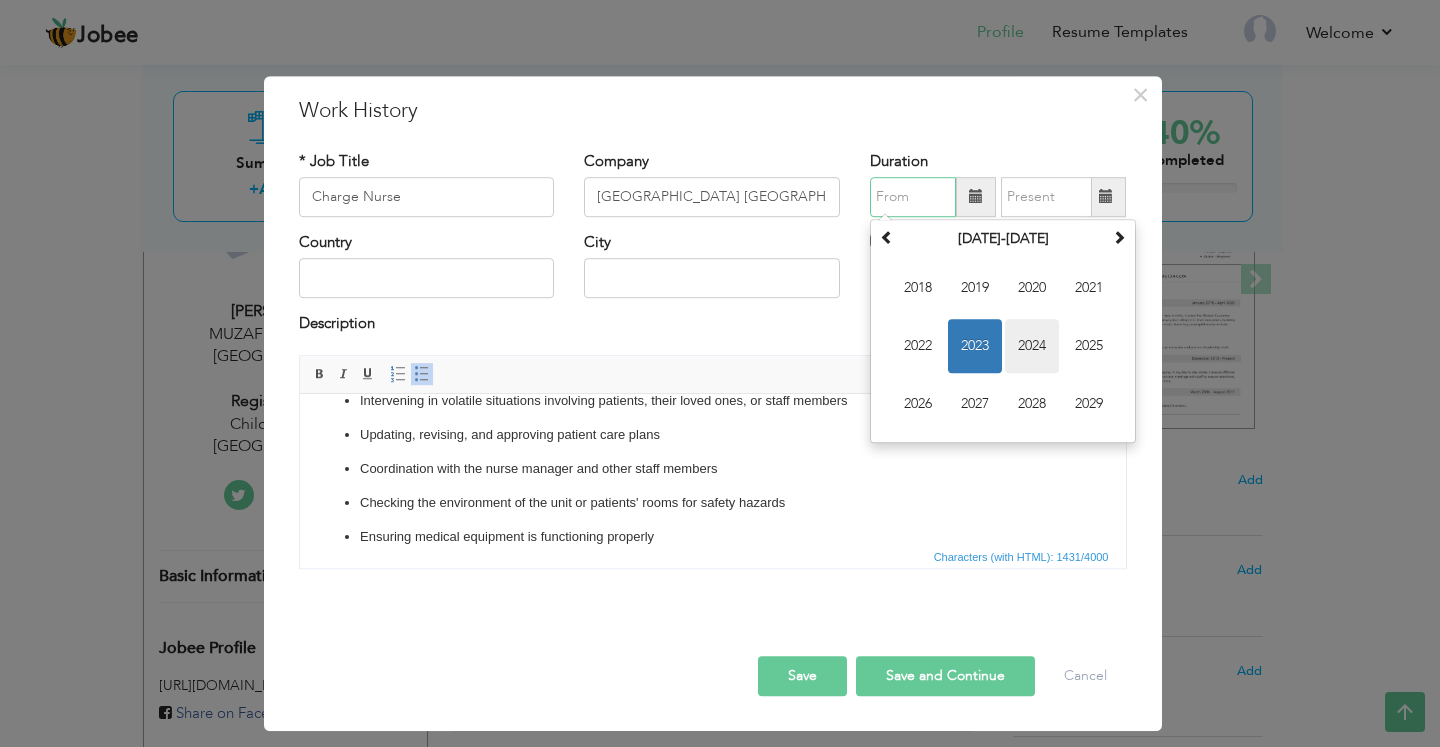 click on "2024" at bounding box center [1032, 346] 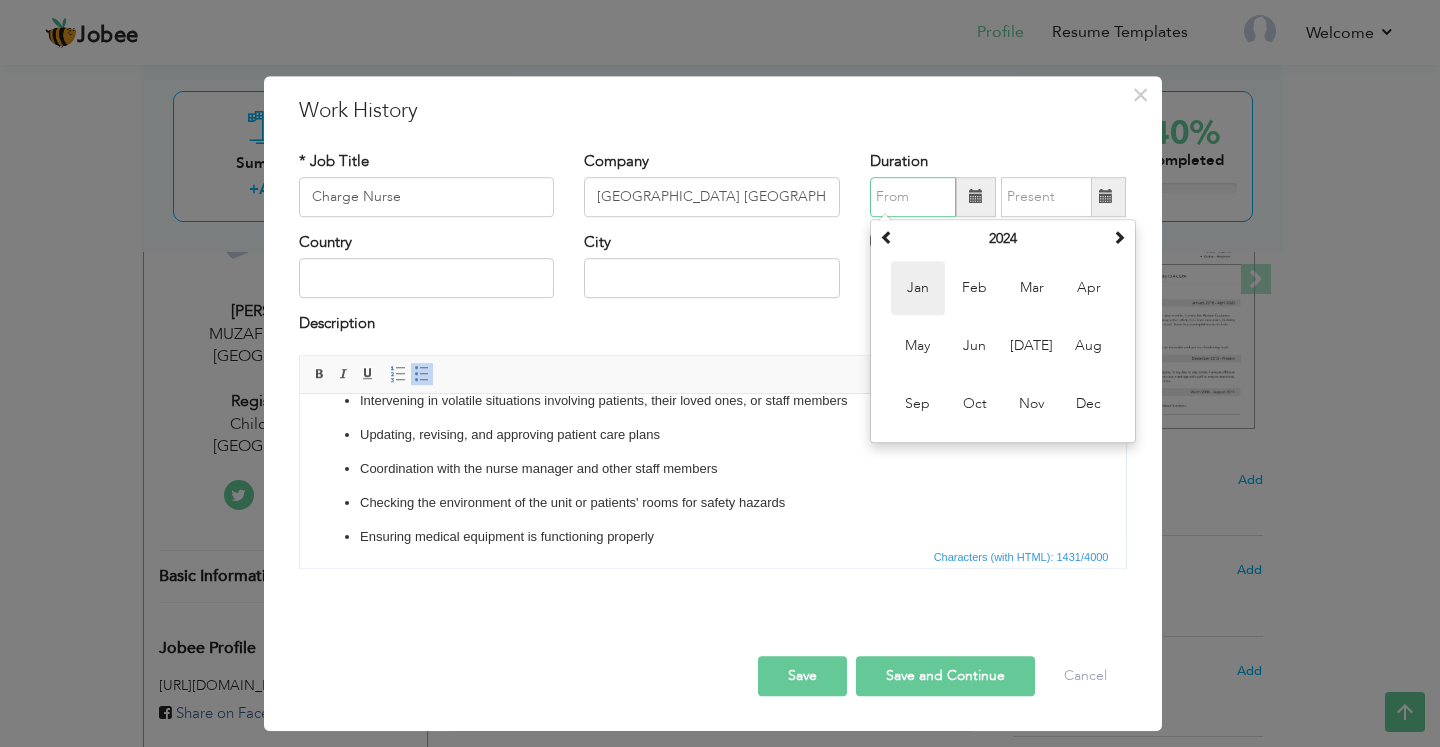 click on "Jan" at bounding box center (918, 288) 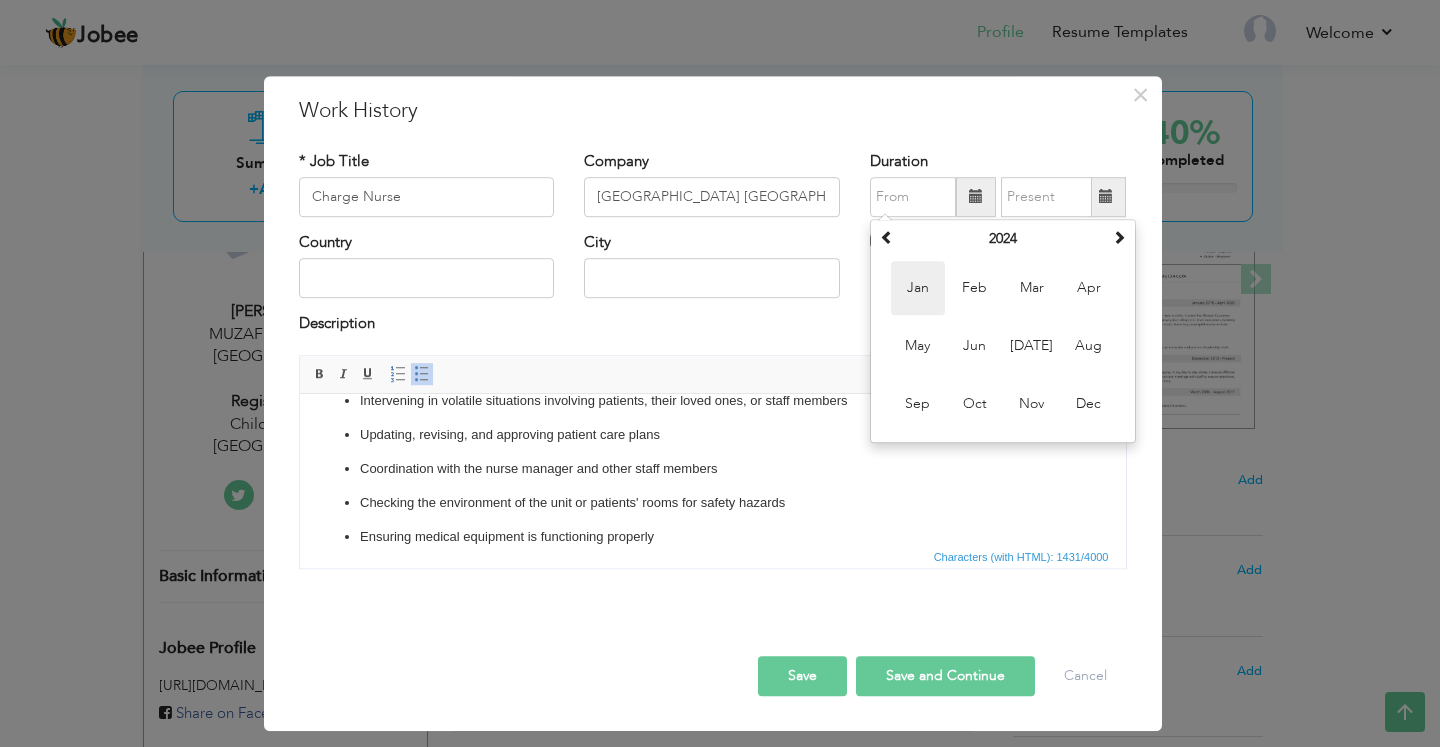type on "01/2024" 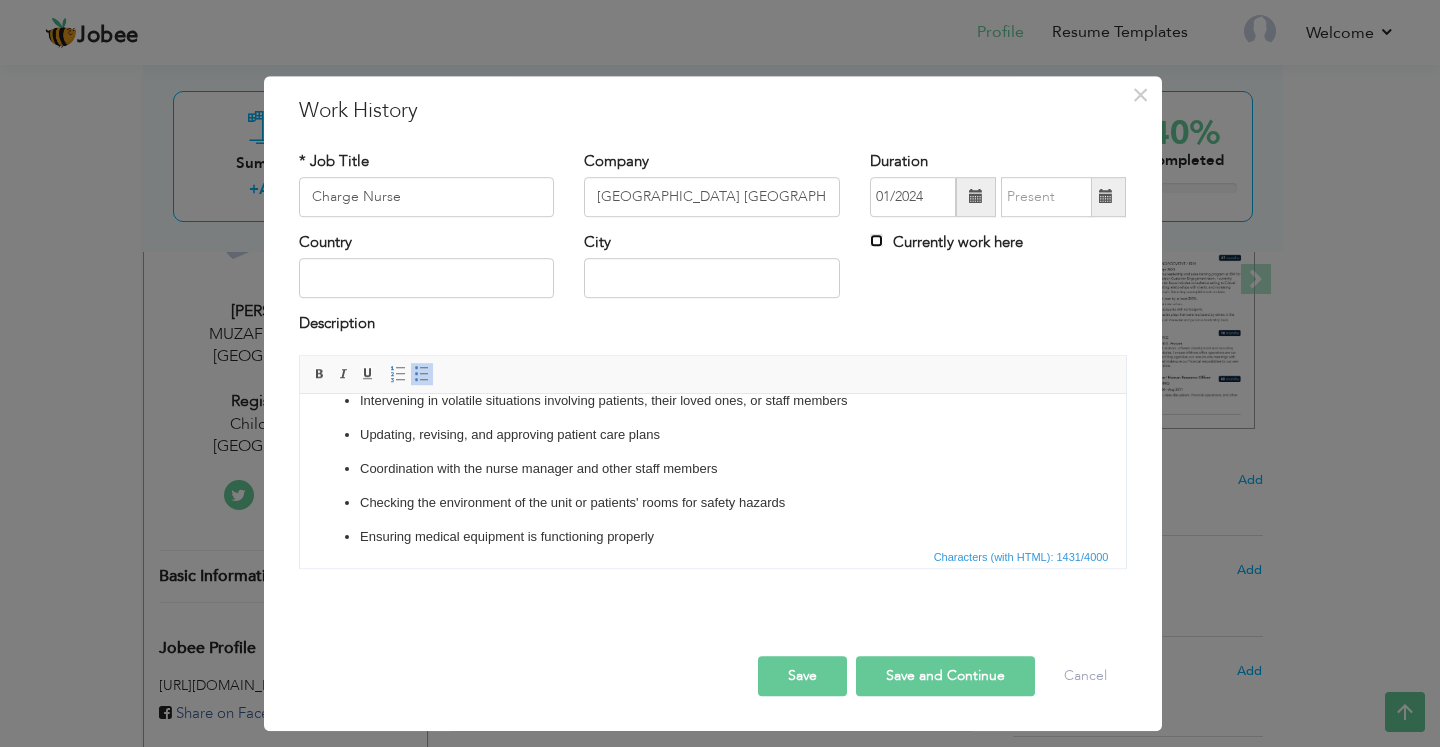 click on "Currently work here" at bounding box center (876, 240) 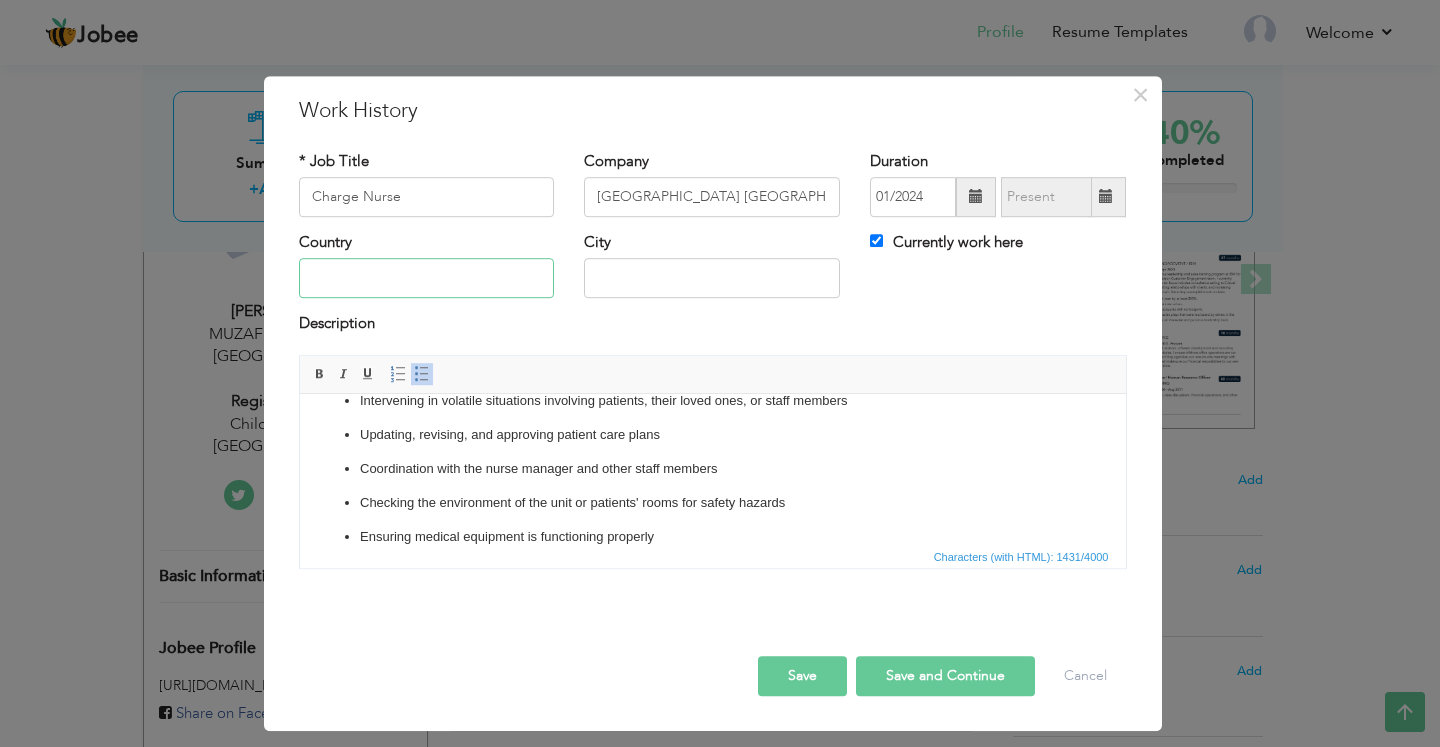 click at bounding box center (427, 279) 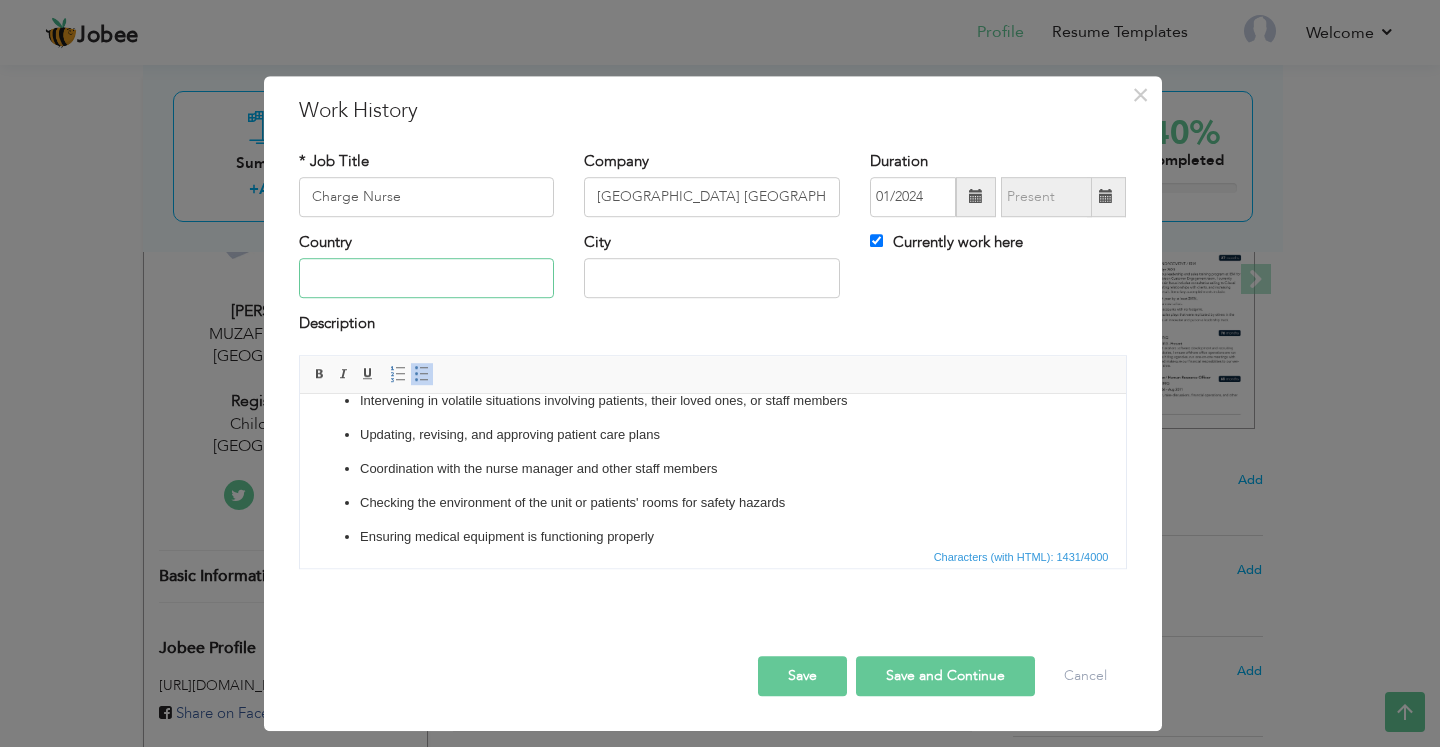 type on "[GEOGRAPHIC_DATA]" 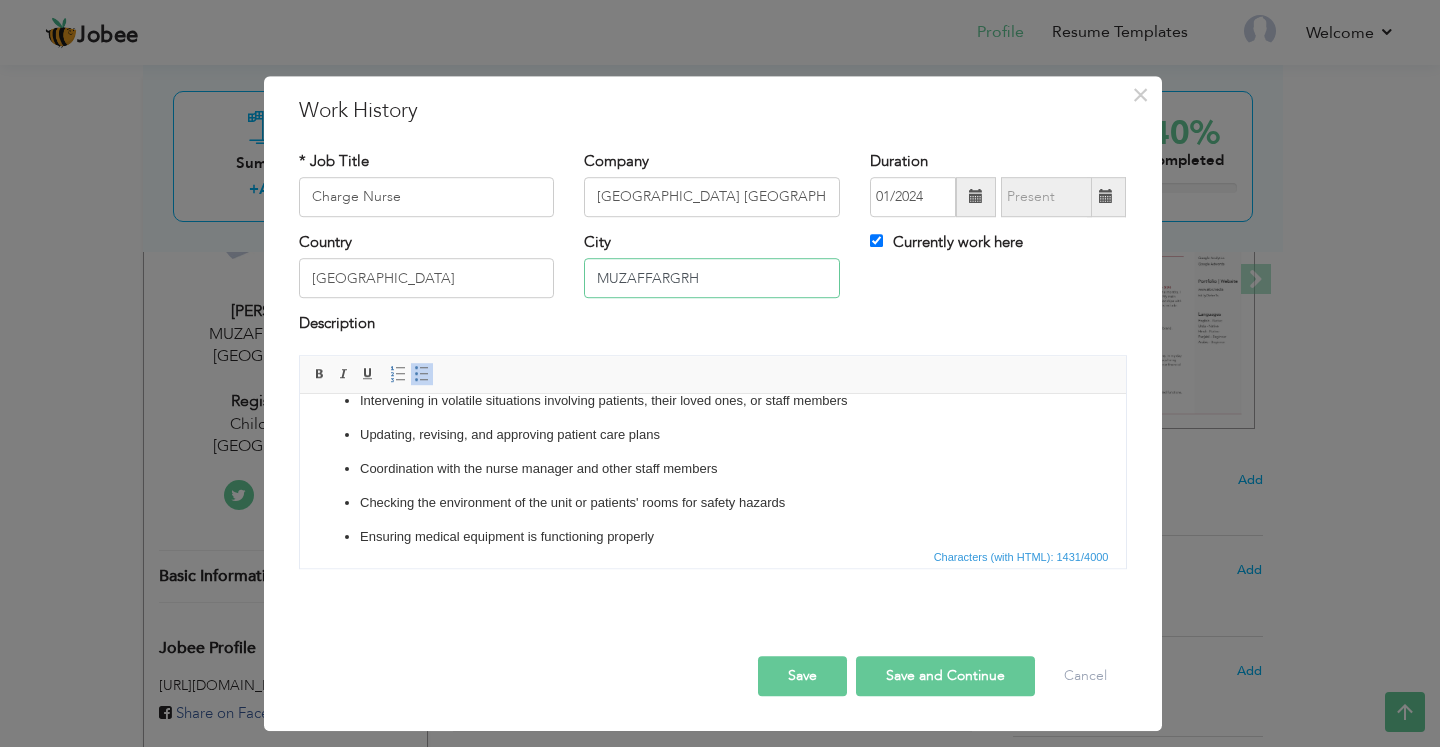 drag, startPoint x: 717, startPoint y: 279, endPoint x: 559, endPoint y: 280, distance: 158.00316 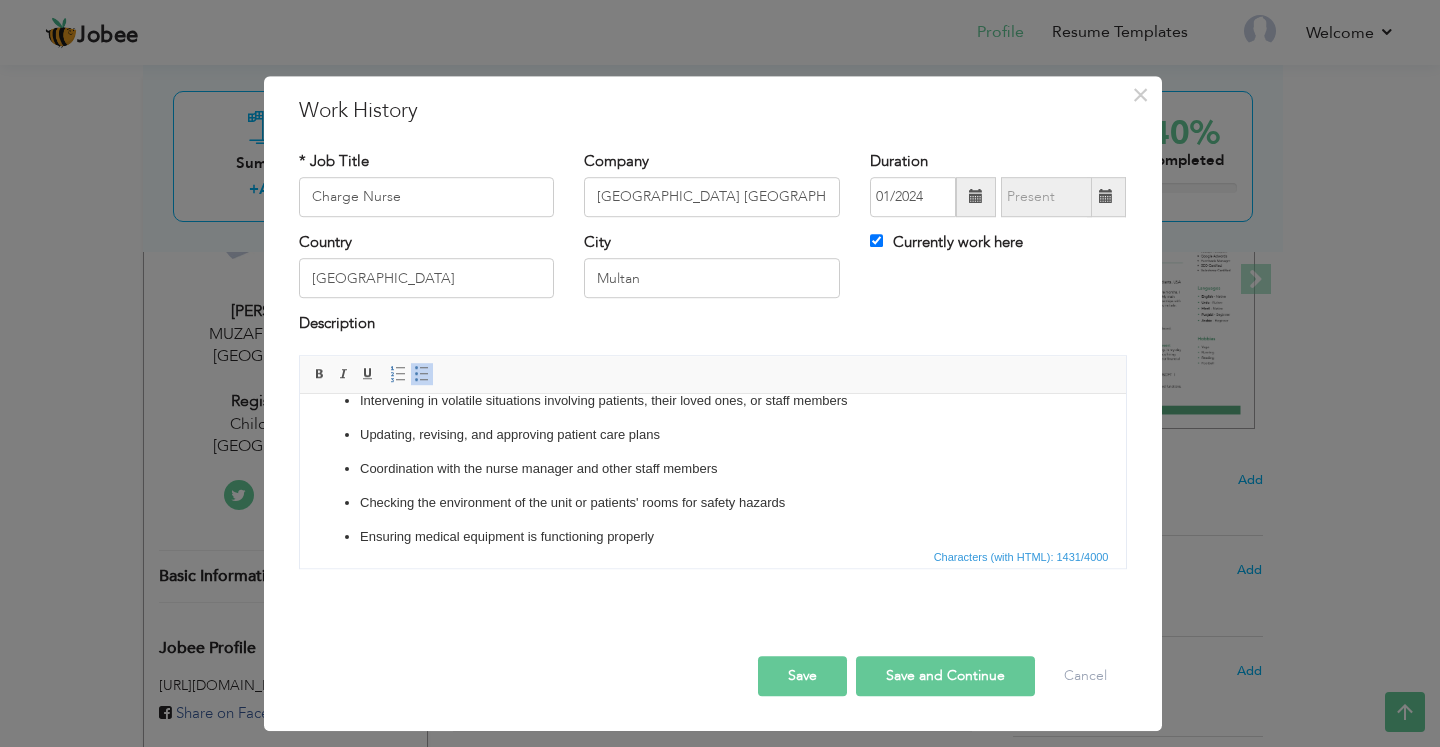 click on "Save" at bounding box center [802, 676] 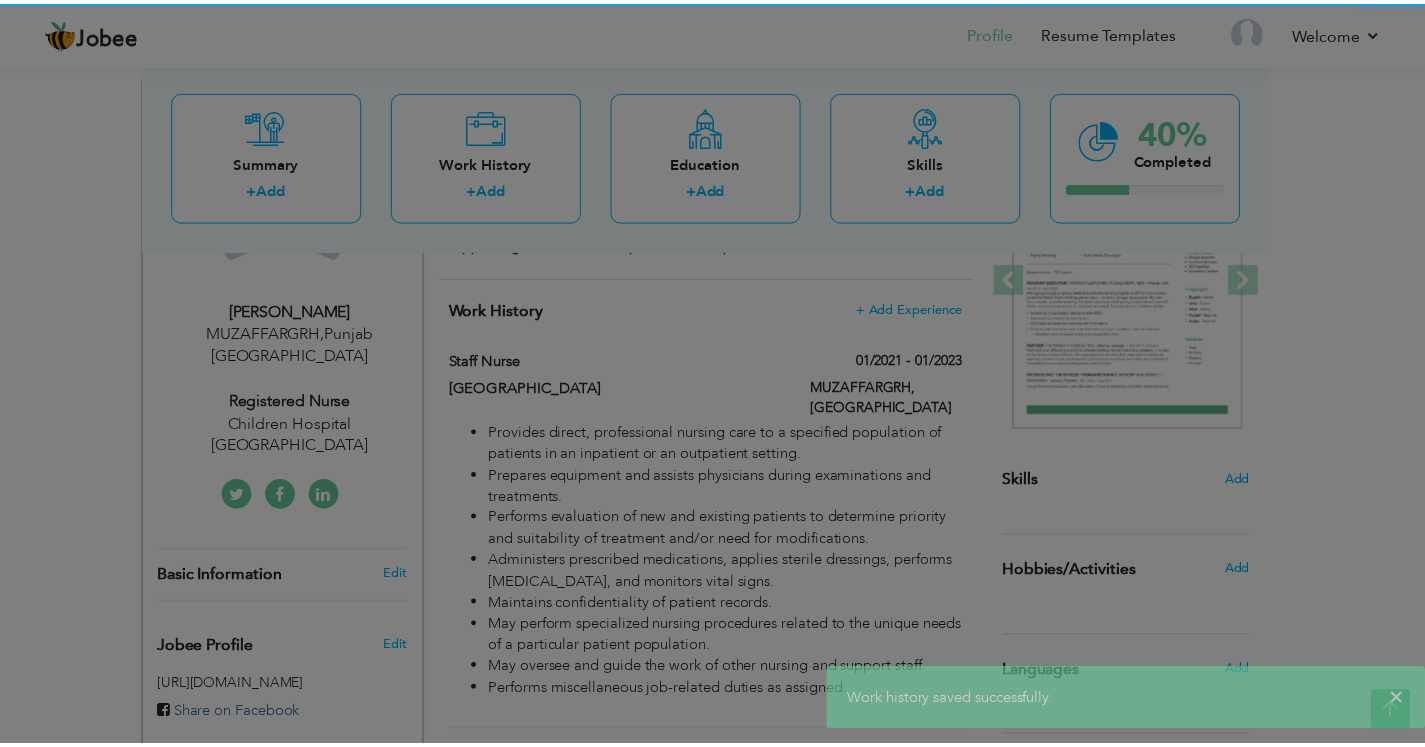 scroll, scrollTop: 0, scrollLeft: 0, axis: both 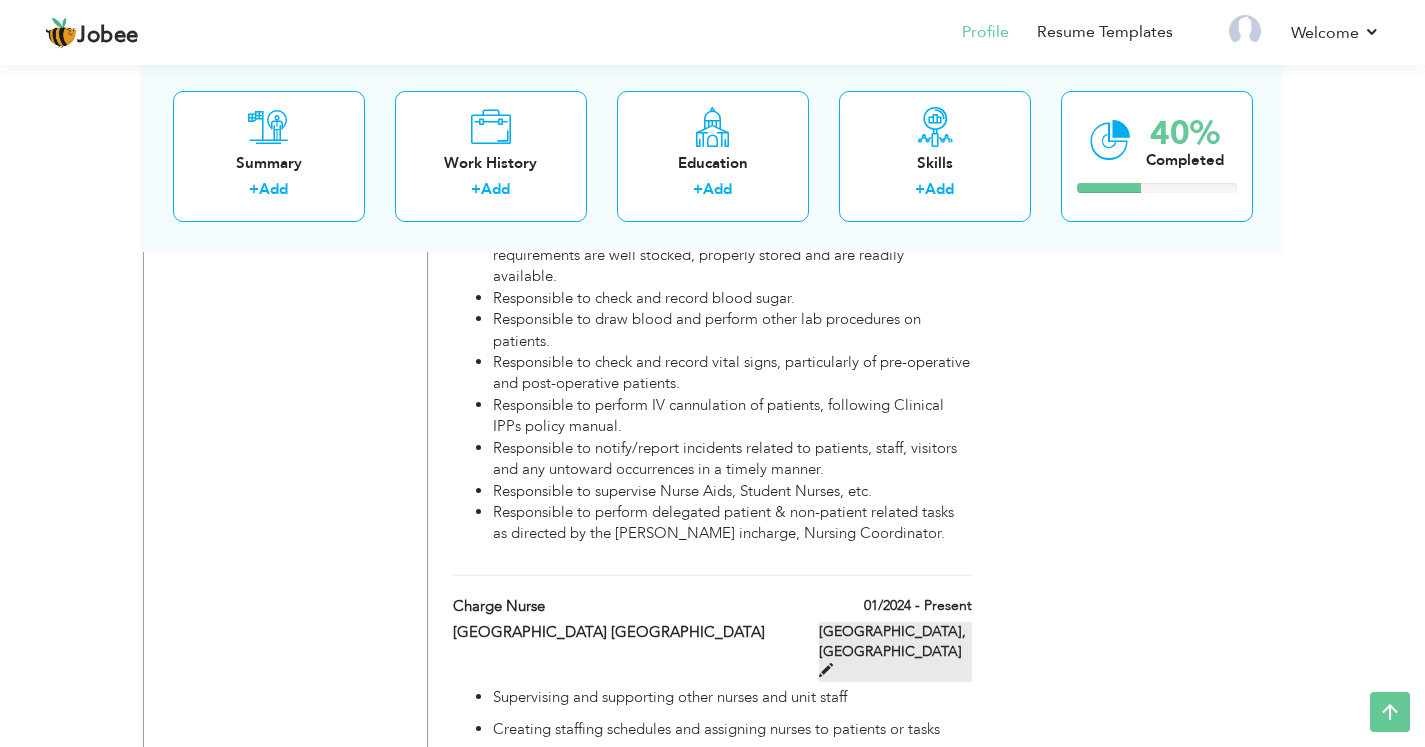 click at bounding box center [826, 670] 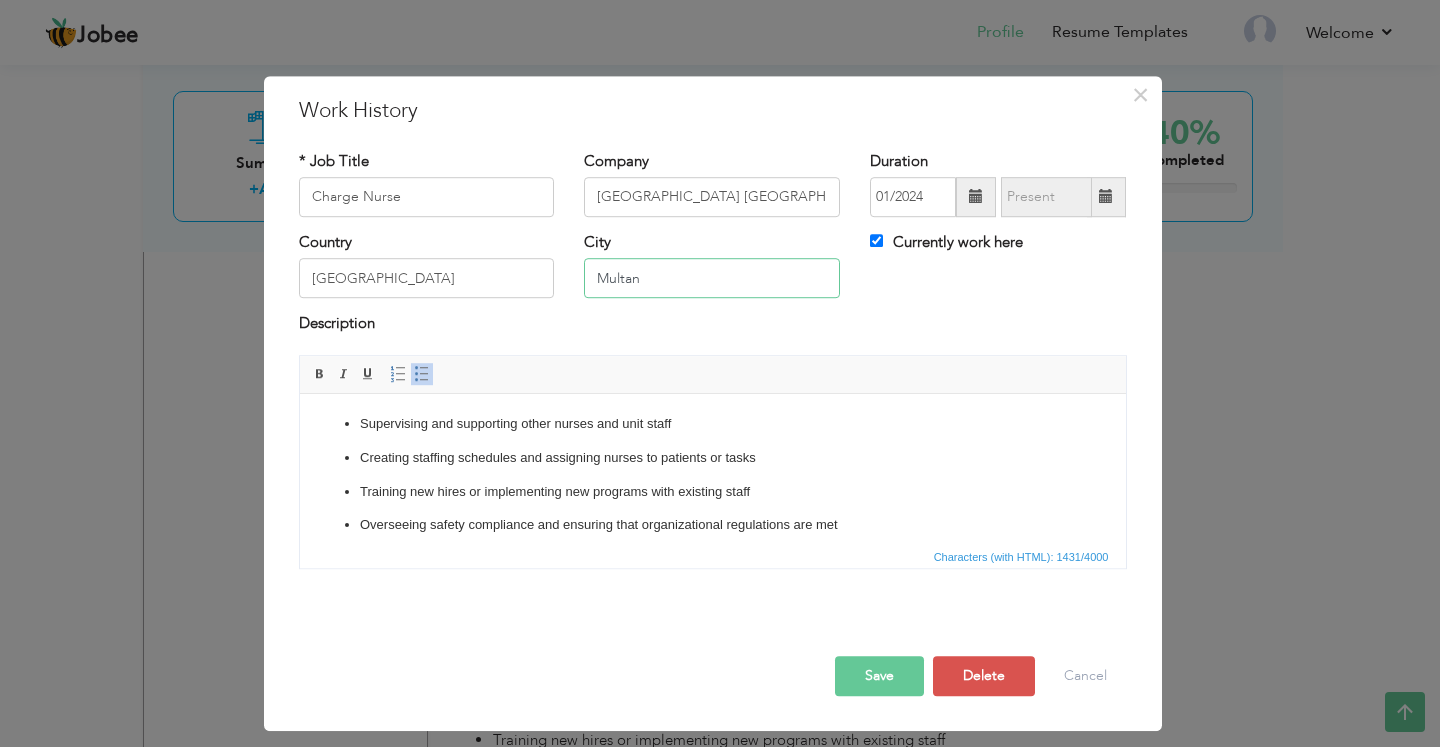 drag, startPoint x: 659, startPoint y: 274, endPoint x: 568, endPoint y: 283, distance: 91.44397 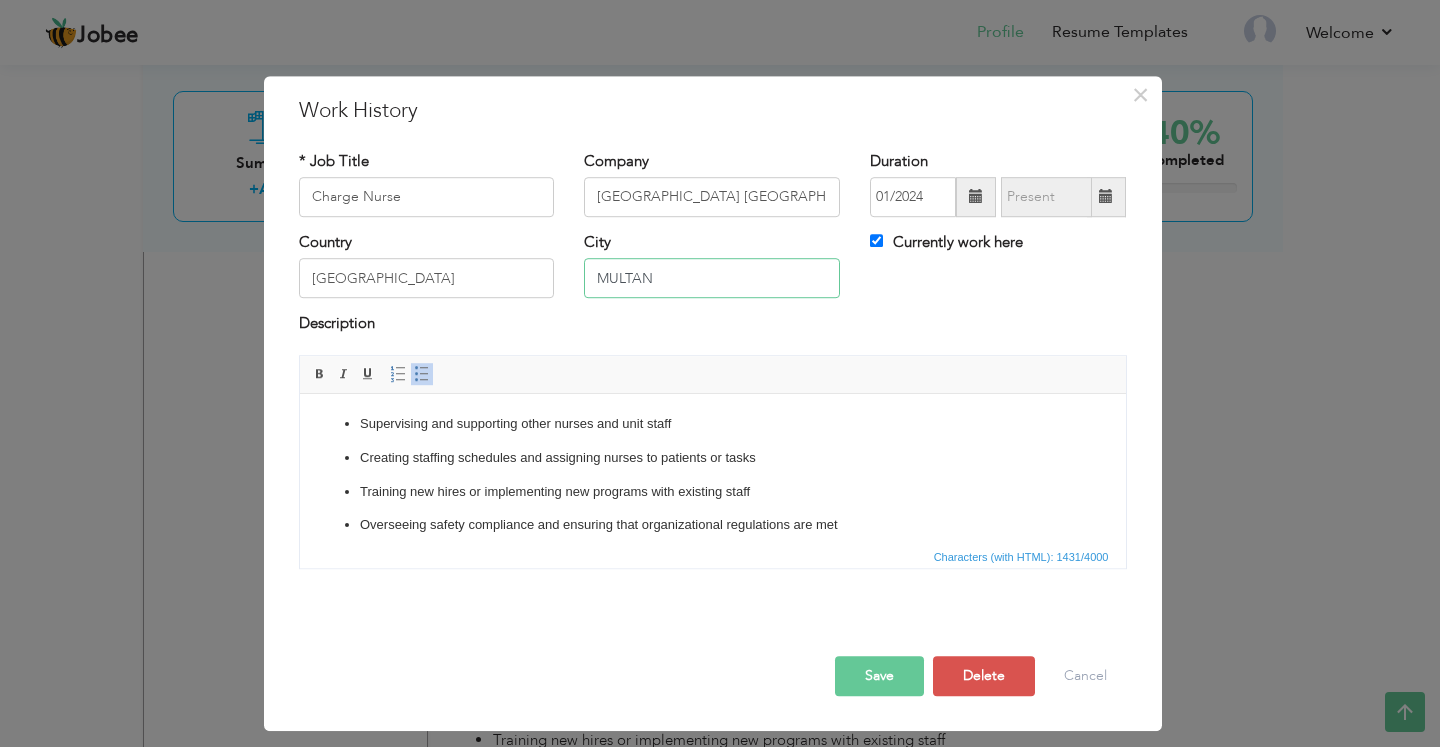 type on "MULTAN" 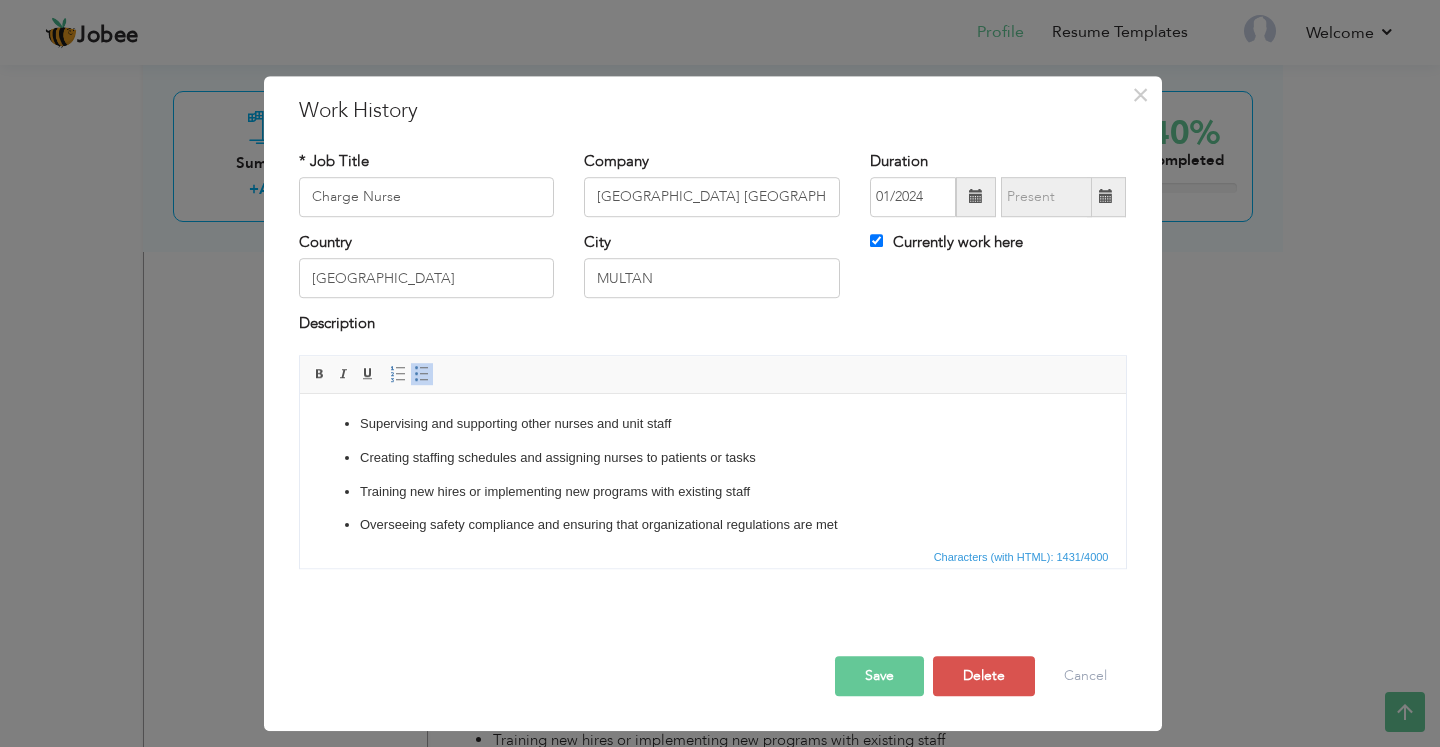 click on "Save" at bounding box center [879, 676] 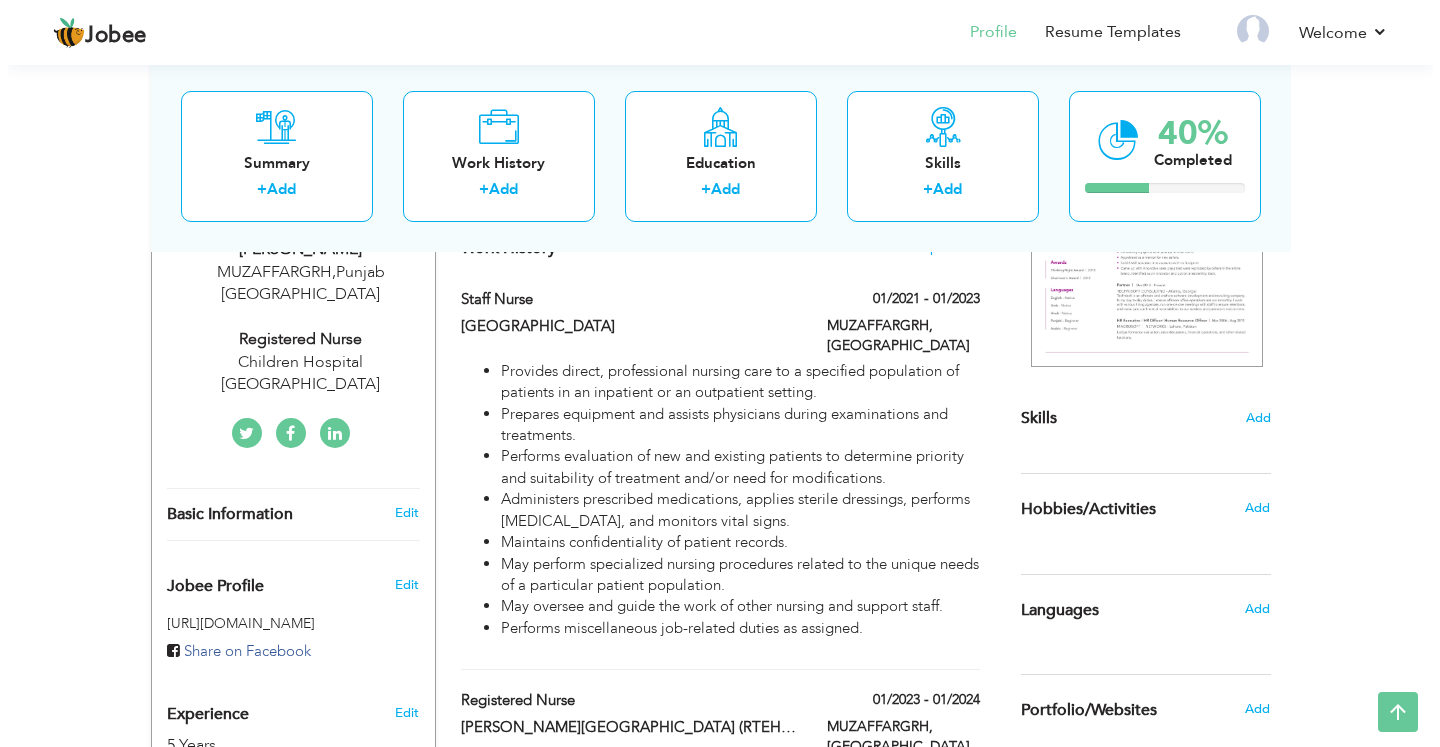 scroll, scrollTop: 424, scrollLeft: 0, axis: vertical 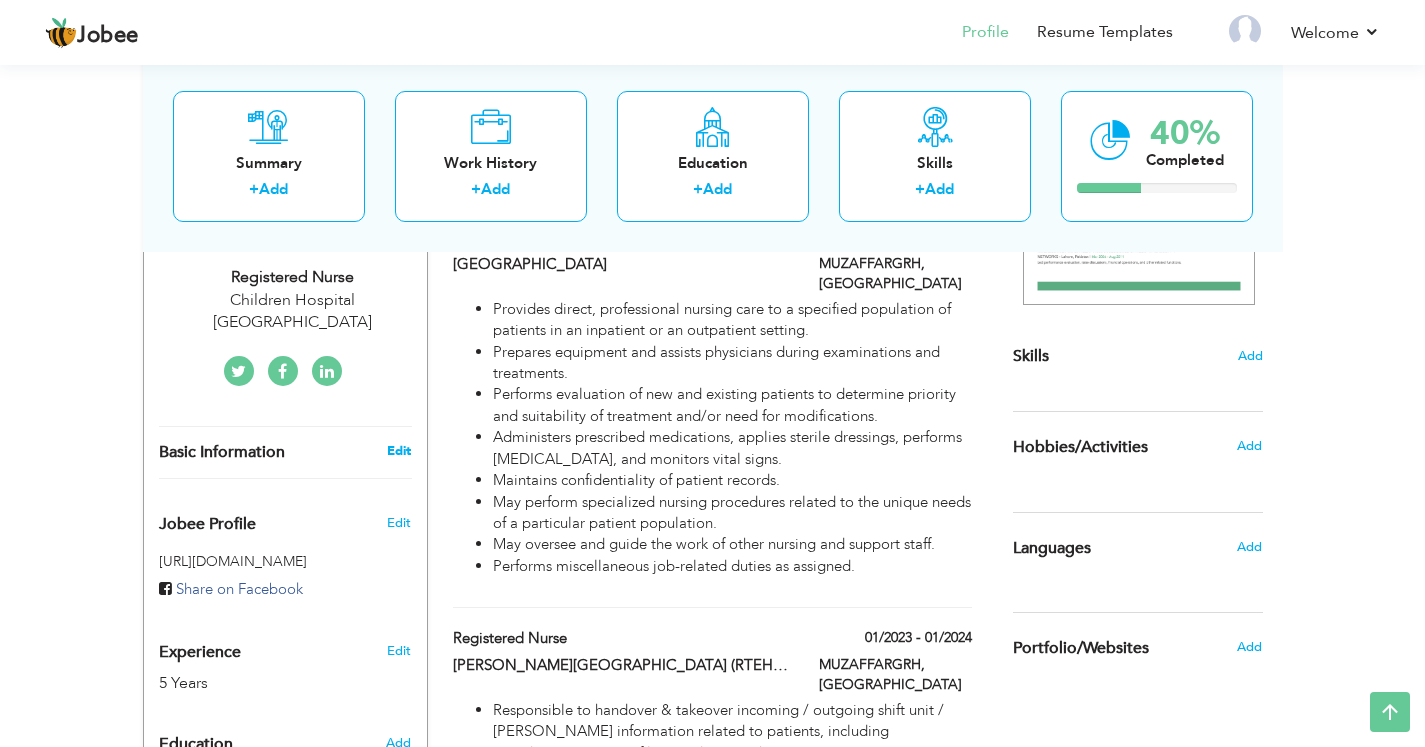 click on "Edit" at bounding box center [399, 451] 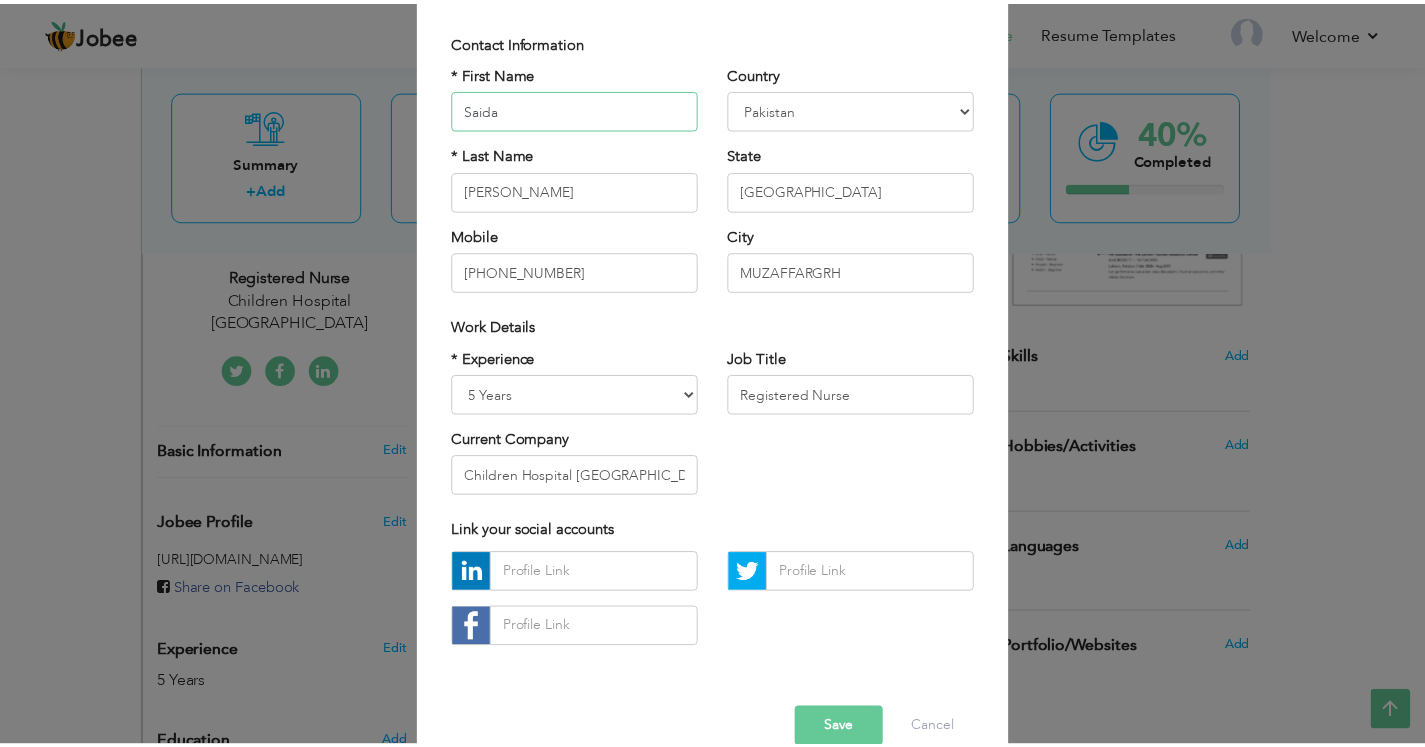 scroll, scrollTop: 166, scrollLeft: 0, axis: vertical 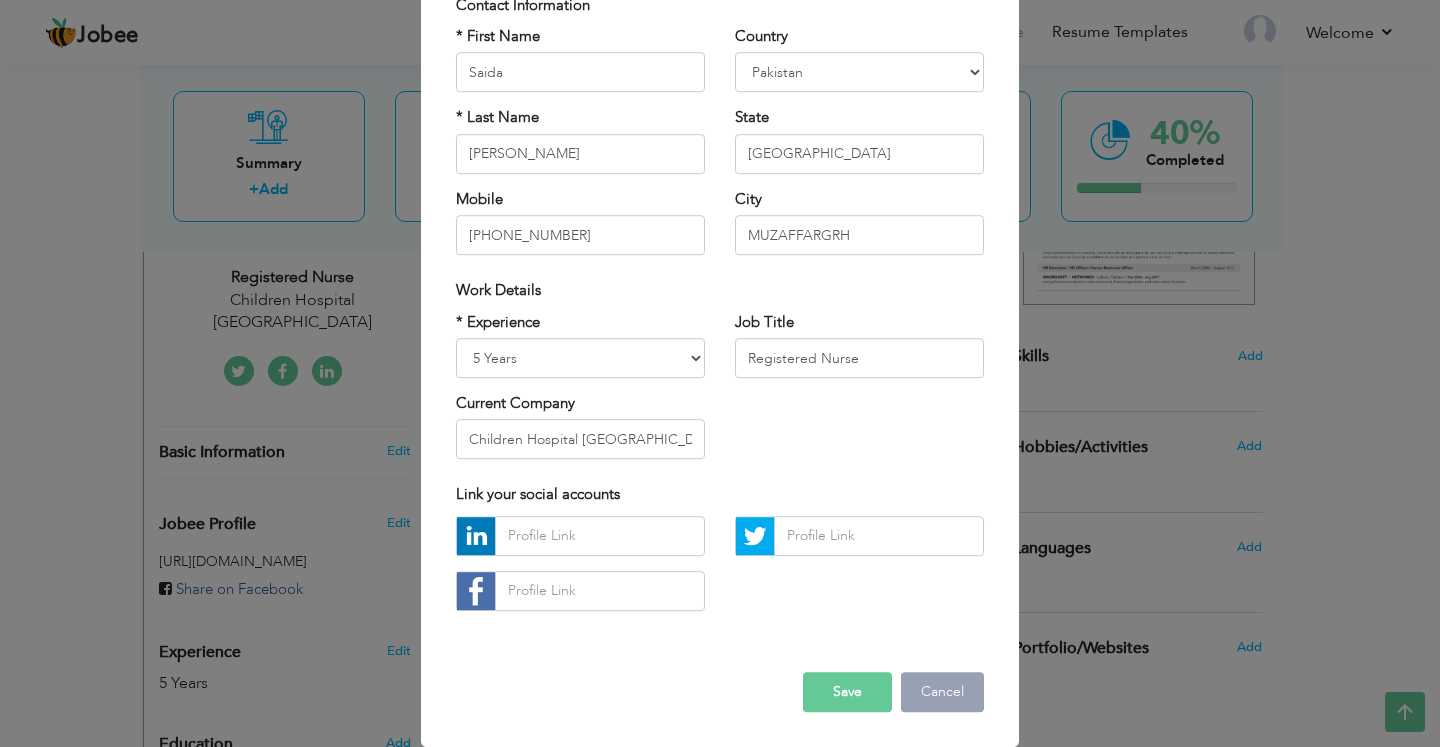 click on "Cancel" at bounding box center [942, 692] 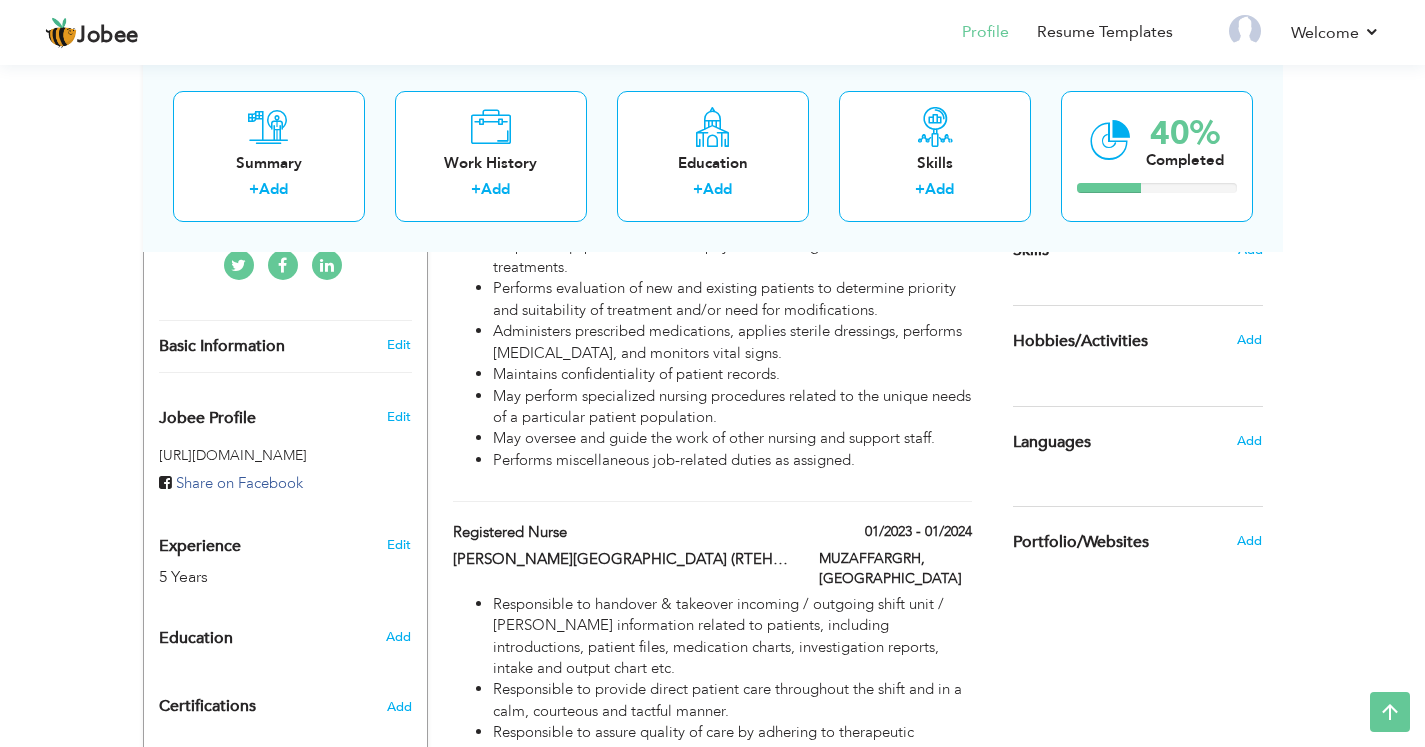 scroll, scrollTop: 624, scrollLeft: 0, axis: vertical 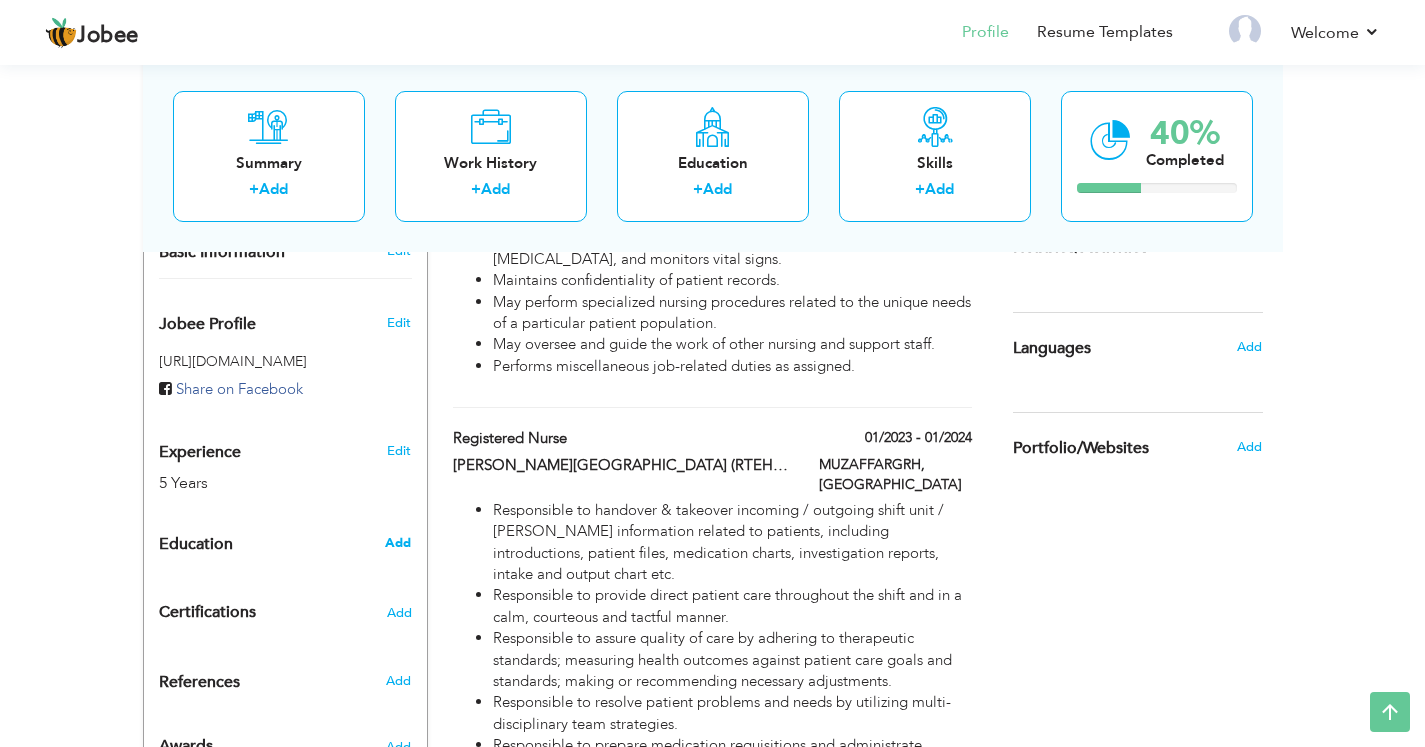 click on "Add" at bounding box center [398, 543] 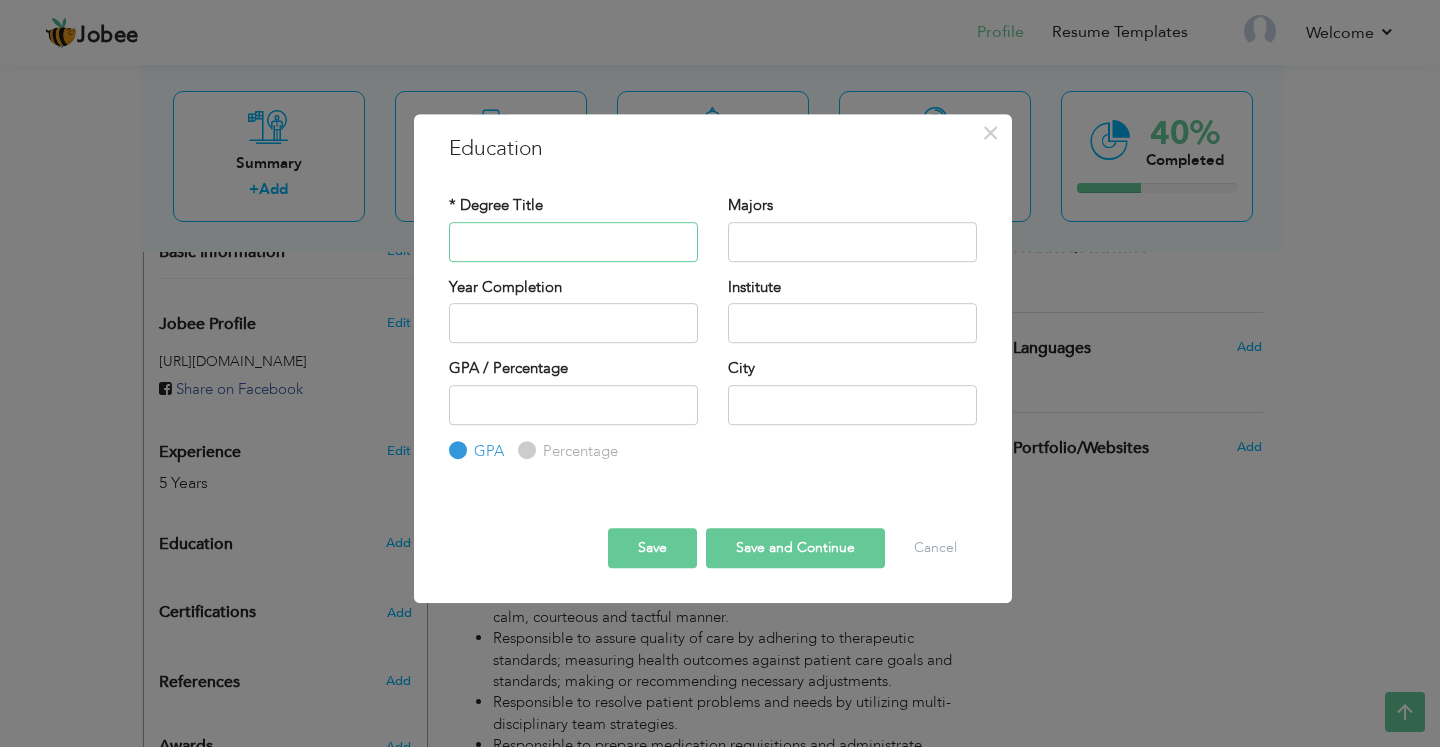 click at bounding box center (573, 242) 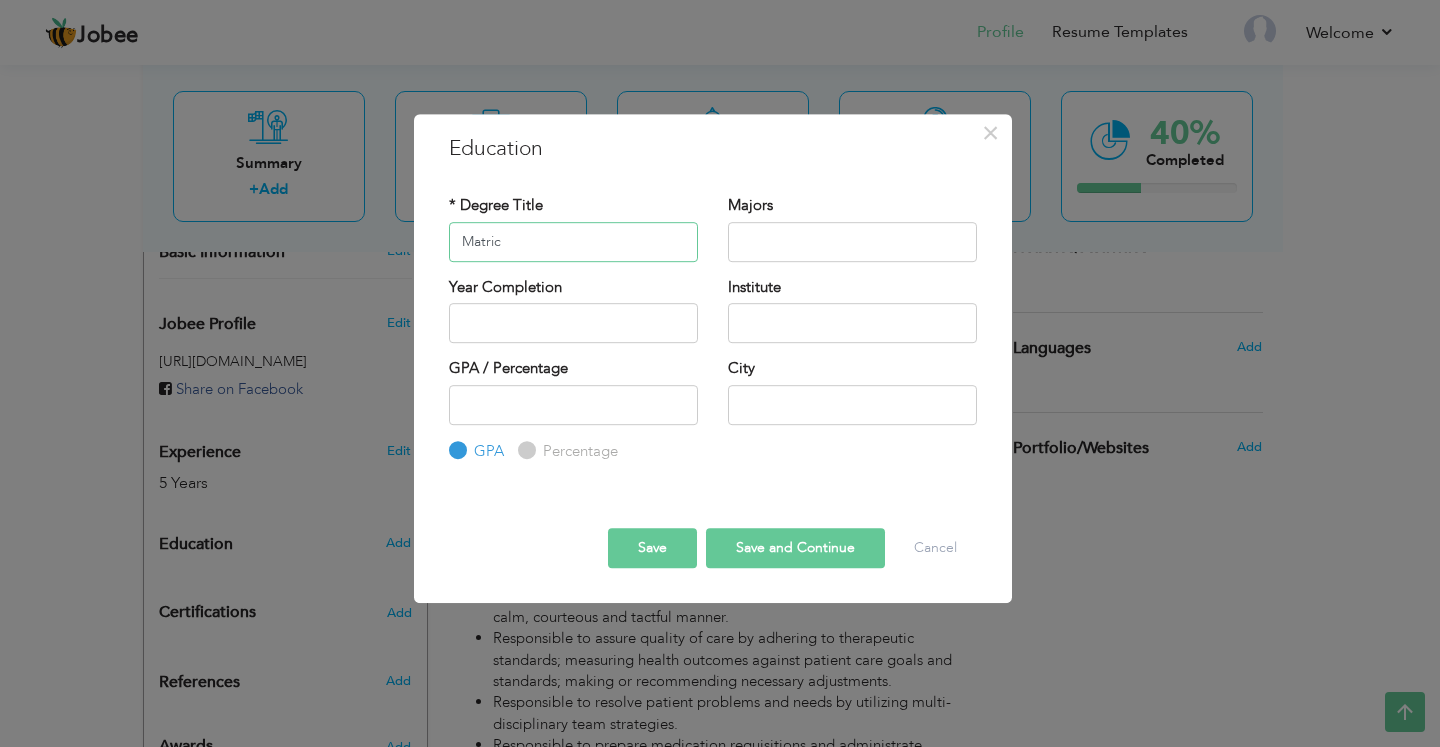 type on "Matric" 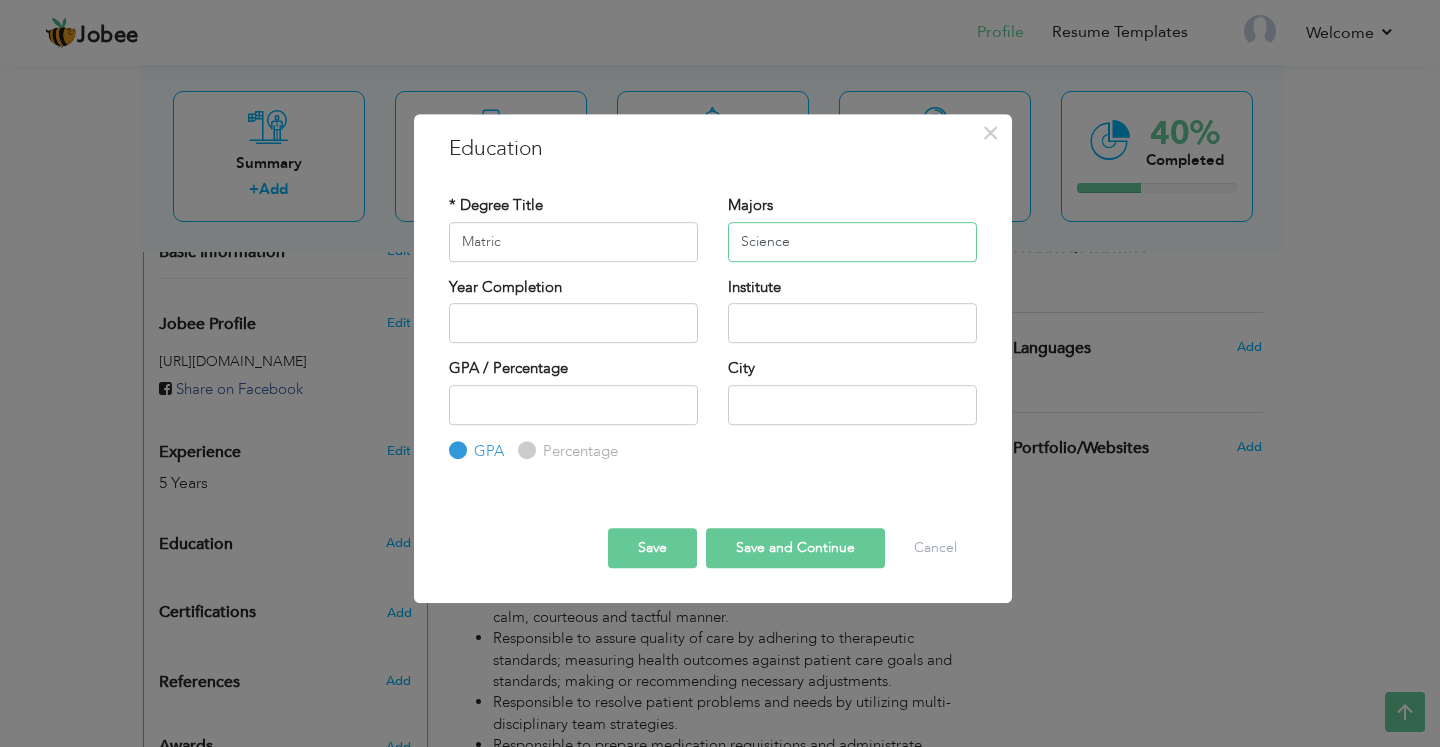 type on "Science" 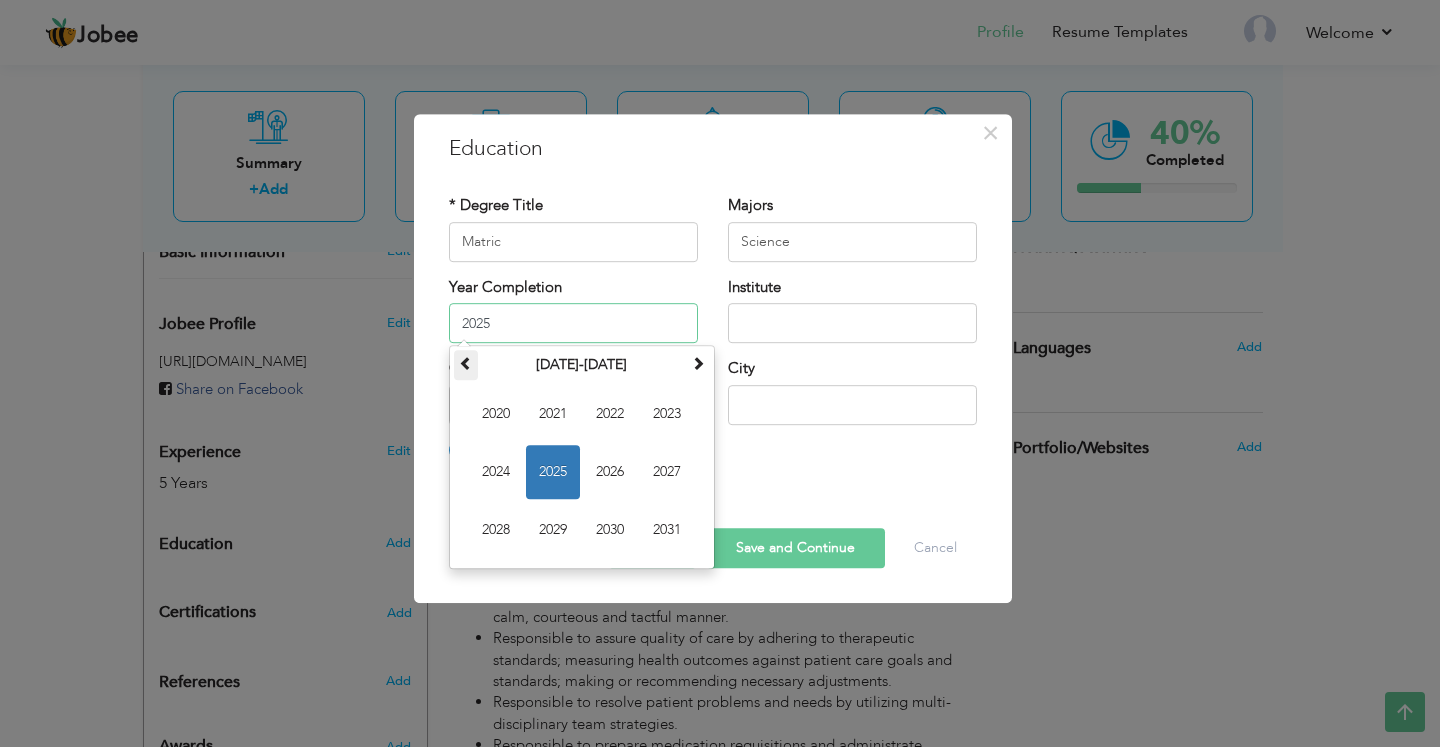click at bounding box center (466, 363) 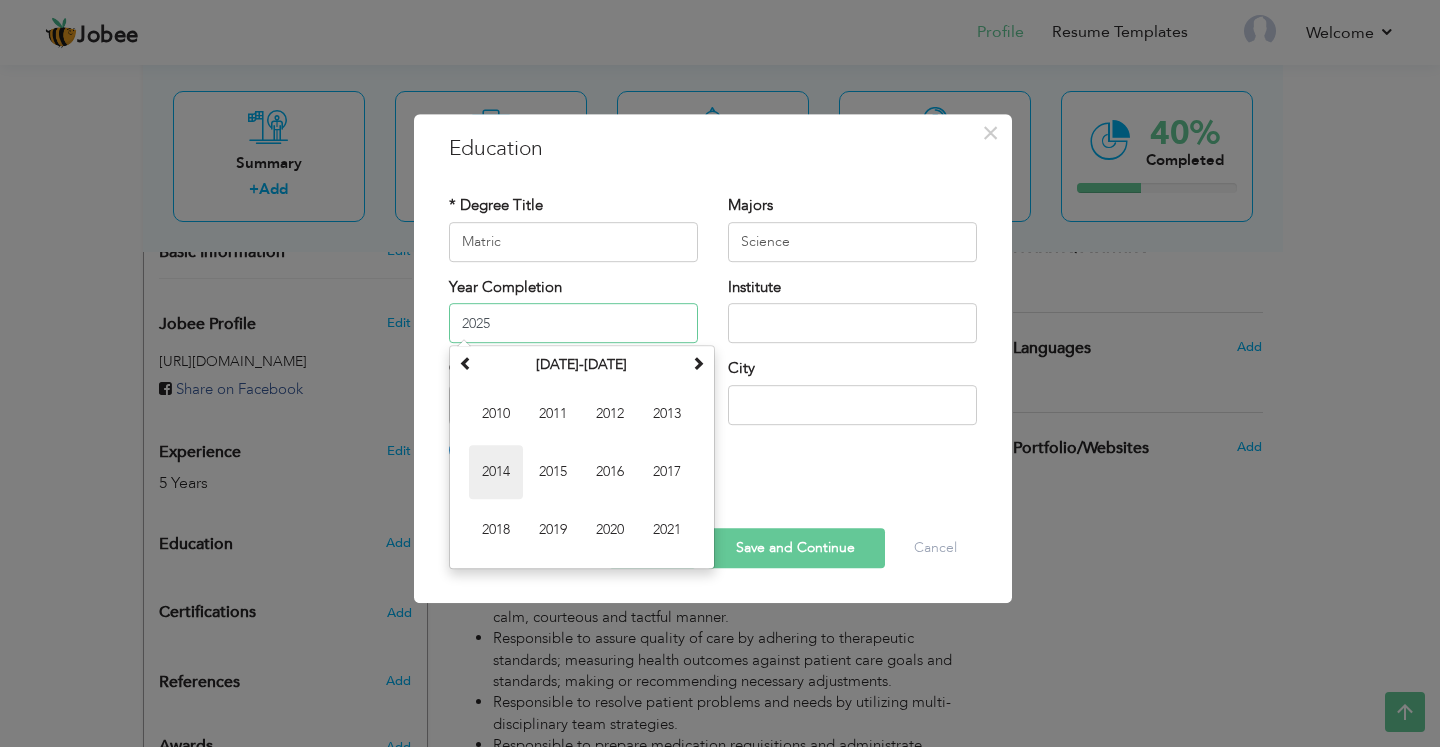 click on "2014" at bounding box center (496, 472) 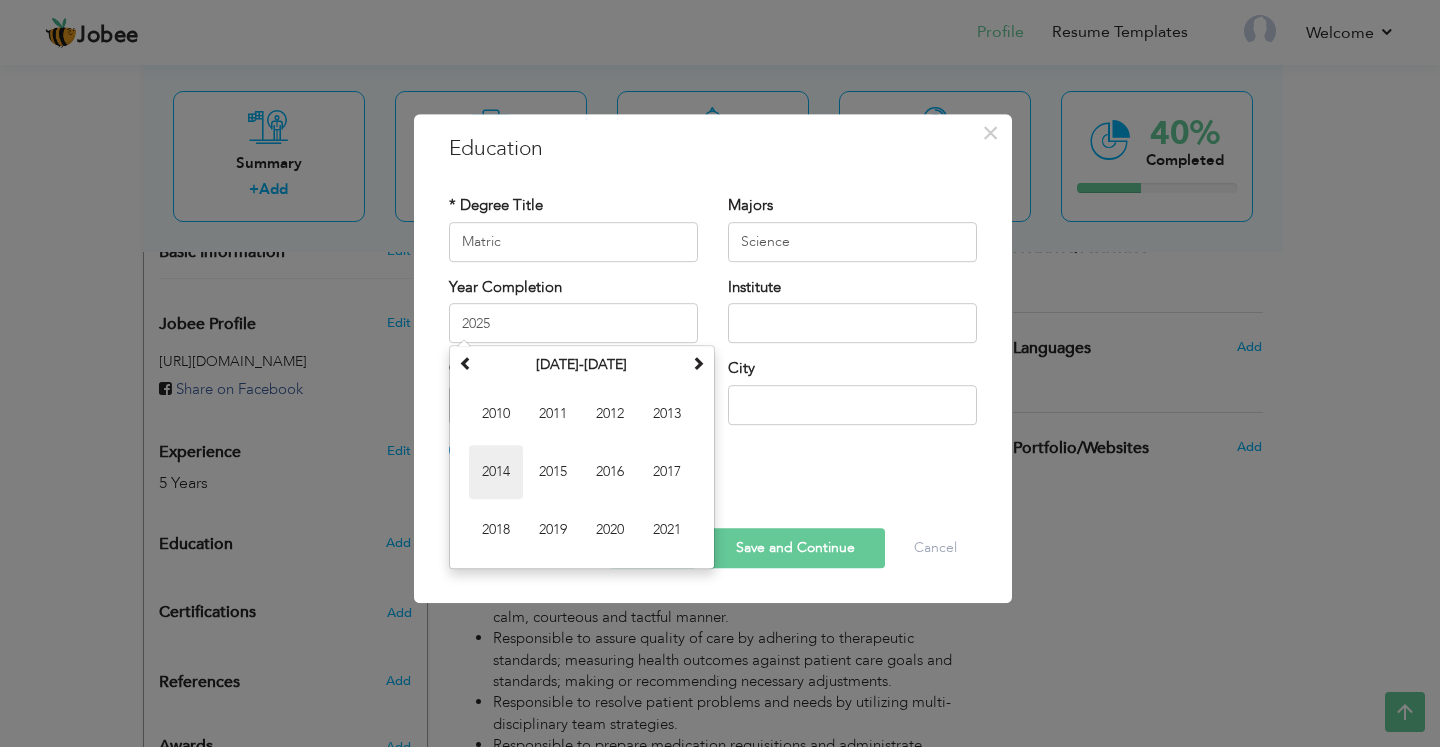type on "2014" 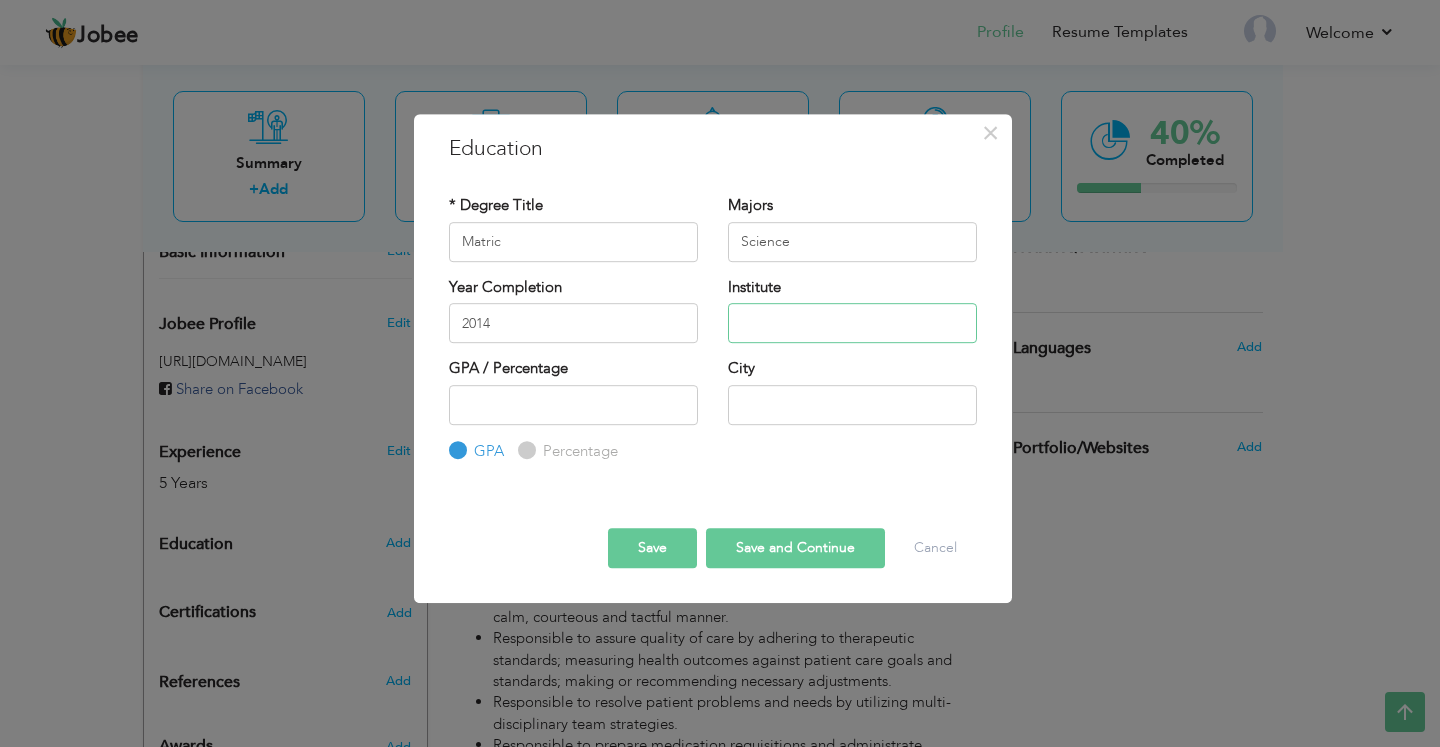 click at bounding box center [852, 323] 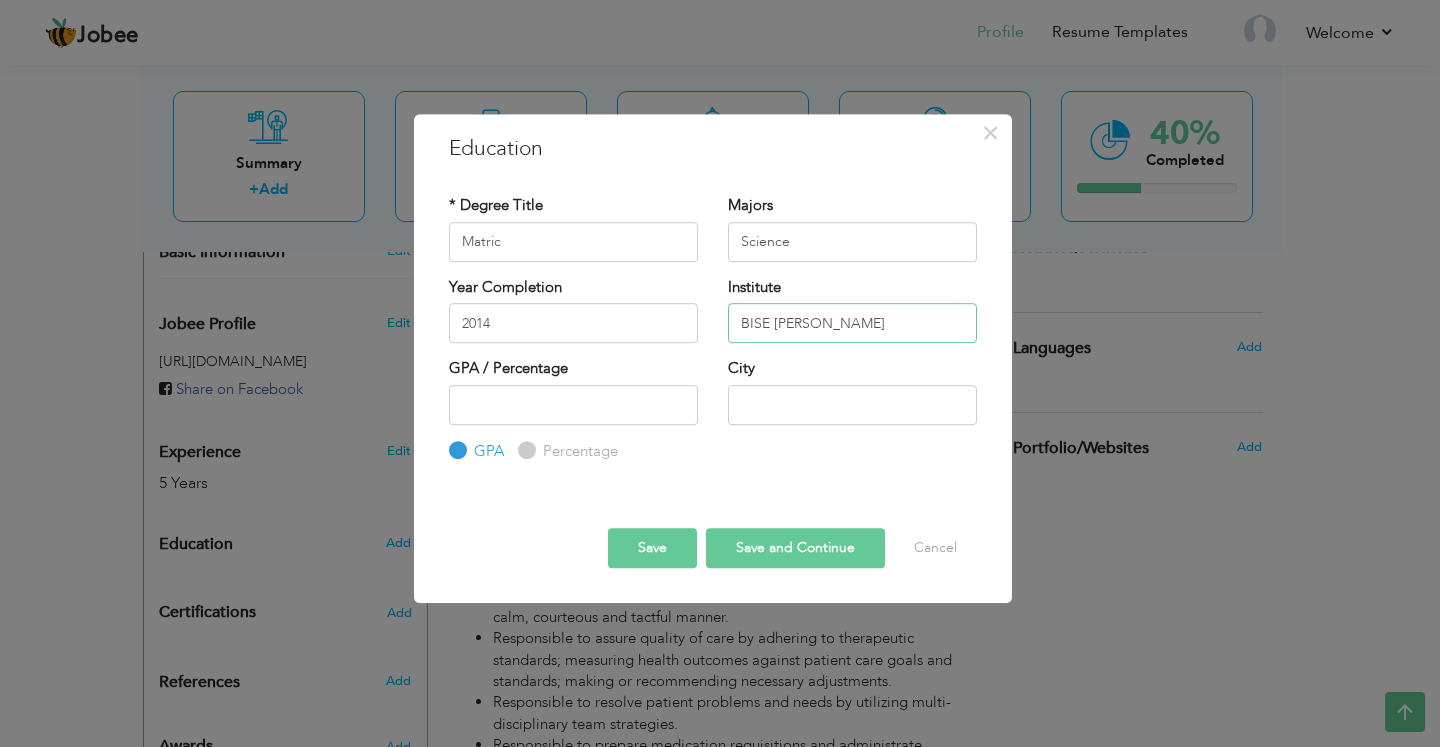 type on "BISE [PERSON_NAME]" 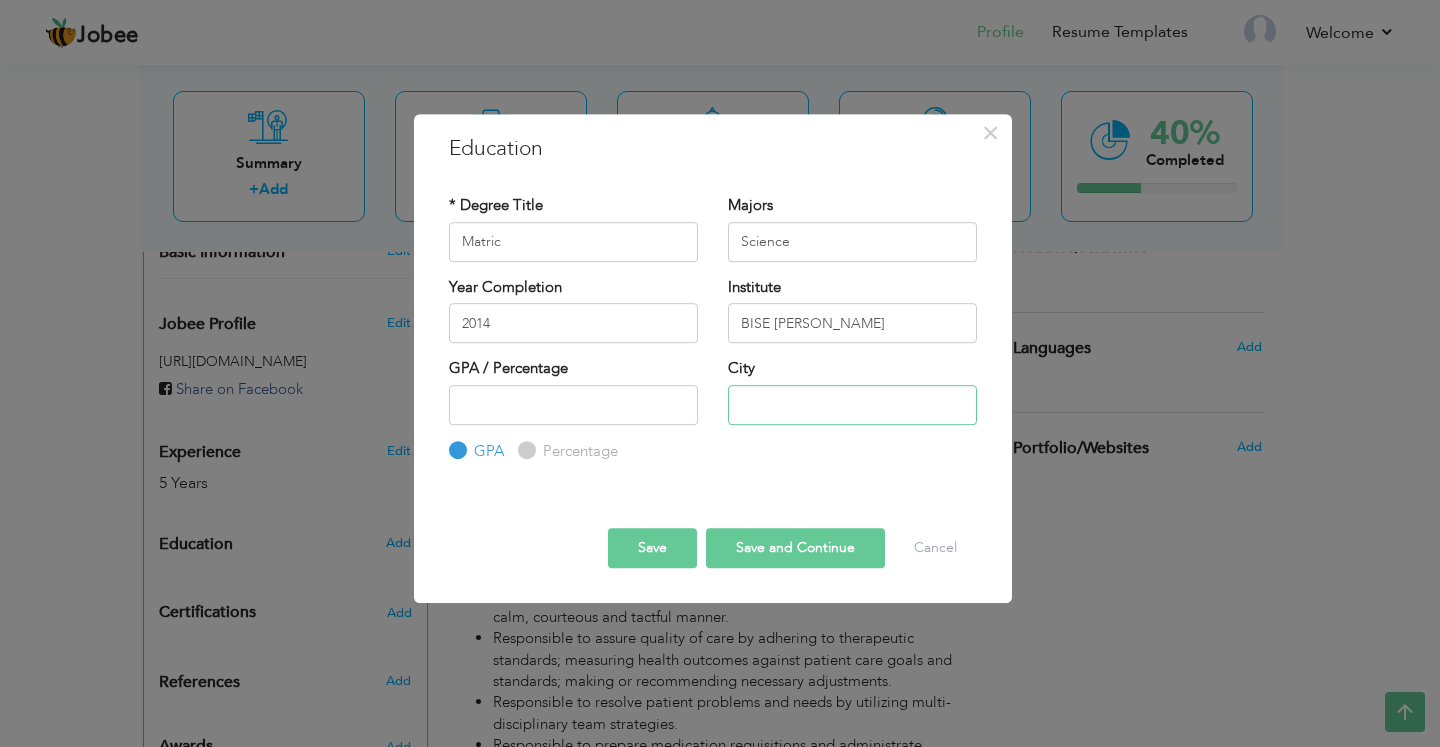 click at bounding box center [852, 405] 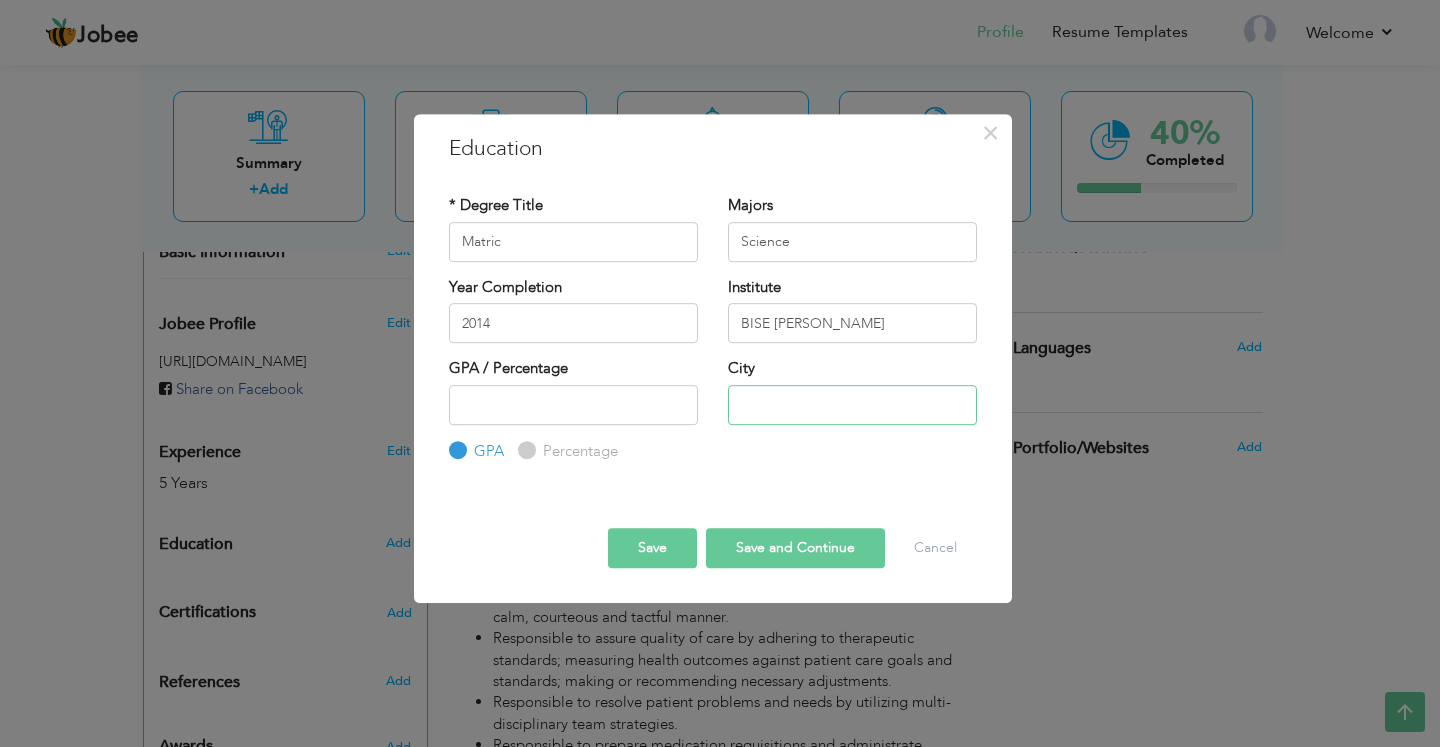 type on "MUZAFFARGRH" 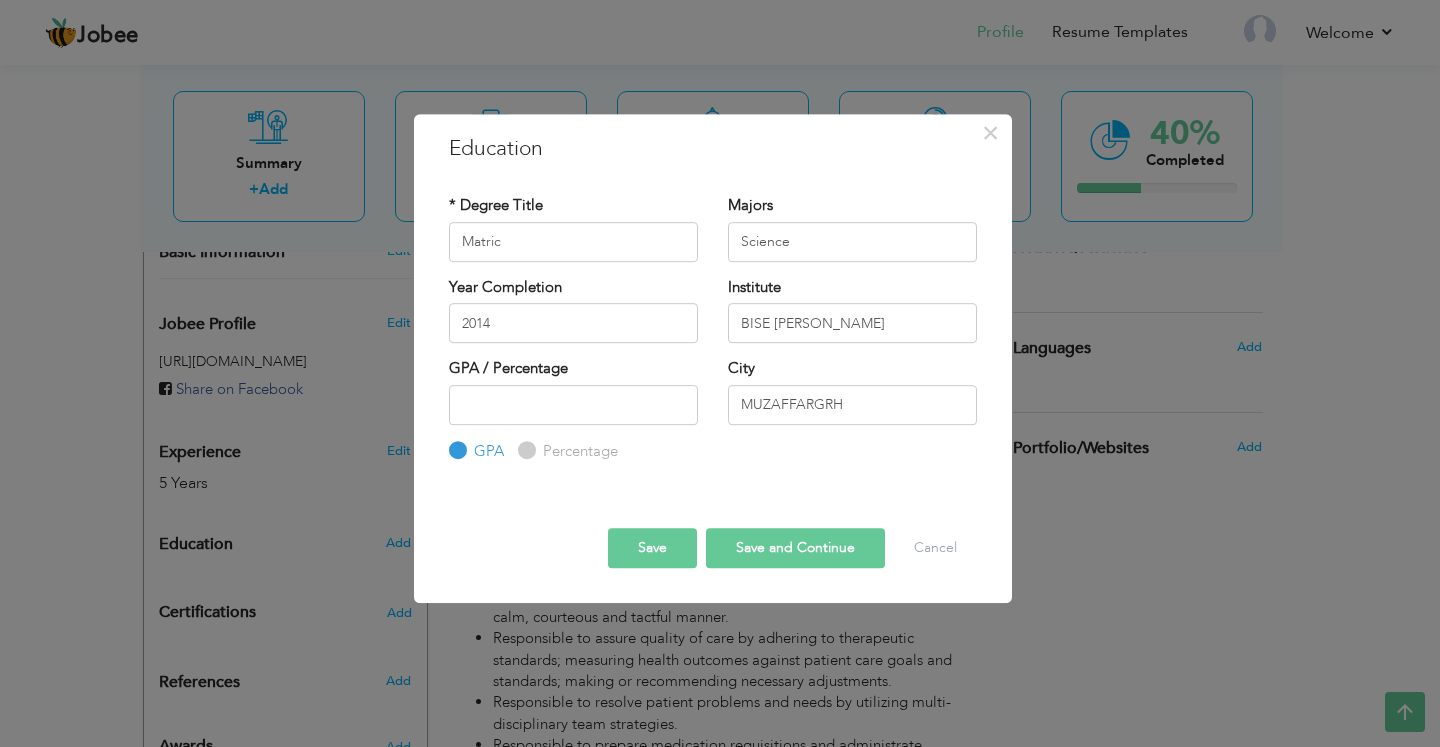 click on "Save and Continue" at bounding box center (795, 548) 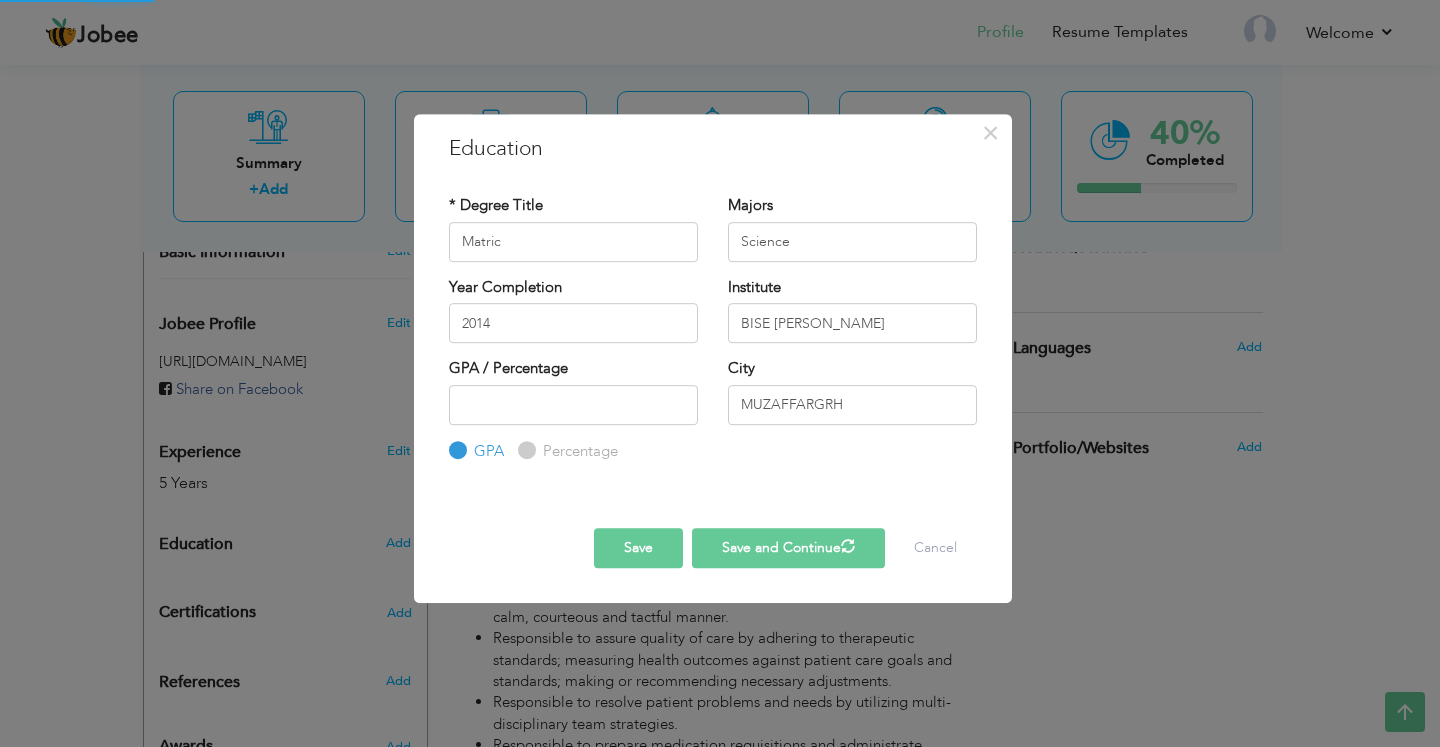type 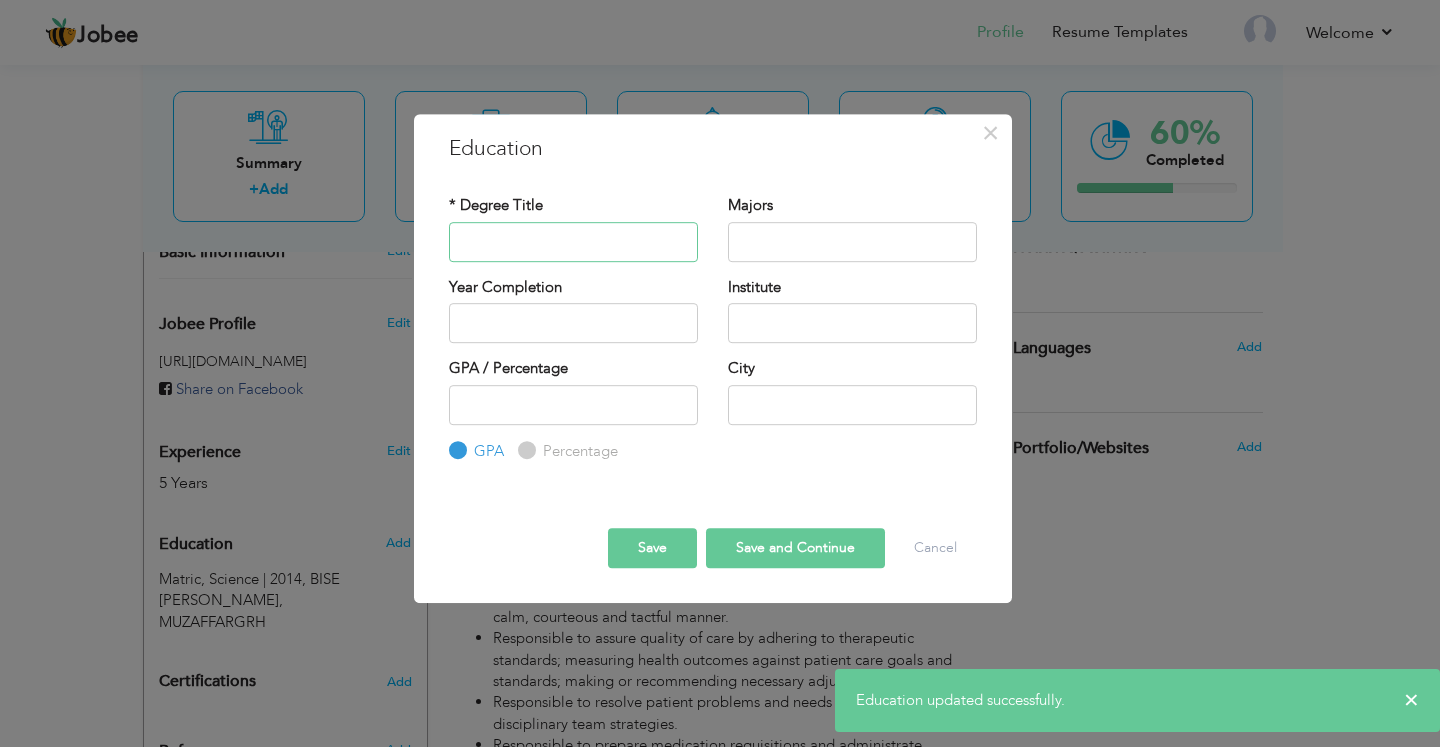 click at bounding box center [573, 242] 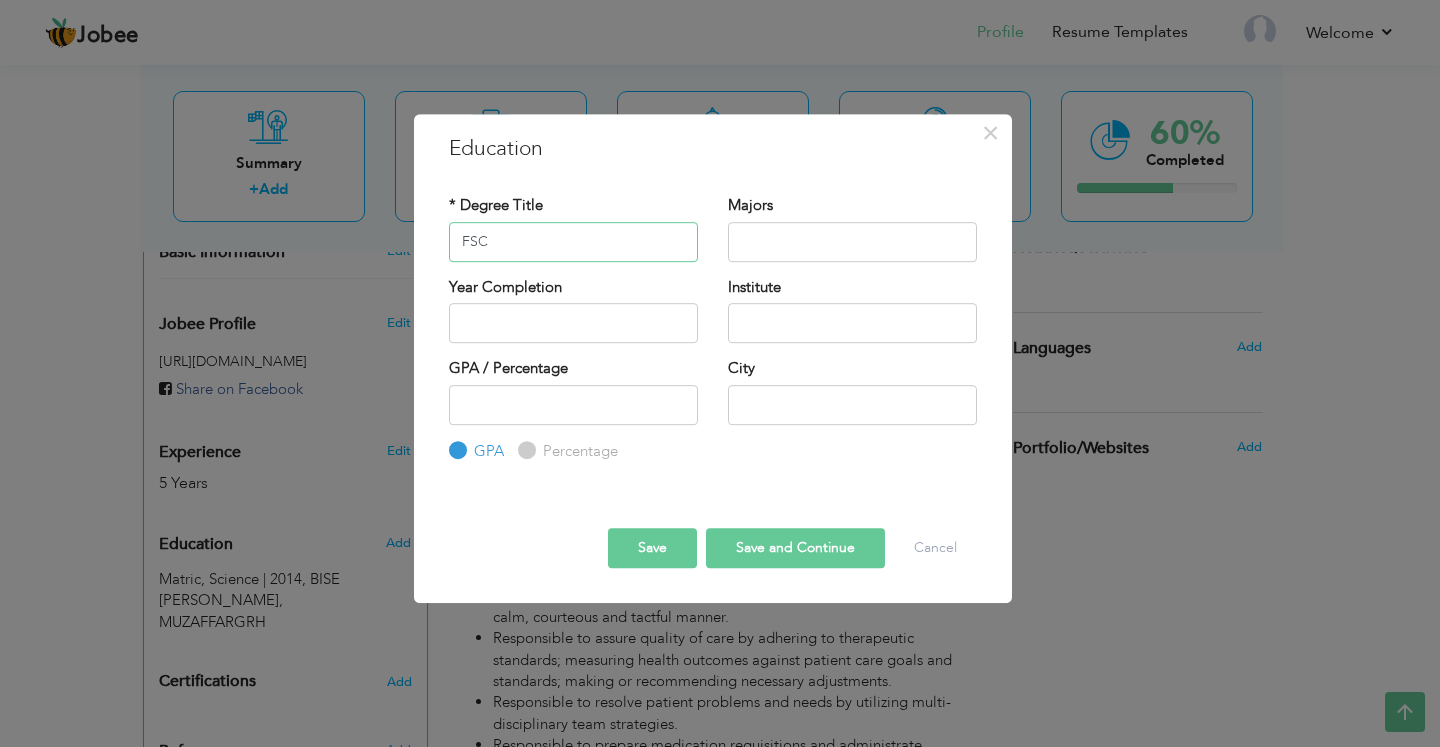 type on "FSC" 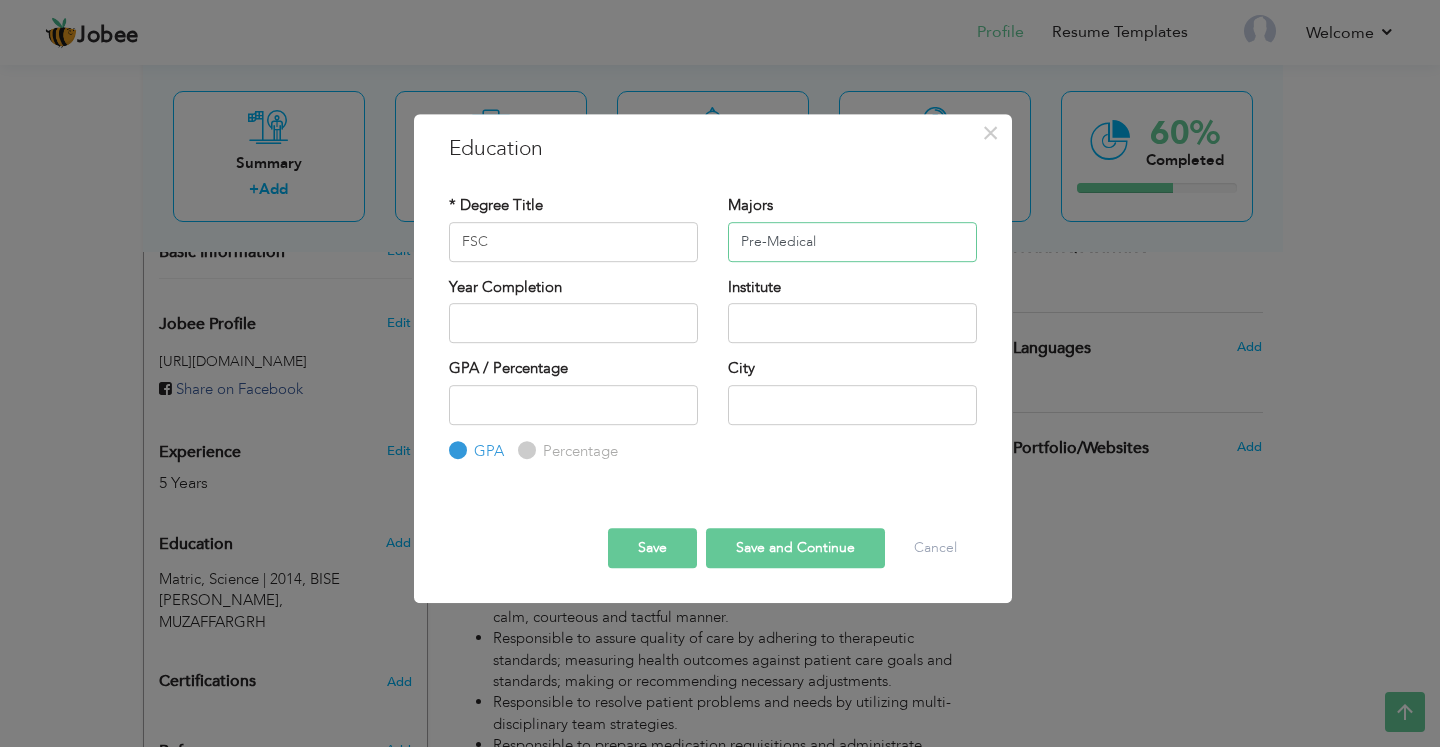 type on "Pre-Medical" 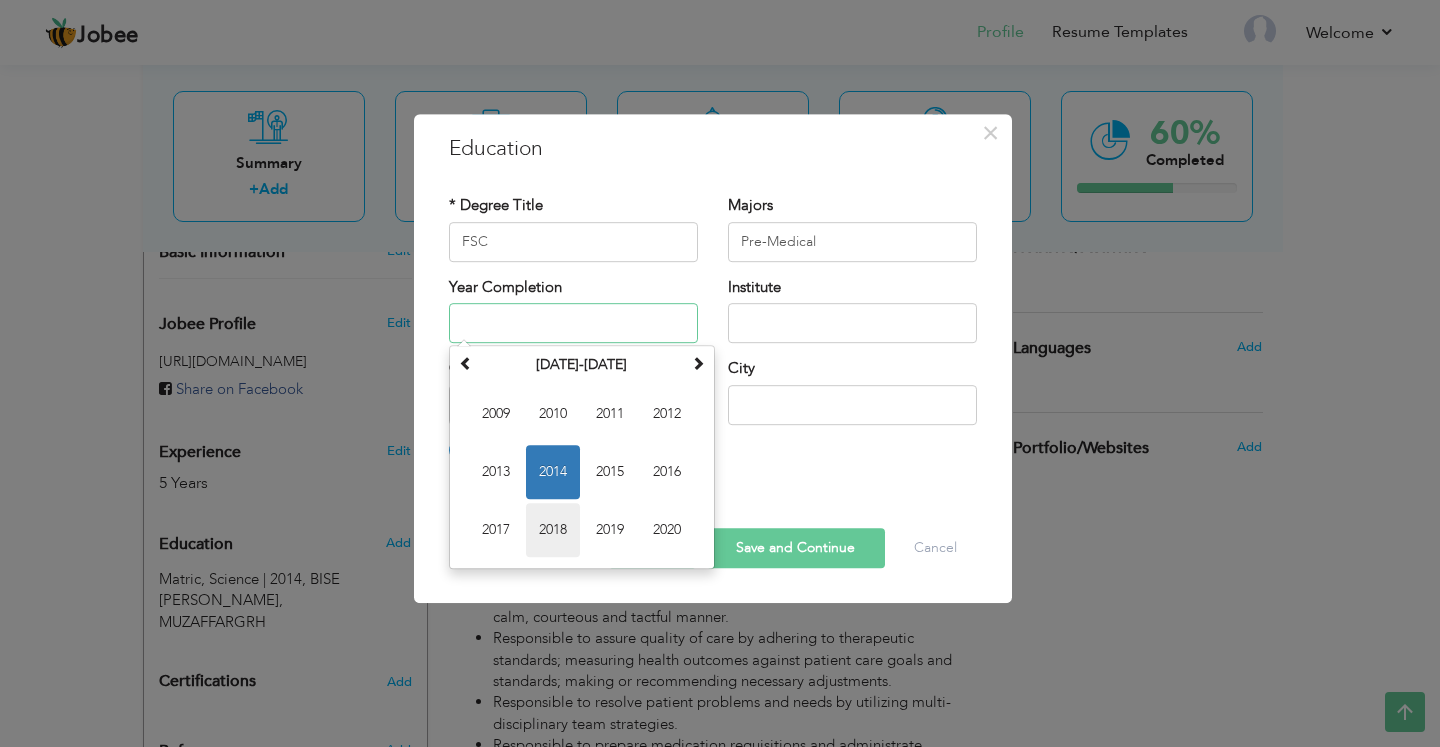 click on "2018" at bounding box center [553, 530] 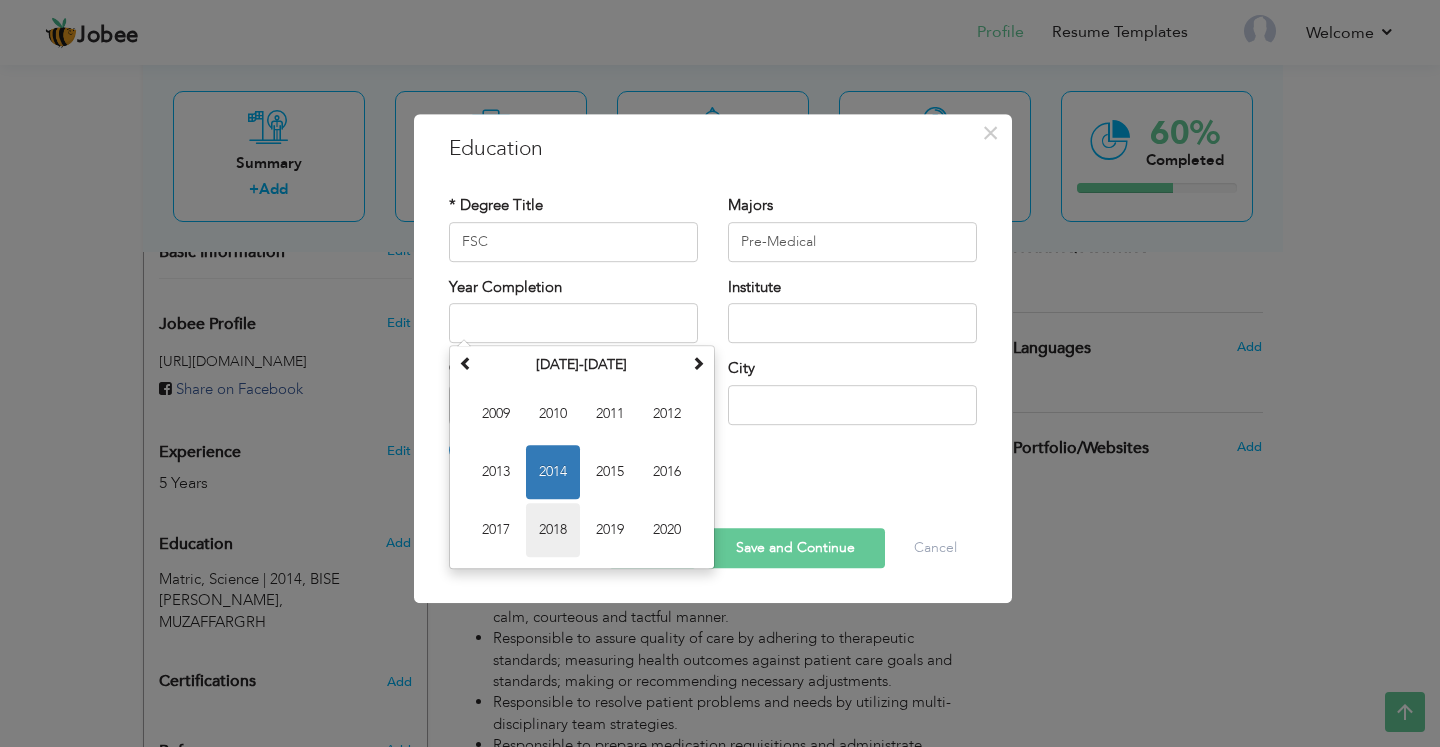 type on "2018" 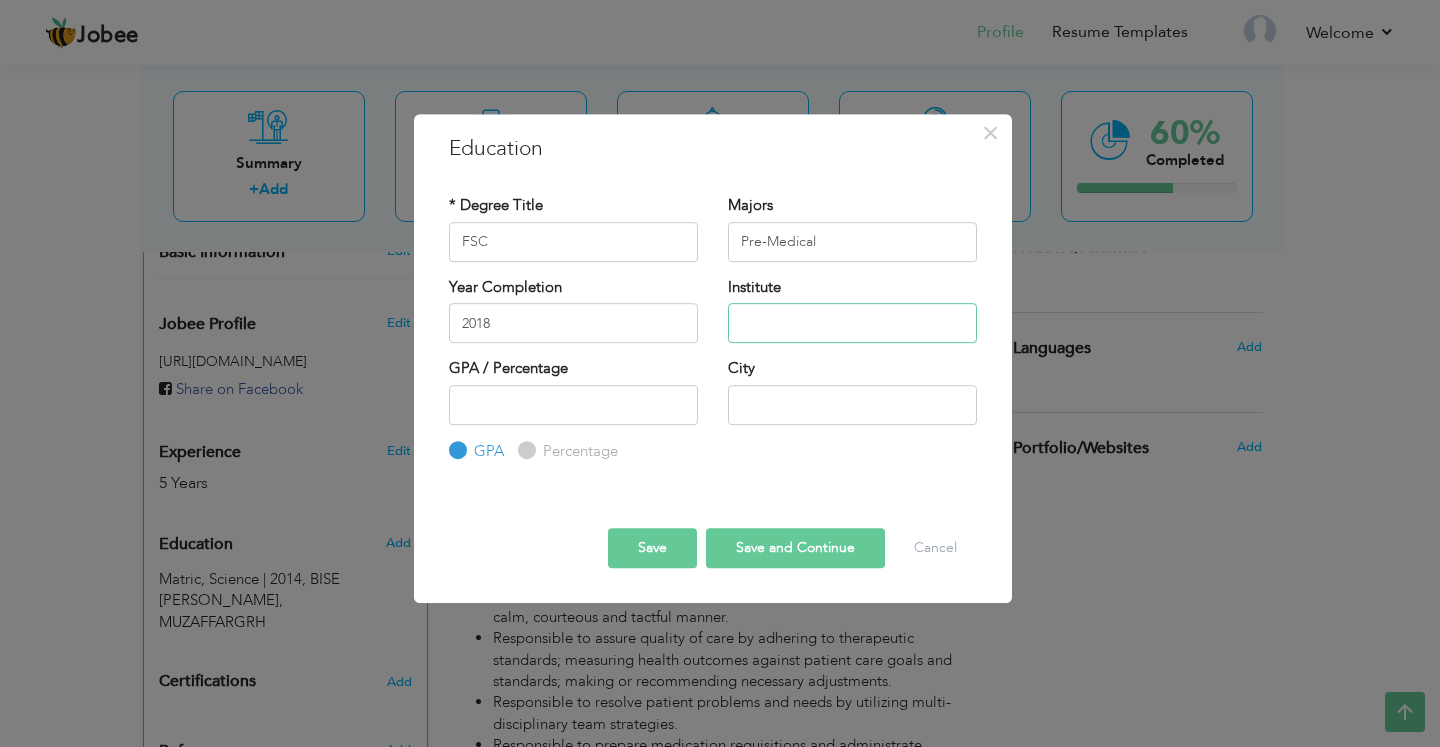 click at bounding box center [852, 323] 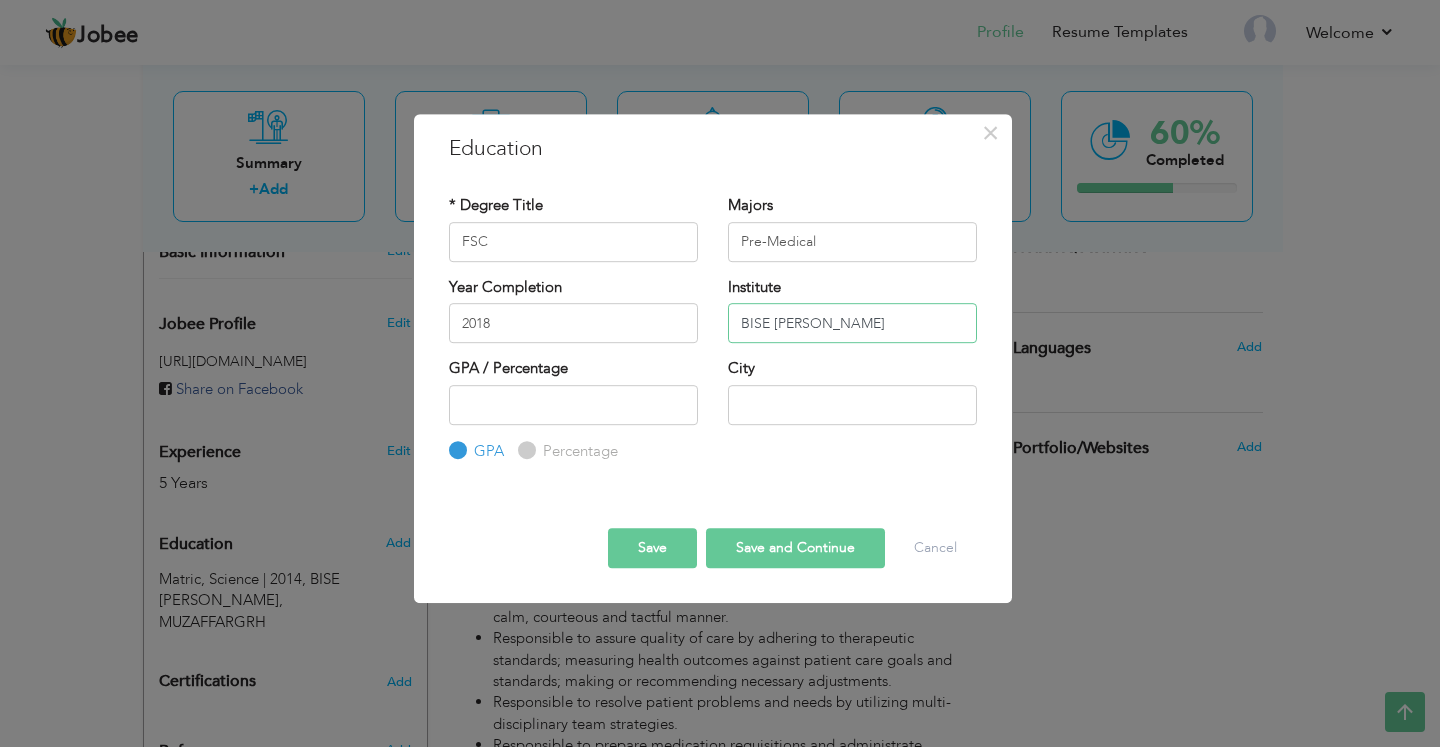 type on "BISE [PERSON_NAME]" 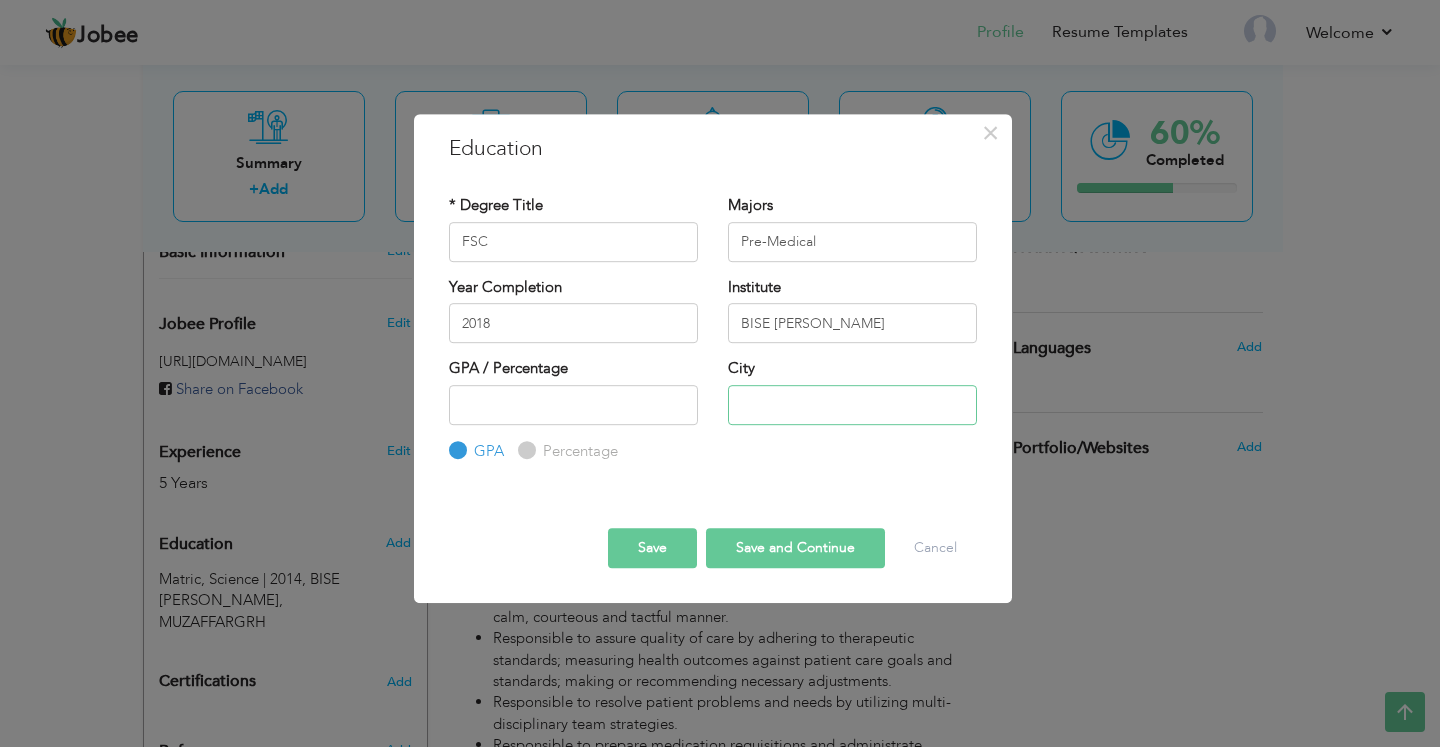 click at bounding box center (852, 405) 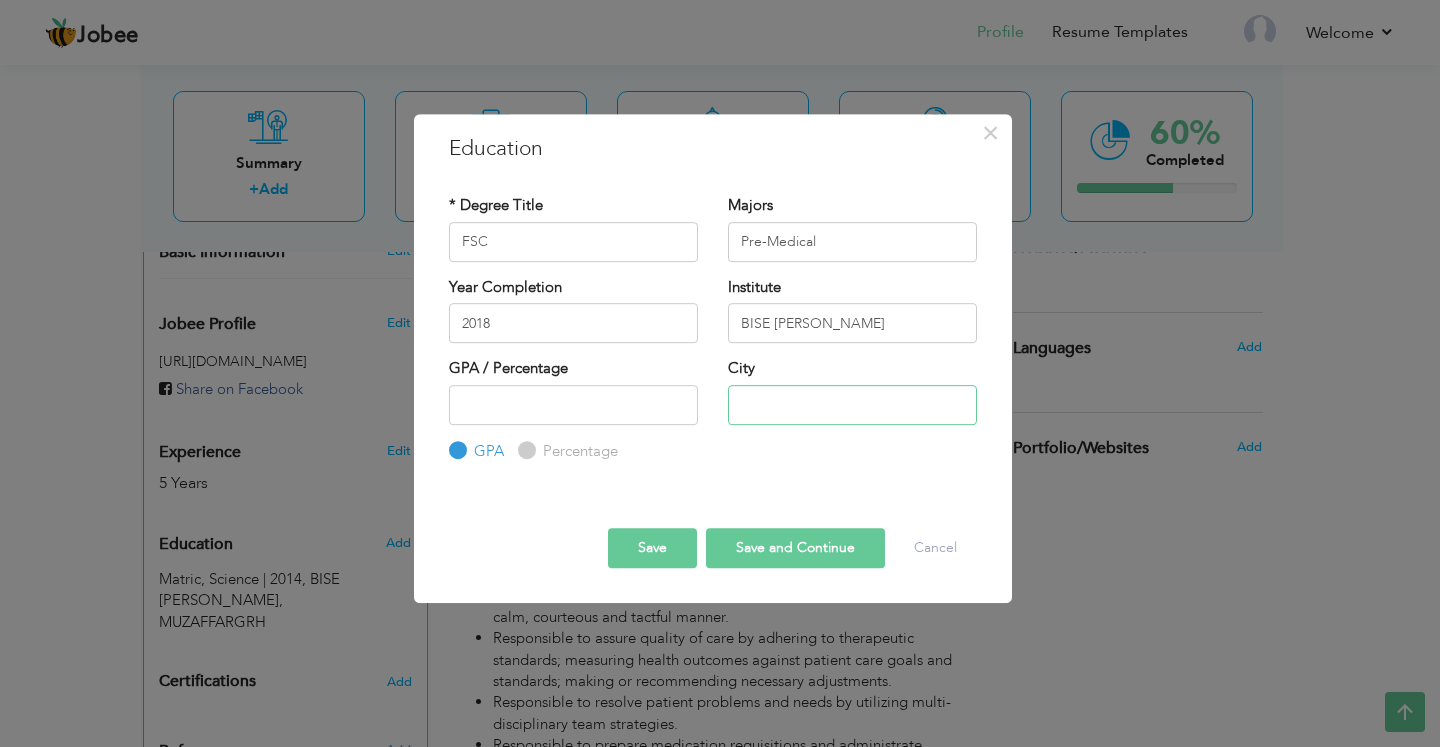 type on "MUZAFFARGRH" 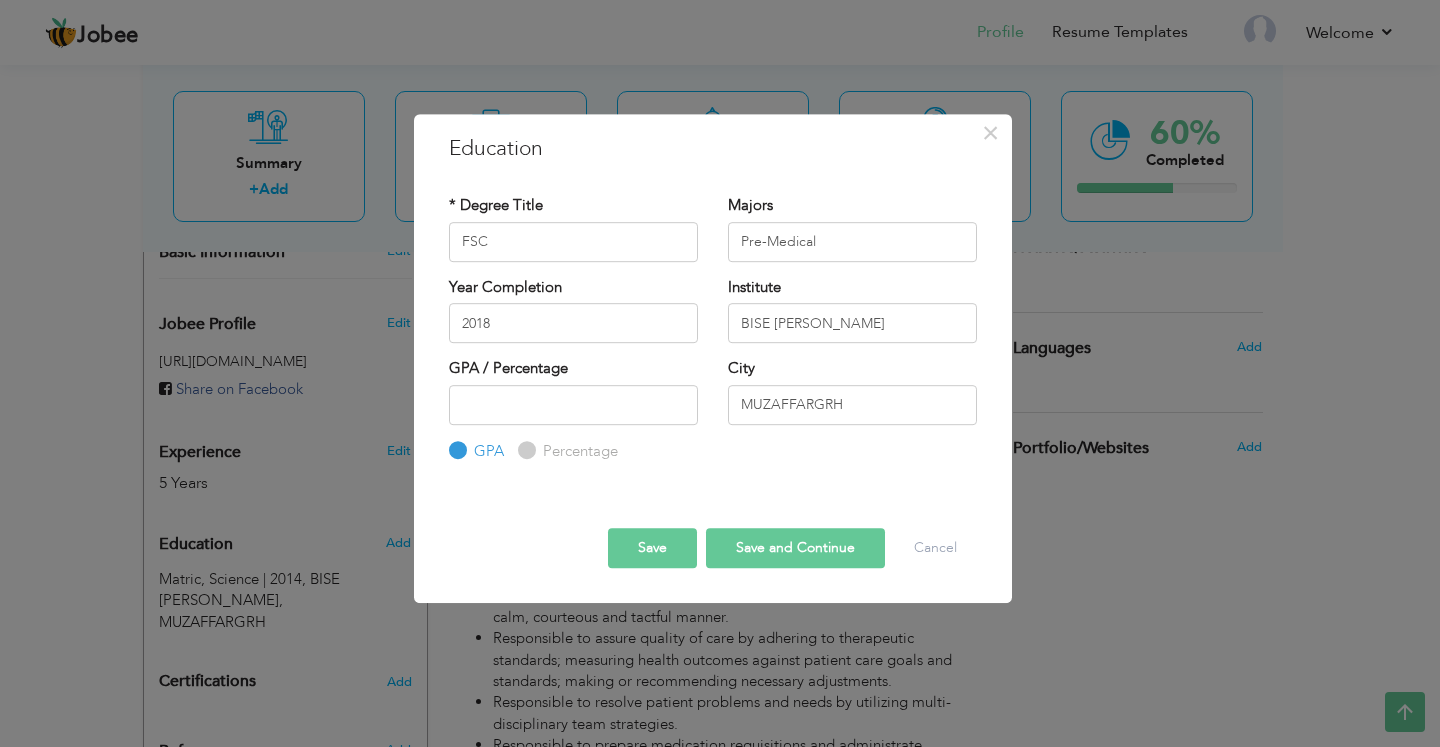 click on "Save" at bounding box center (652, 548) 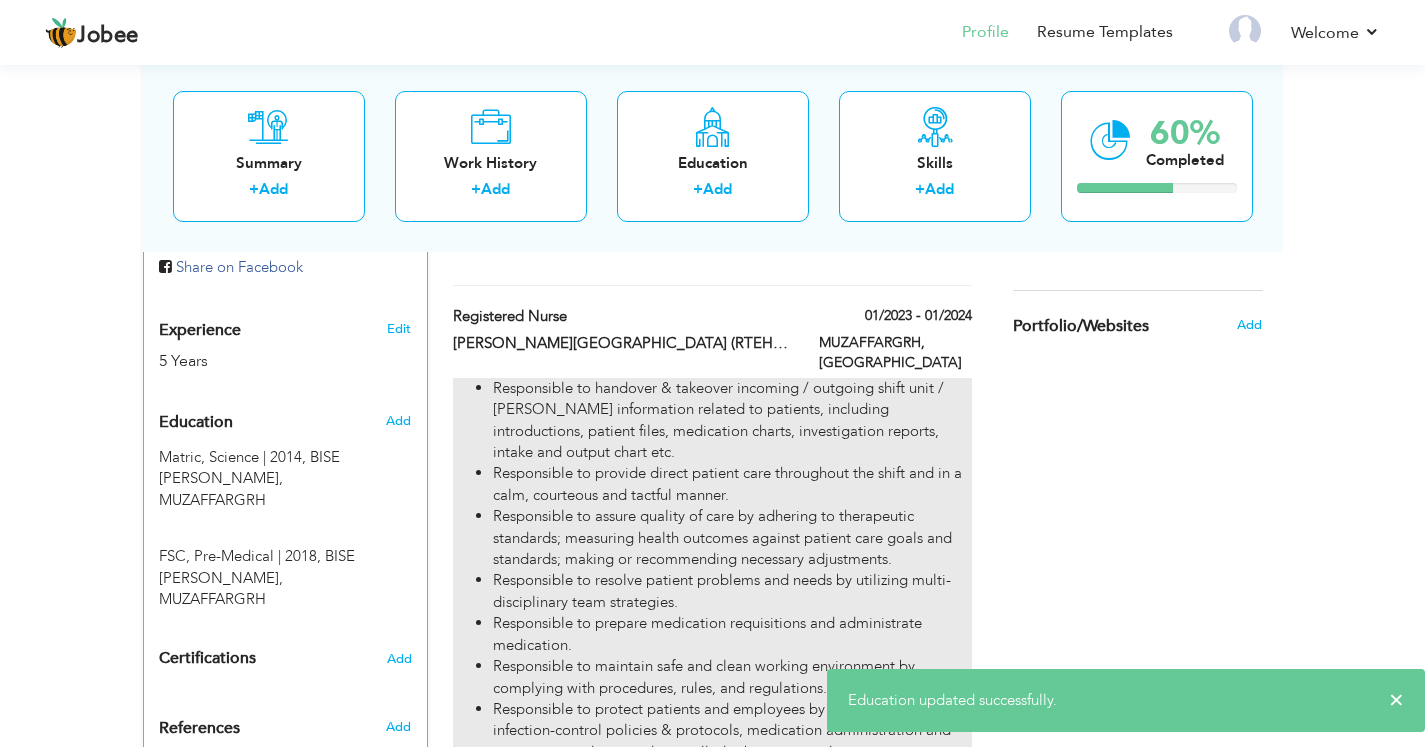 scroll, scrollTop: 724, scrollLeft: 0, axis: vertical 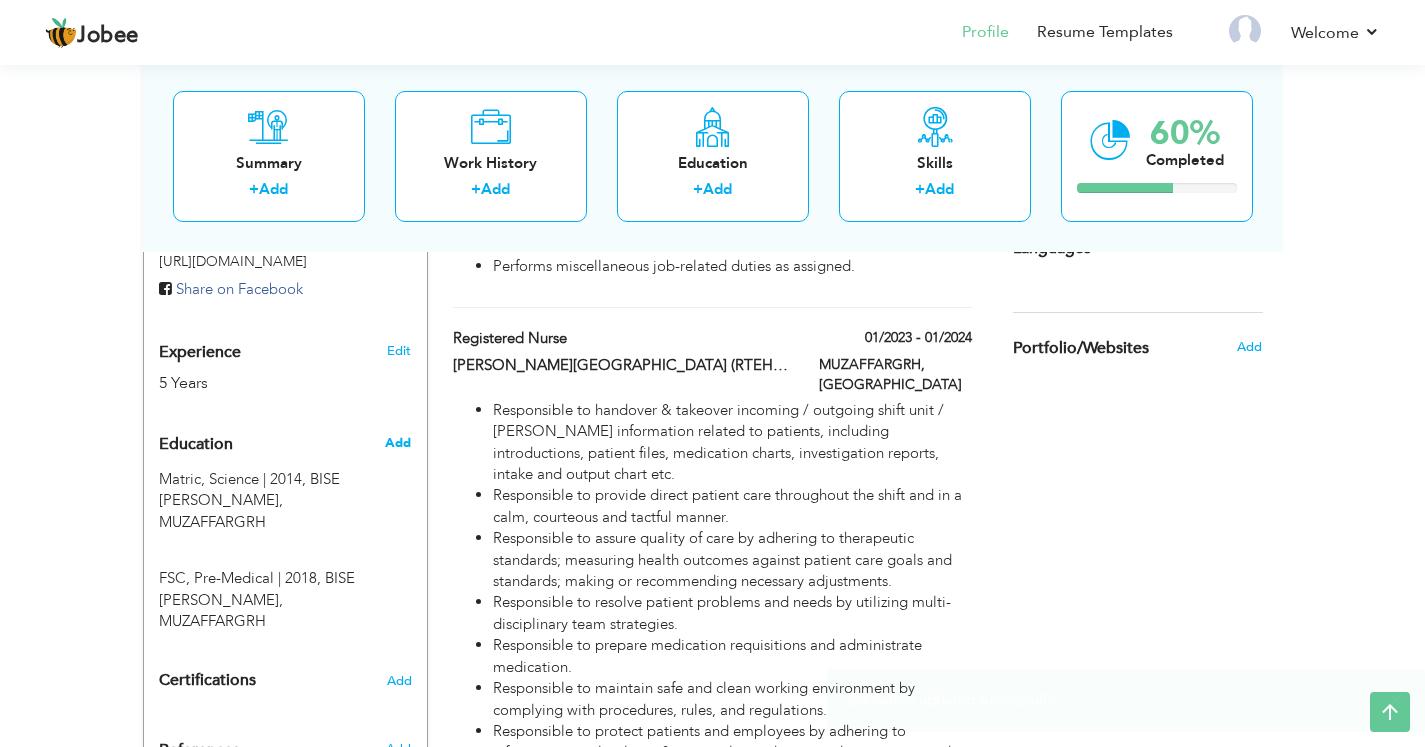 click on "Add" at bounding box center [398, 443] 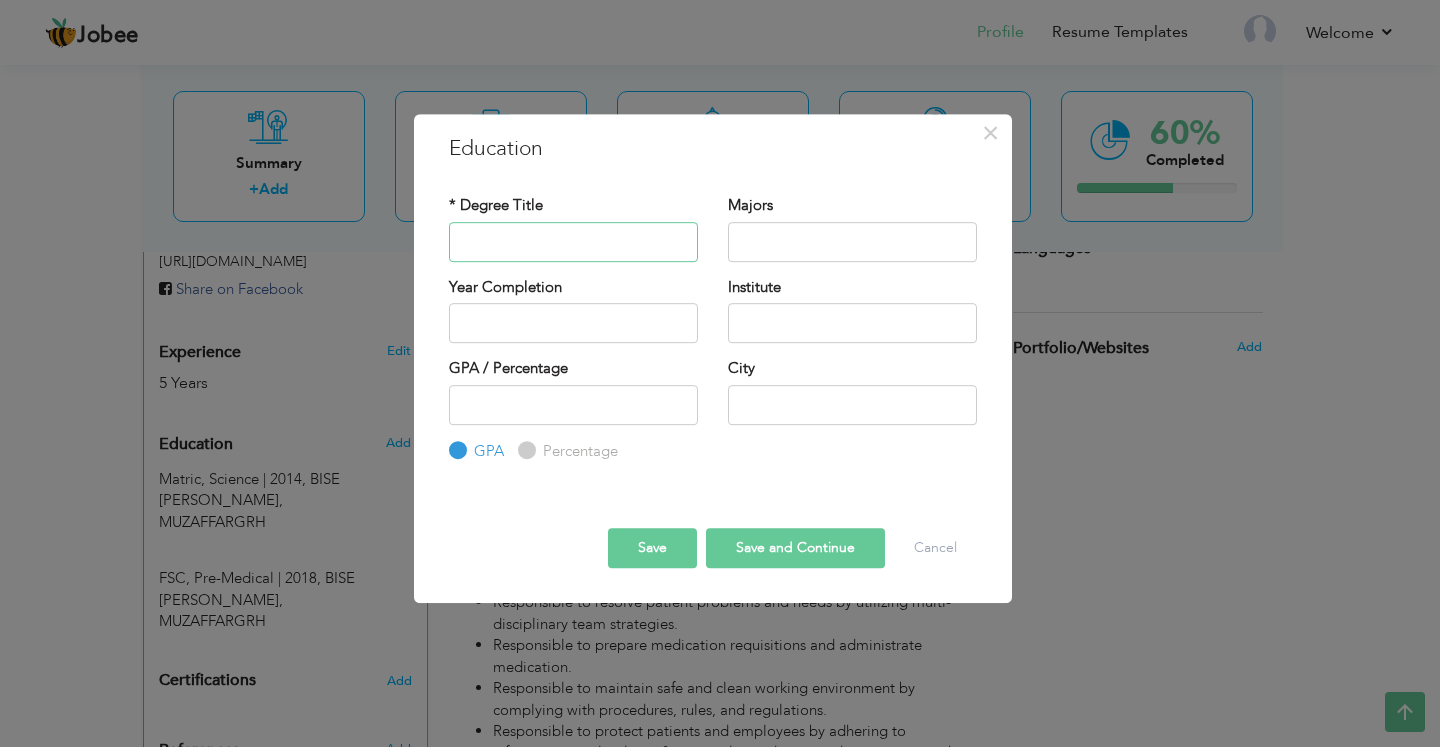 click at bounding box center [573, 242] 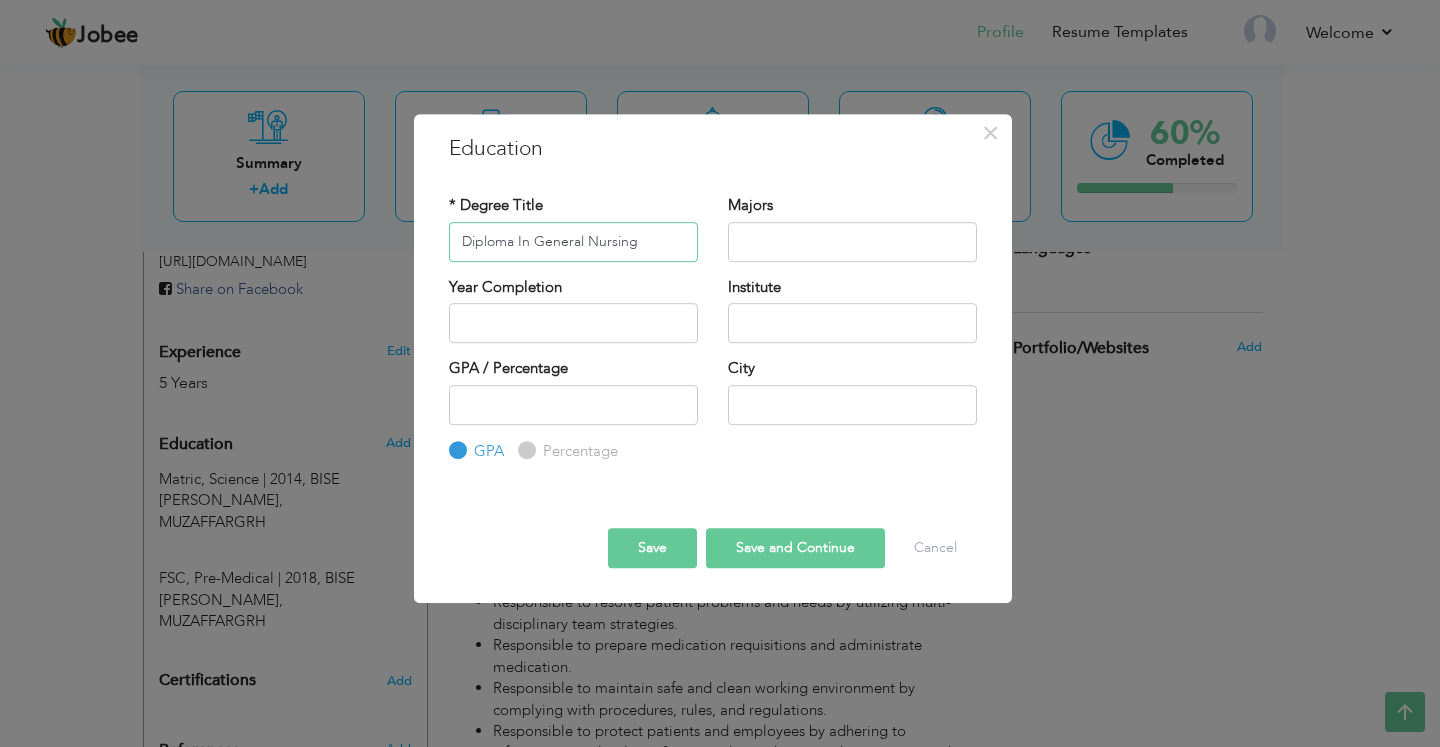 type on "Diploma In General Nursing" 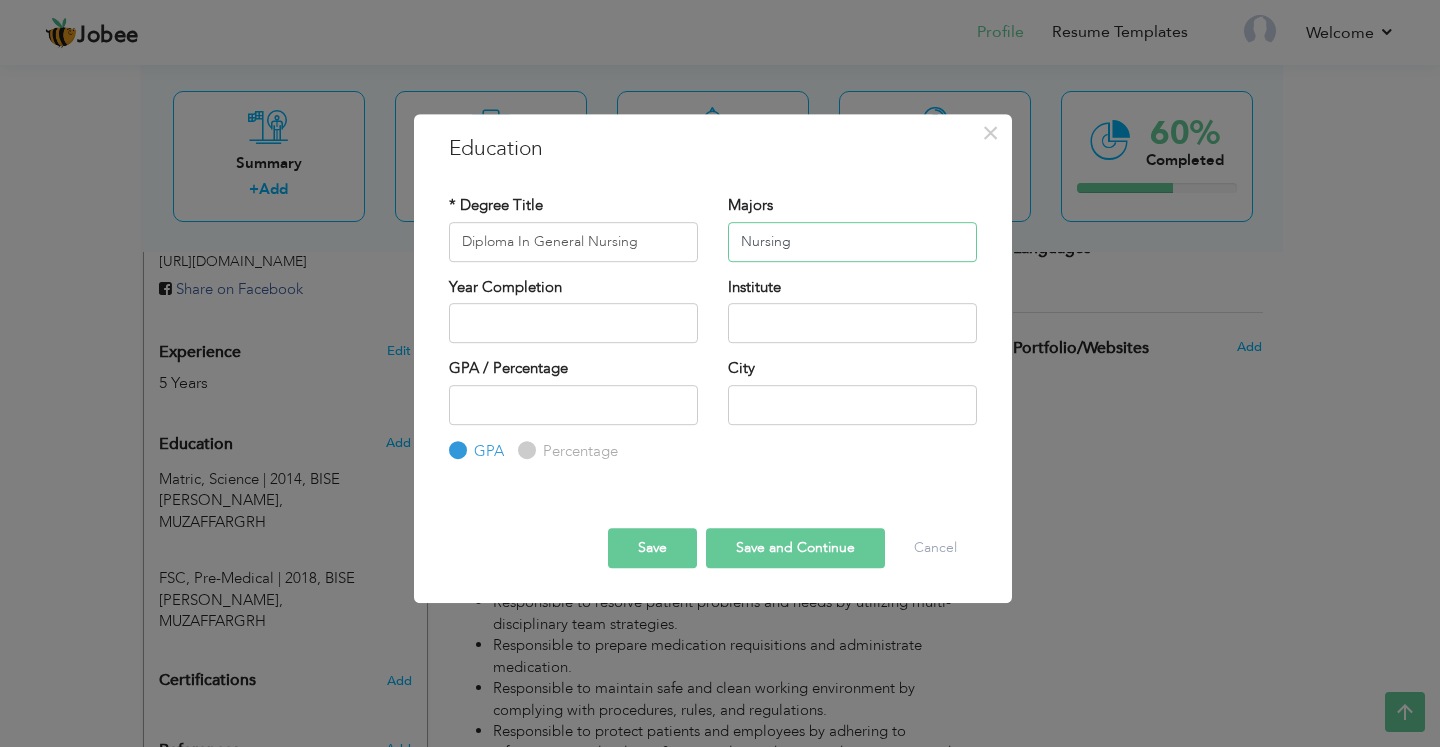 type on "Nursing" 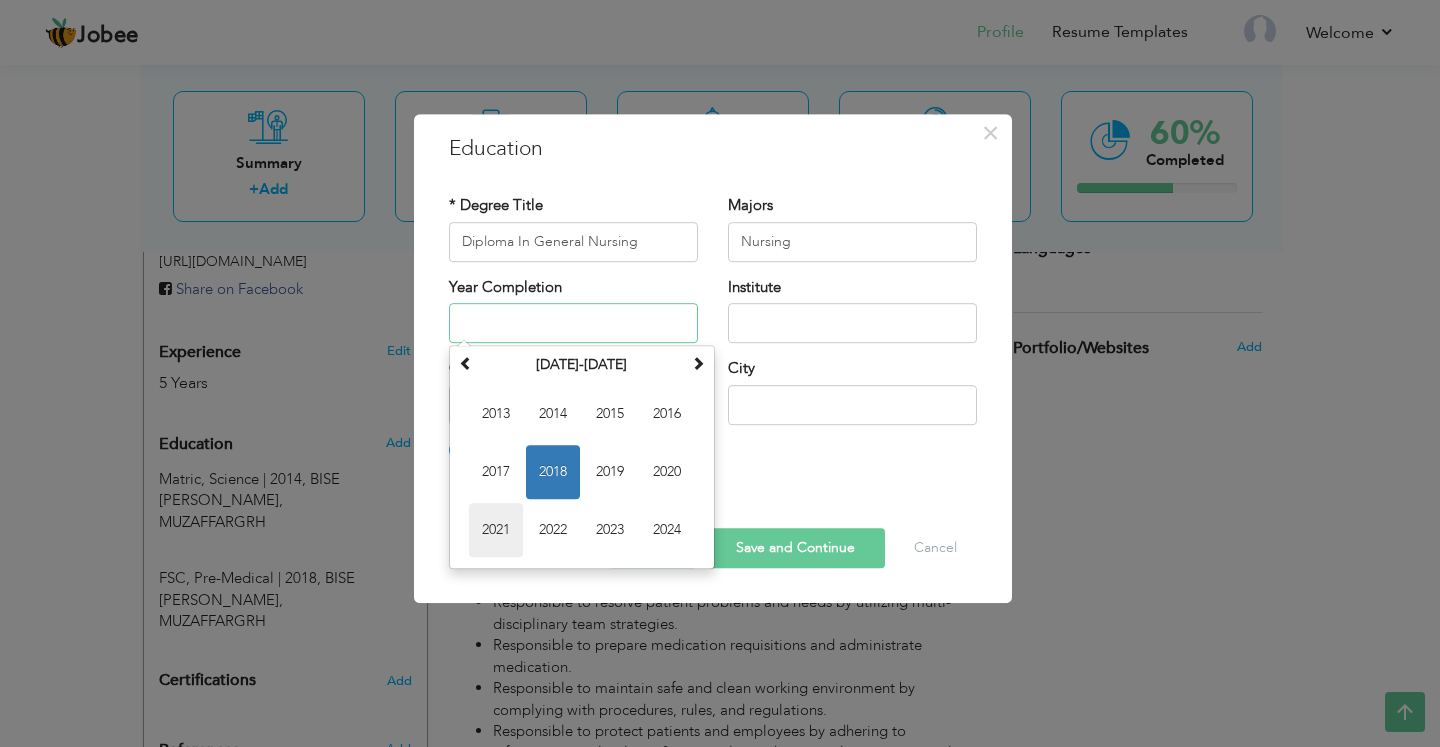 click on "2021" at bounding box center [496, 530] 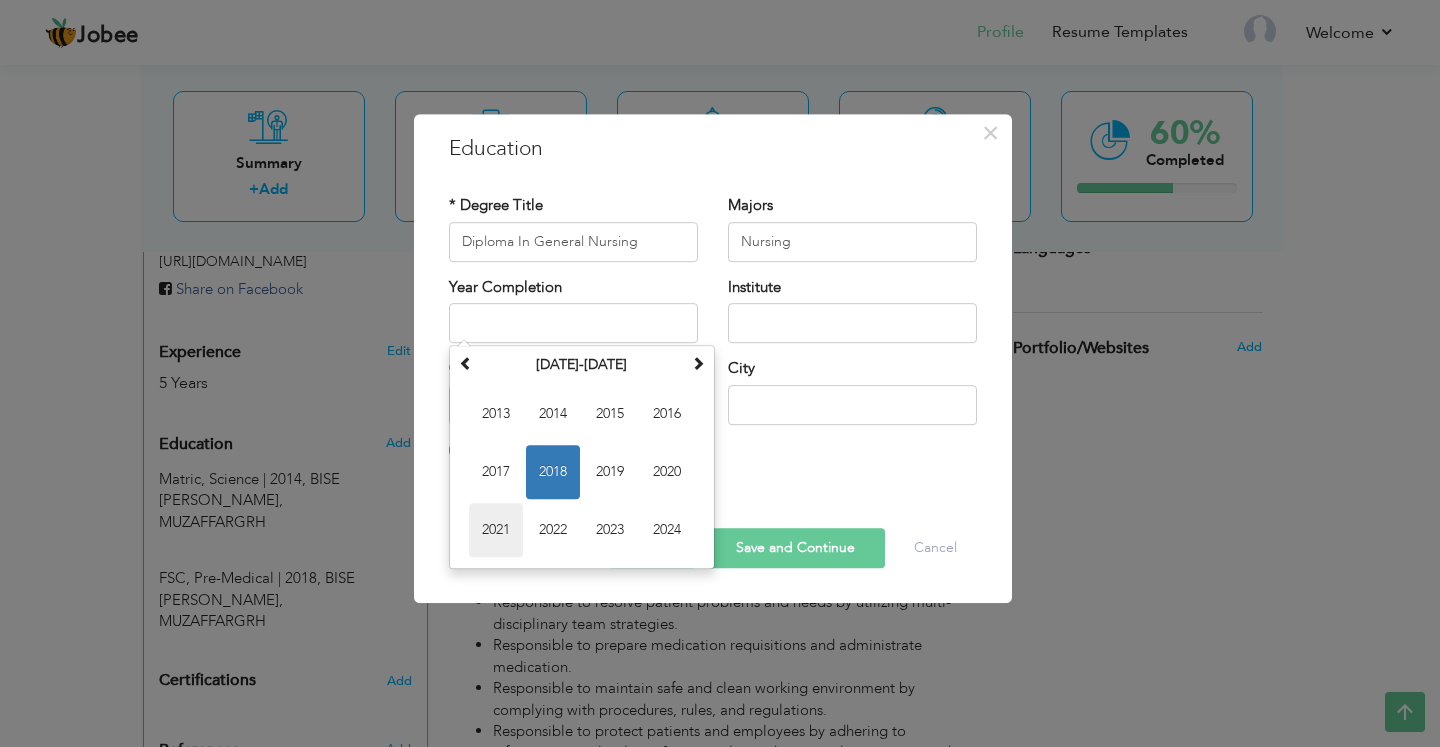 type on "2021" 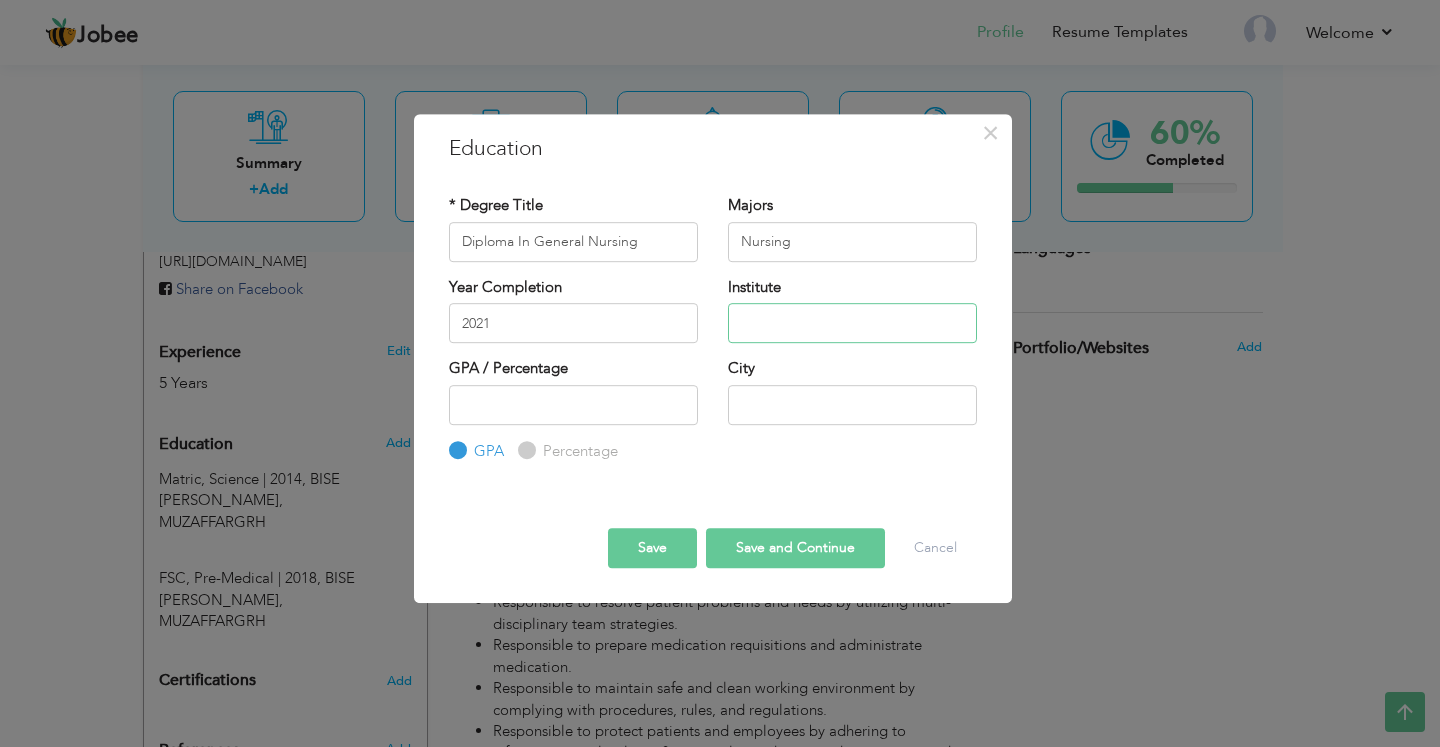 click at bounding box center (852, 323) 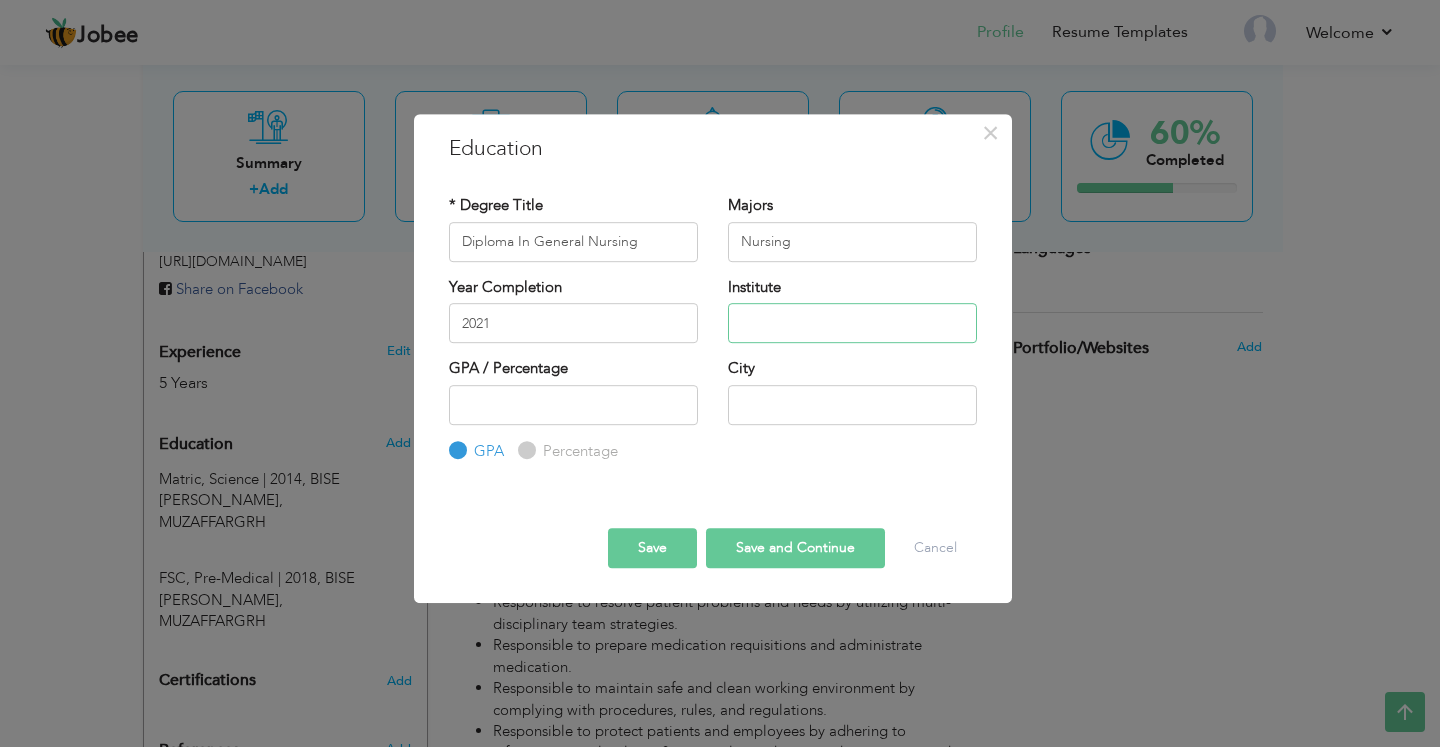 type on "Nursing Examination Board [GEOGRAPHIC_DATA] [GEOGRAPHIC_DATA]" 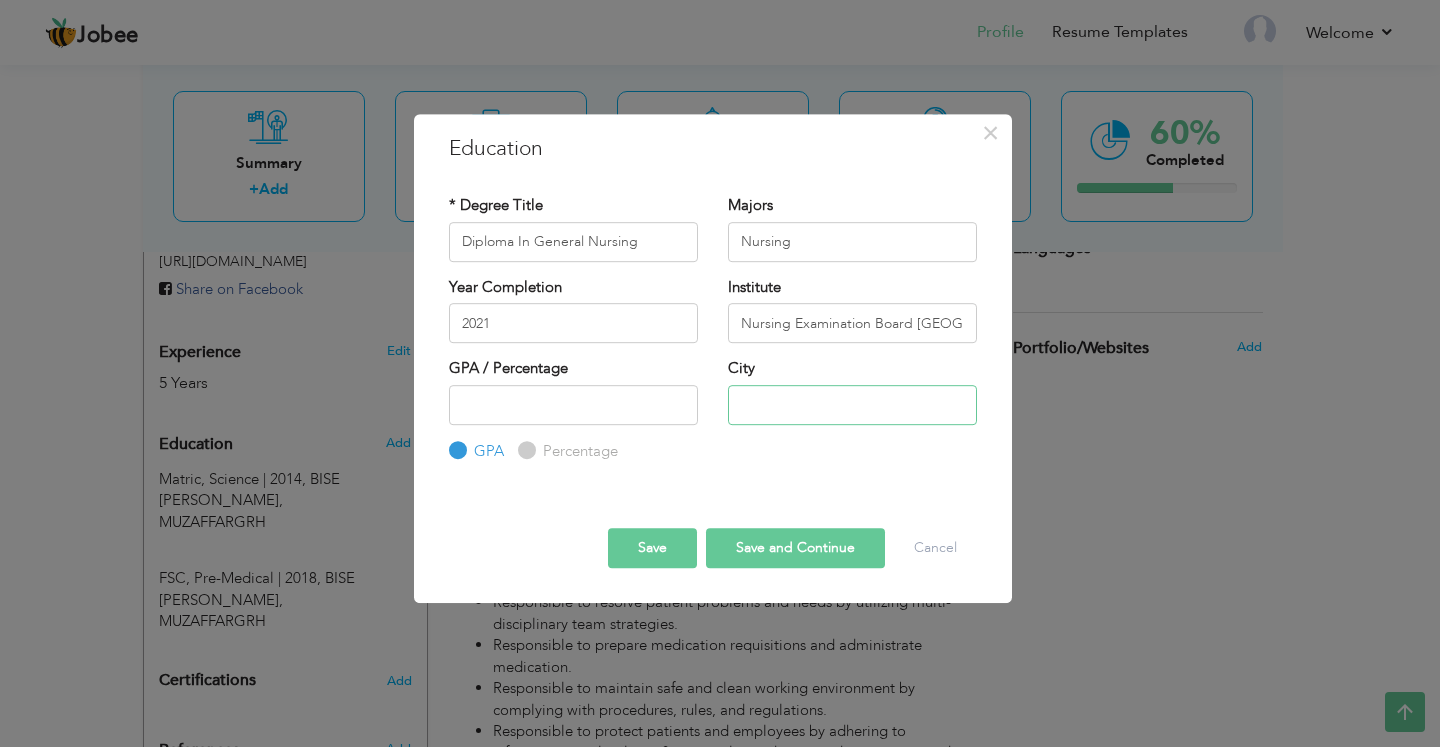 click at bounding box center [852, 405] 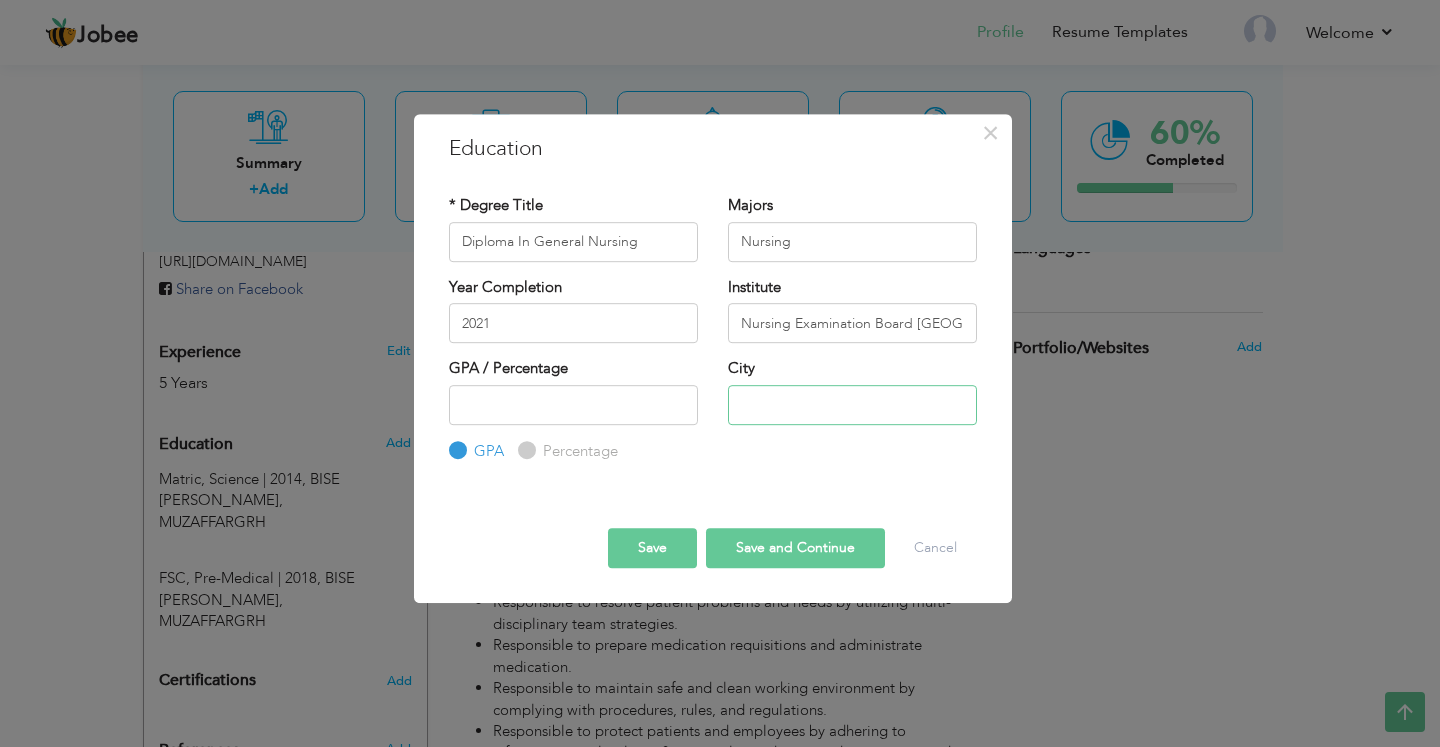 type on "MUZAFFARGRH" 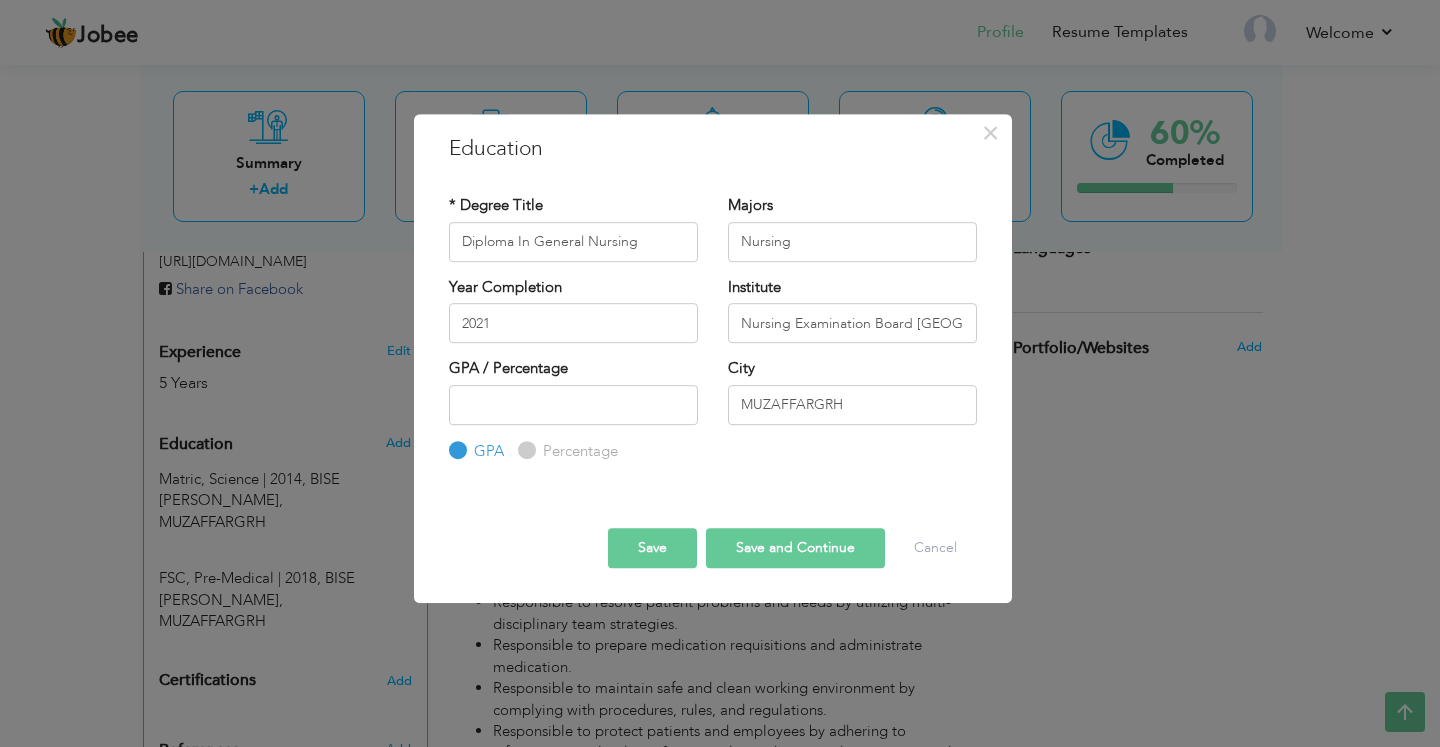 click on "Save and Continue" at bounding box center [795, 548] 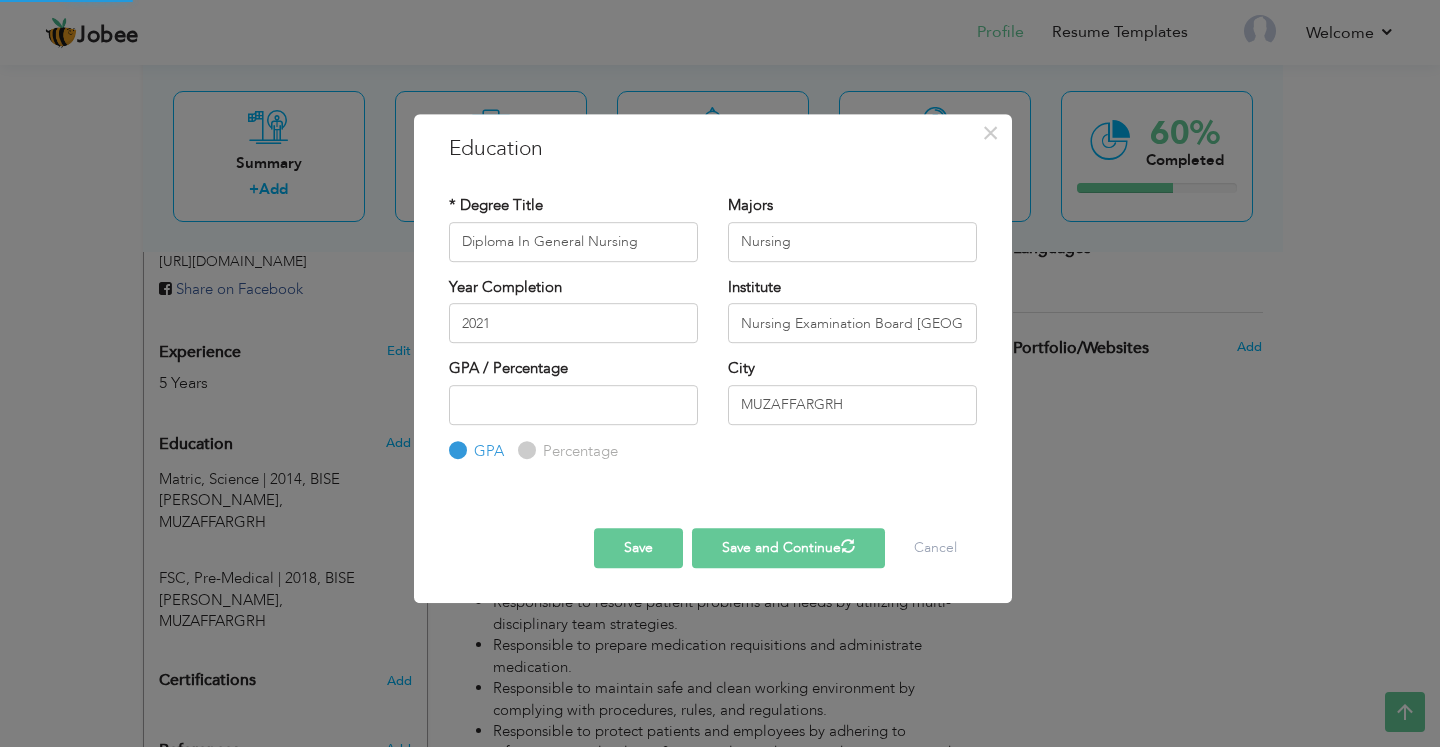type 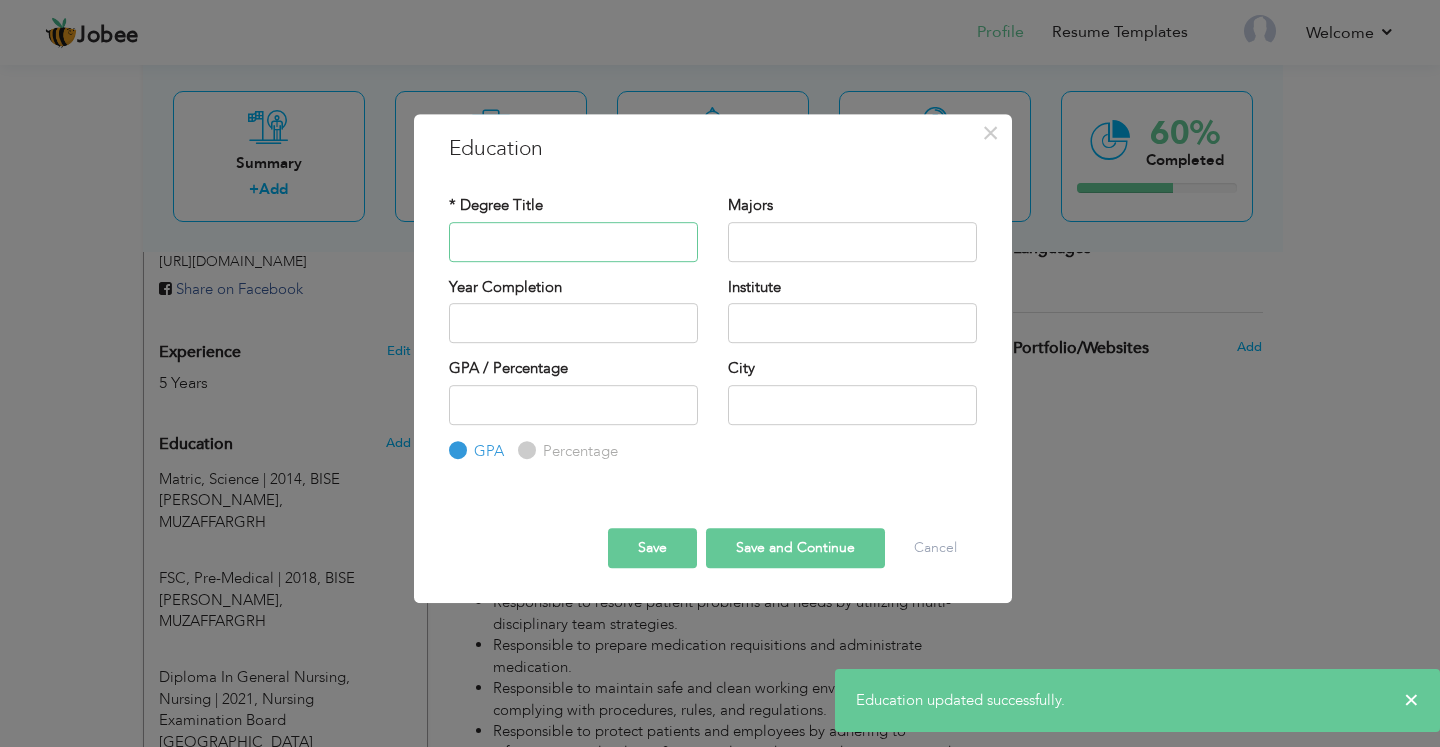 click at bounding box center [573, 242] 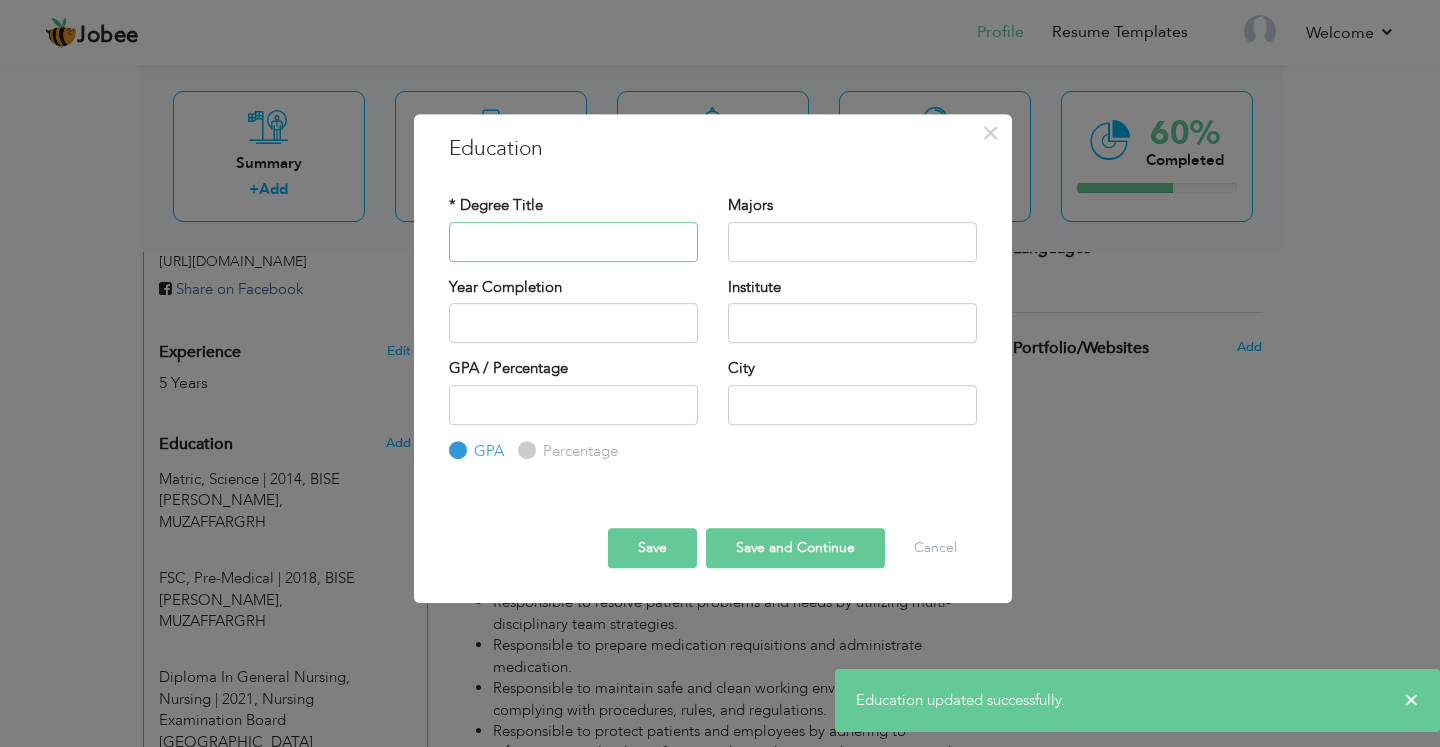type on "Diploma In Midwifery" 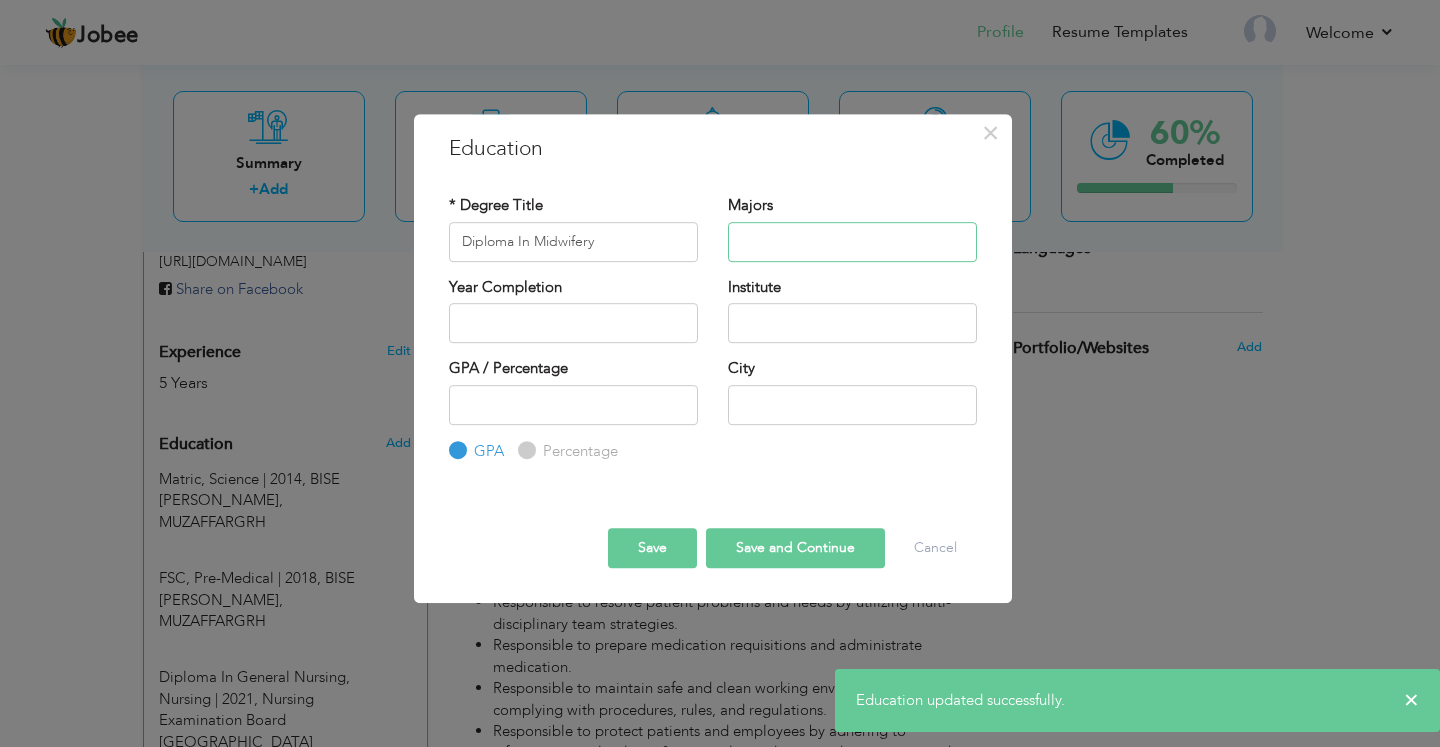 click at bounding box center [852, 242] 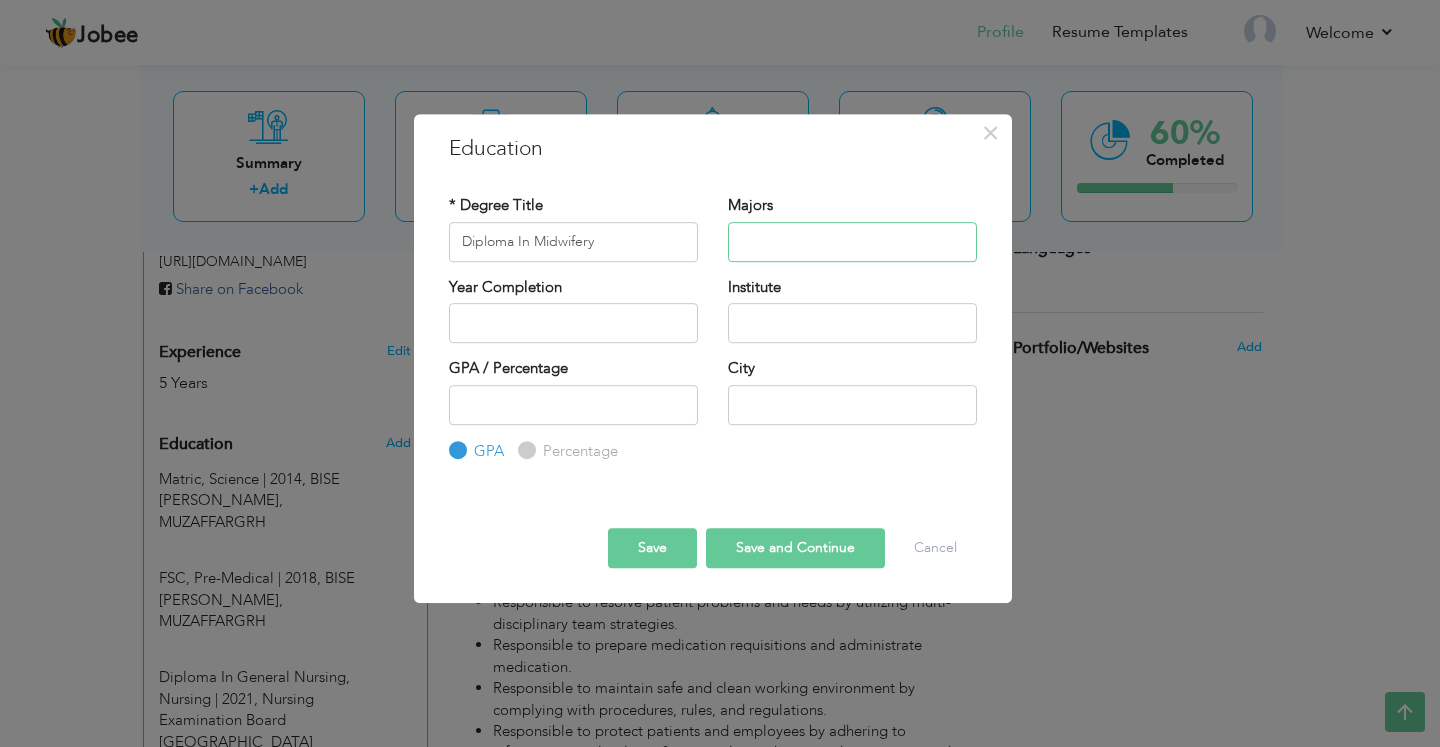 type on "Nursing" 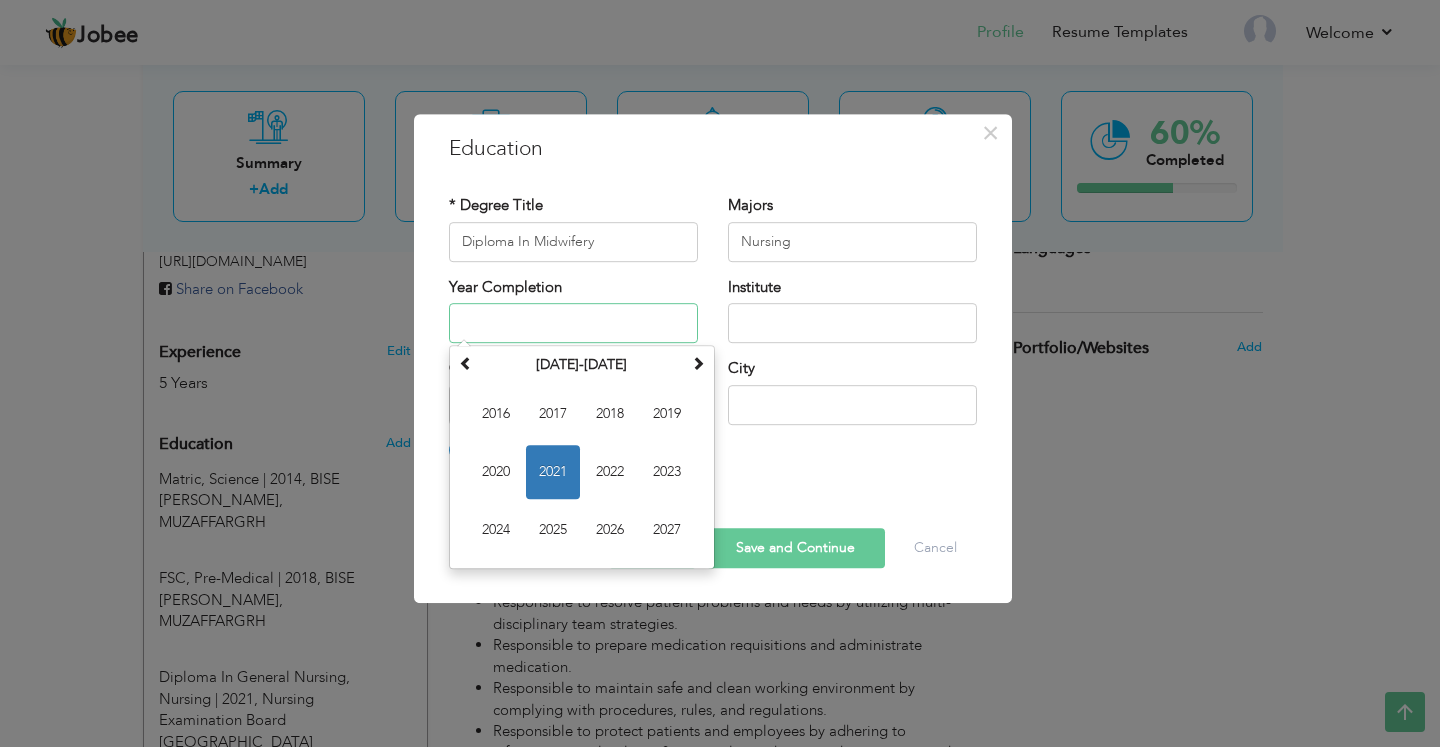 click at bounding box center (573, 323) 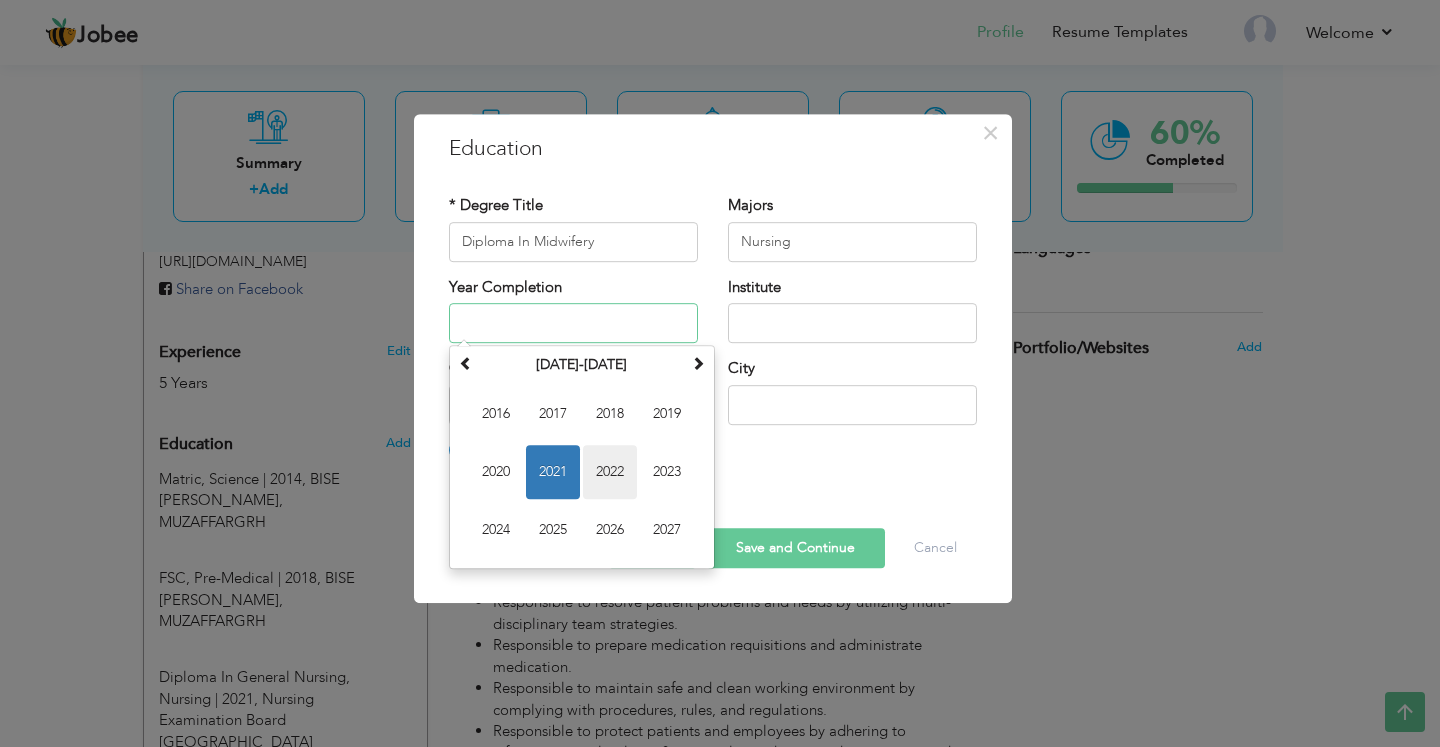 click on "2022" at bounding box center (610, 472) 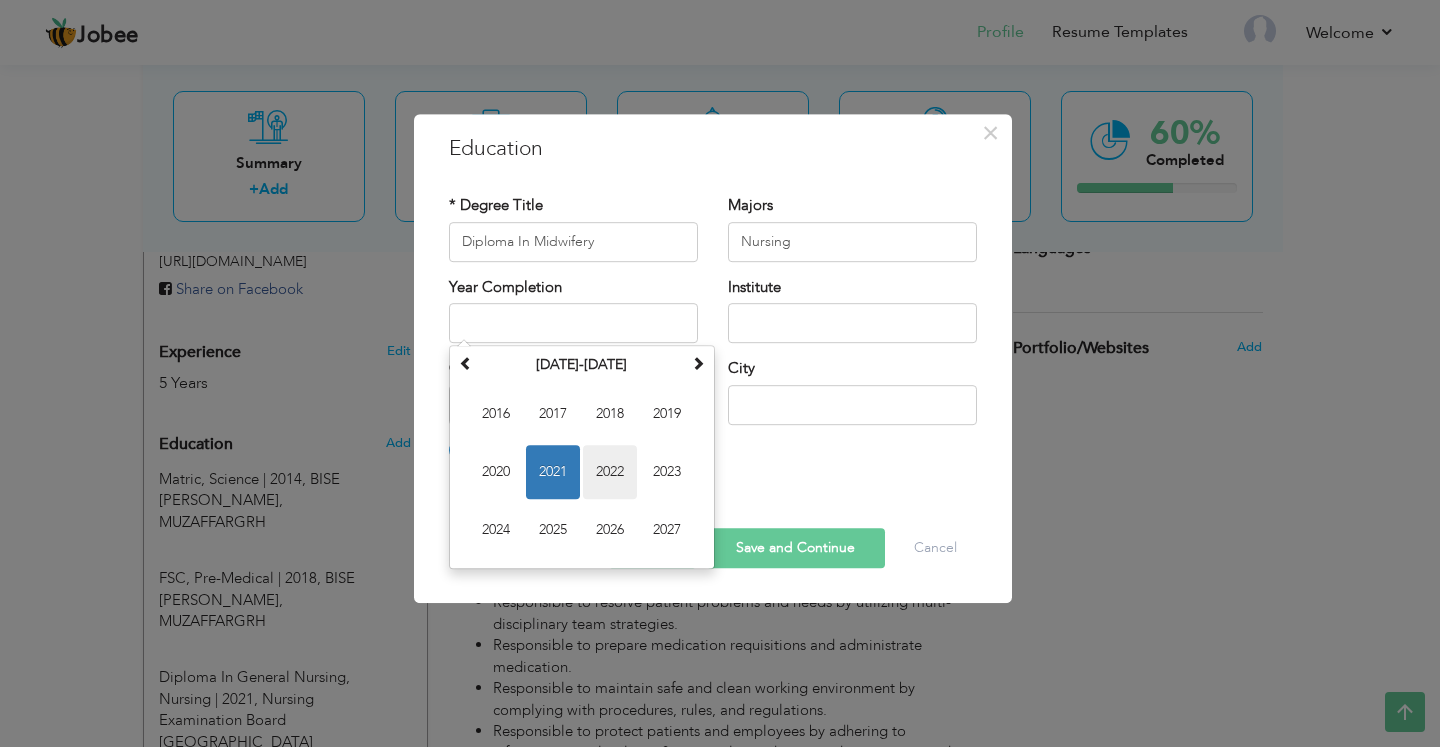 type on "2022" 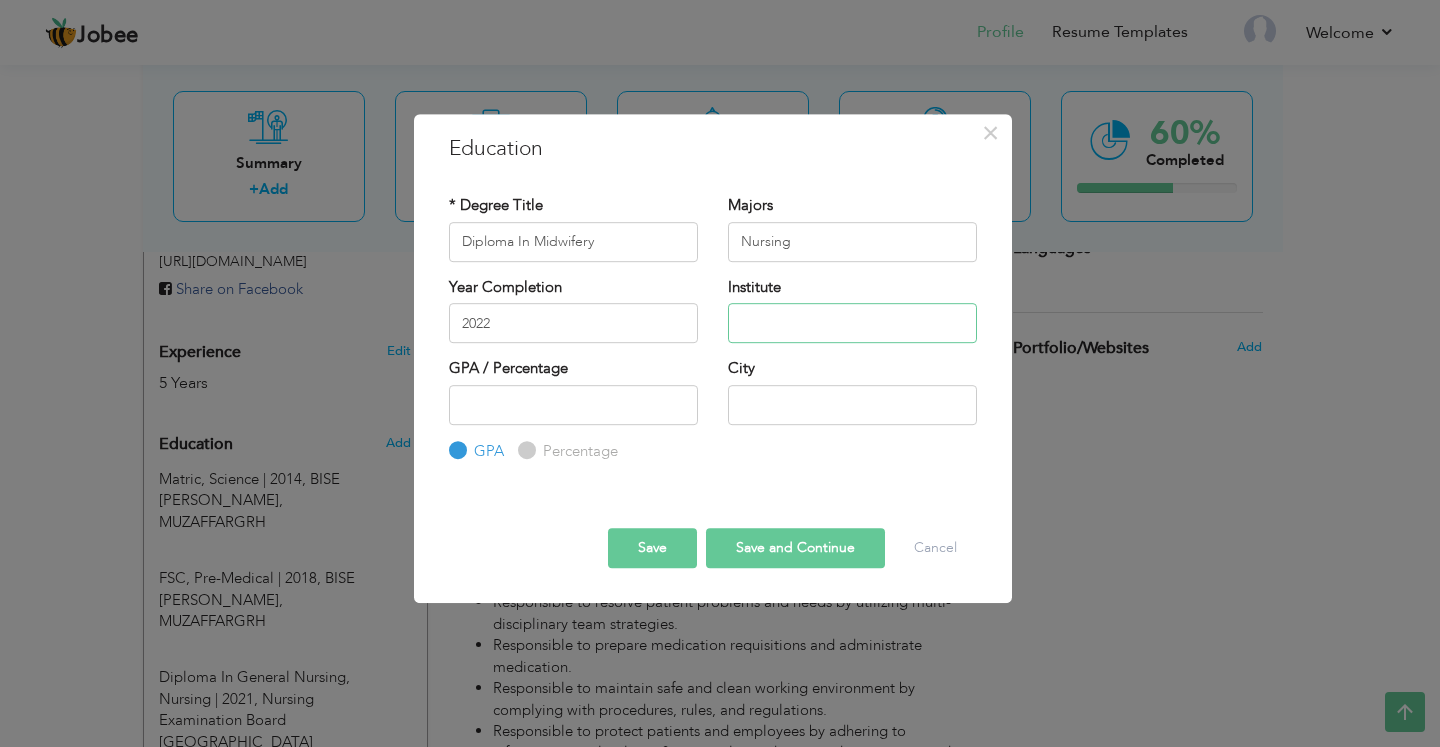 click at bounding box center [852, 323] 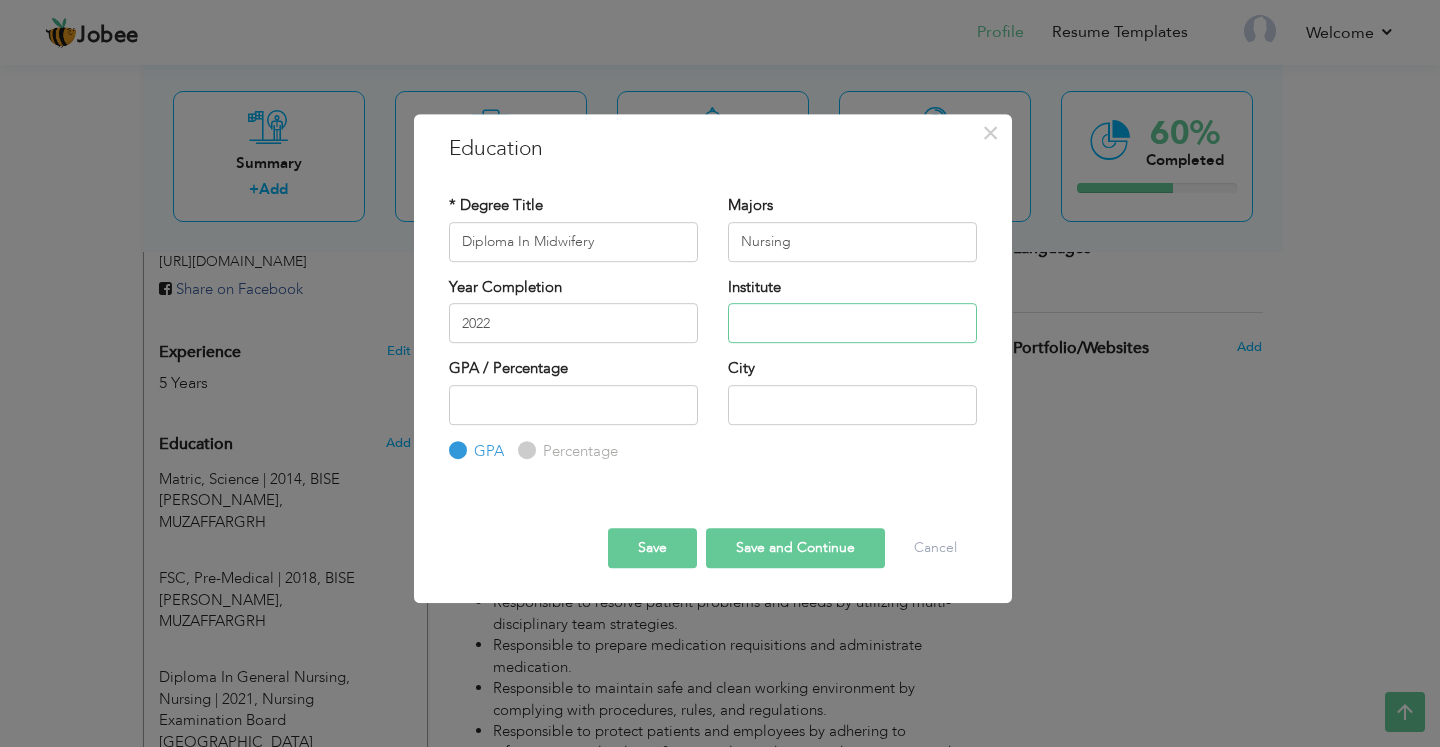type on "Nursing Examination Board [GEOGRAPHIC_DATA] [GEOGRAPHIC_DATA]" 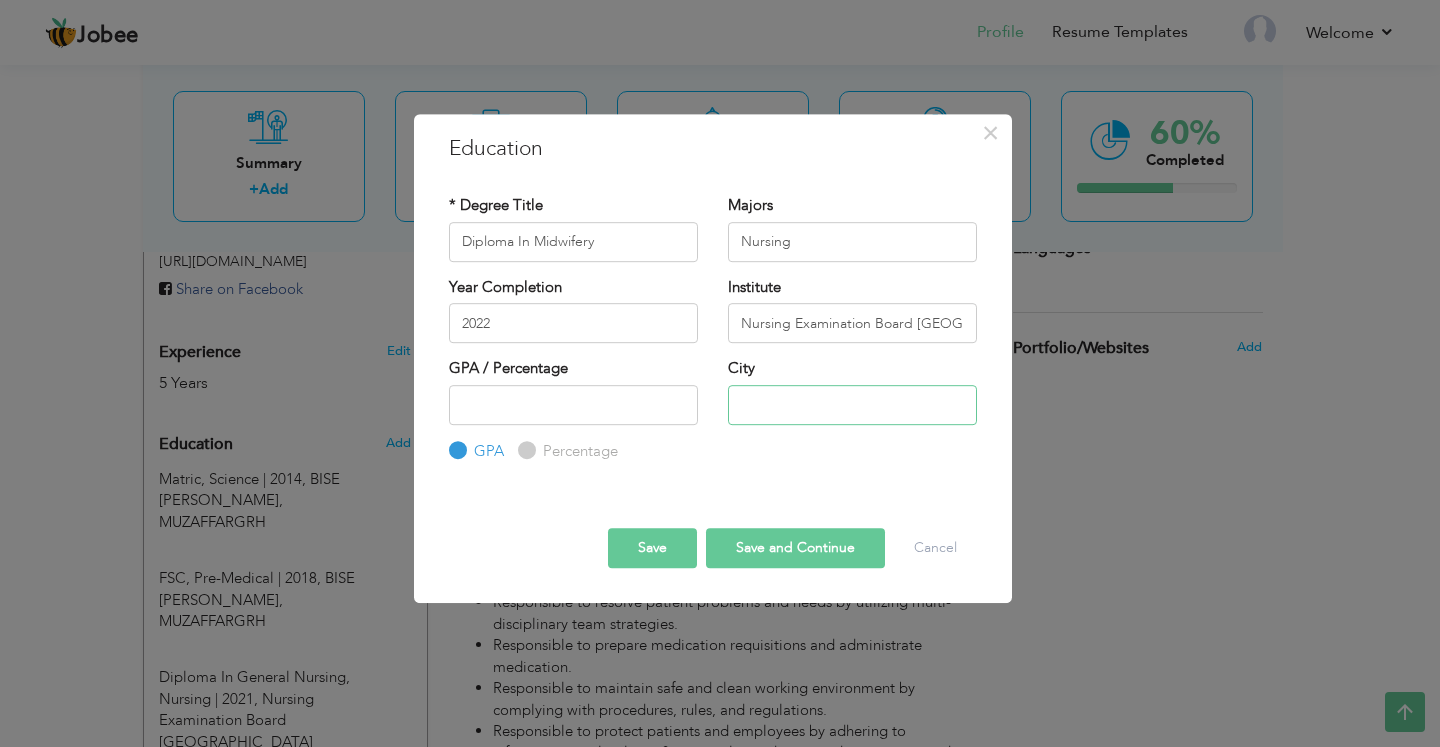 click at bounding box center (852, 405) 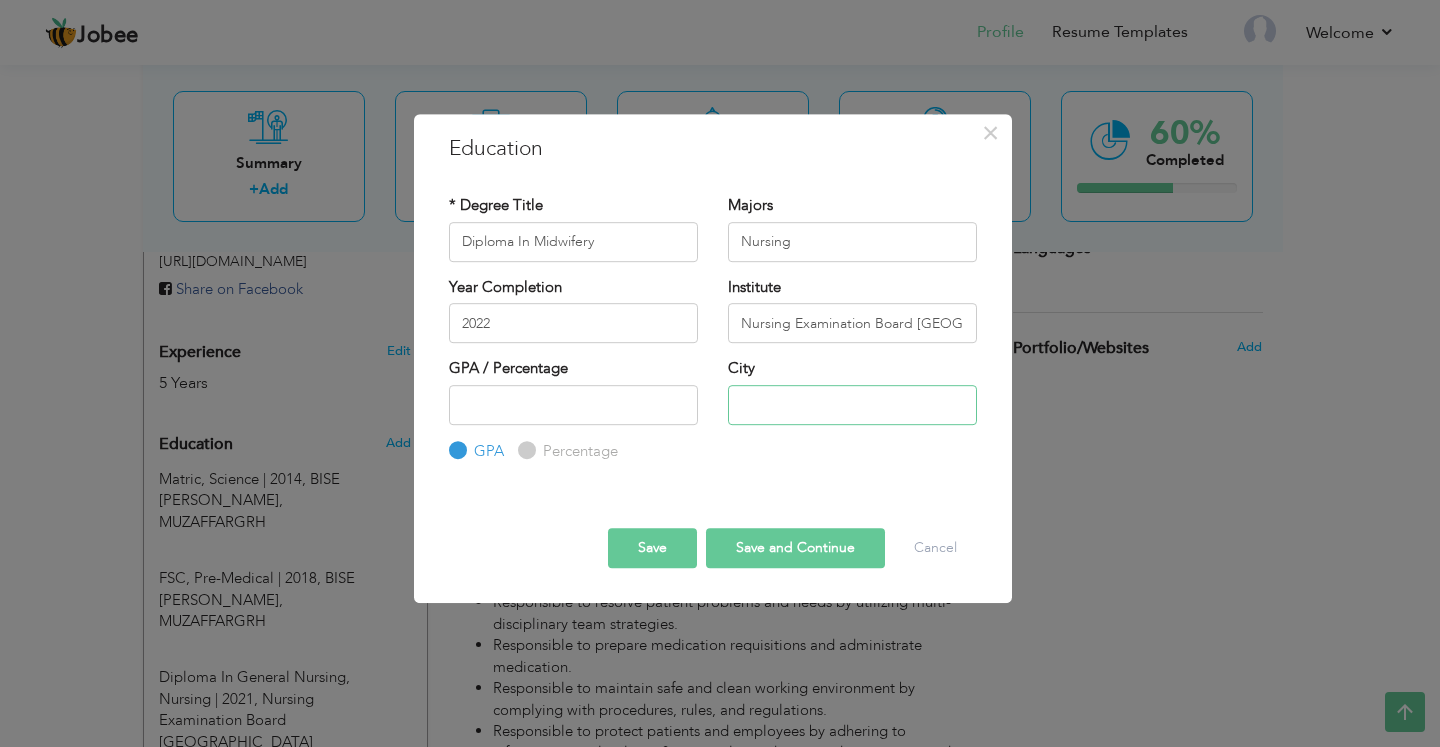 type on "MUZAFFARGRH" 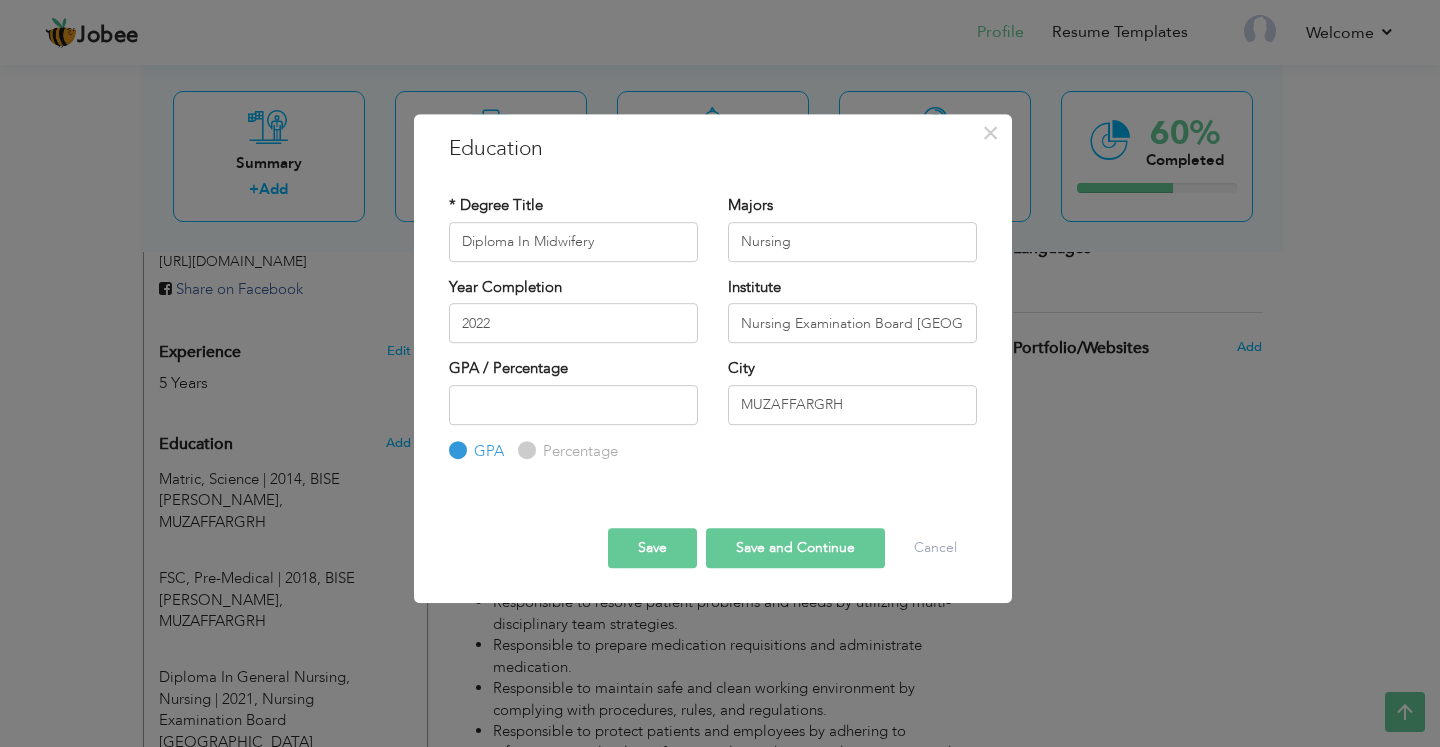 click on "Save" at bounding box center [652, 548] 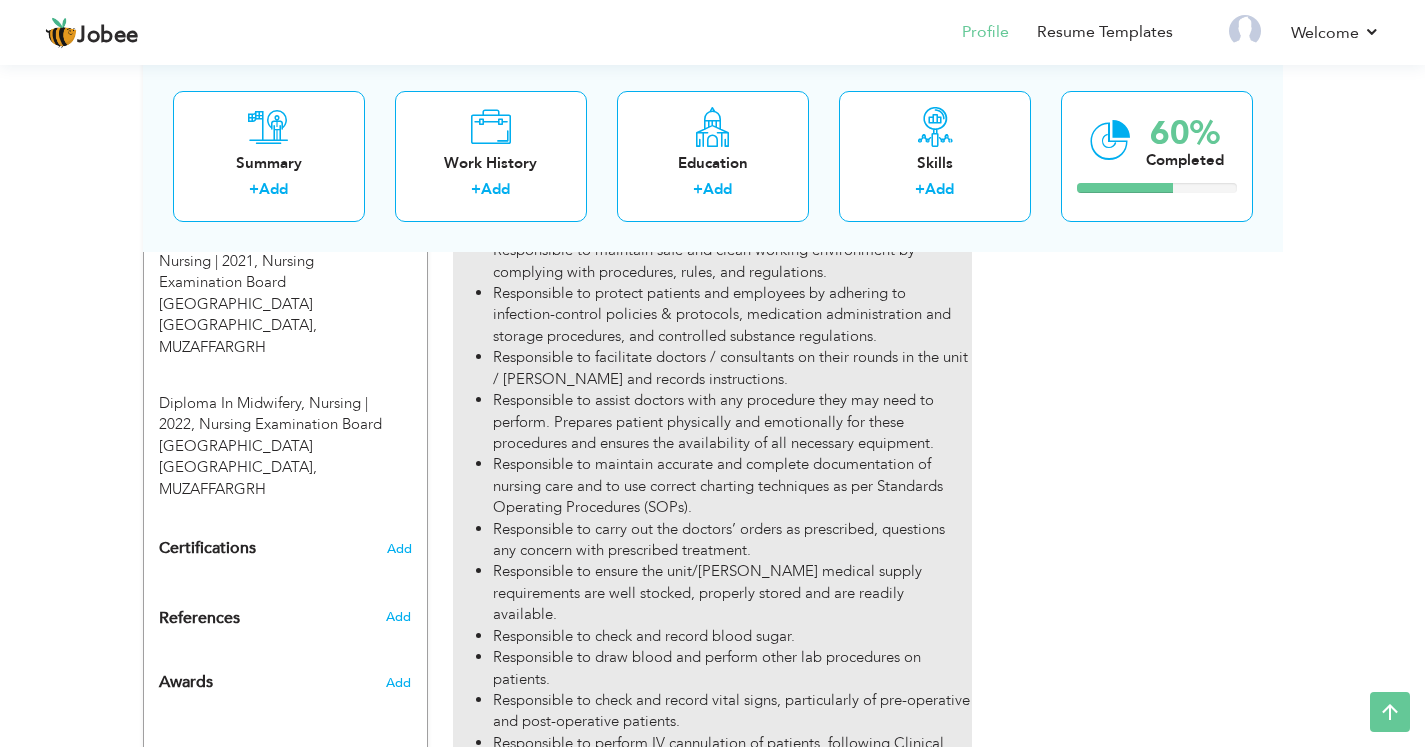 scroll, scrollTop: 1224, scrollLeft: 0, axis: vertical 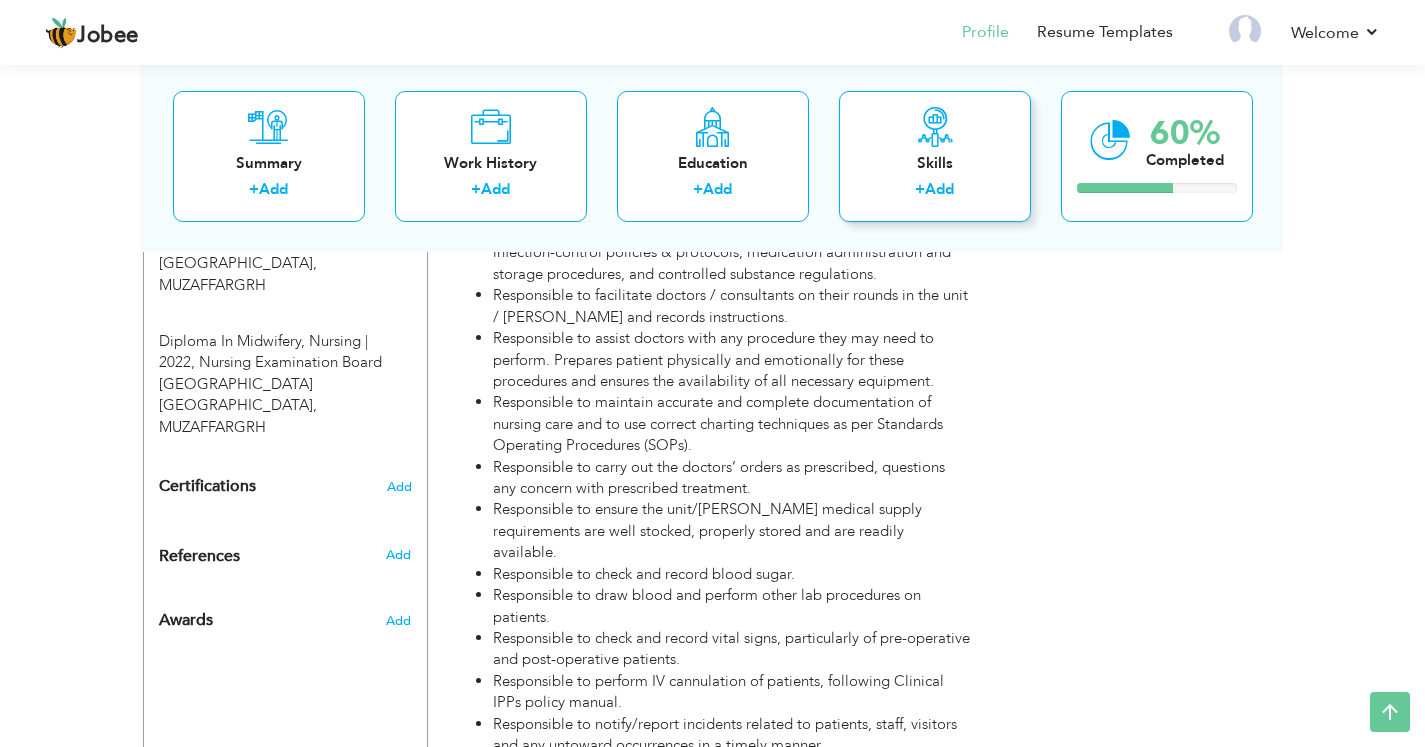 click on "Add" at bounding box center [939, 189] 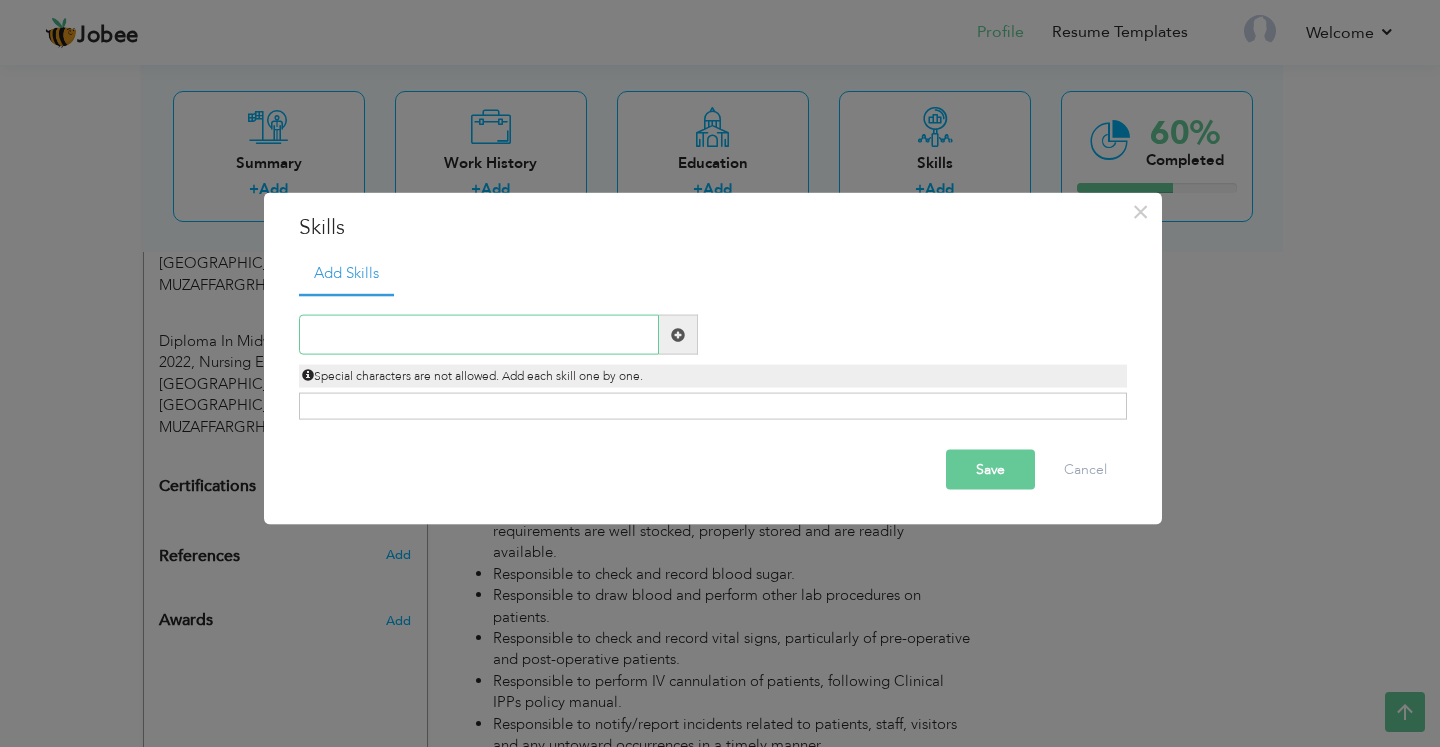 click at bounding box center (479, 335) 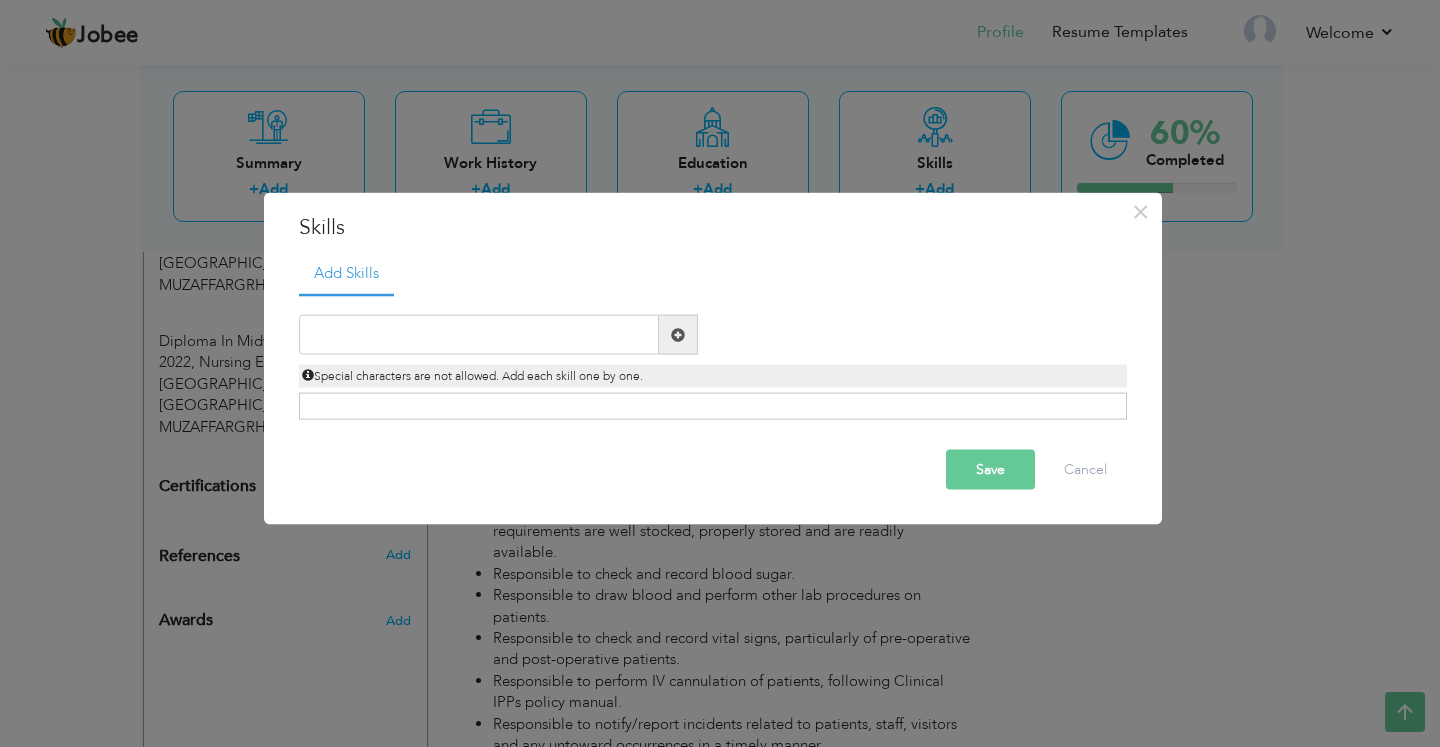 click at bounding box center [678, 334] 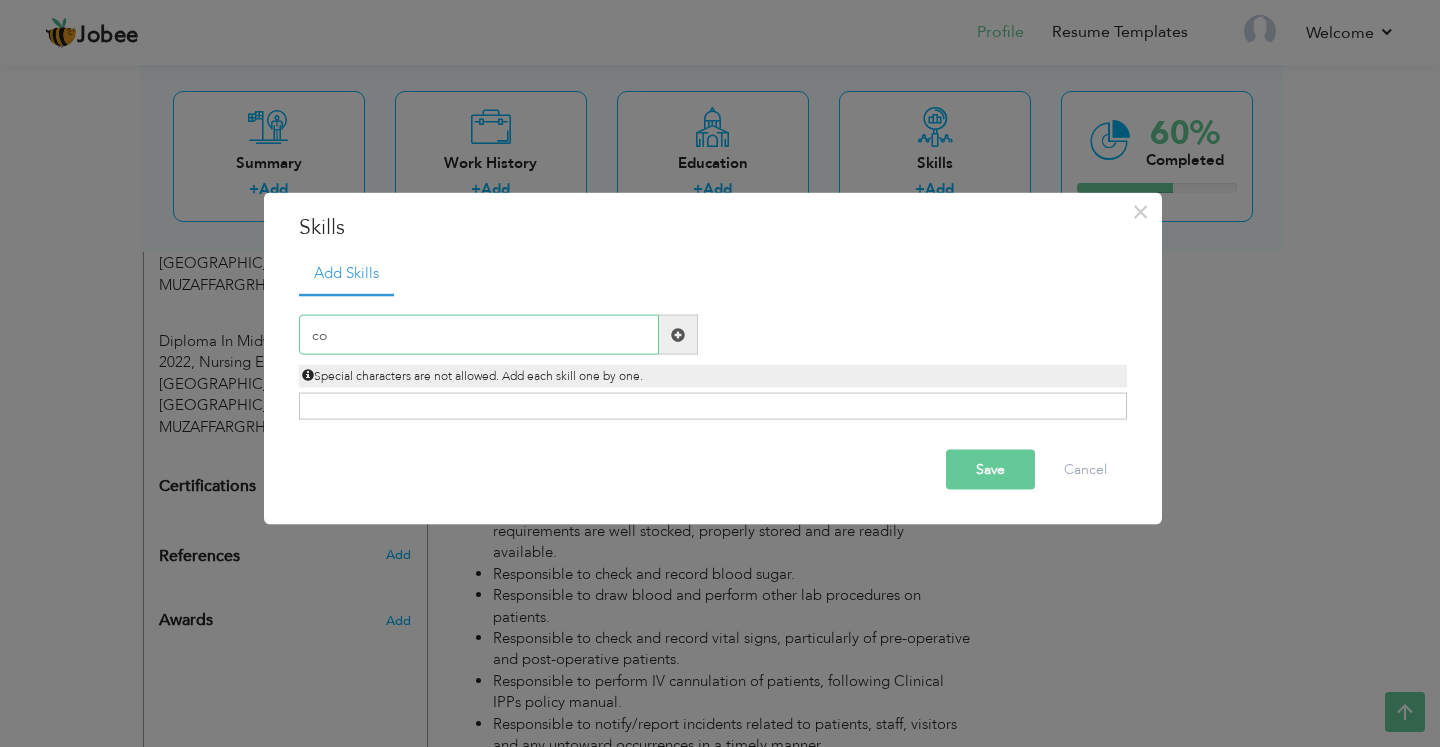 type on "c" 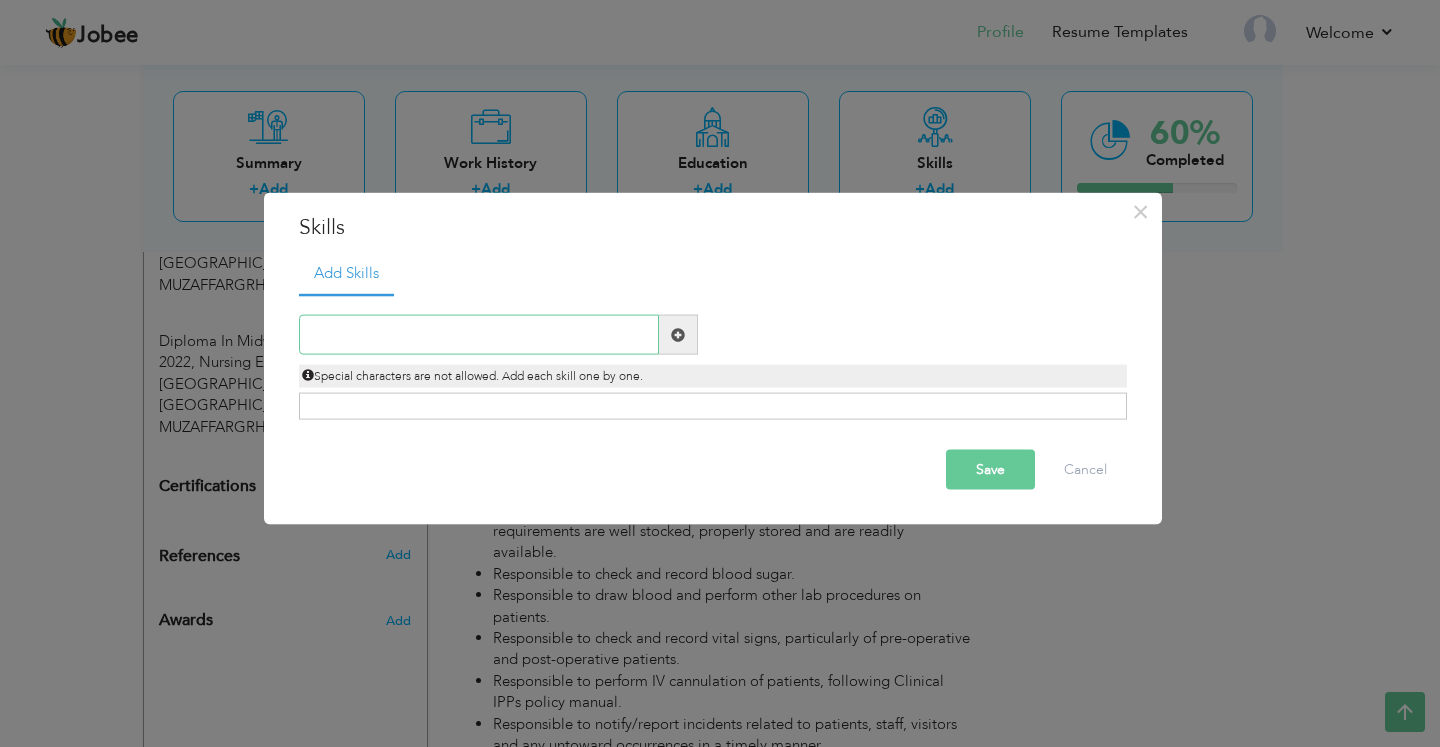 paste on "CPR" 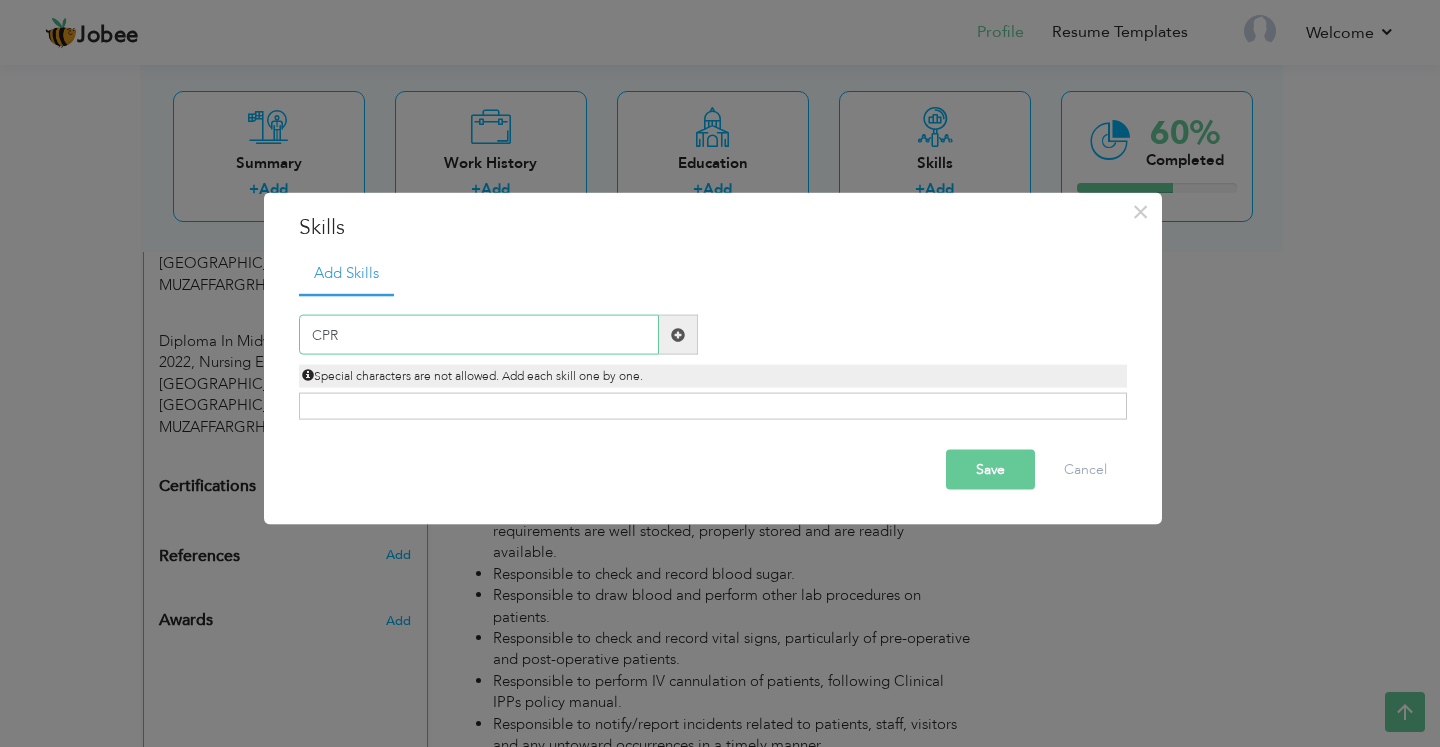 type on "CPR" 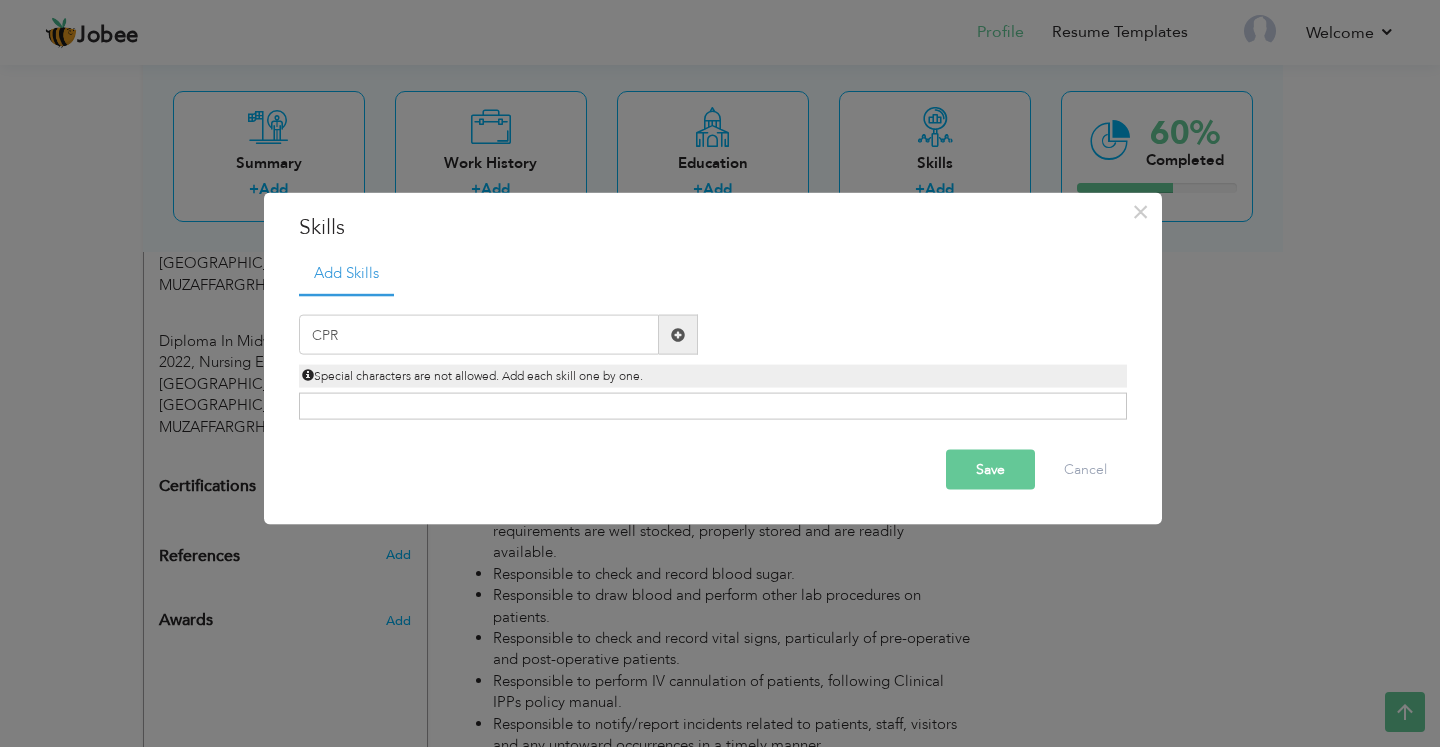 click at bounding box center [678, 334] 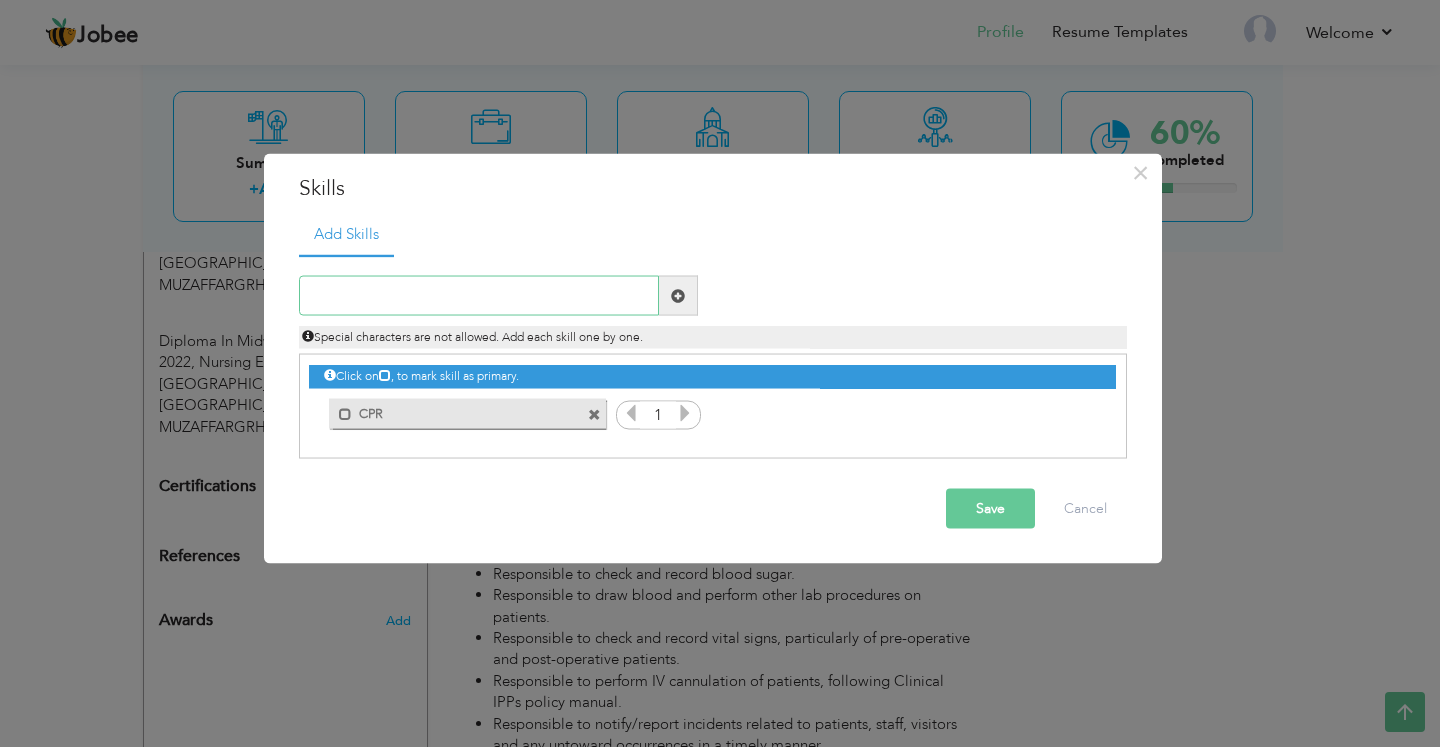 click at bounding box center (479, 296) 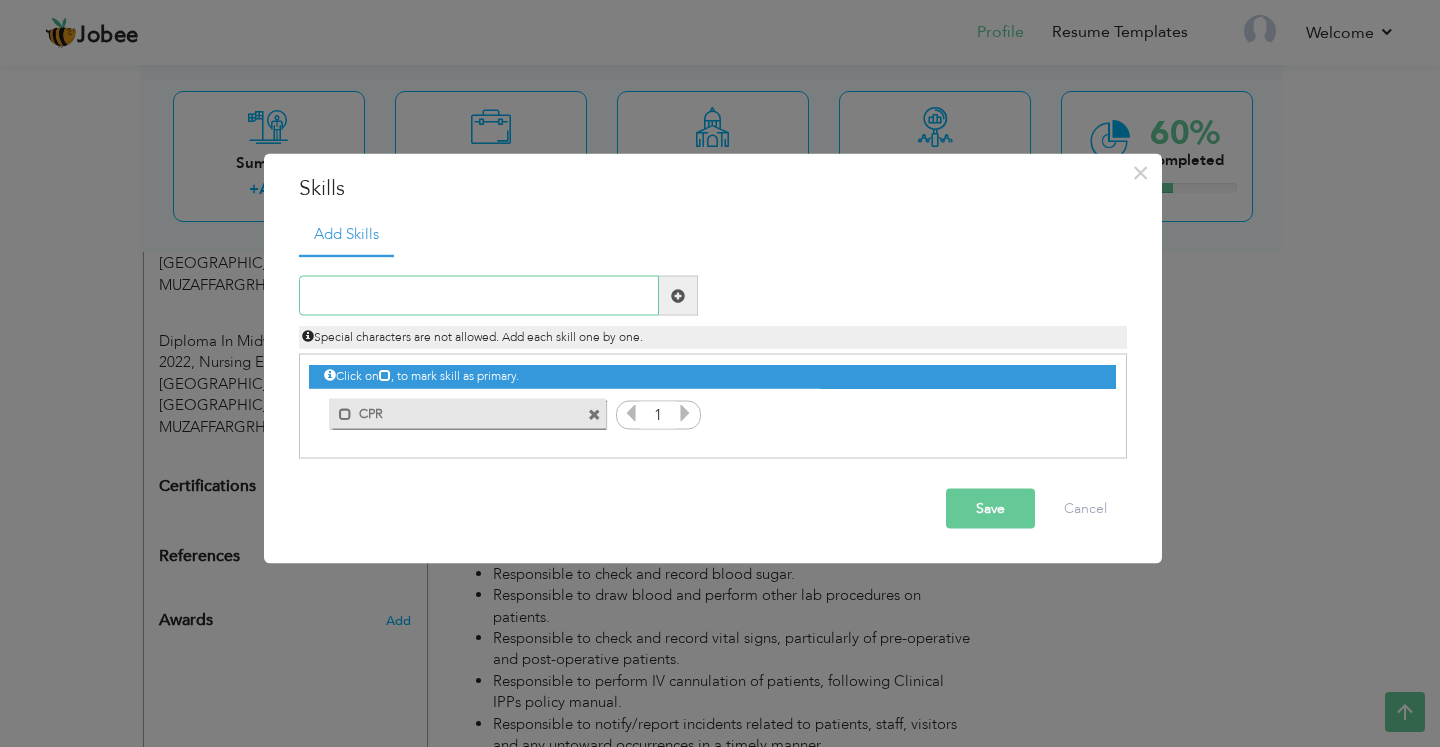 paste on "Patient Assessment" 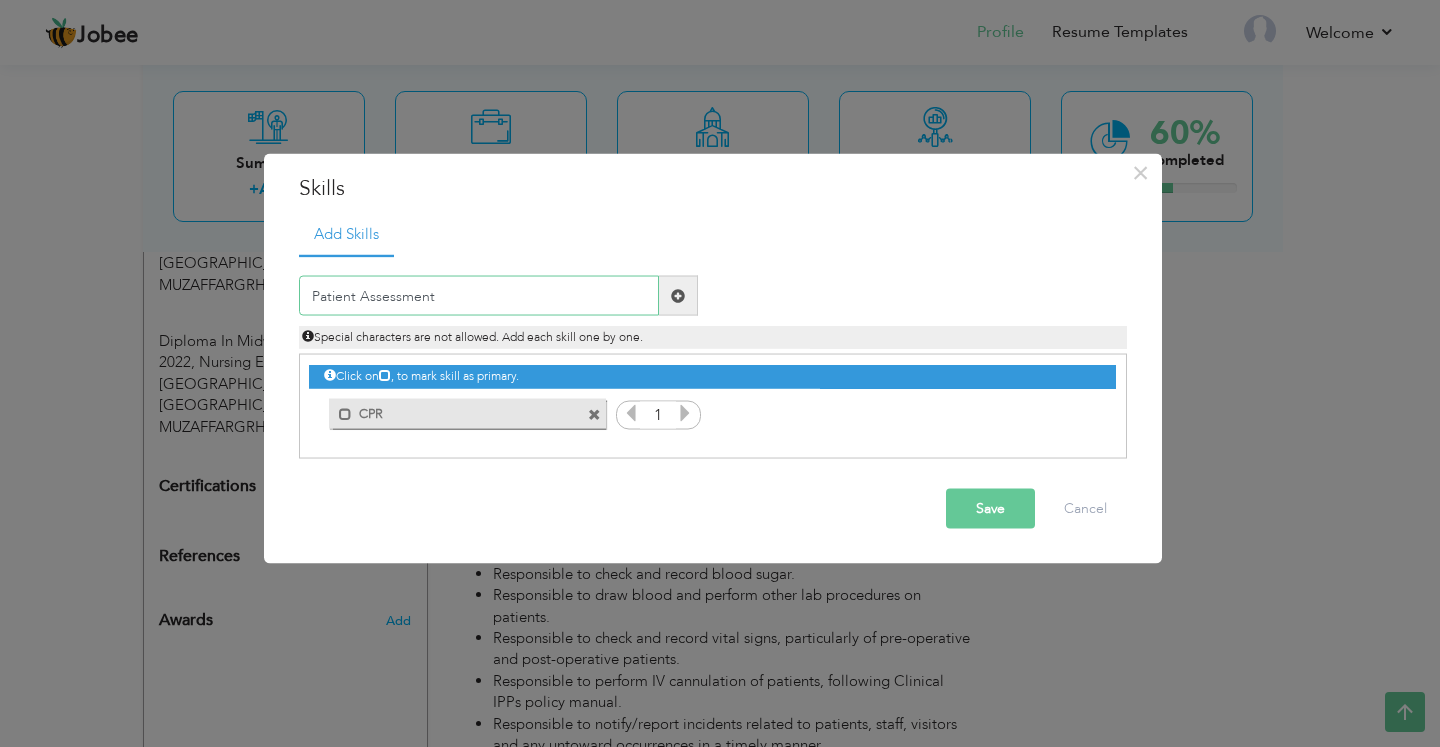 type on "Patient Assessment" 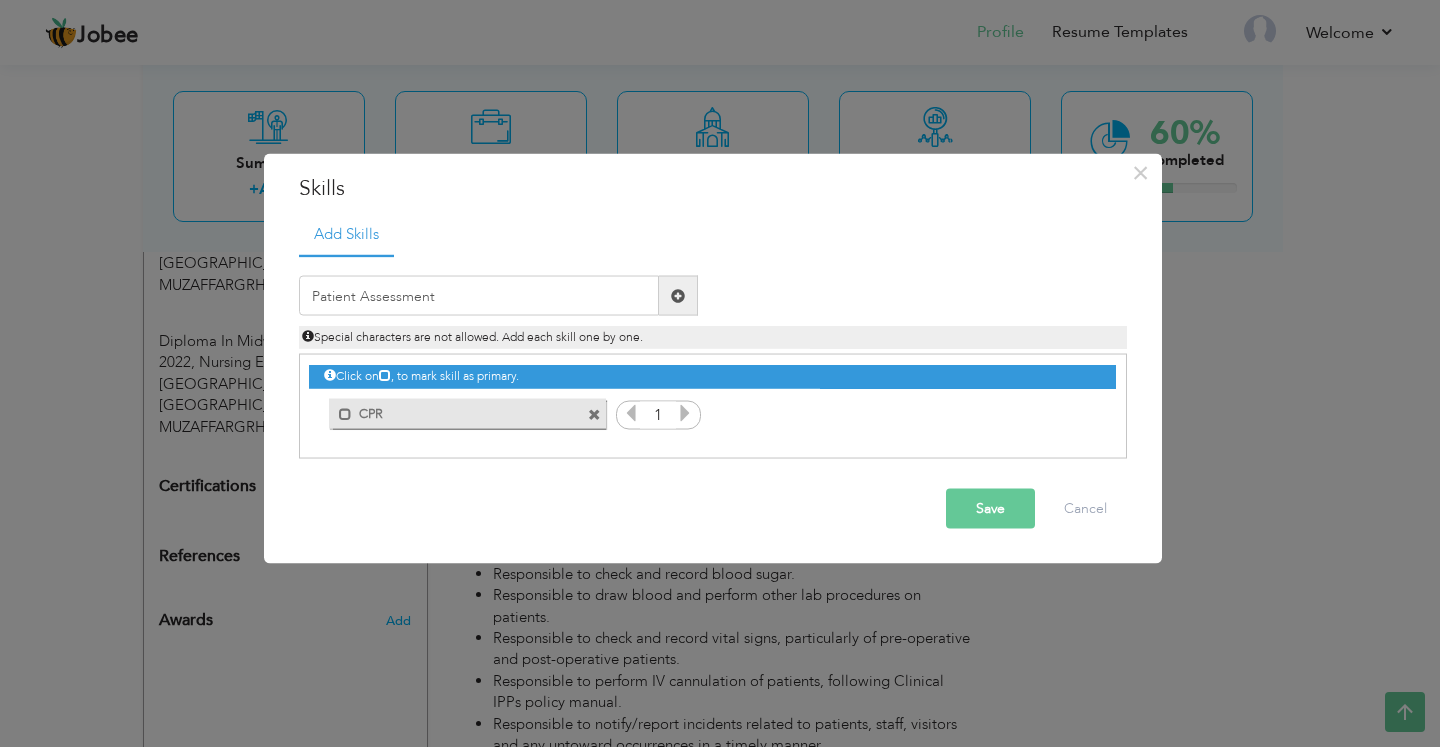 click at bounding box center [678, 295] 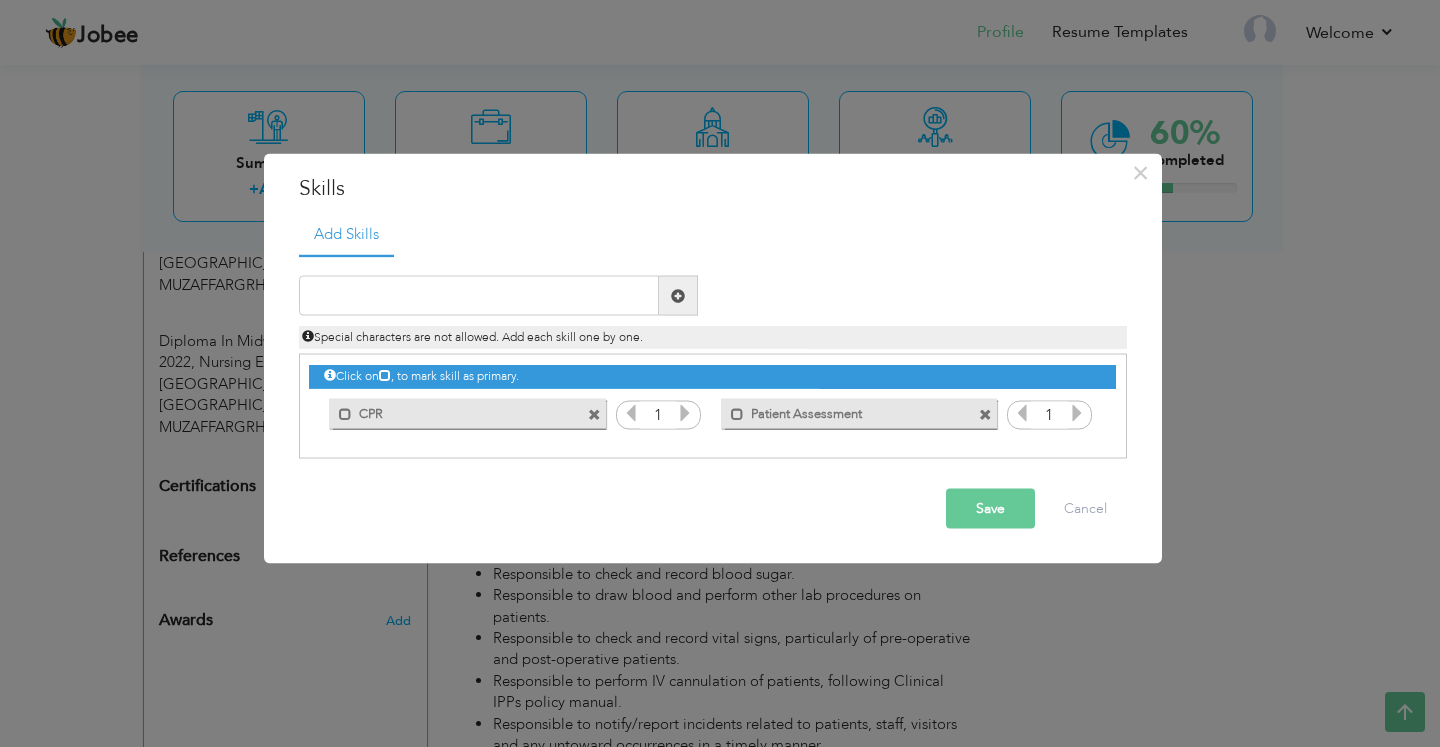 click at bounding box center (594, 414) 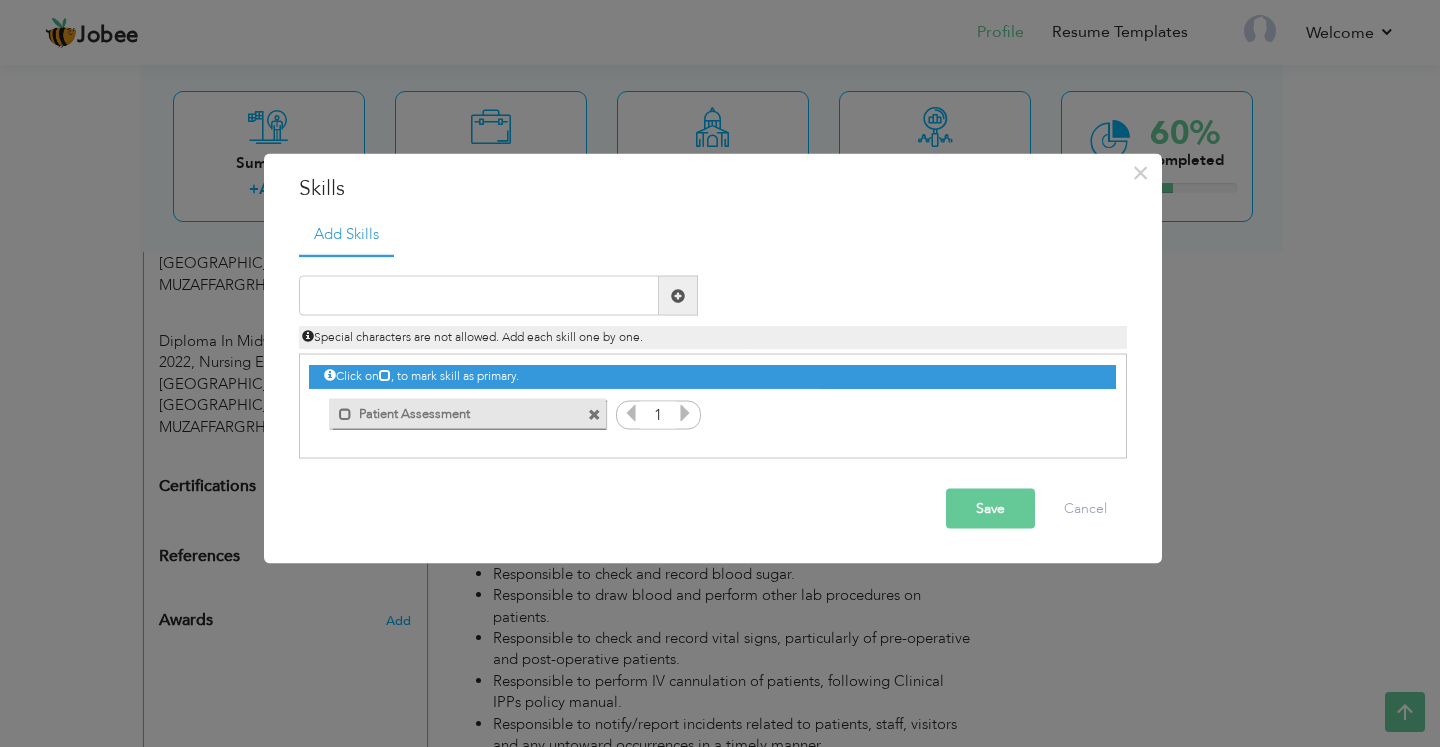 click at bounding box center [594, 414] 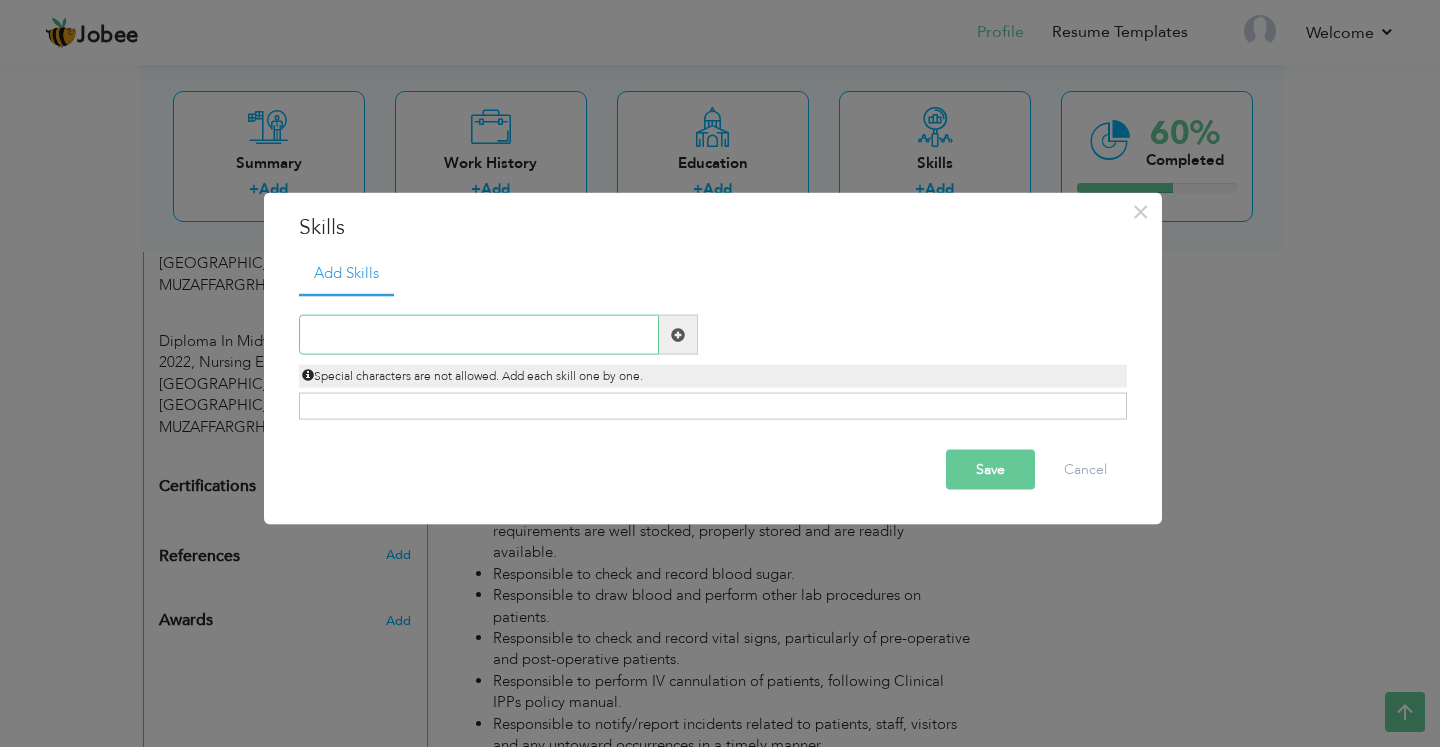 click at bounding box center [479, 335] 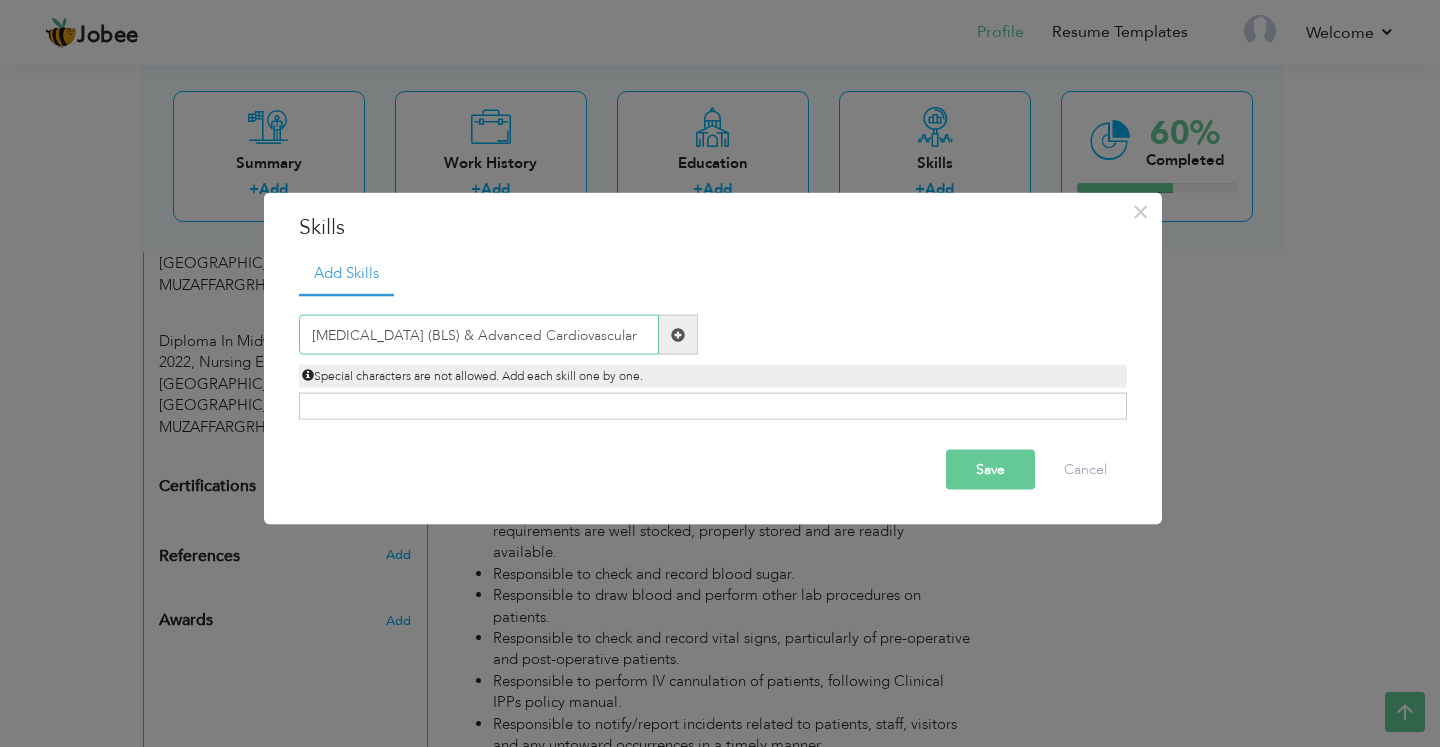 type on "[MEDICAL_DATA] (BLS) & Advanced Cardiovascular" 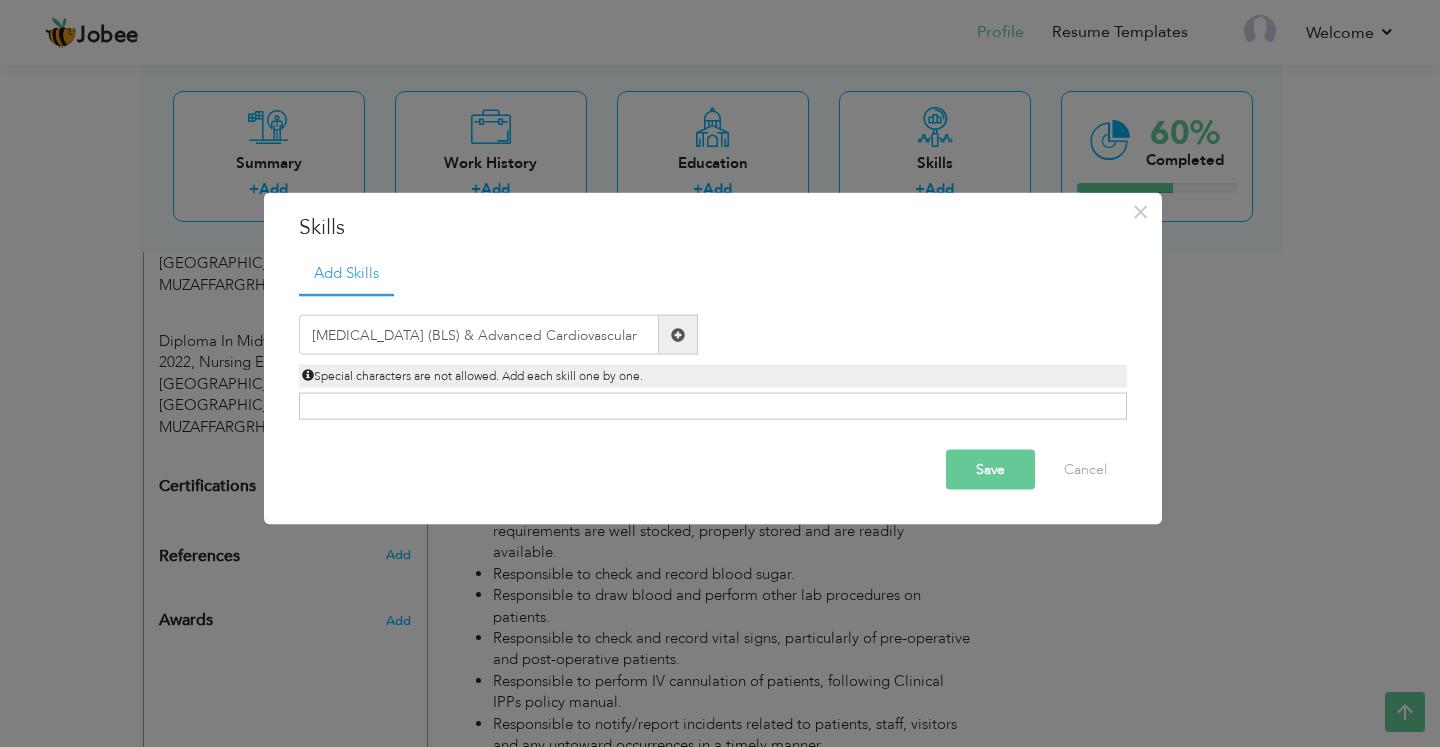 click at bounding box center [678, 334] 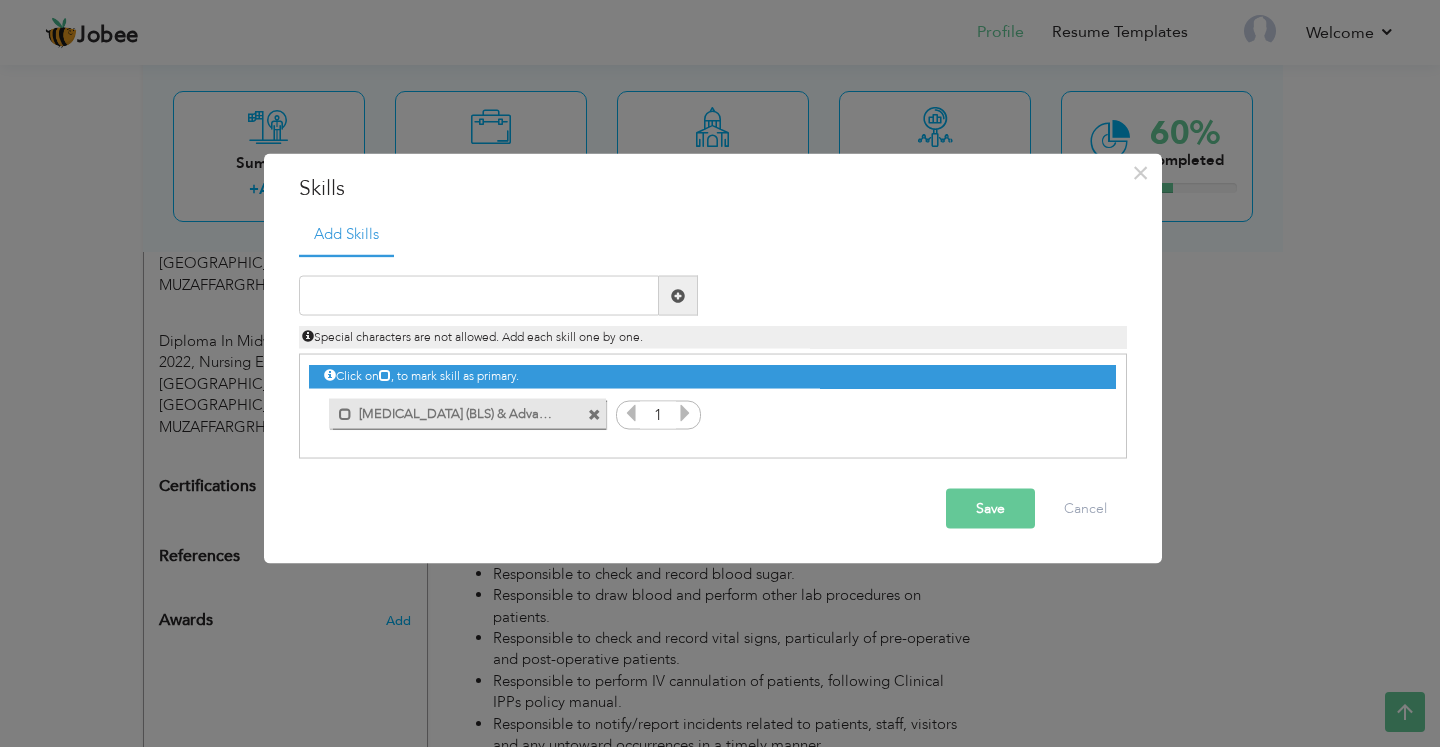 click on "[MEDICAL_DATA] (BLS) & Advanced Cardiovascular" at bounding box center (453, 410) 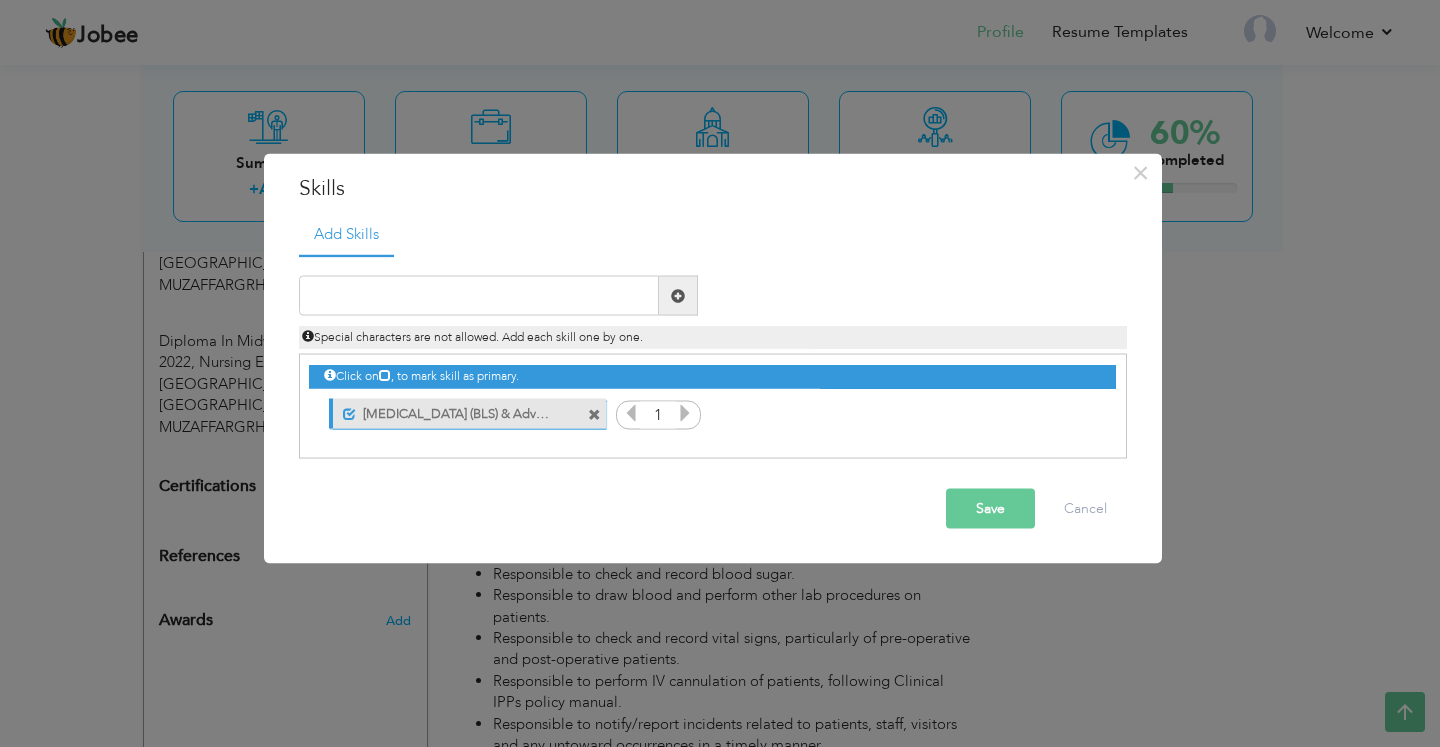 click on "[MEDICAL_DATA] (BLS) & Advanced Cardiovascular" at bounding box center (455, 410) 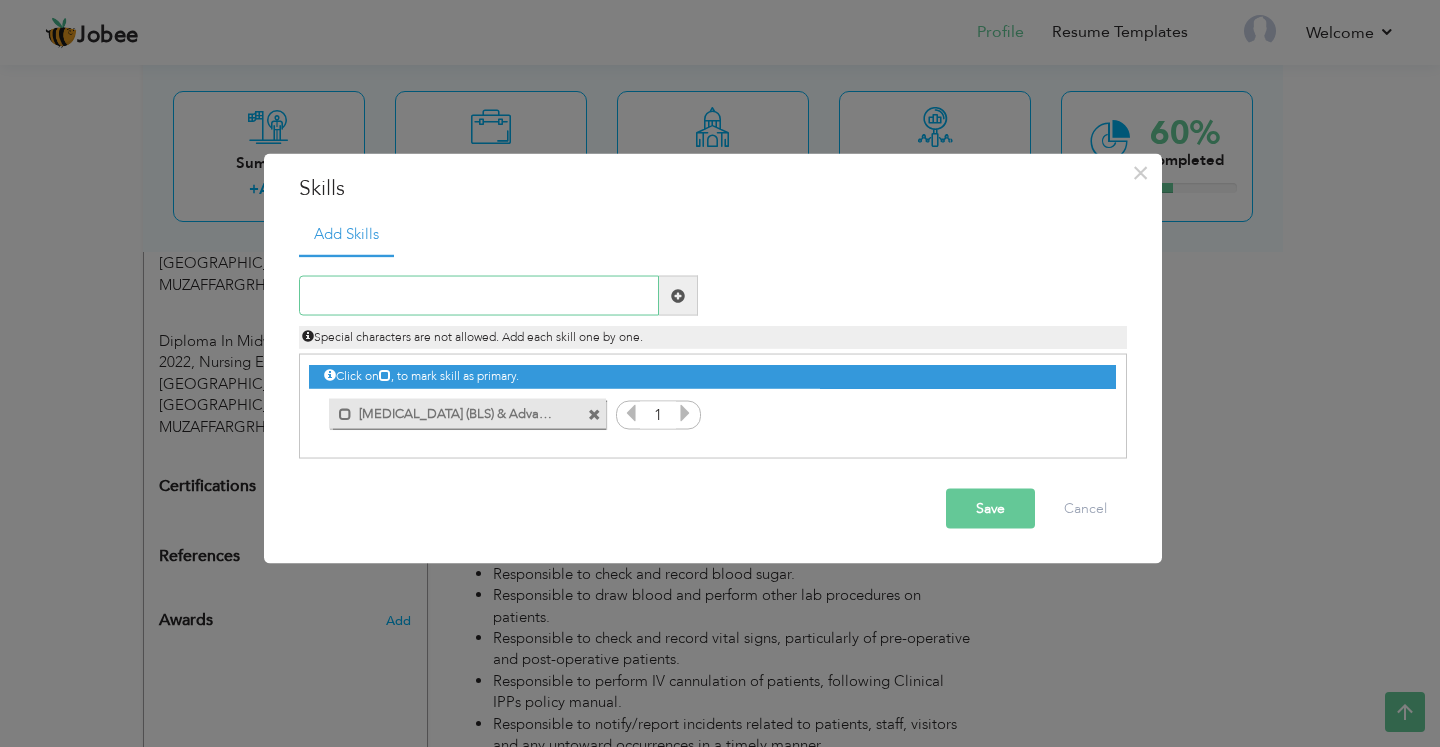 click at bounding box center (479, 296) 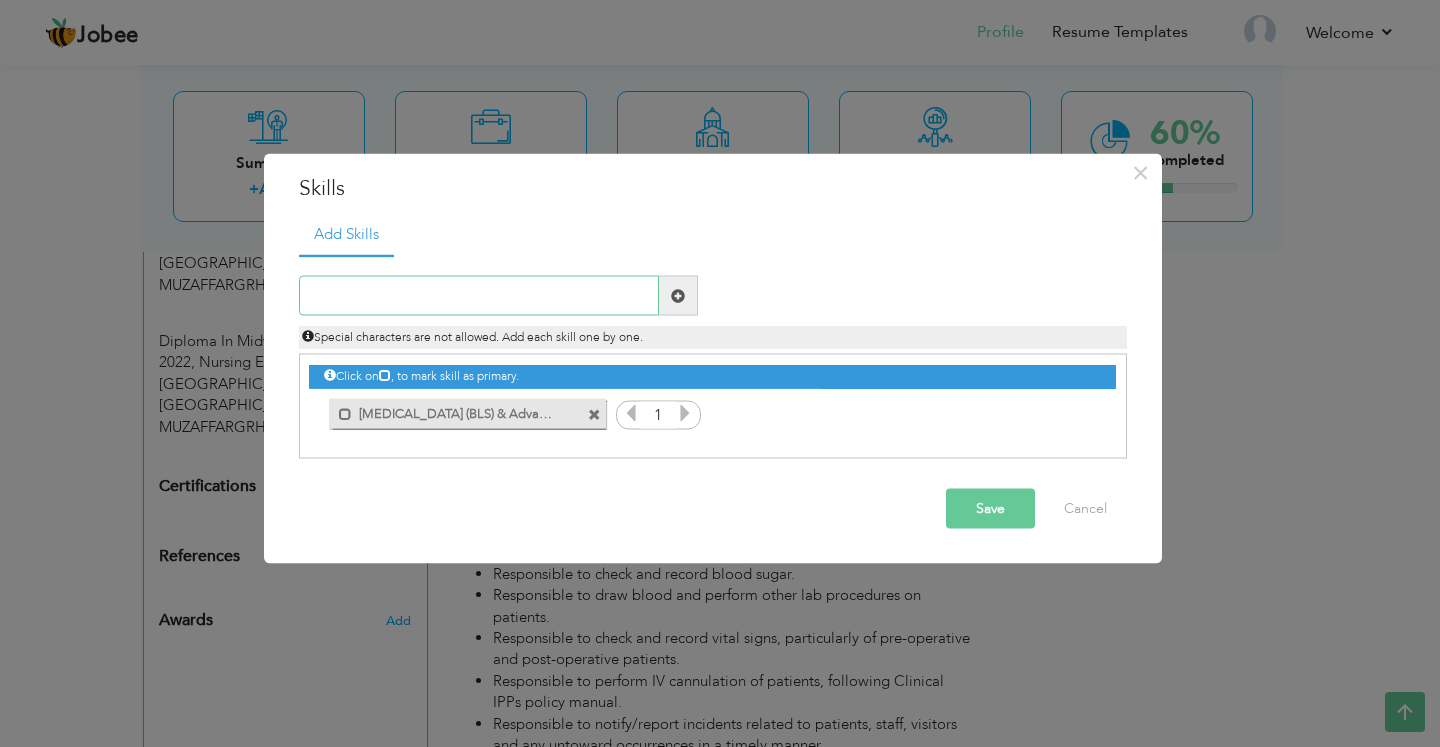 paste on "Administering Medications and Treatments" 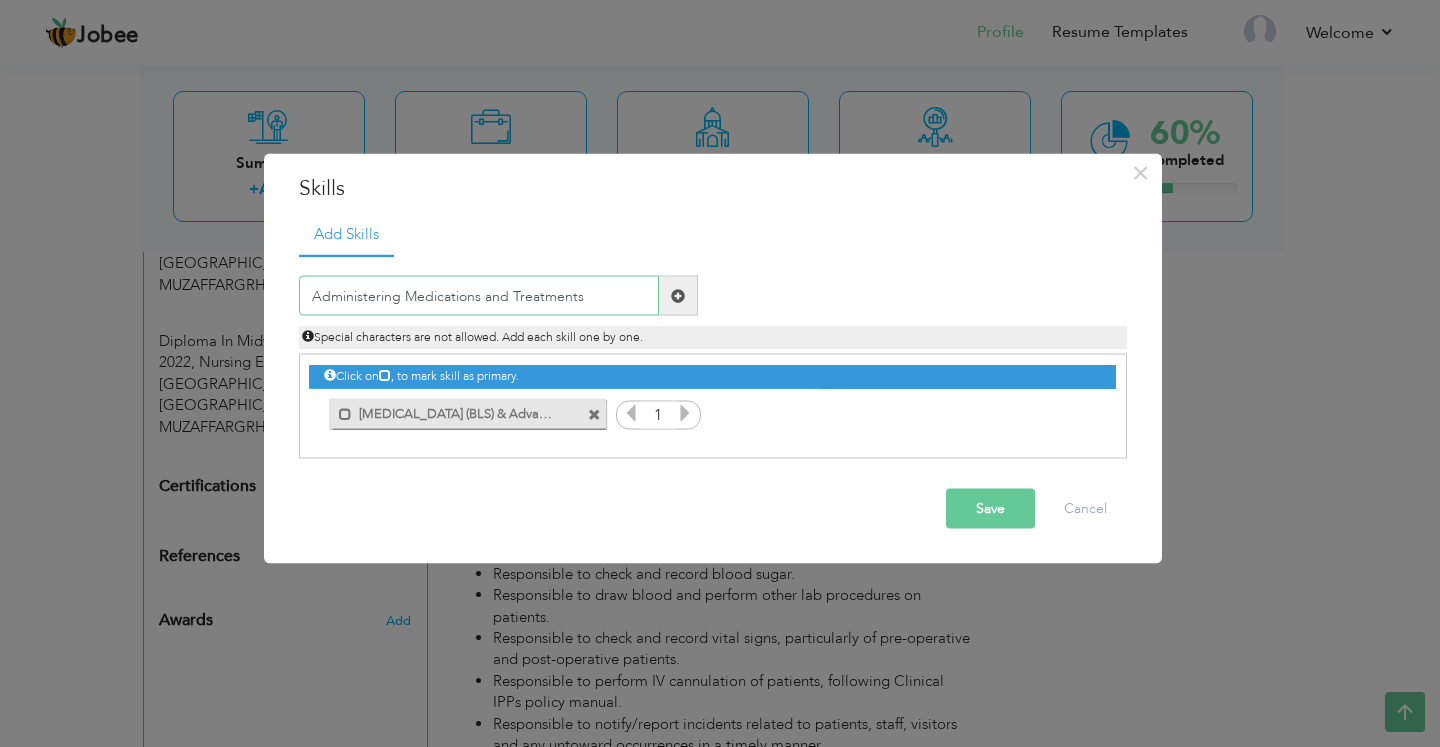 type on "Administering Medications and Treatments" 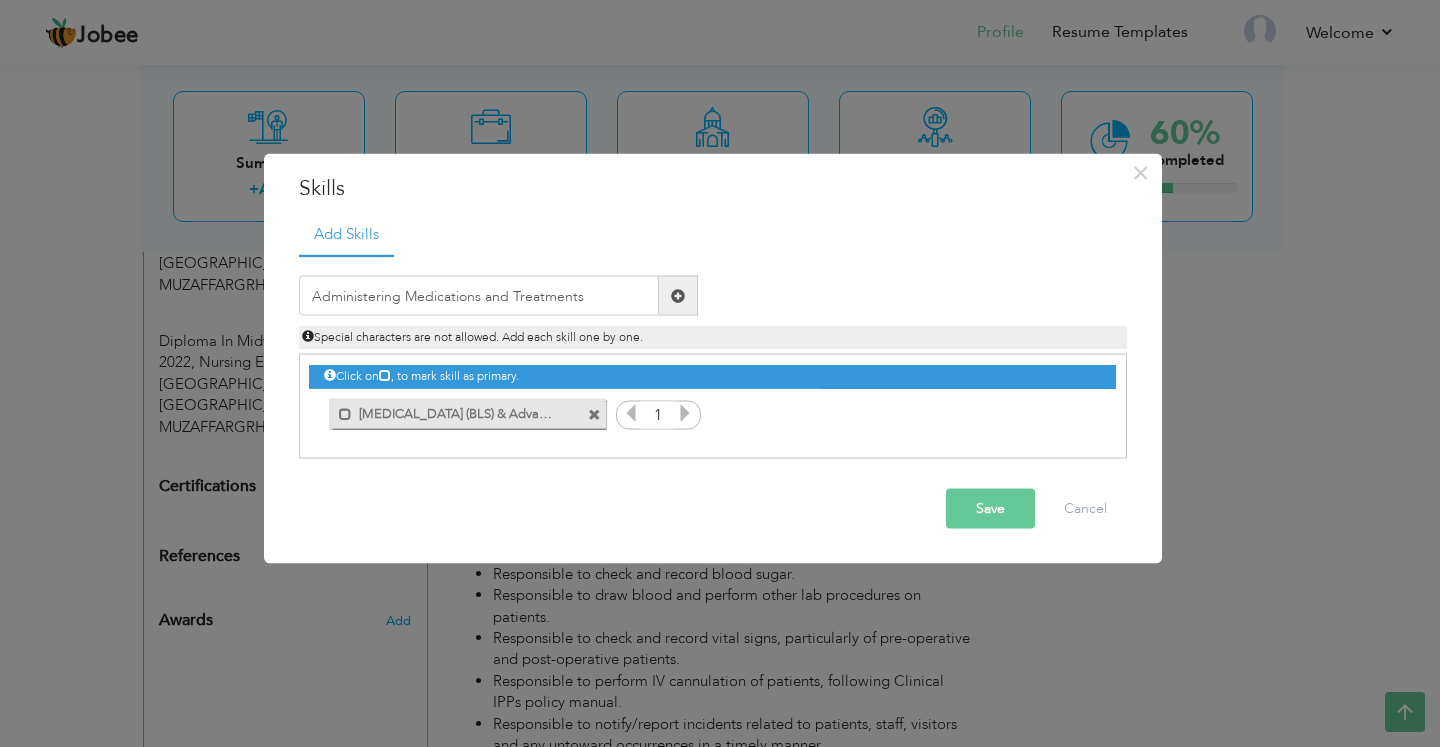 click at bounding box center (678, 295) 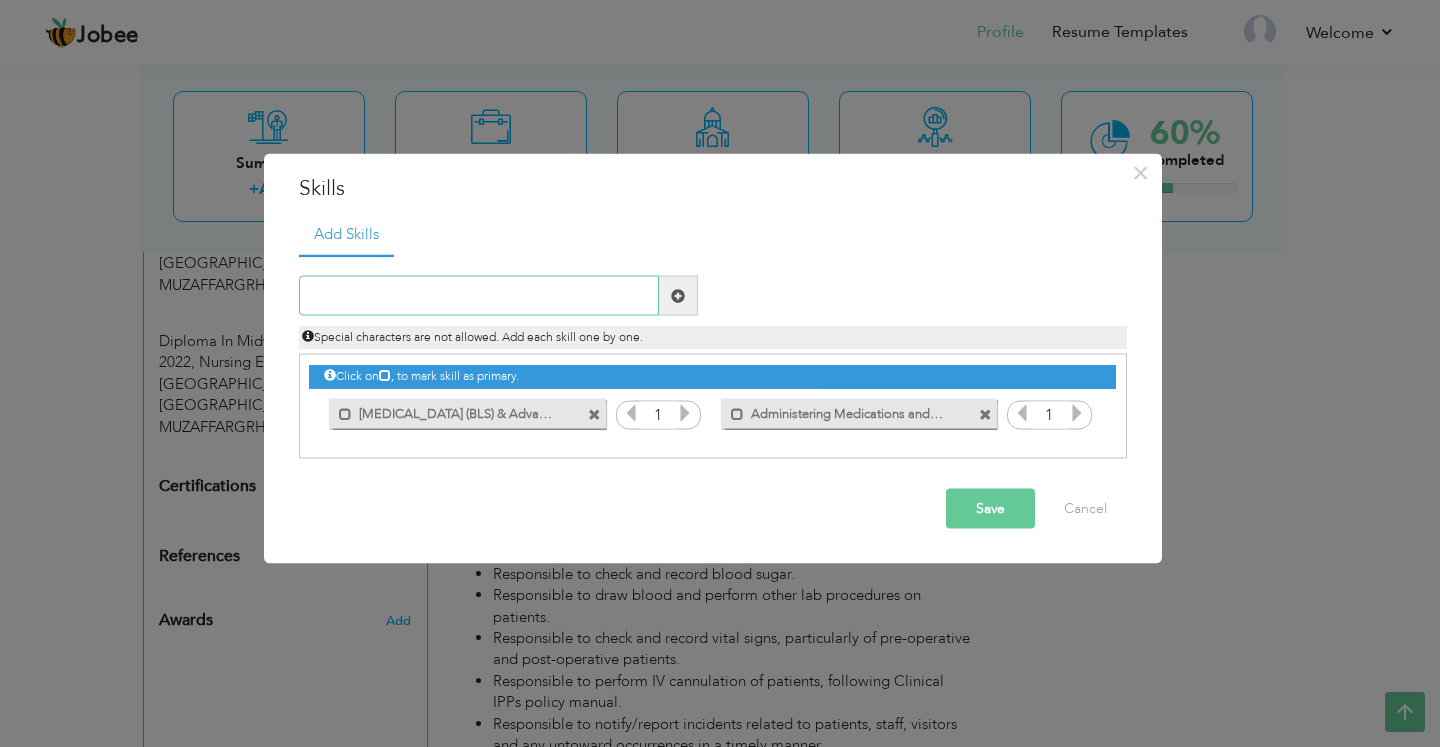 click at bounding box center (479, 296) 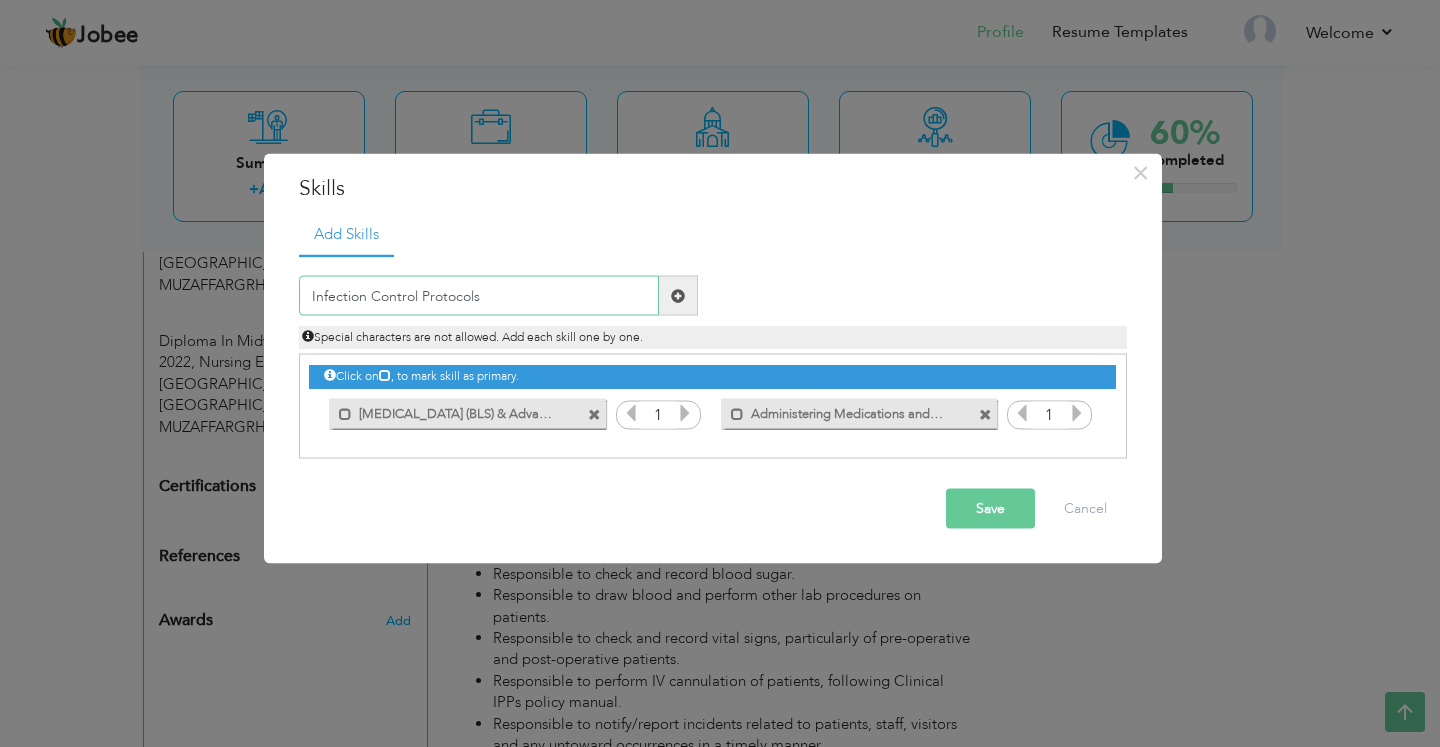 type on "Infection Control Protocols" 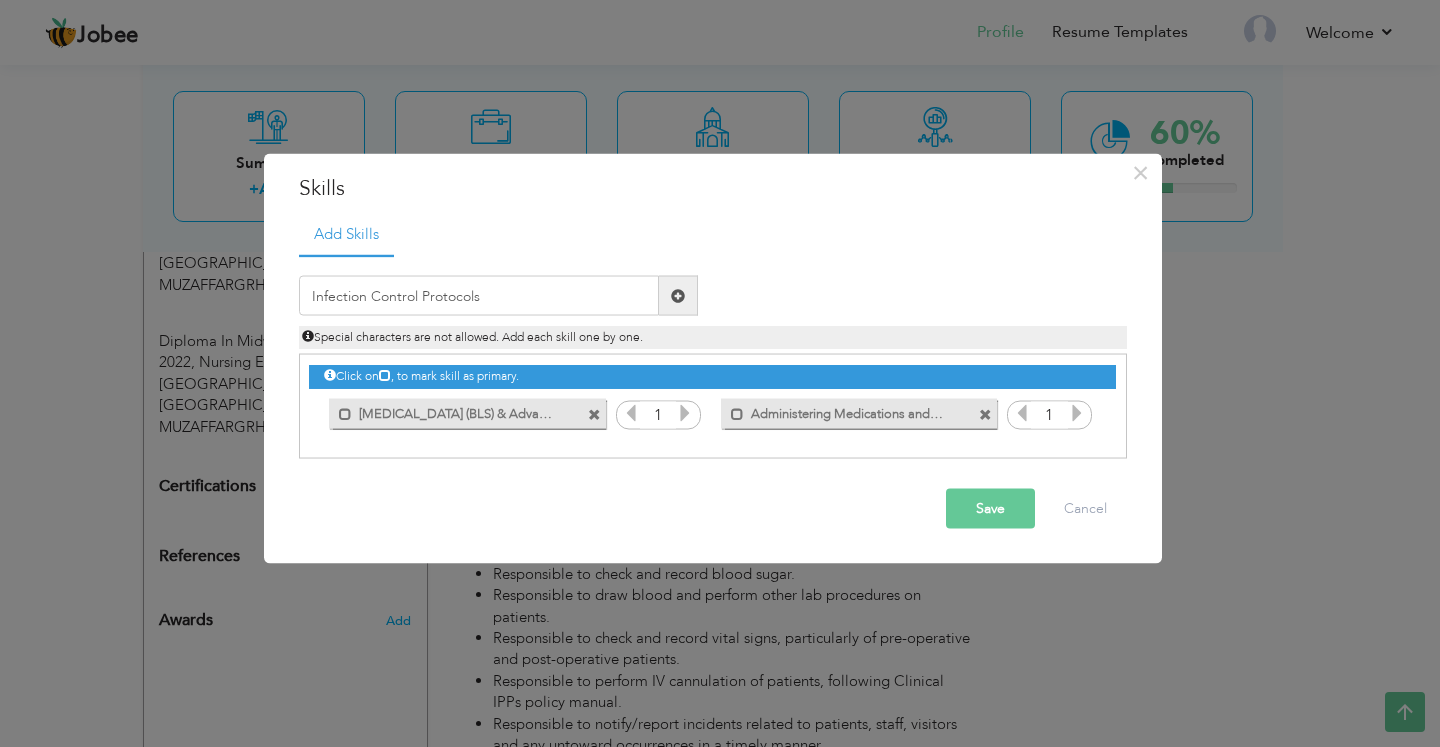 click at bounding box center (678, 295) 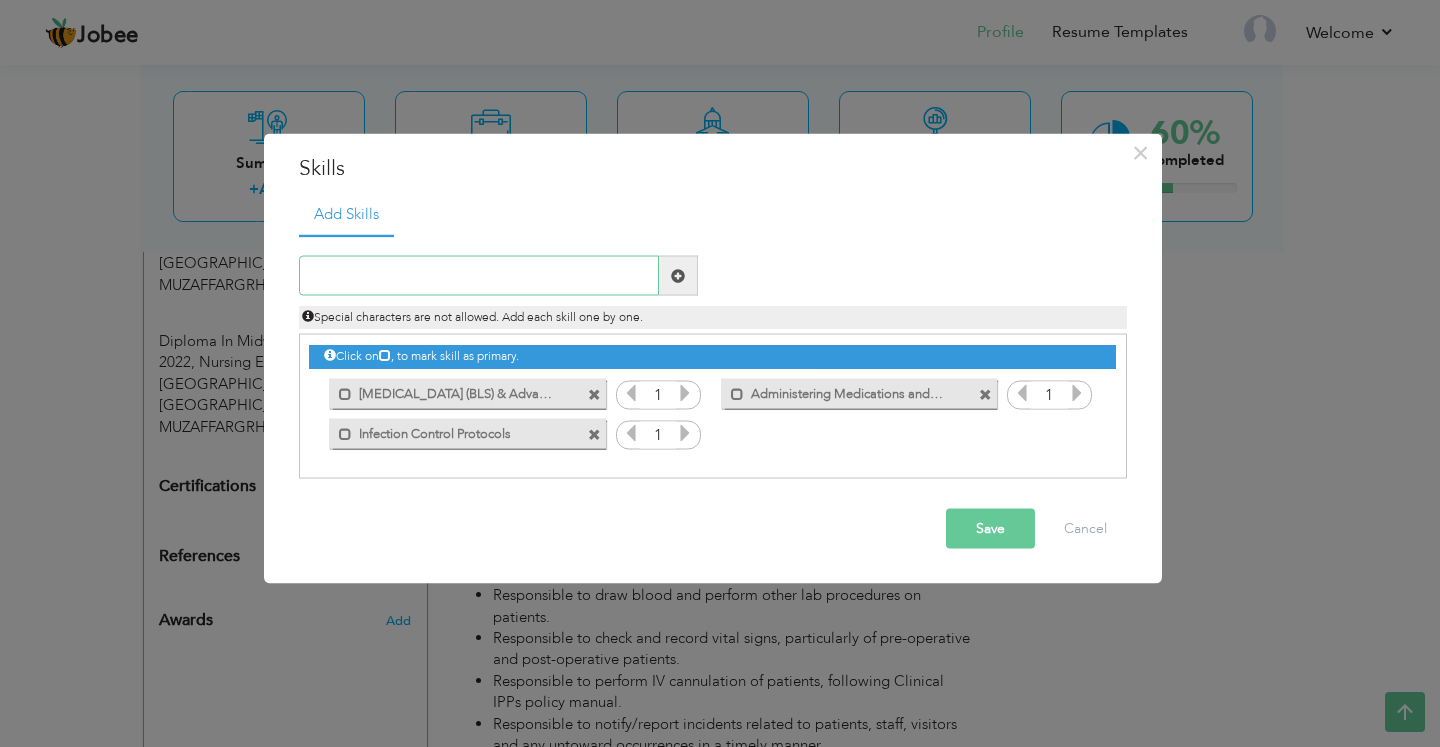 click at bounding box center [479, 276] 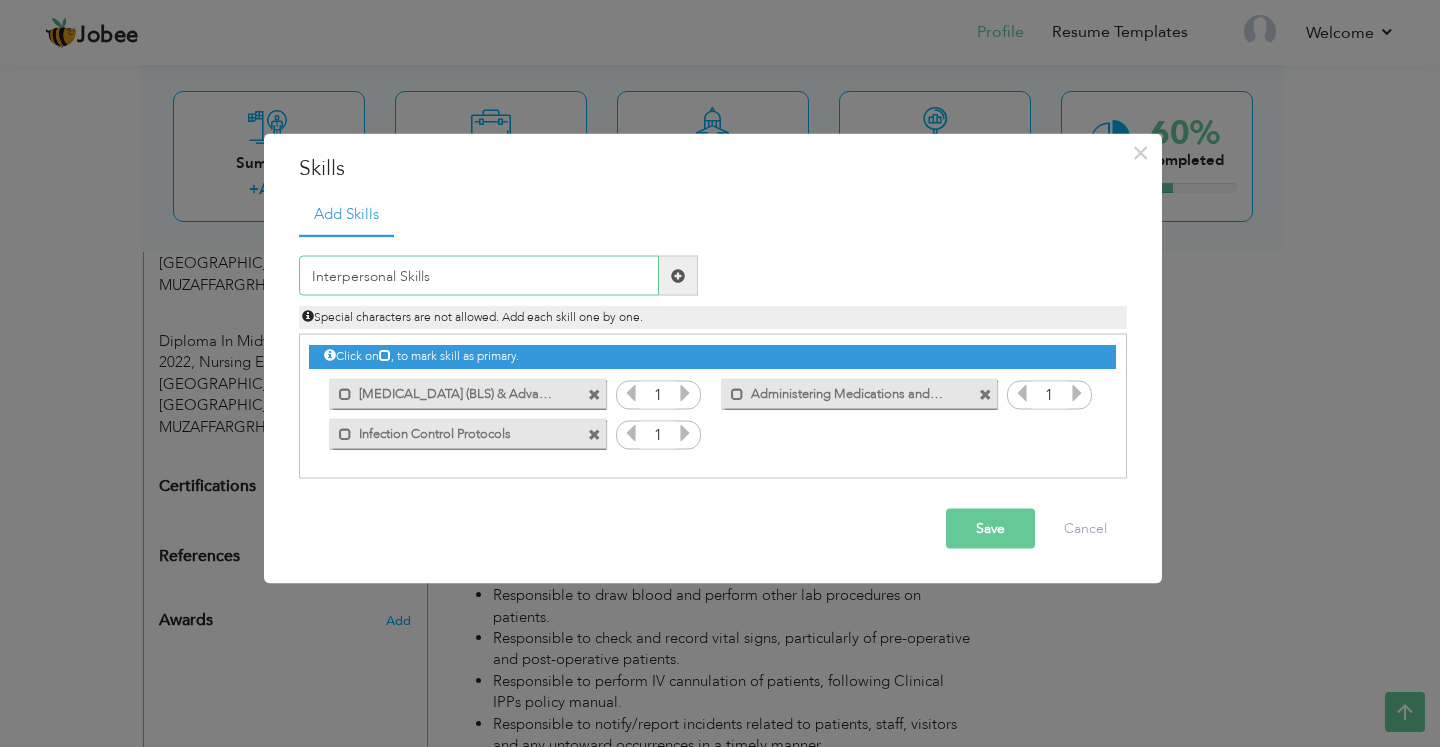 type on "Interpersonal Skills" 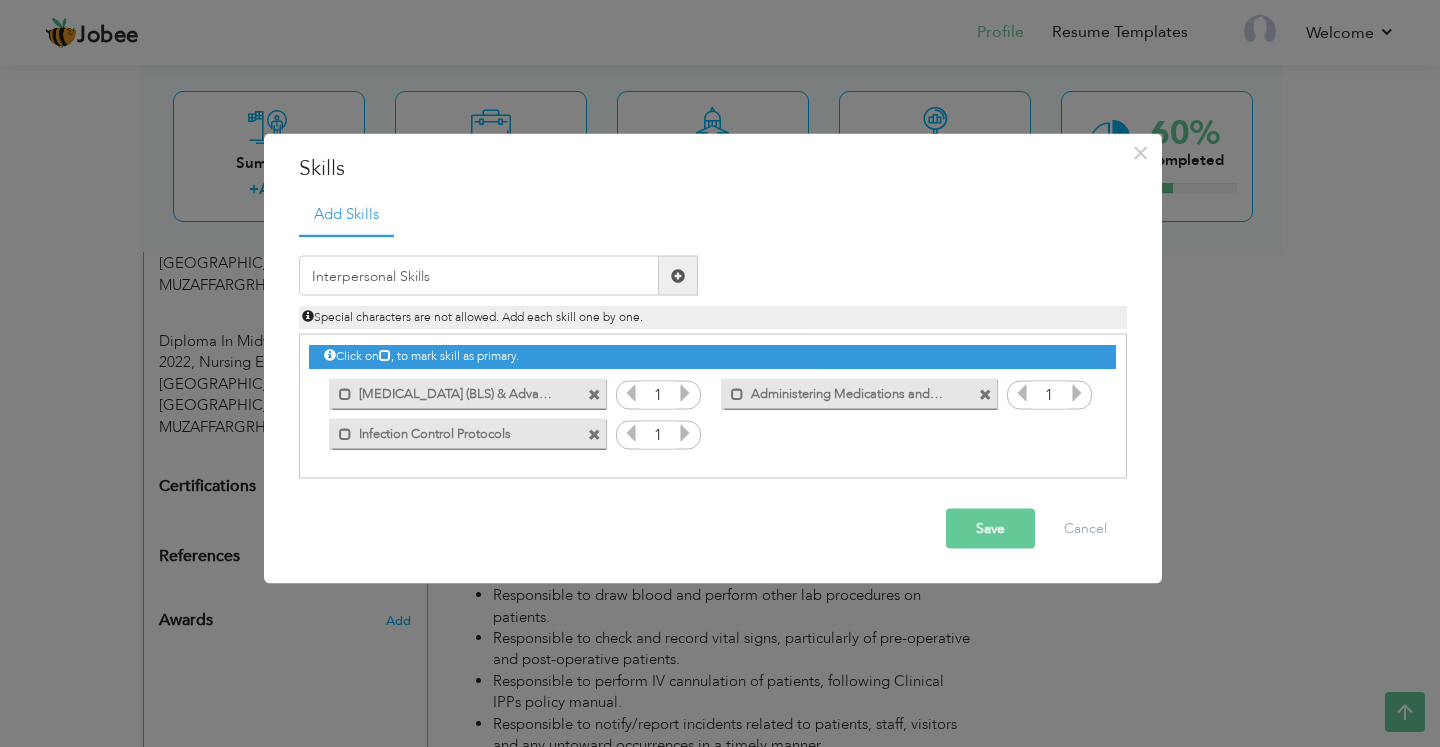click at bounding box center [678, 275] 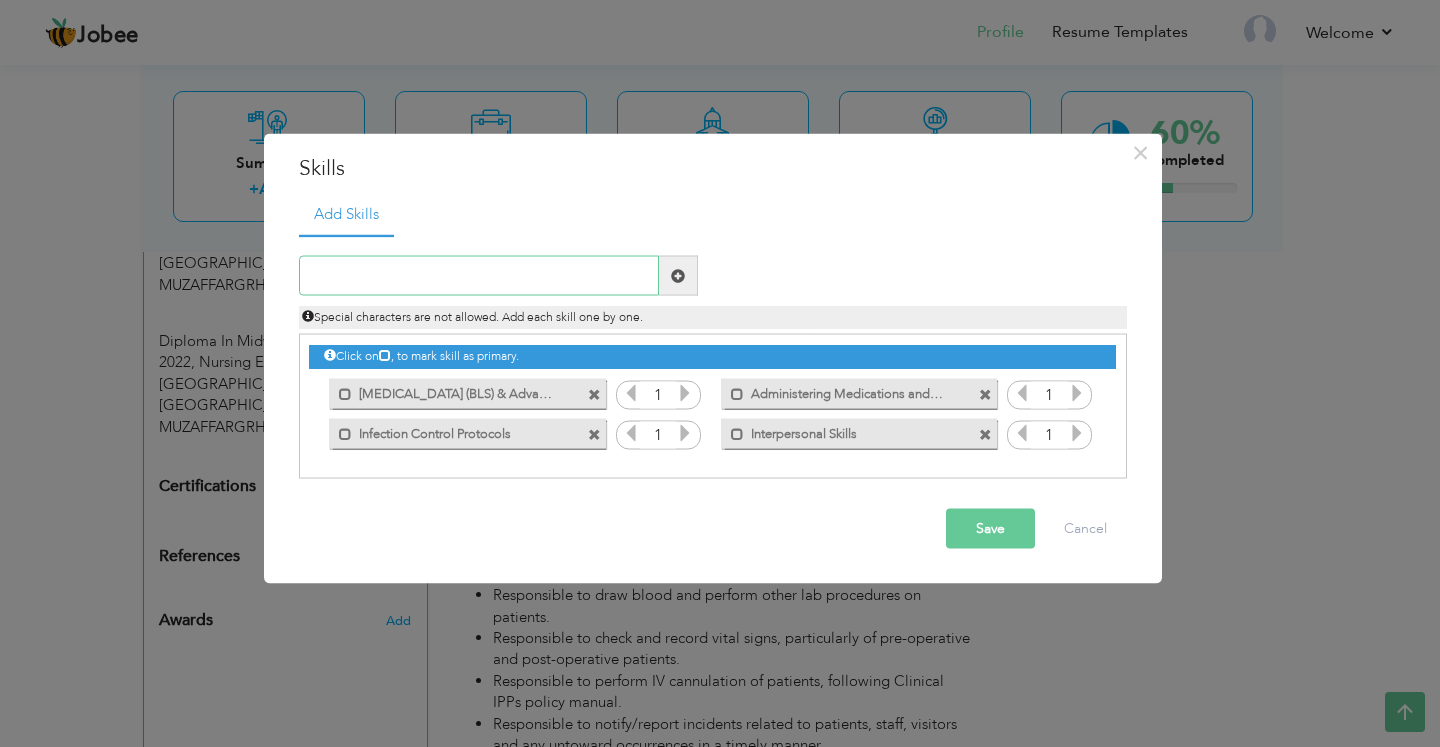 click at bounding box center (479, 276) 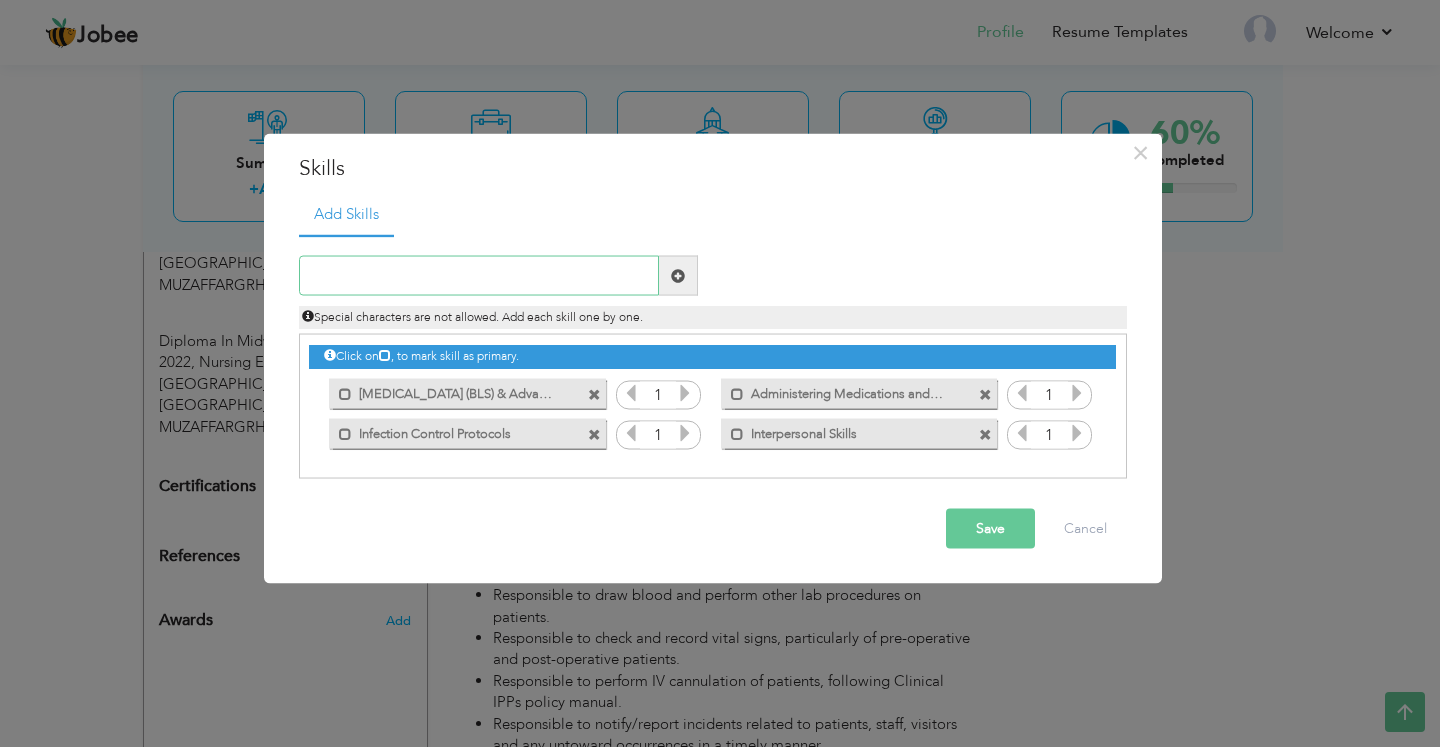 paste on "[MEDICAL_DATA]" 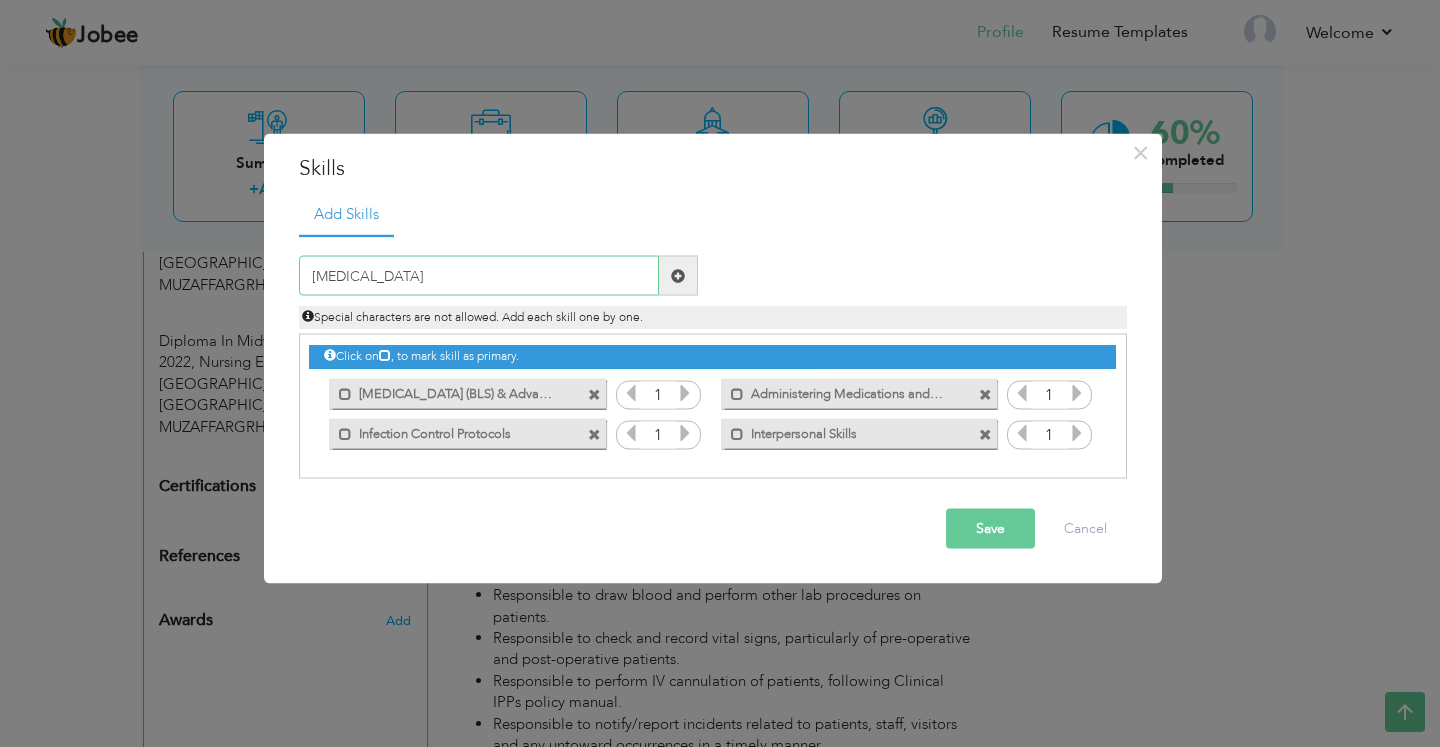 type on "[MEDICAL_DATA]" 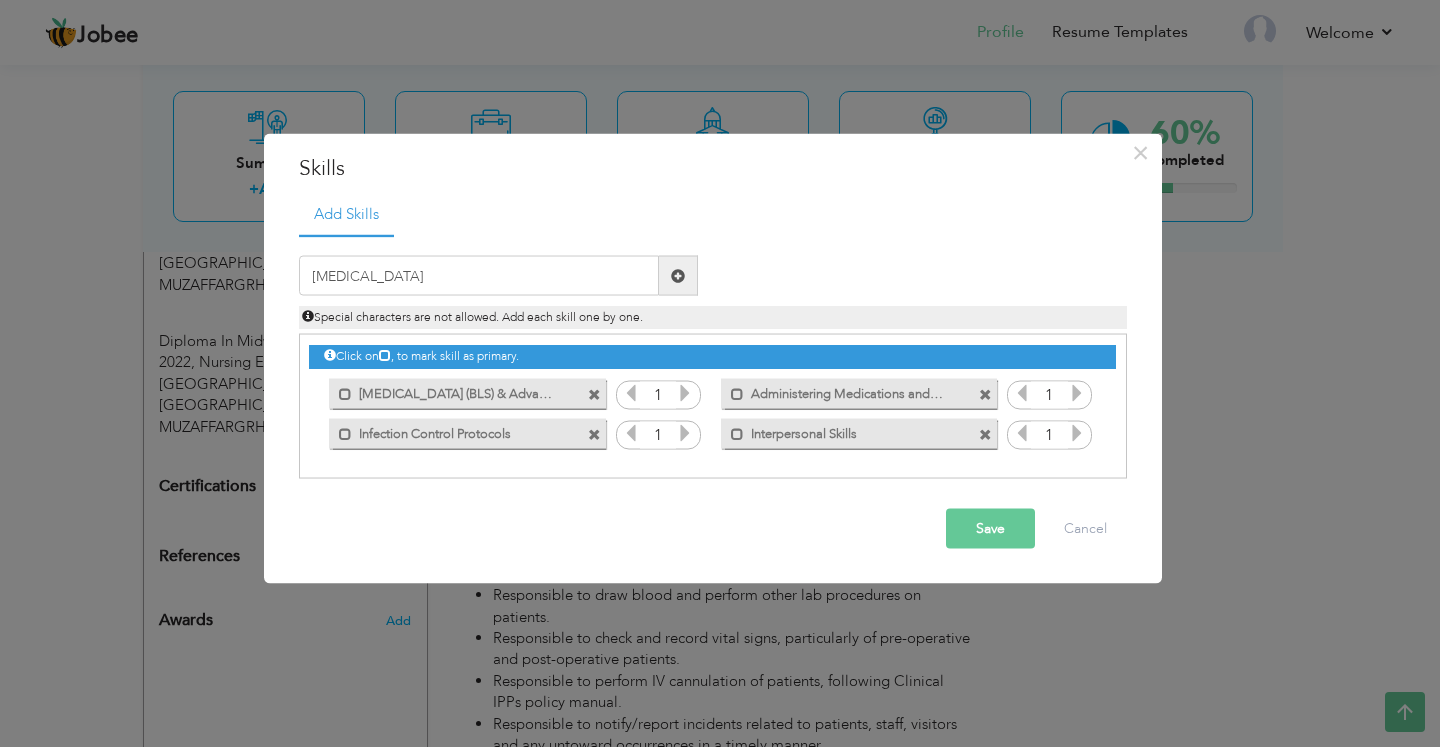 click at bounding box center (678, 275) 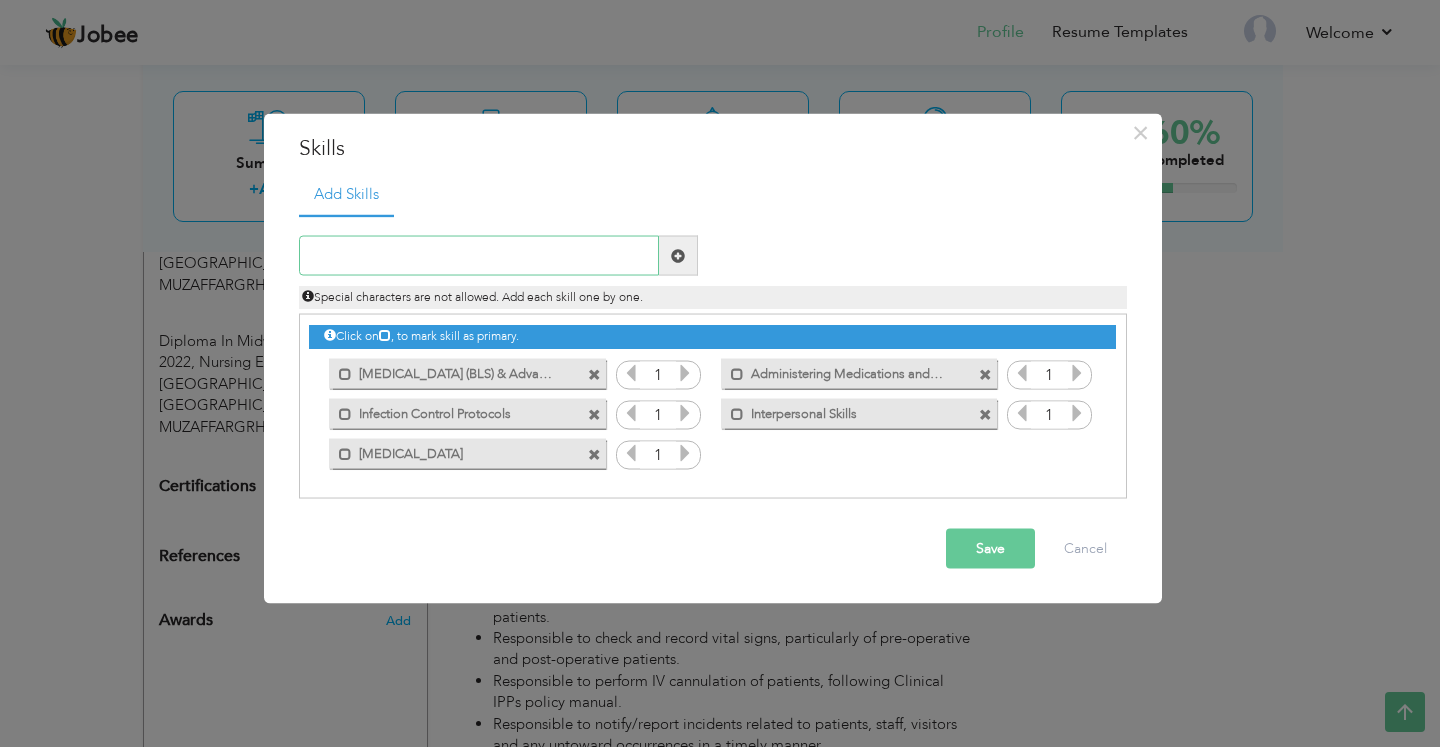 click at bounding box center [479, 256] 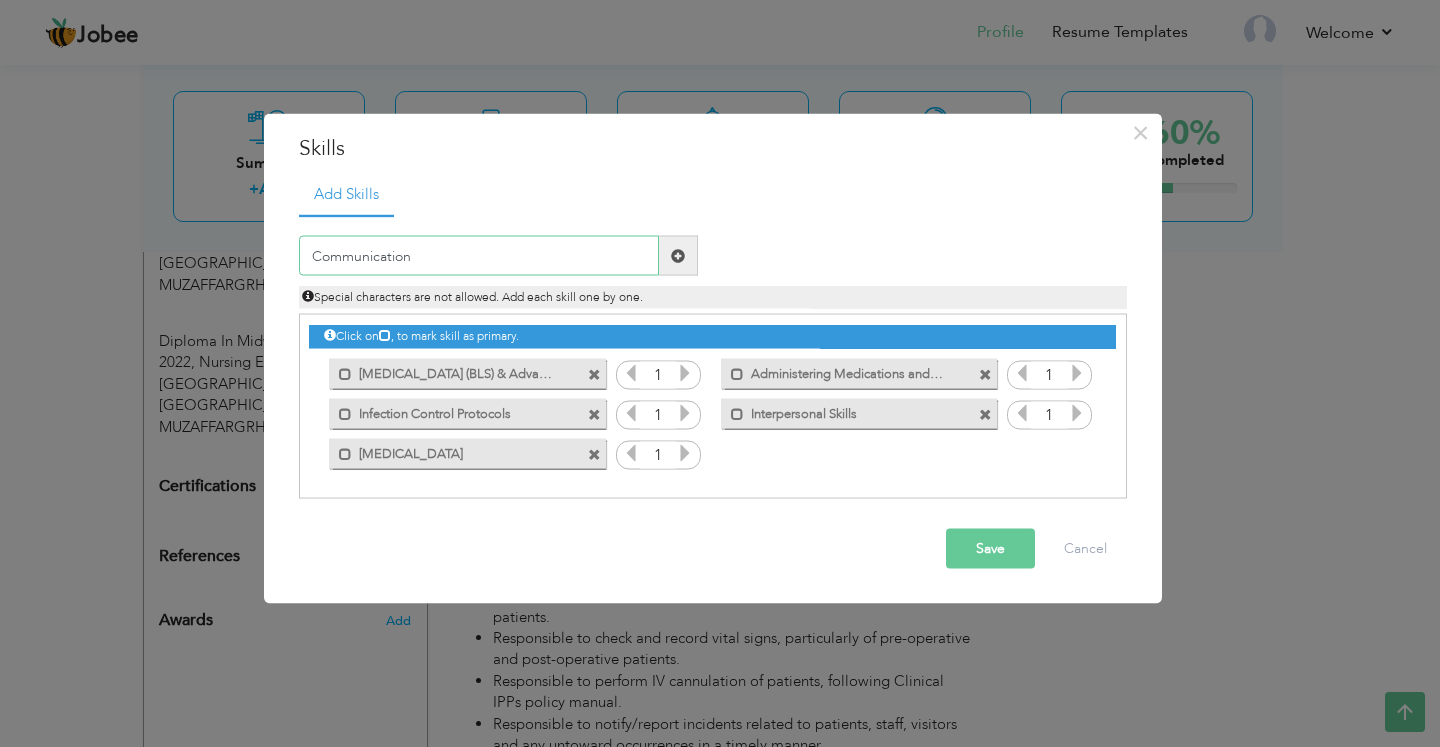 type on "Communication" 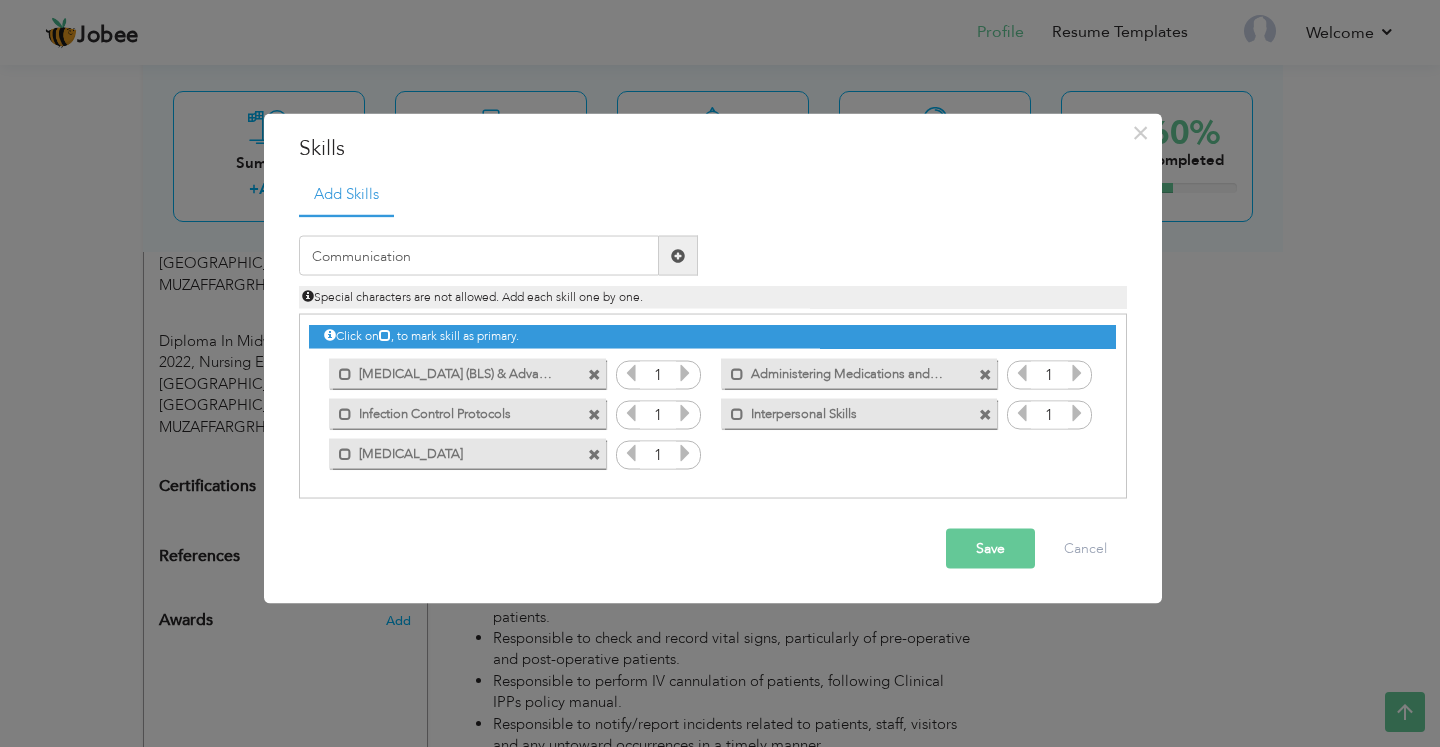 click at bounding box center (678, 255) 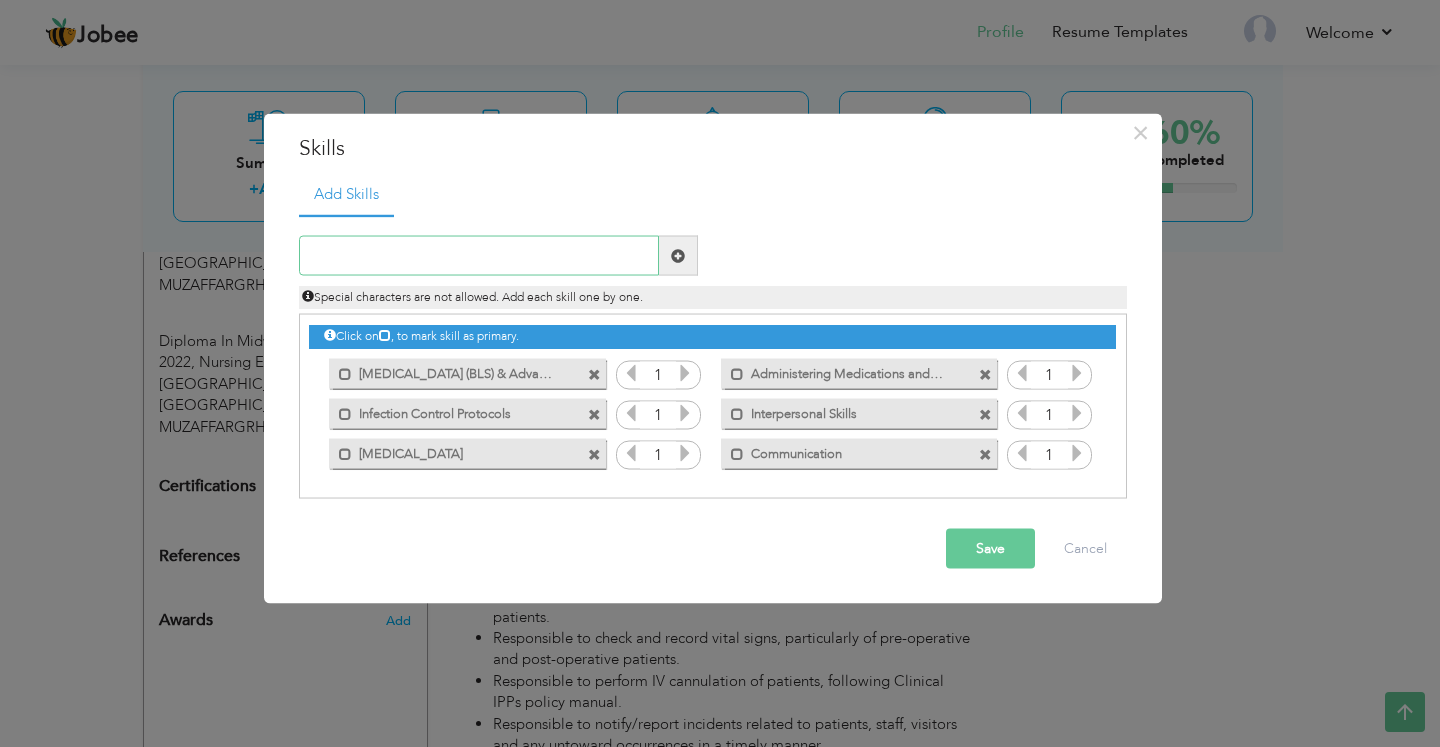 click at bounding box center (479, 256) 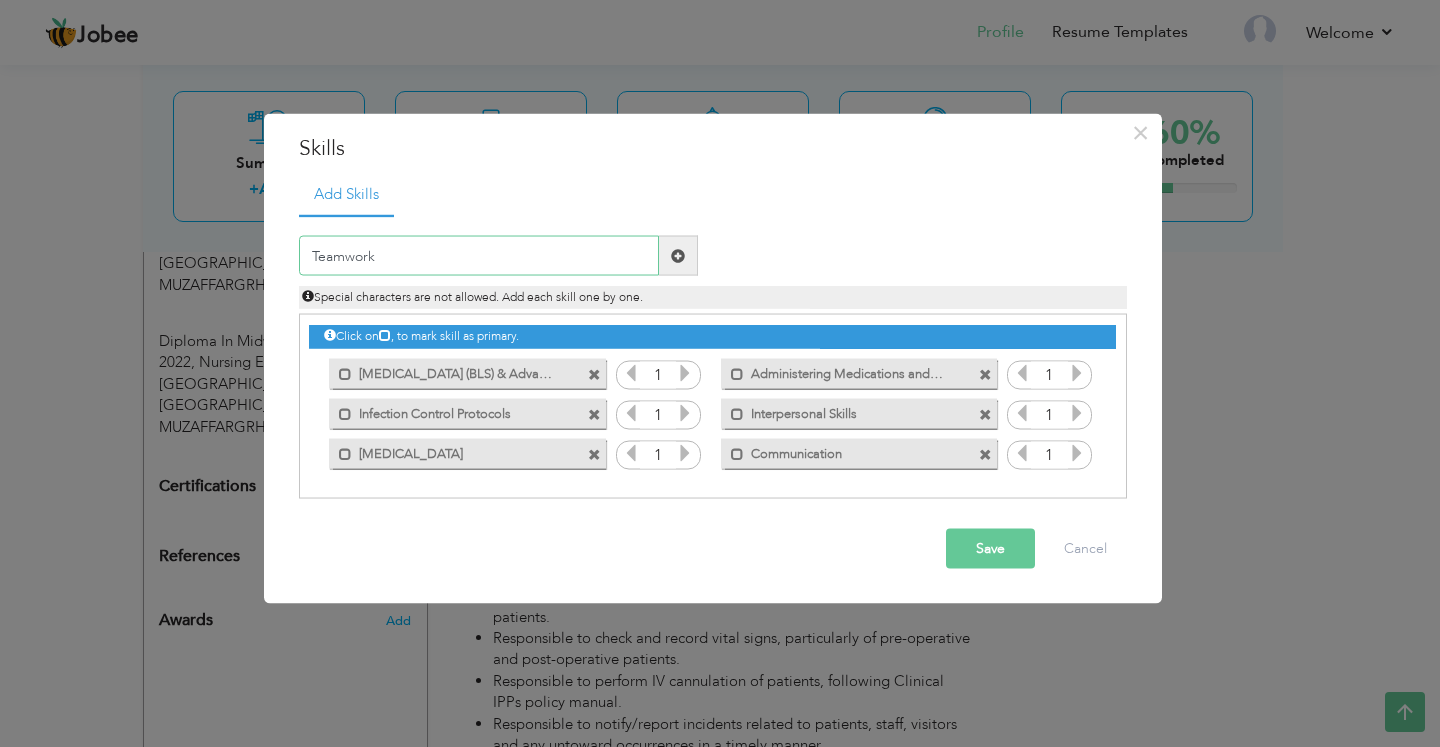 type on "Teamwork" 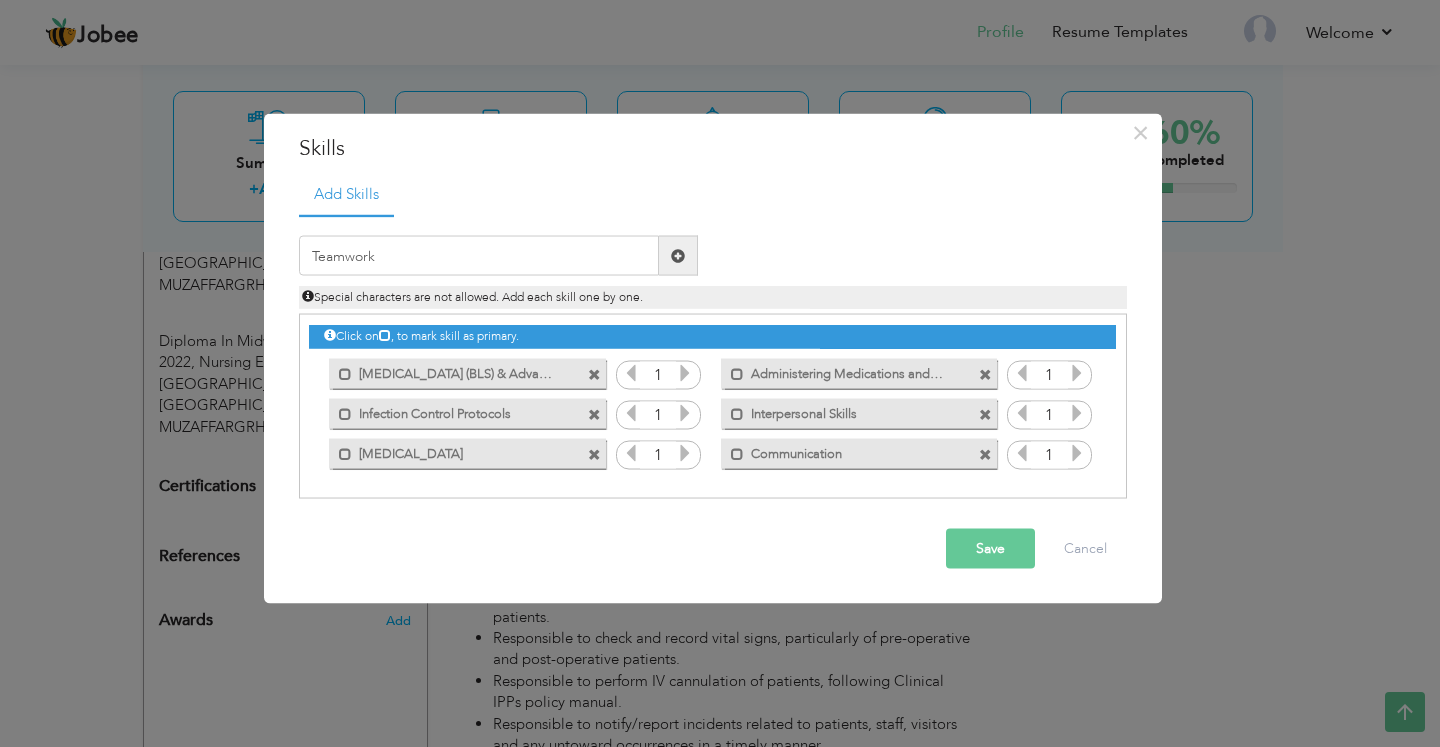 click at bounding box center [678, 255] 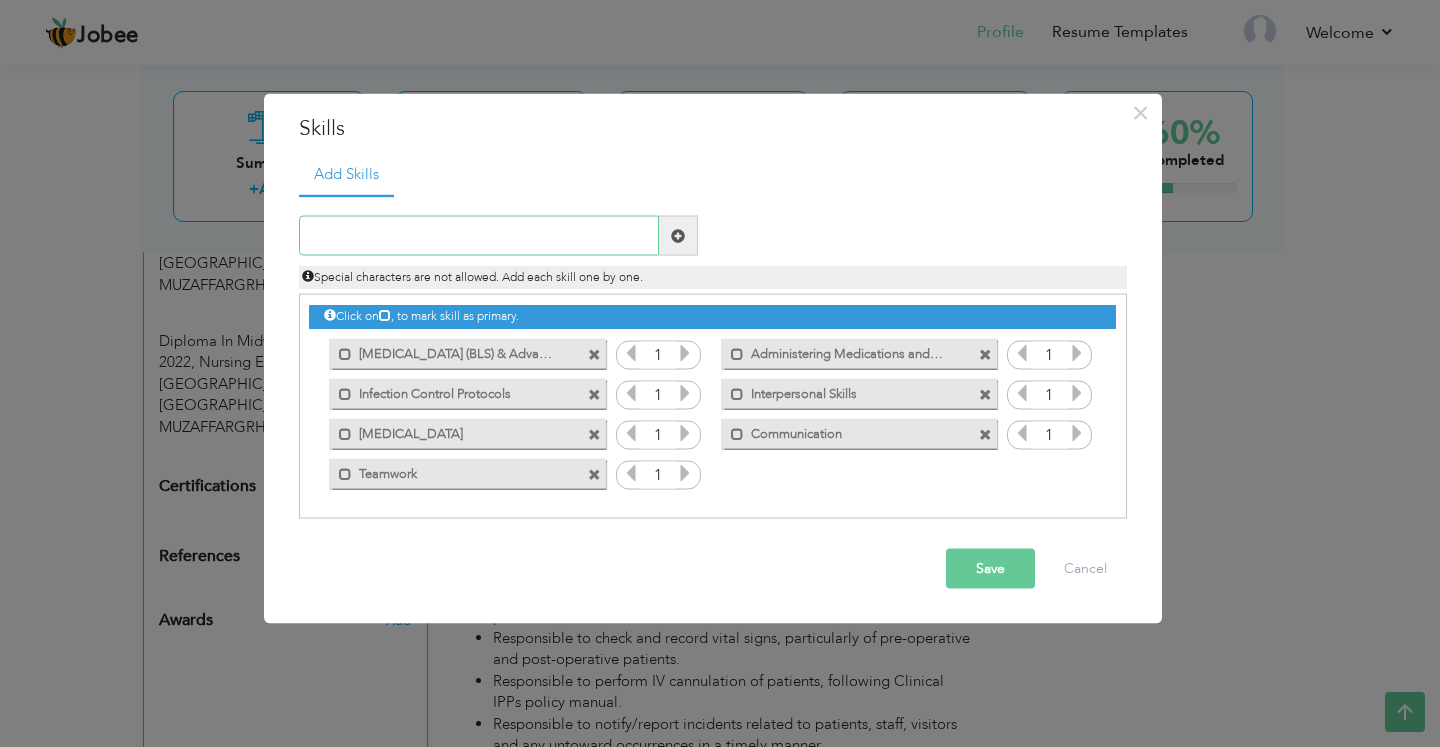 click at bounding box center [479, 236] 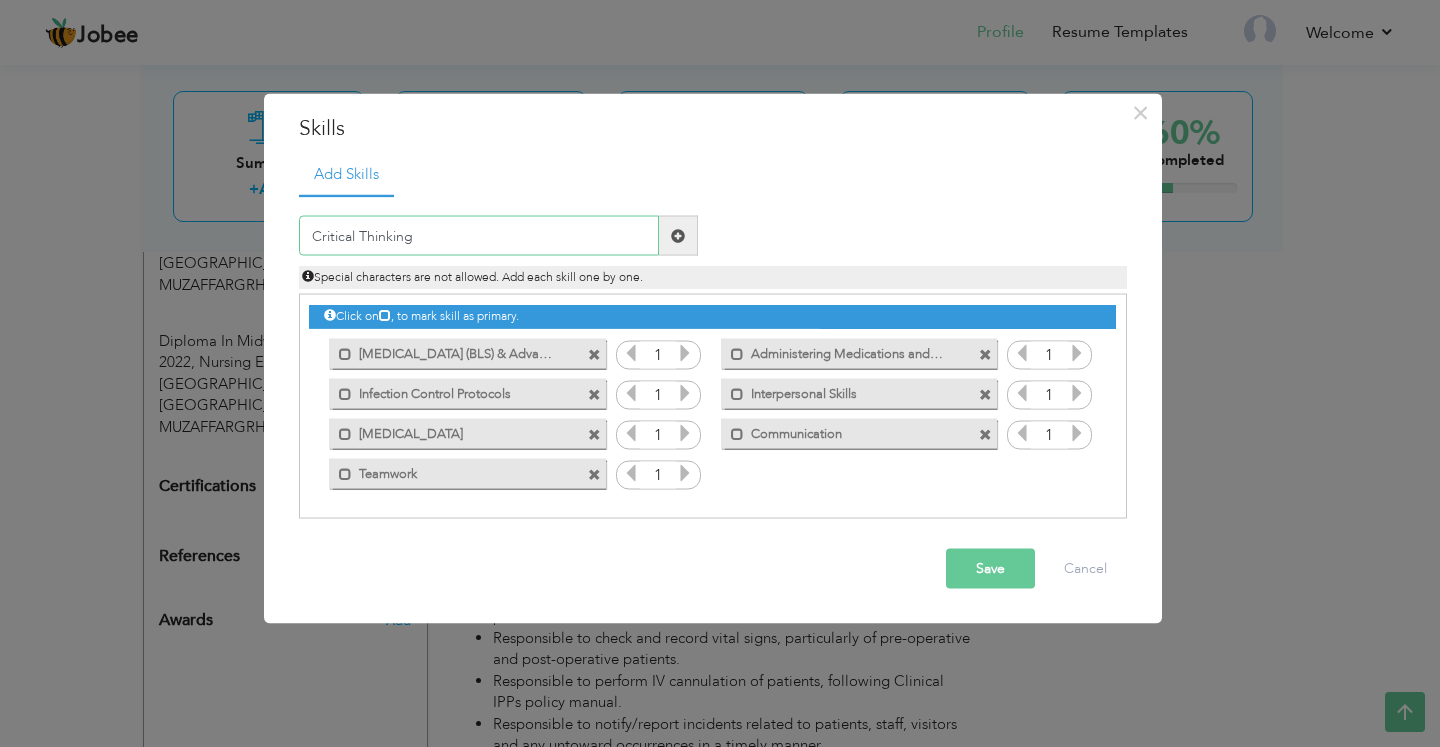 type on "Critical Thinking" 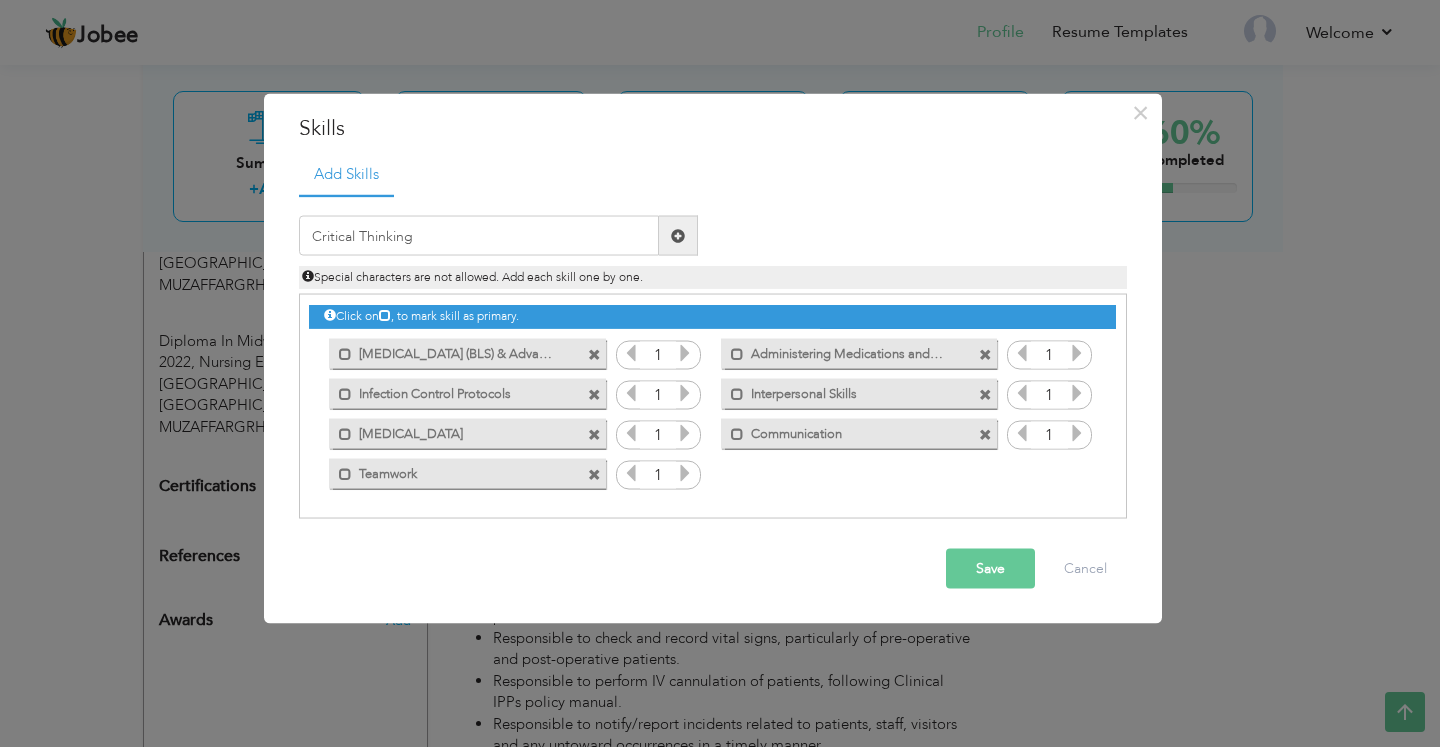 click at bounding box center (678, 235) 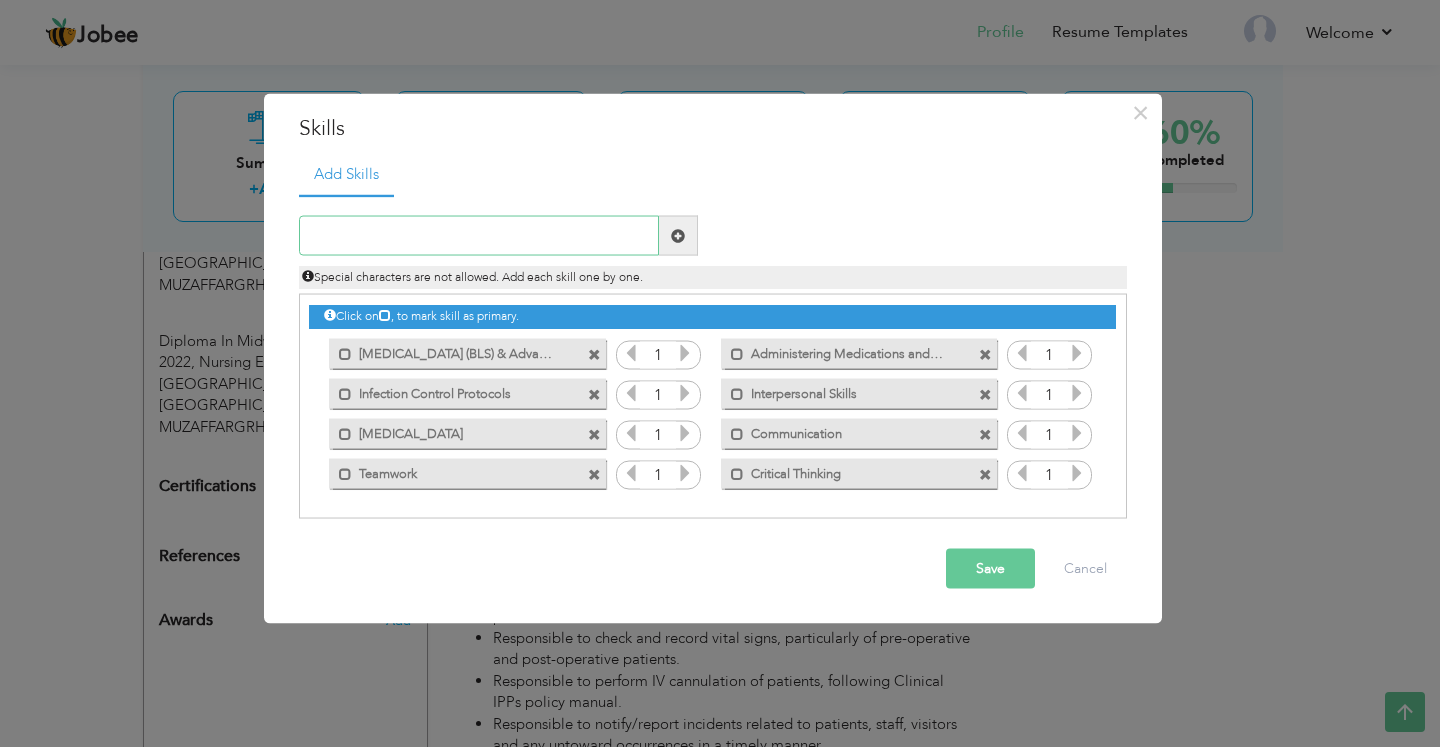click at bounding box center [479, 236] 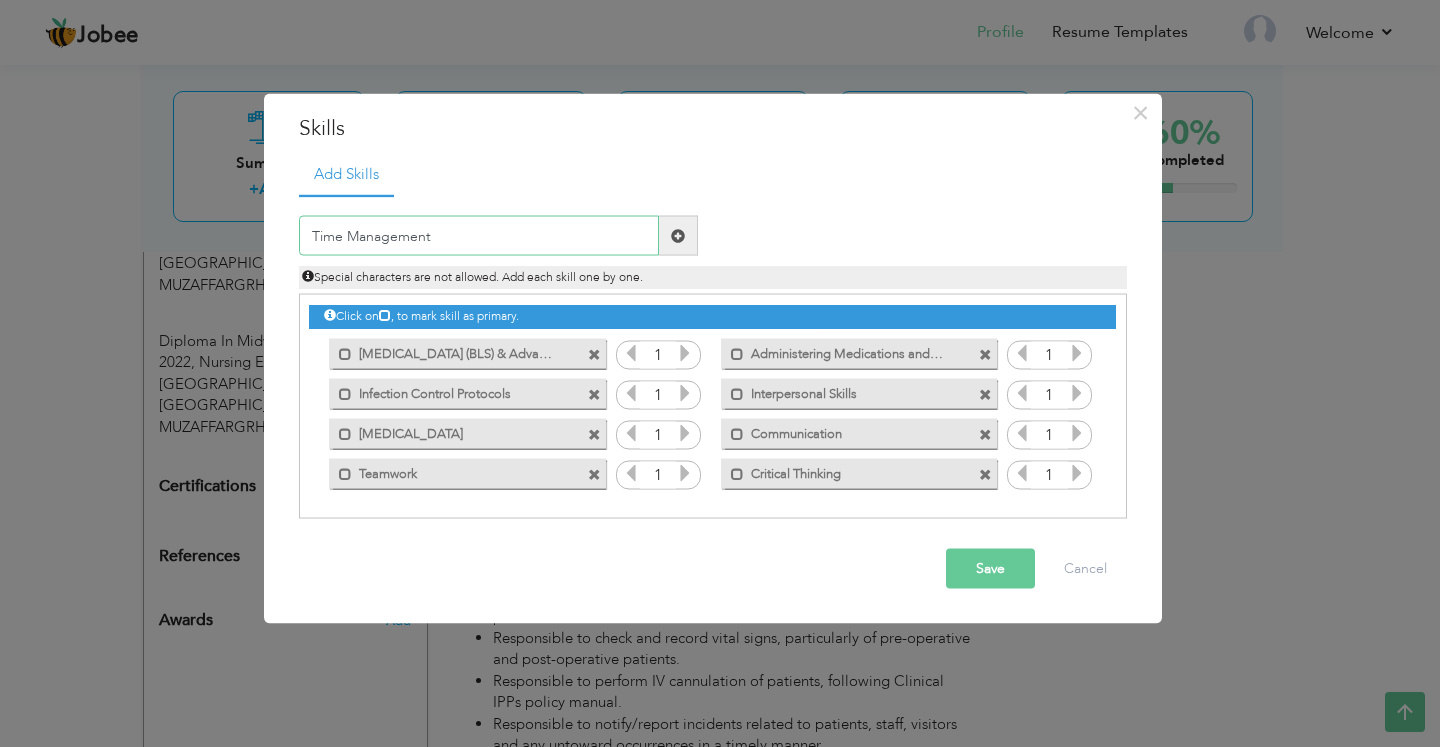type on "Time Management" 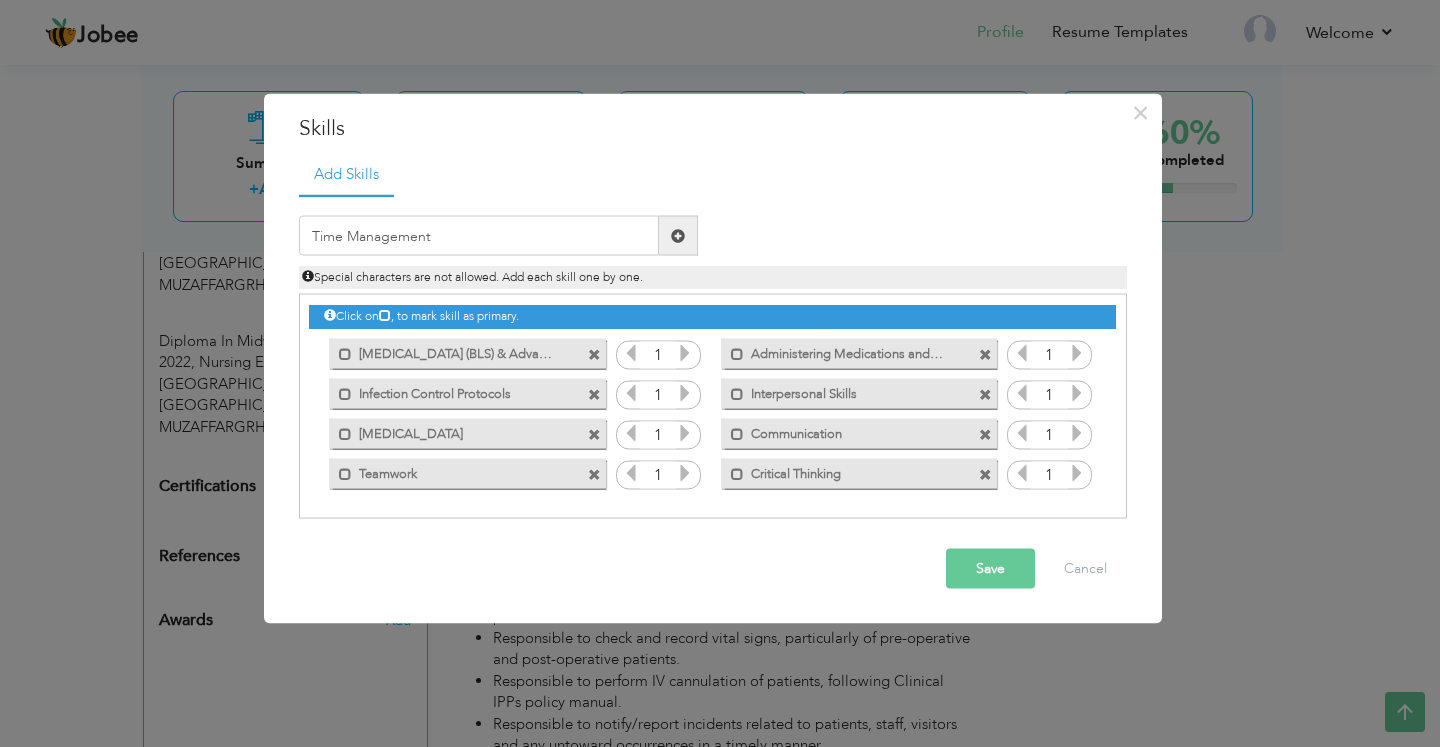 click at bounding box center (678, 235) 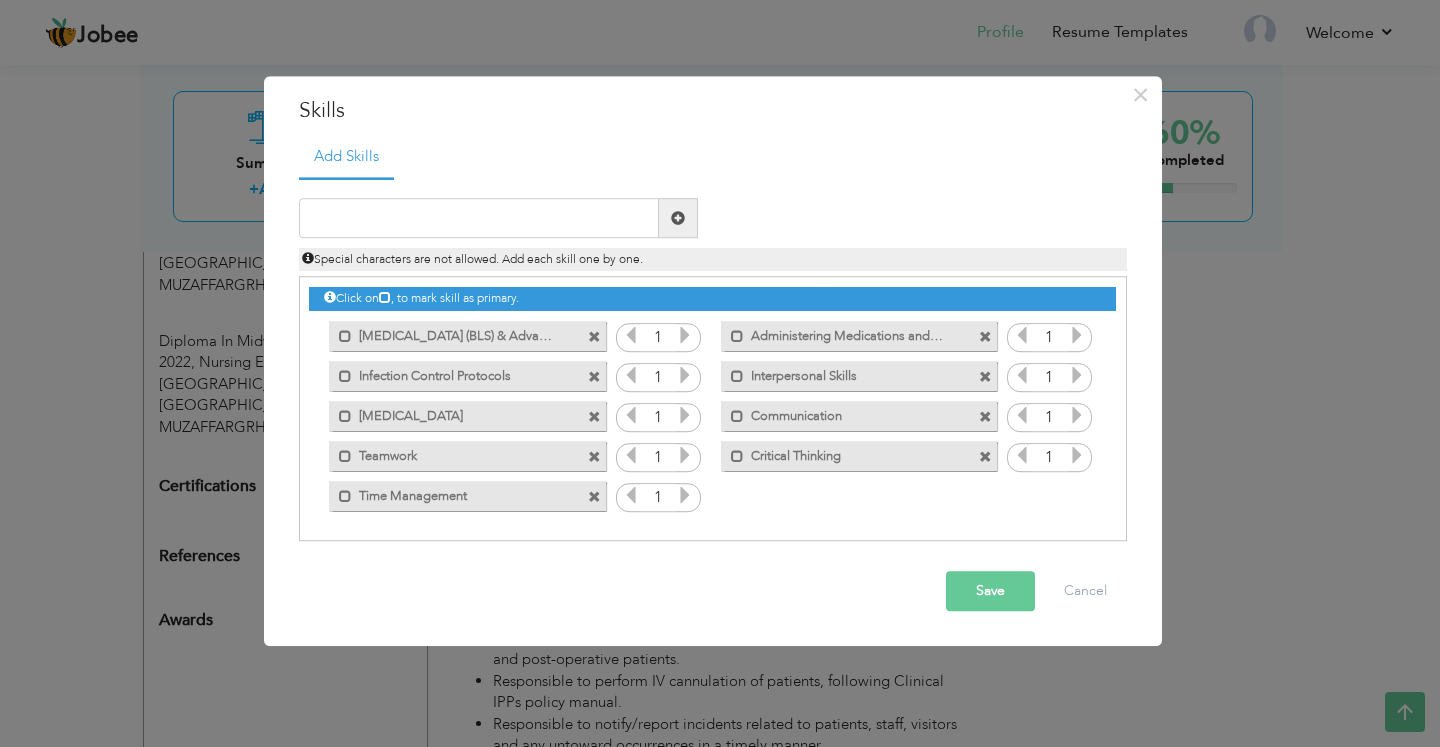 click on "[MEDICAL_DATA] (BLS) & Advanced Cardiovascular" at bounding box center [453, 333] 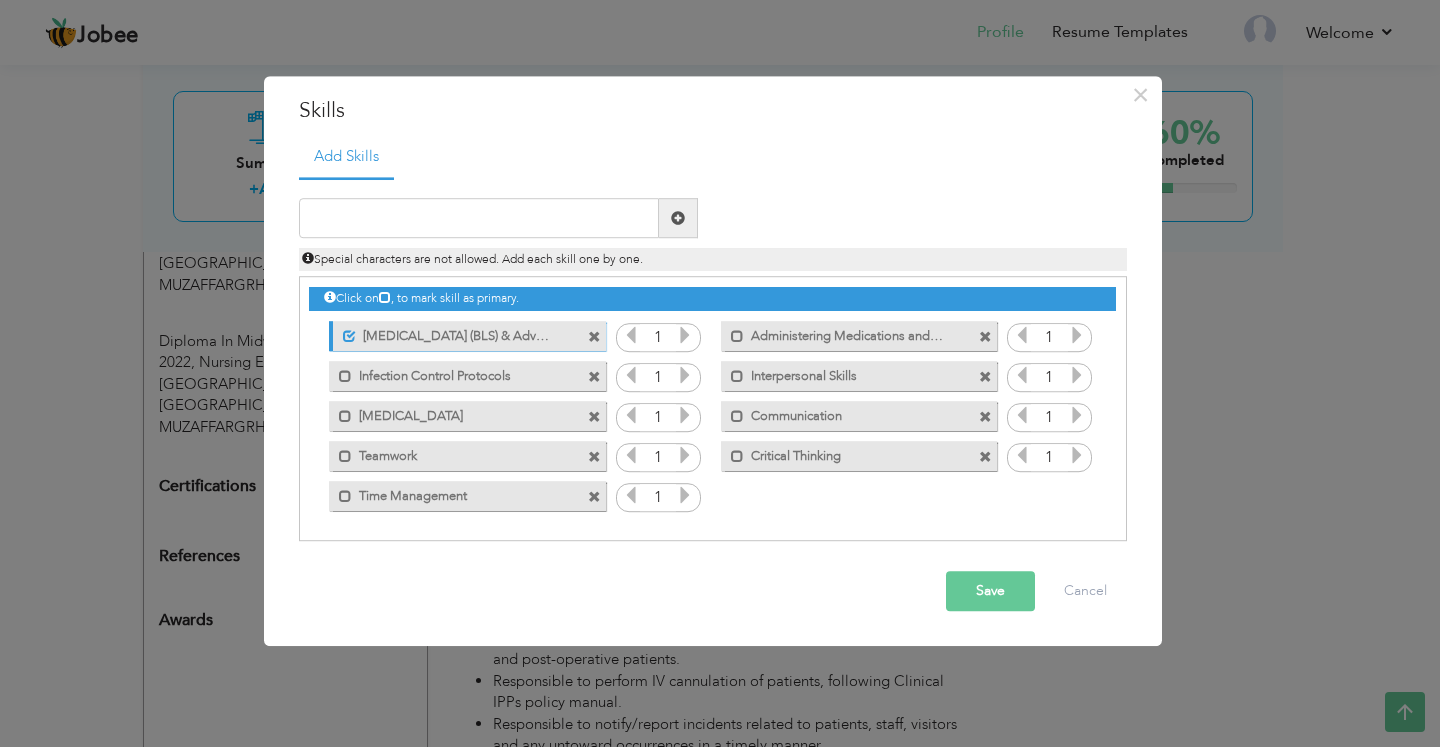 click at bounding box center (685, 336) 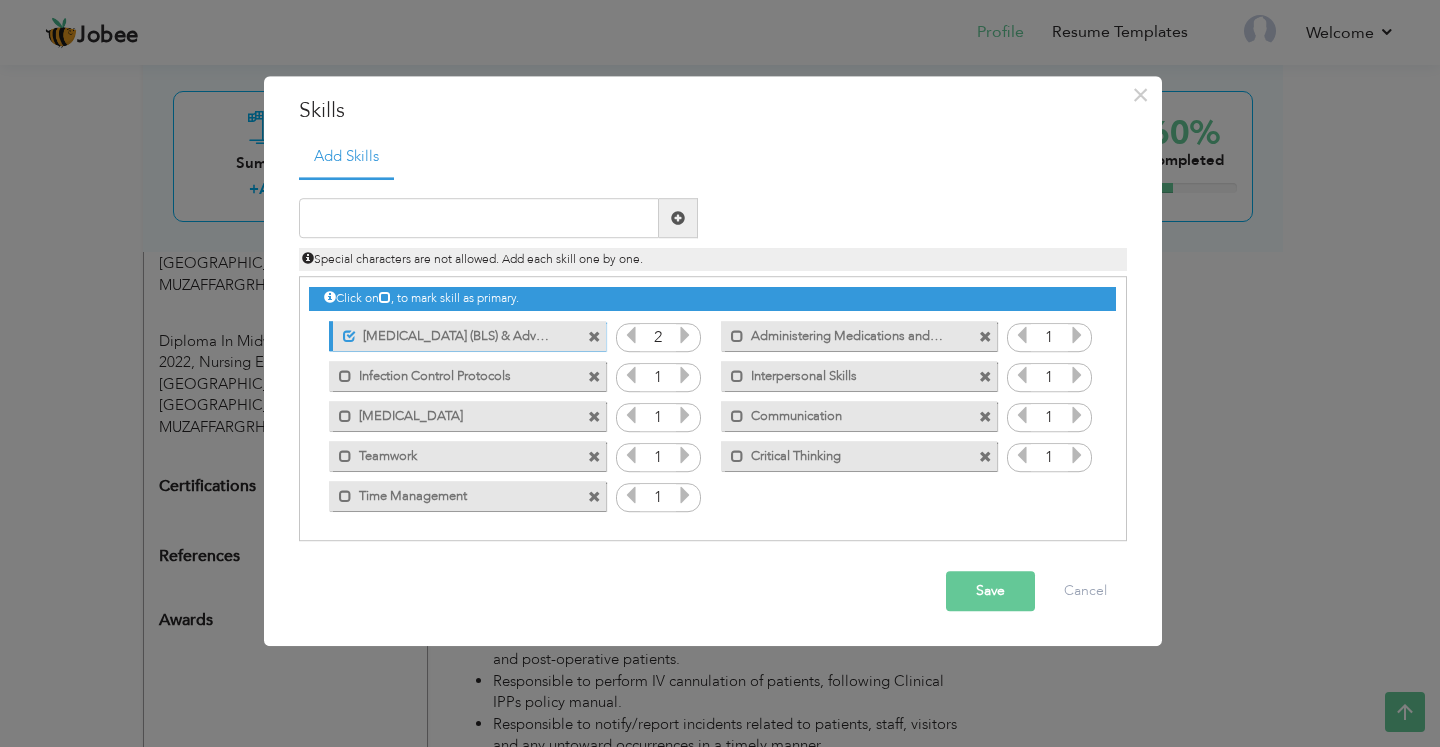 click at bounding box center [685, 336] 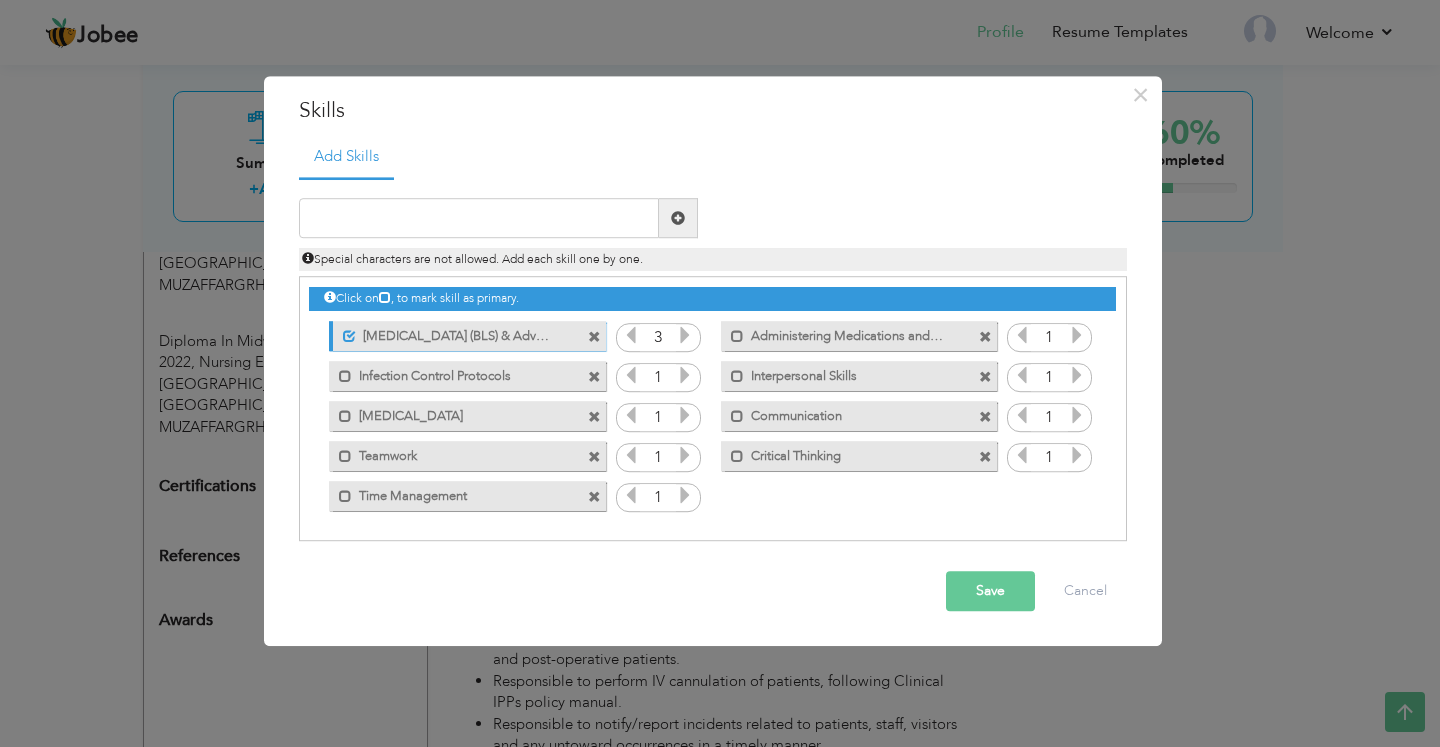 click at bounding box center (685, 336) 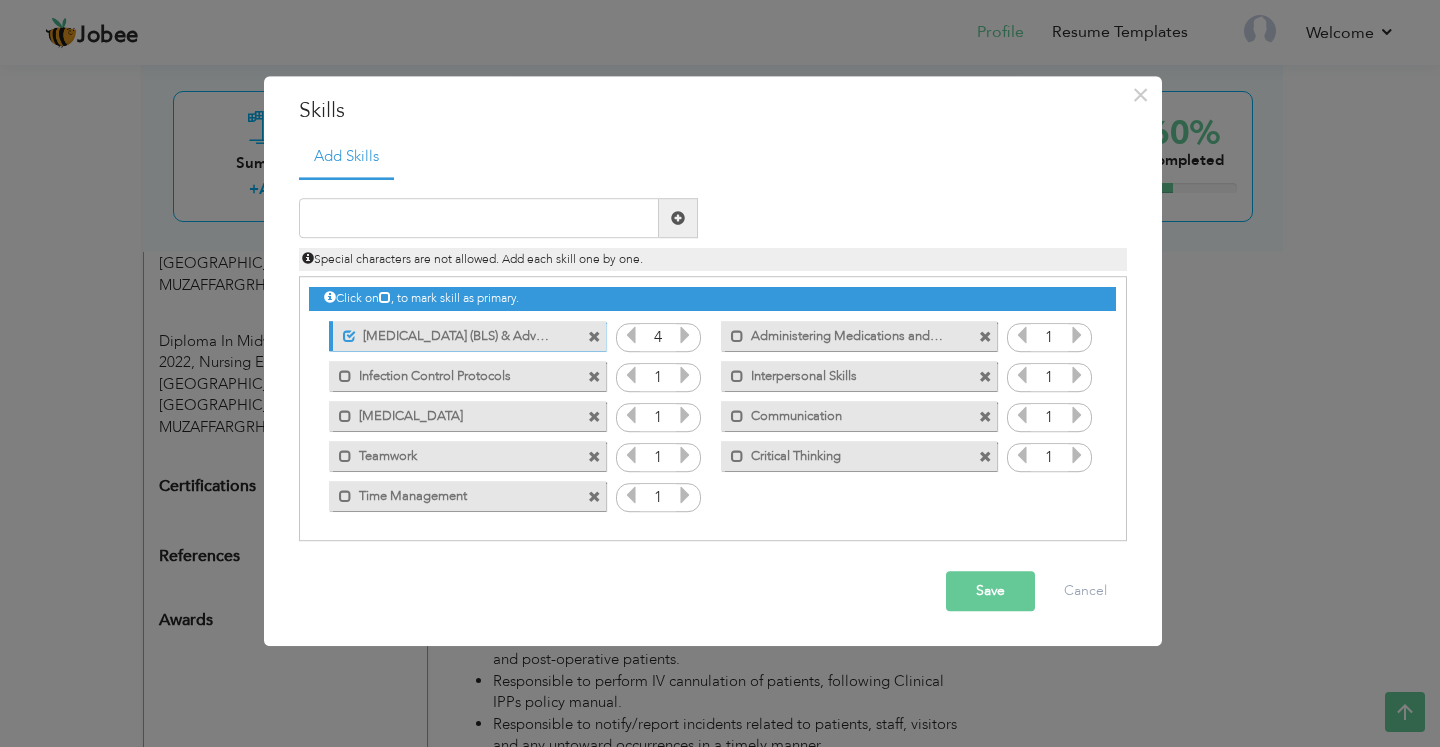 click at bounding box center (685, 336) 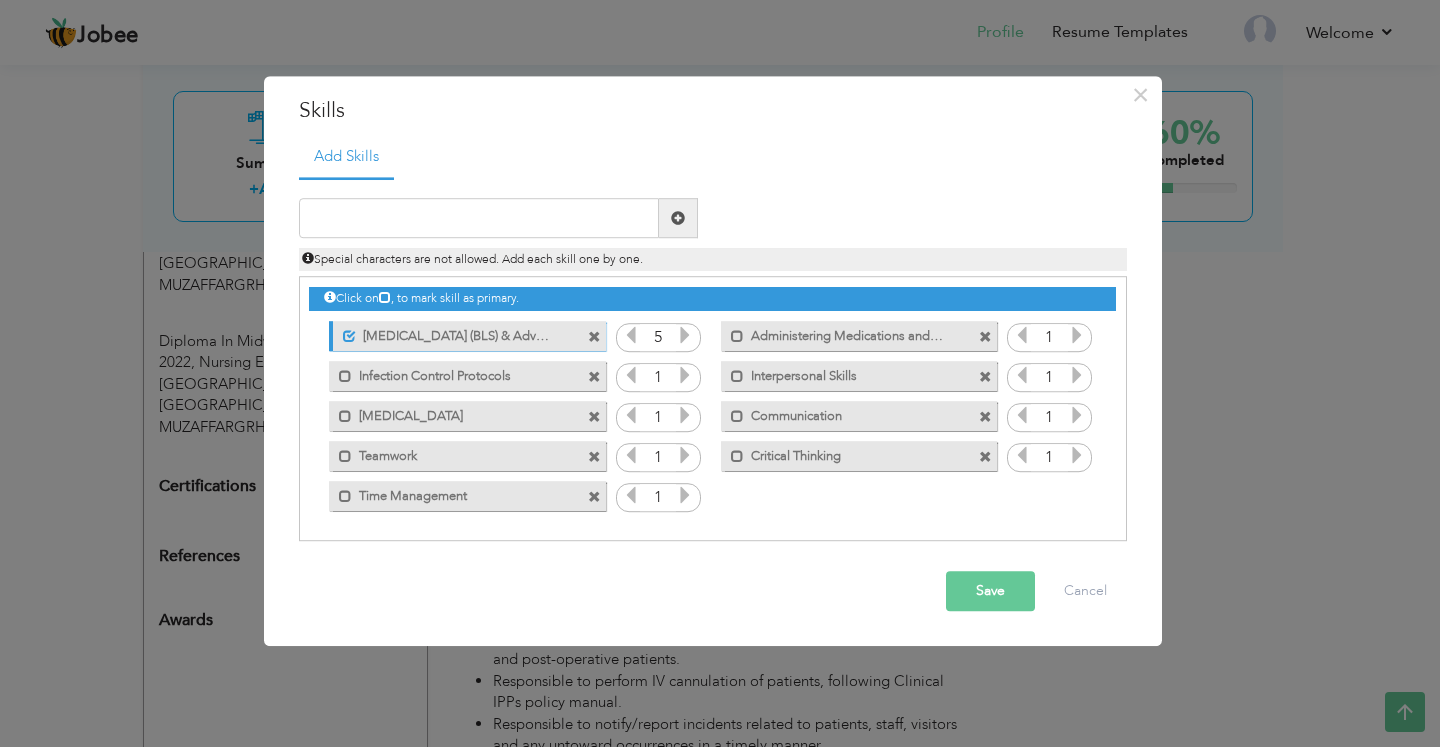 click at bounding box center [685, 376] 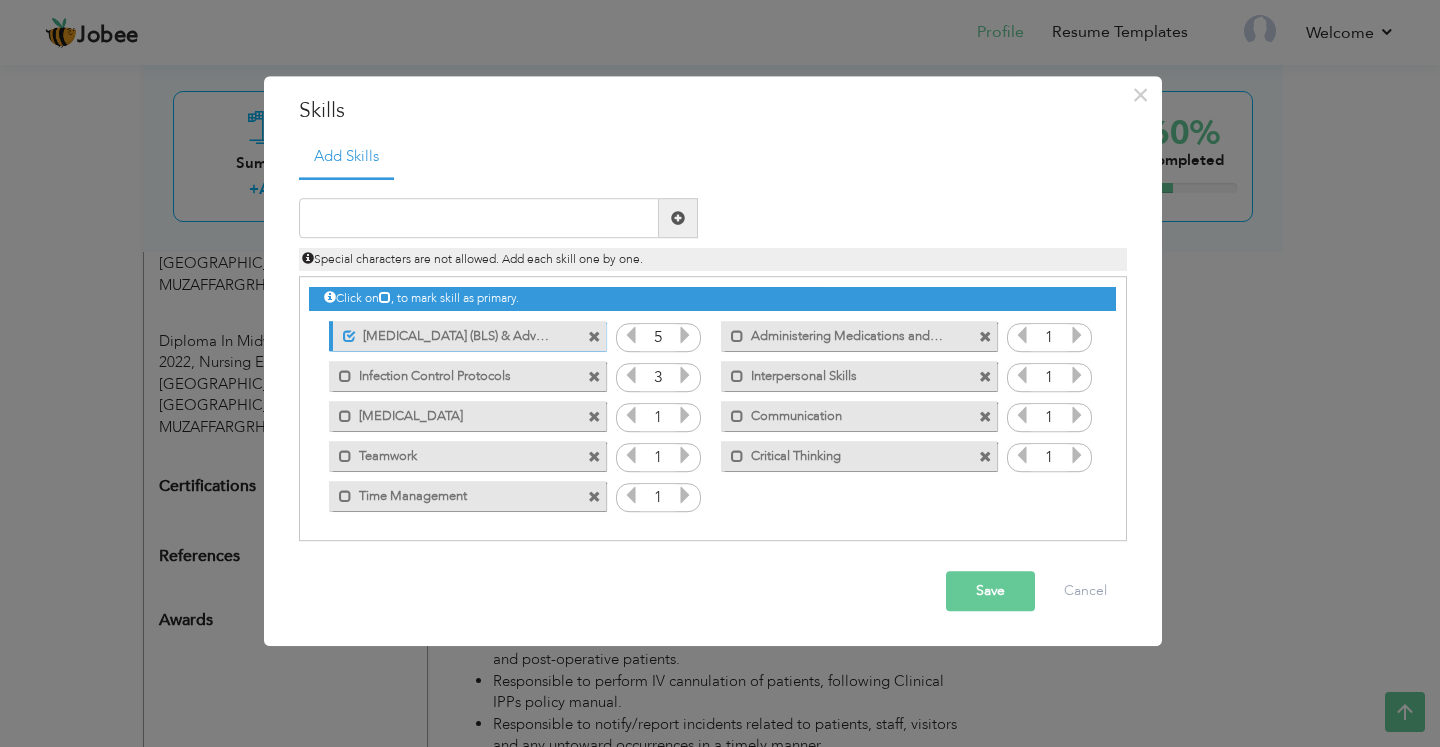 click at bounding box center (685, 376) 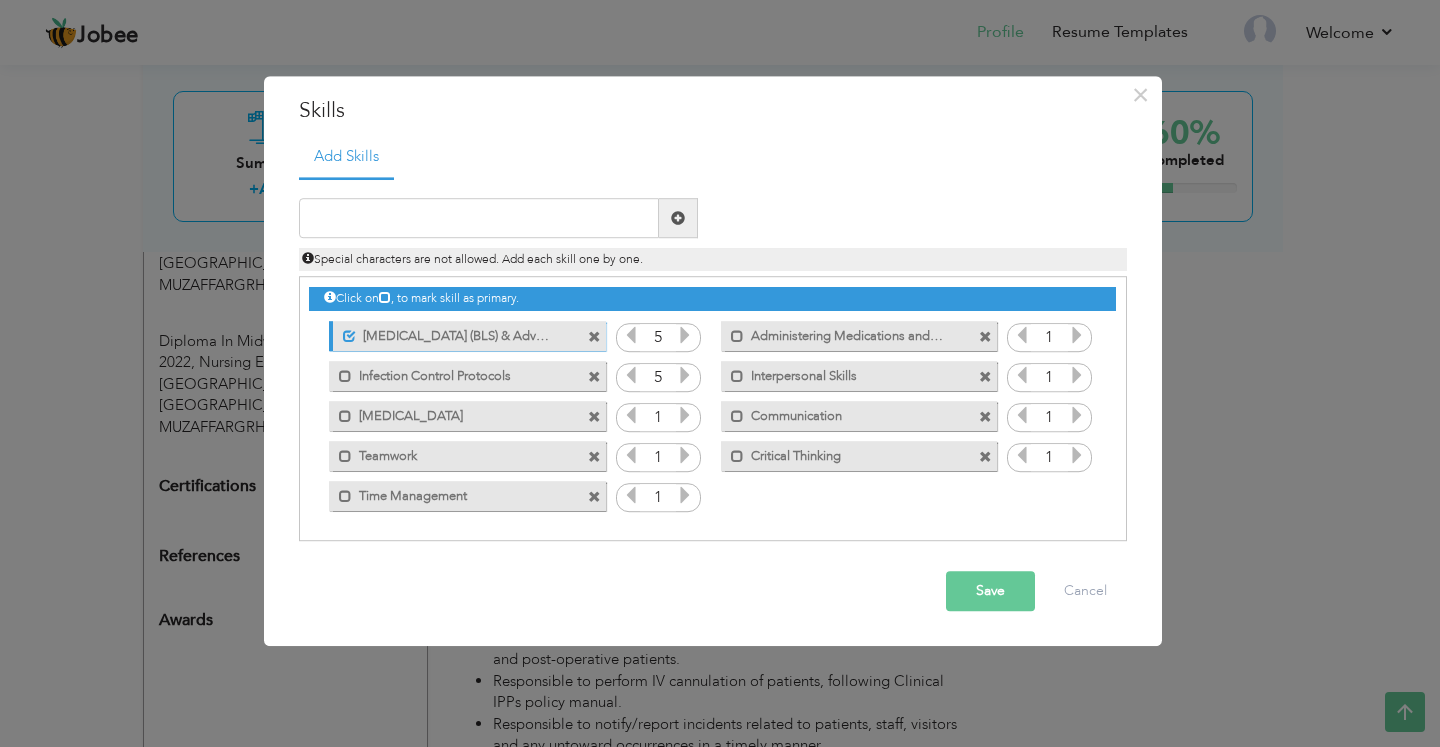 click at bounding box center (685, 416) 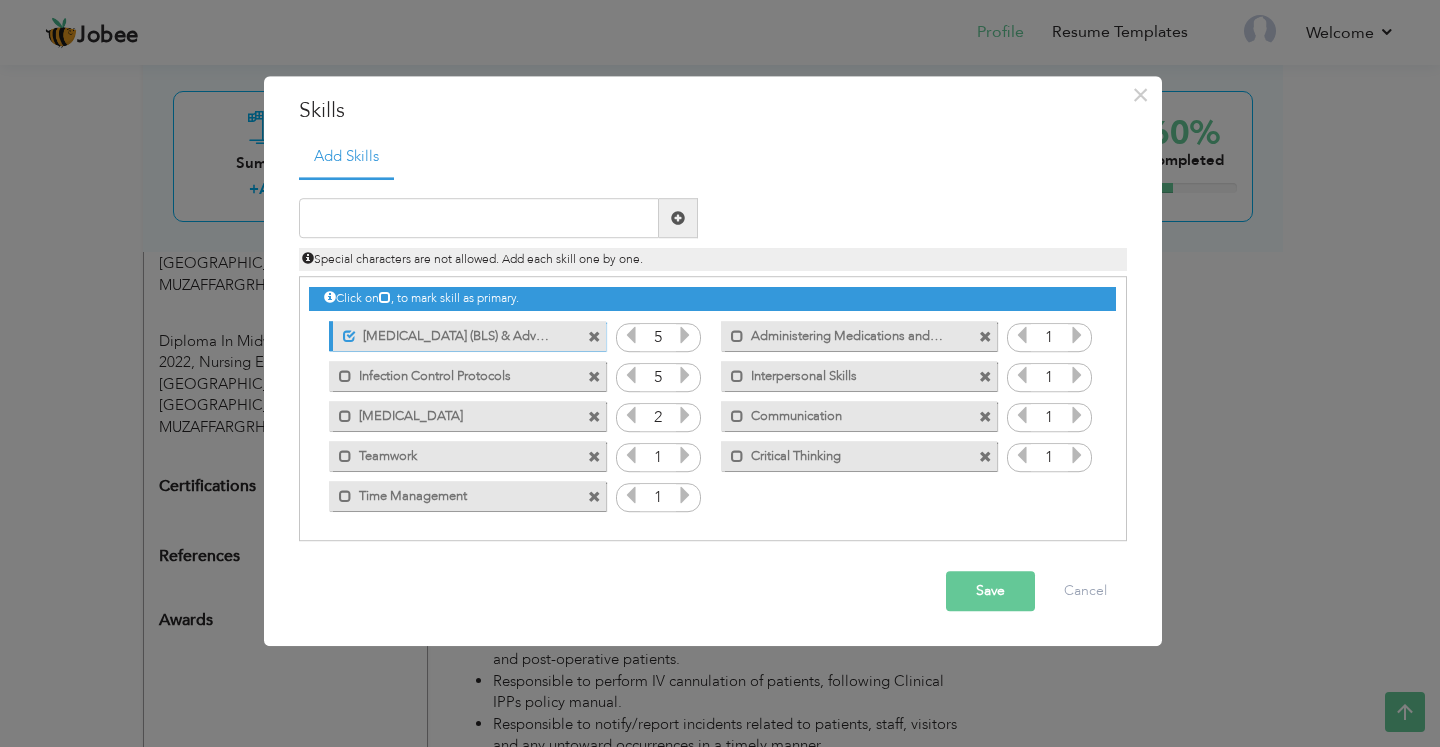 click at bounding box center (685, 416) 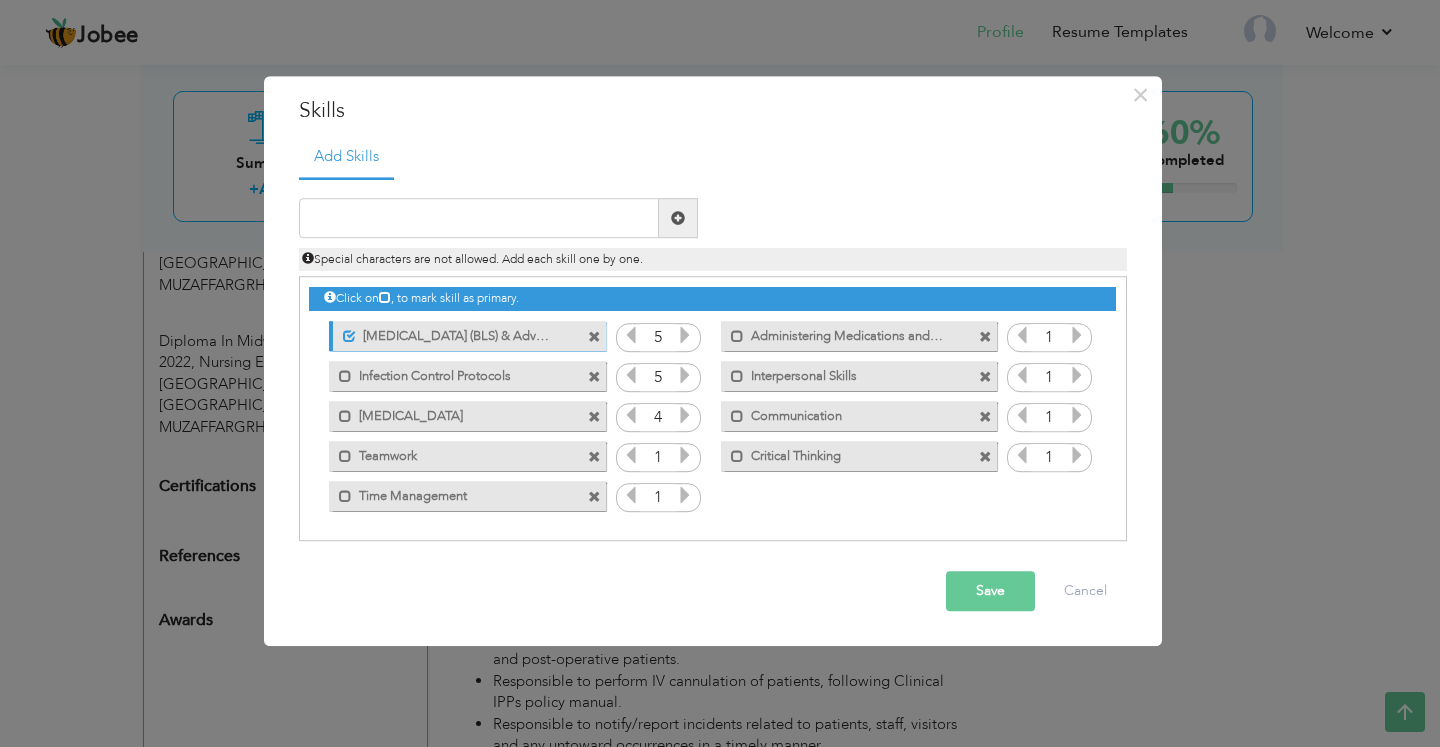 click at bounding box center [685, 416] 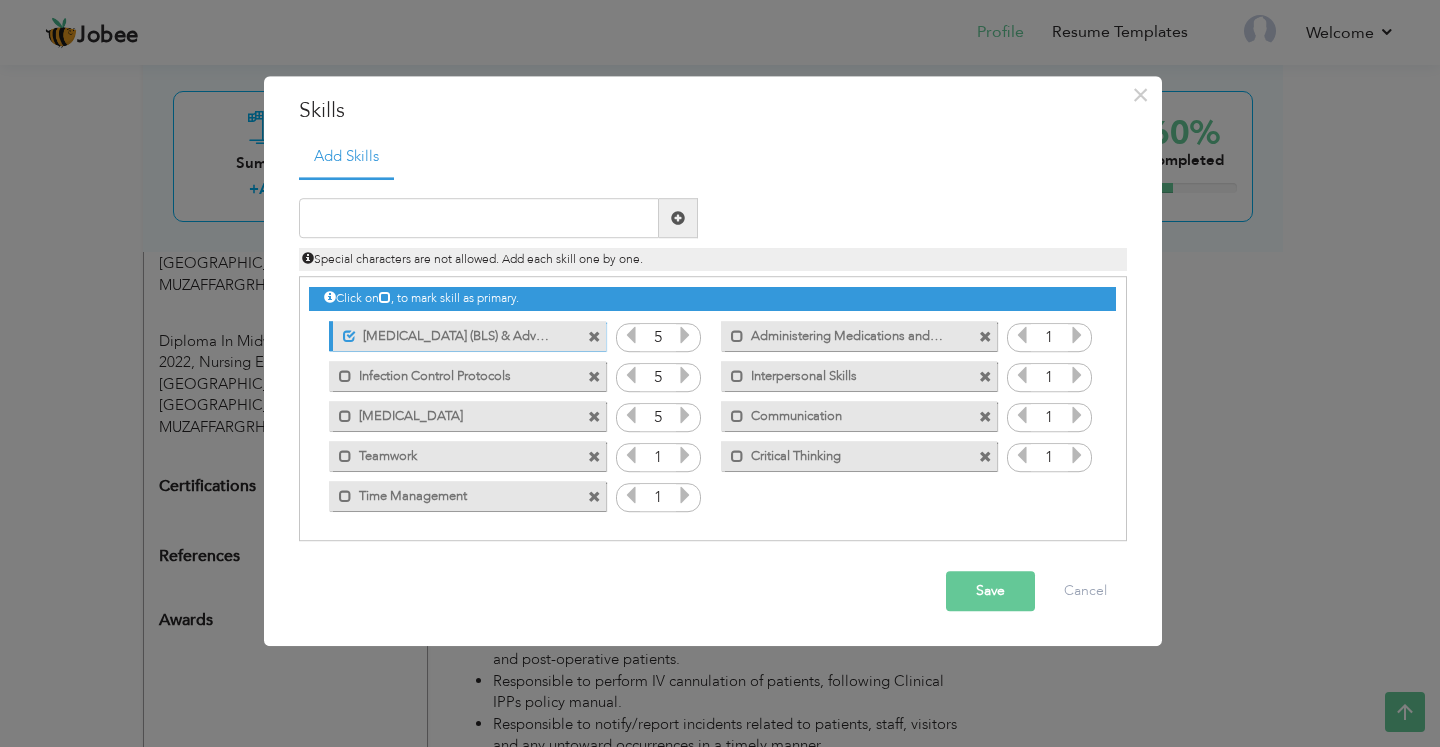 click at bounding box center (685, 416) 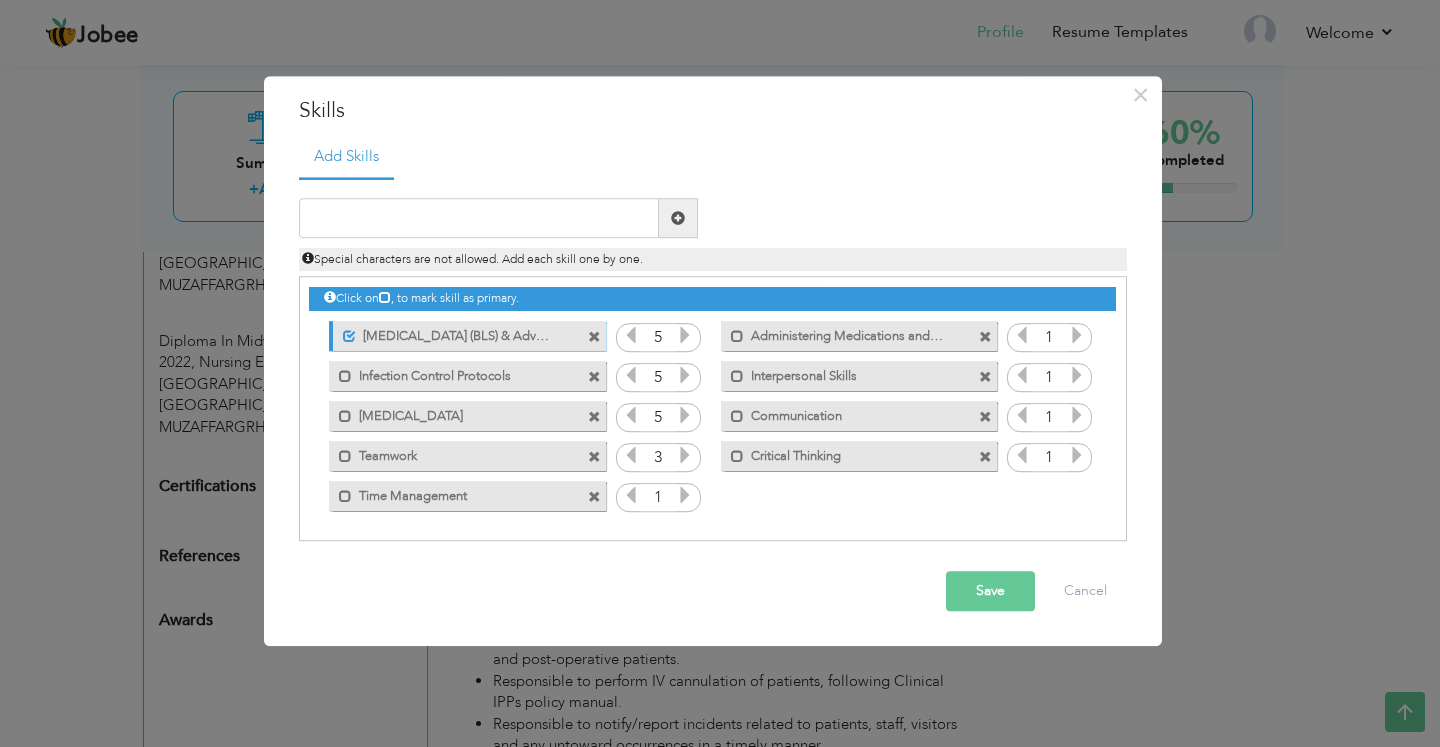click at bounding box center (685, 456) 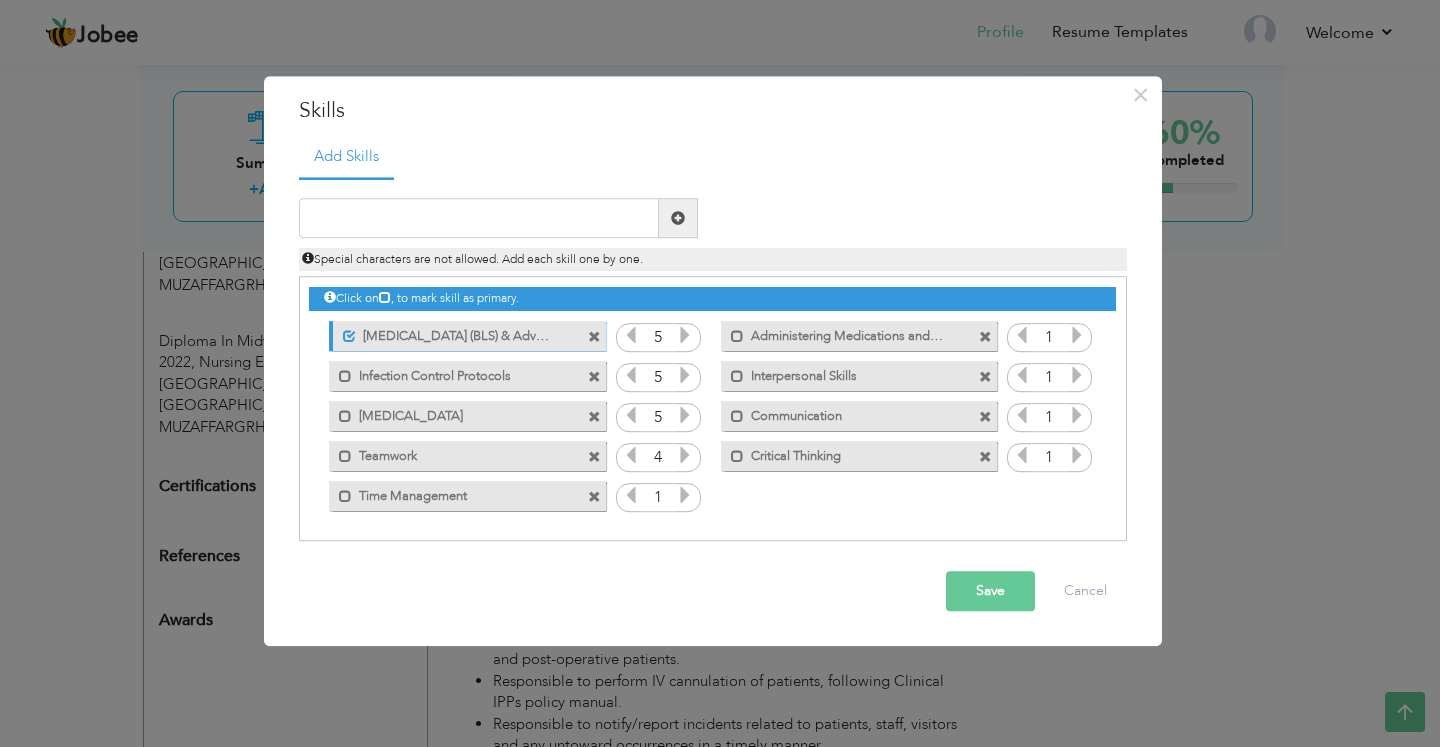 click at bounding box center (685, 456) 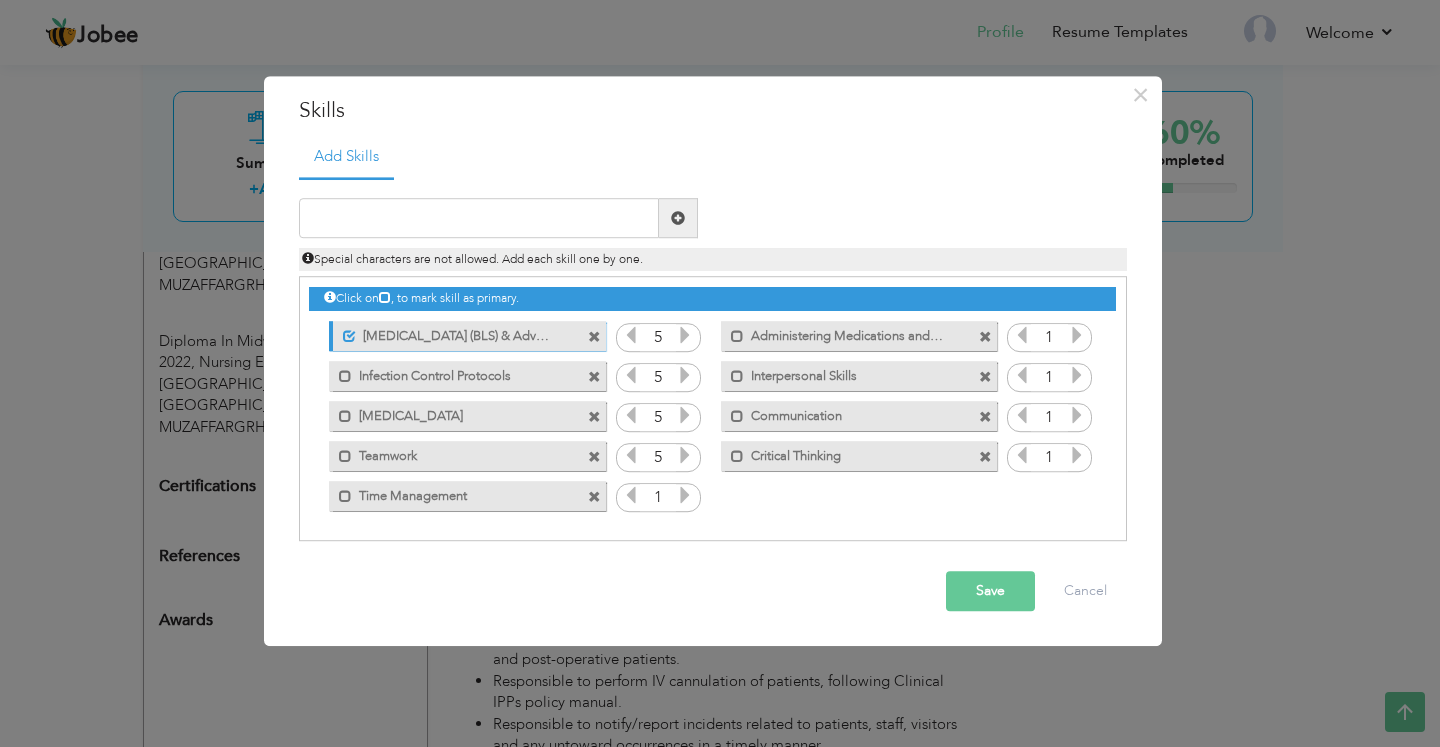 click at bounding box center (685, 496) 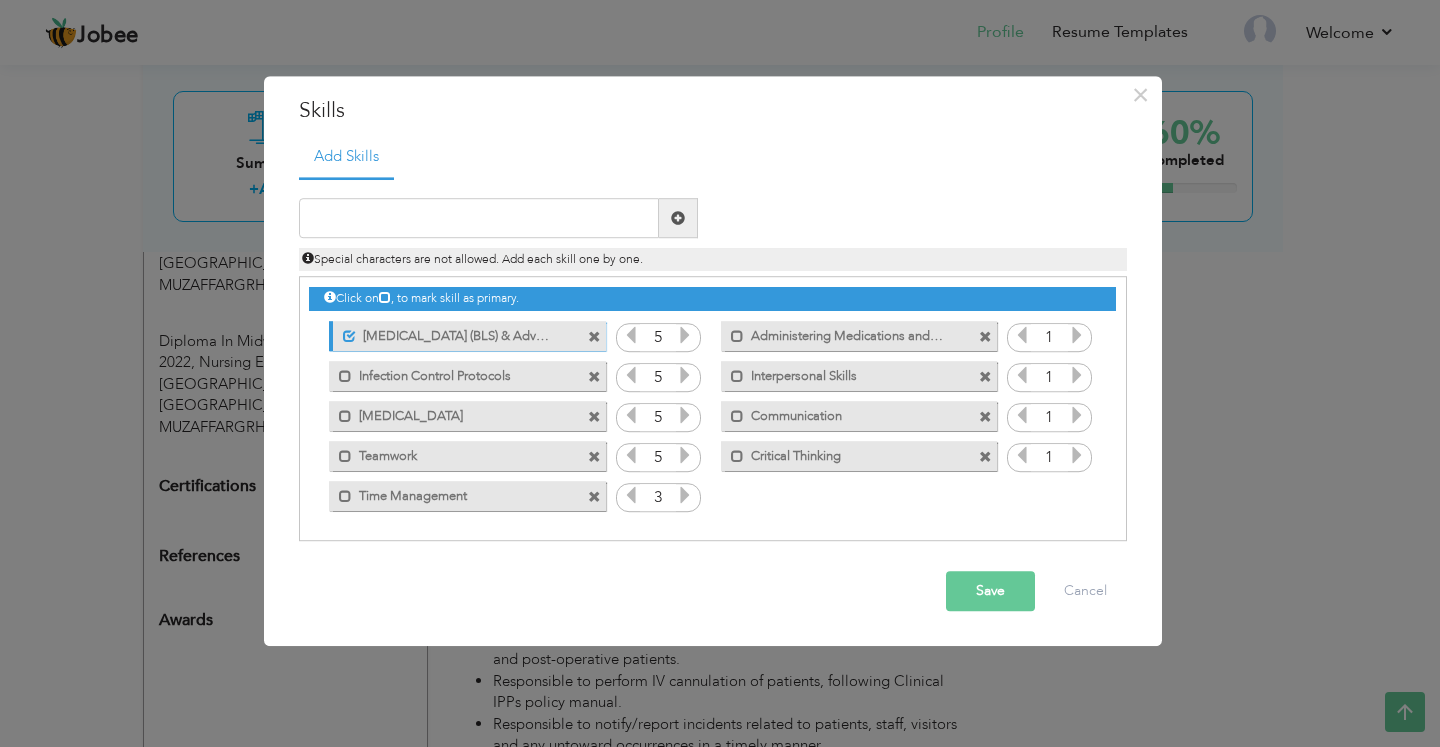 click at bounding box center (685, 496) 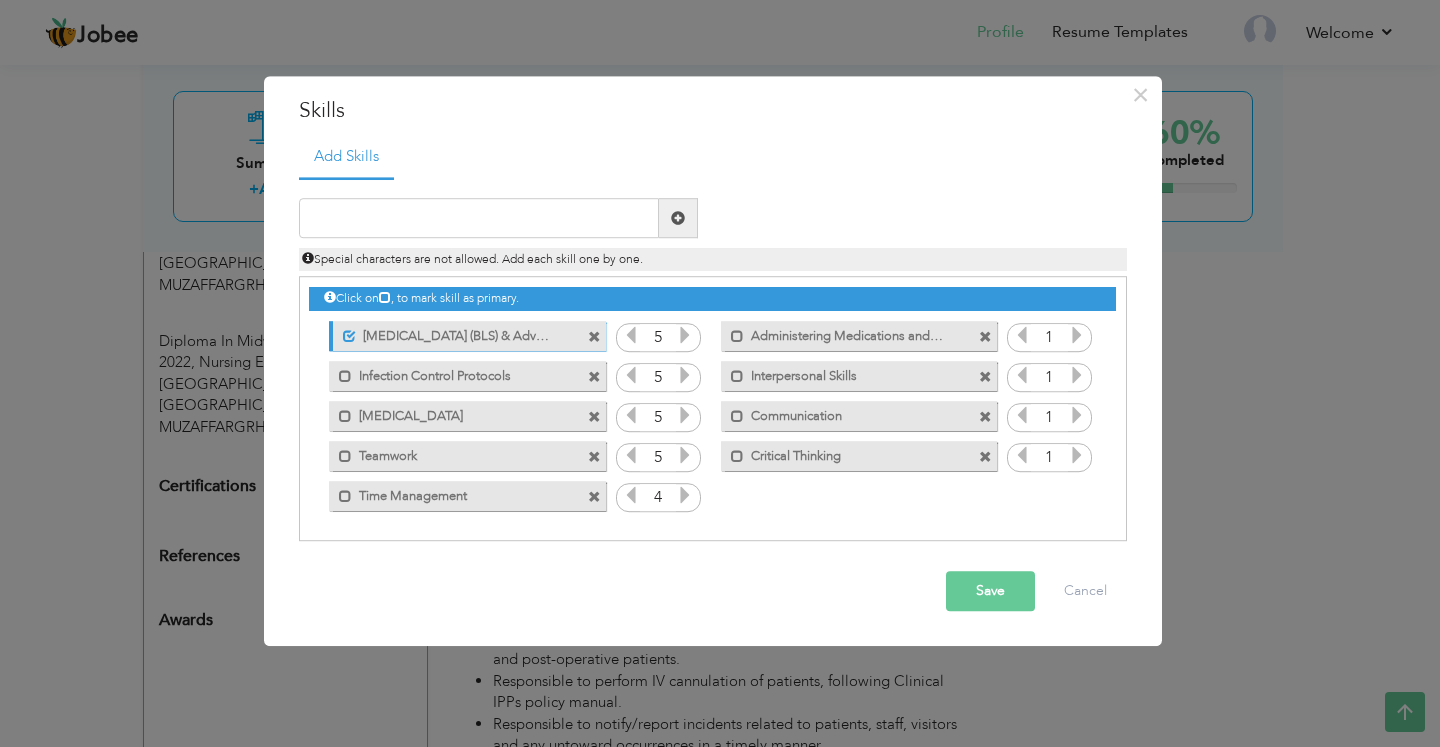 click at bounding box center (685, 496) 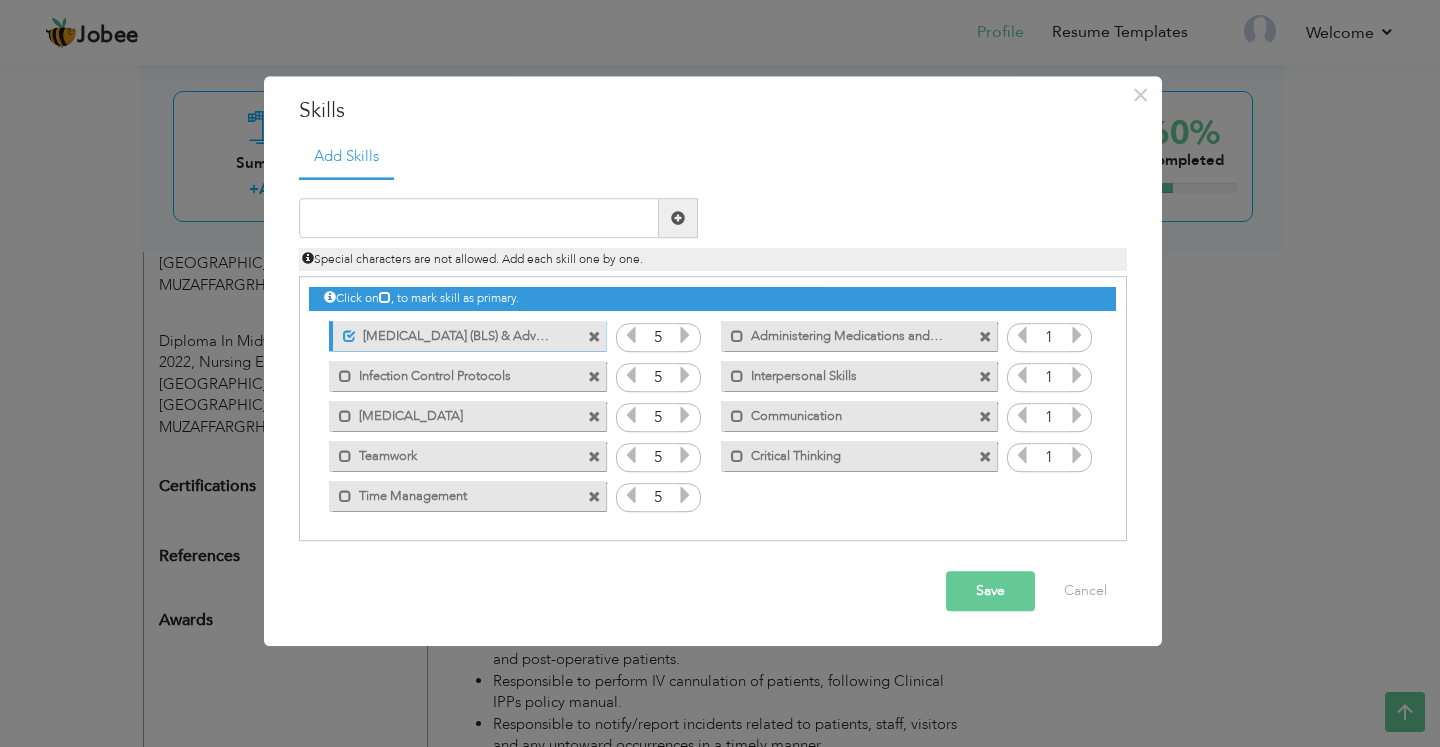 click at bounding box center [1077, 336] 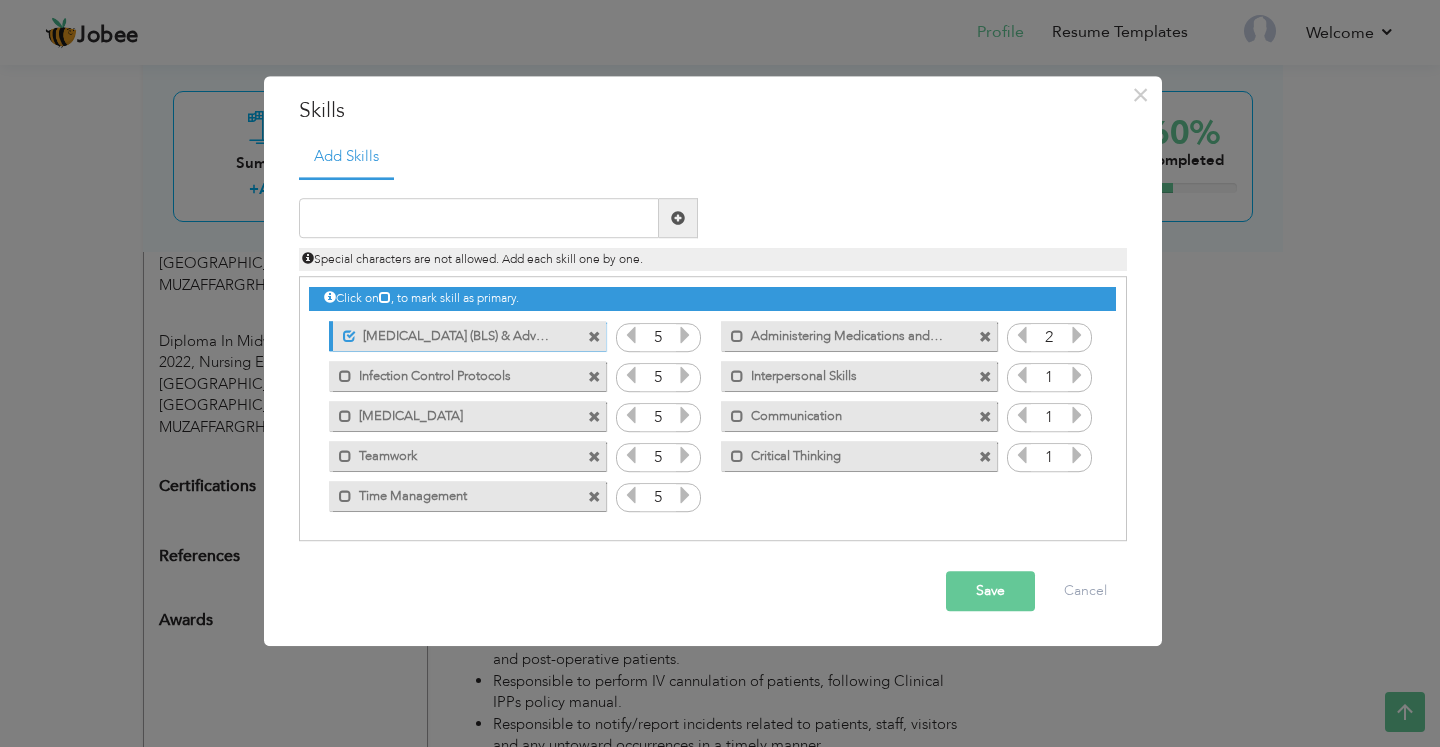 click at bounding box center (1077, 336) 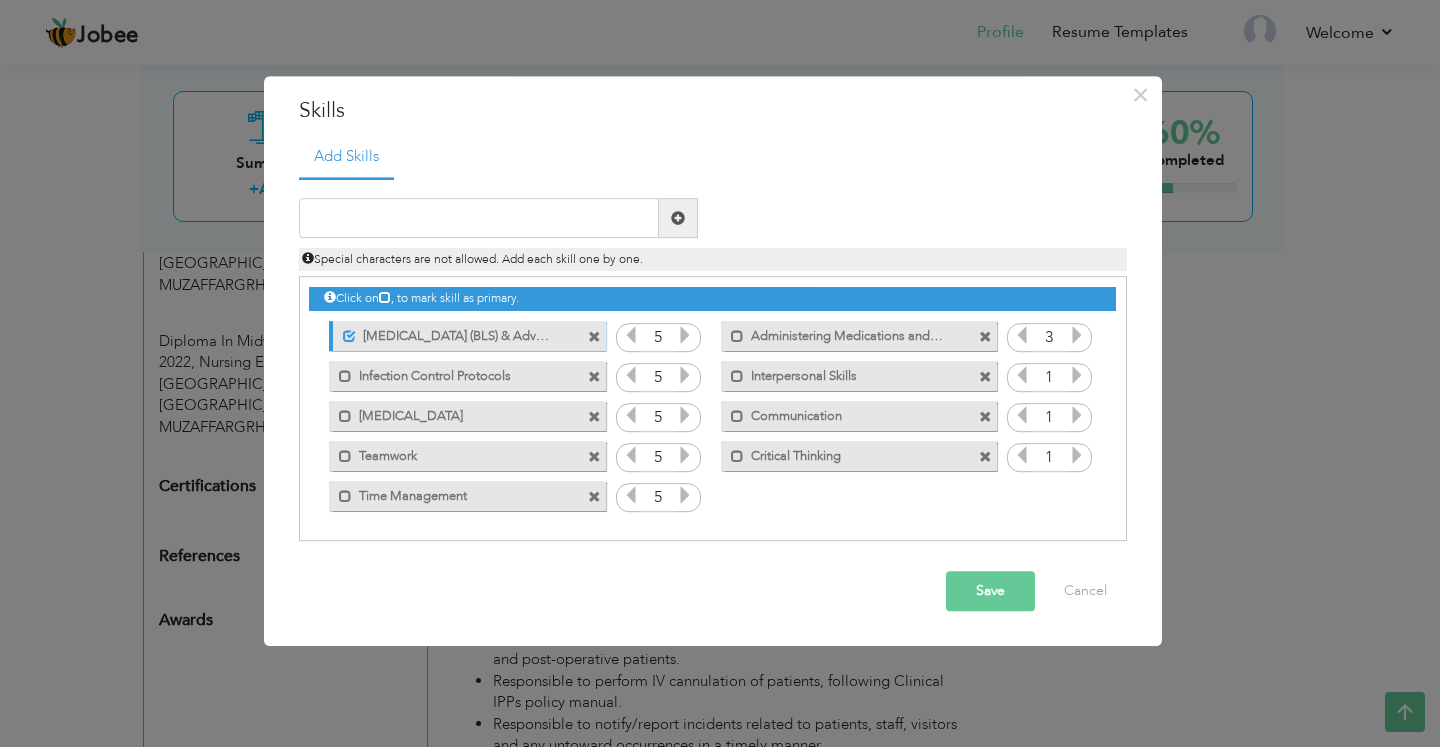 click at bounding box center [1077, 336] 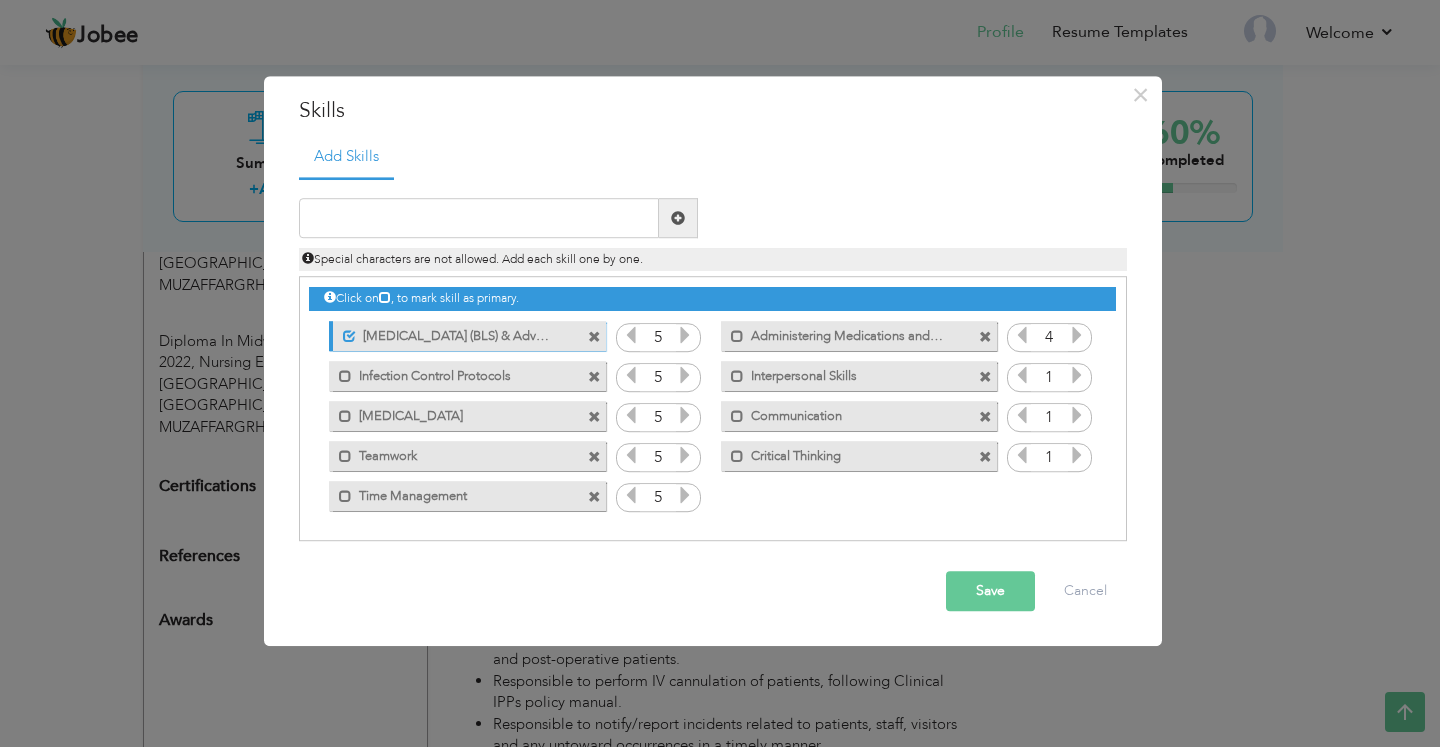 click at bounding box center [1077, 336] 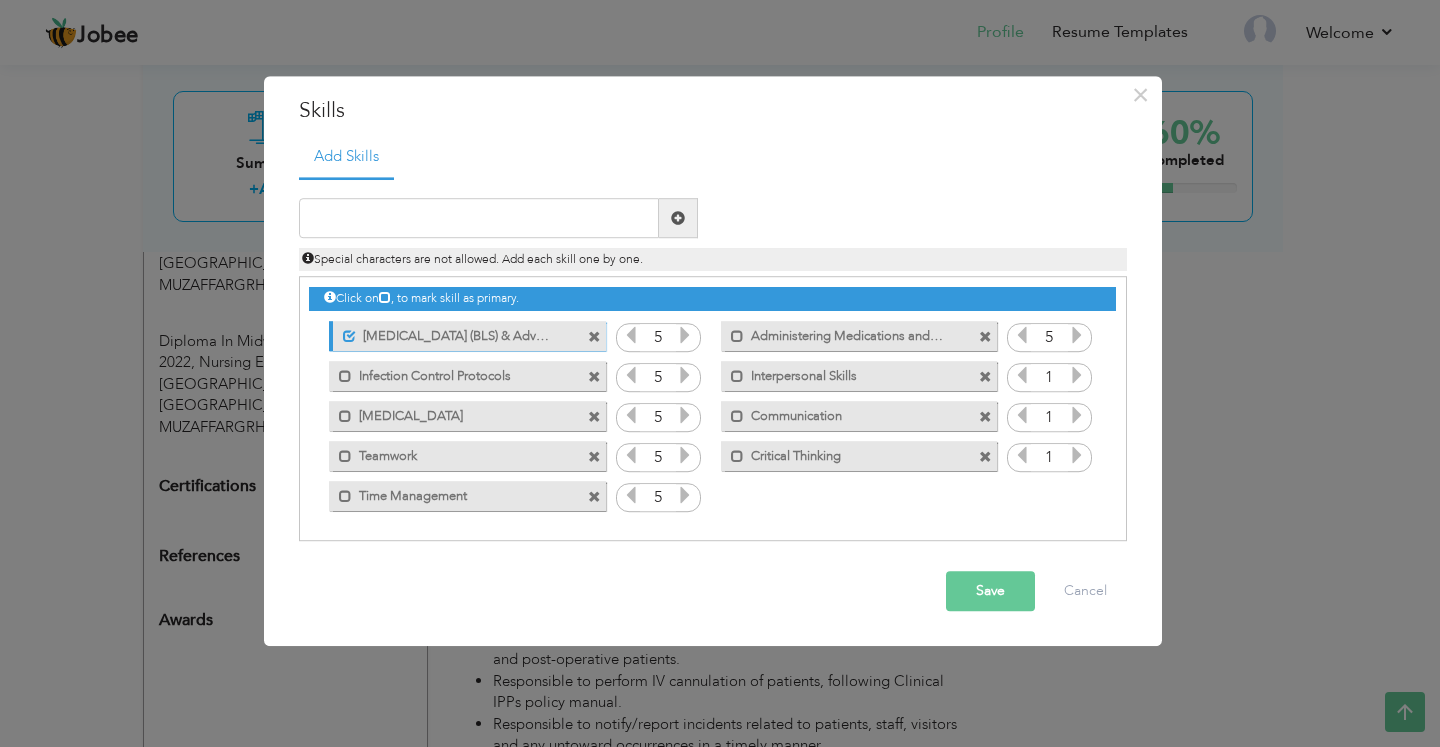 click at bounding box center (1077, 376) 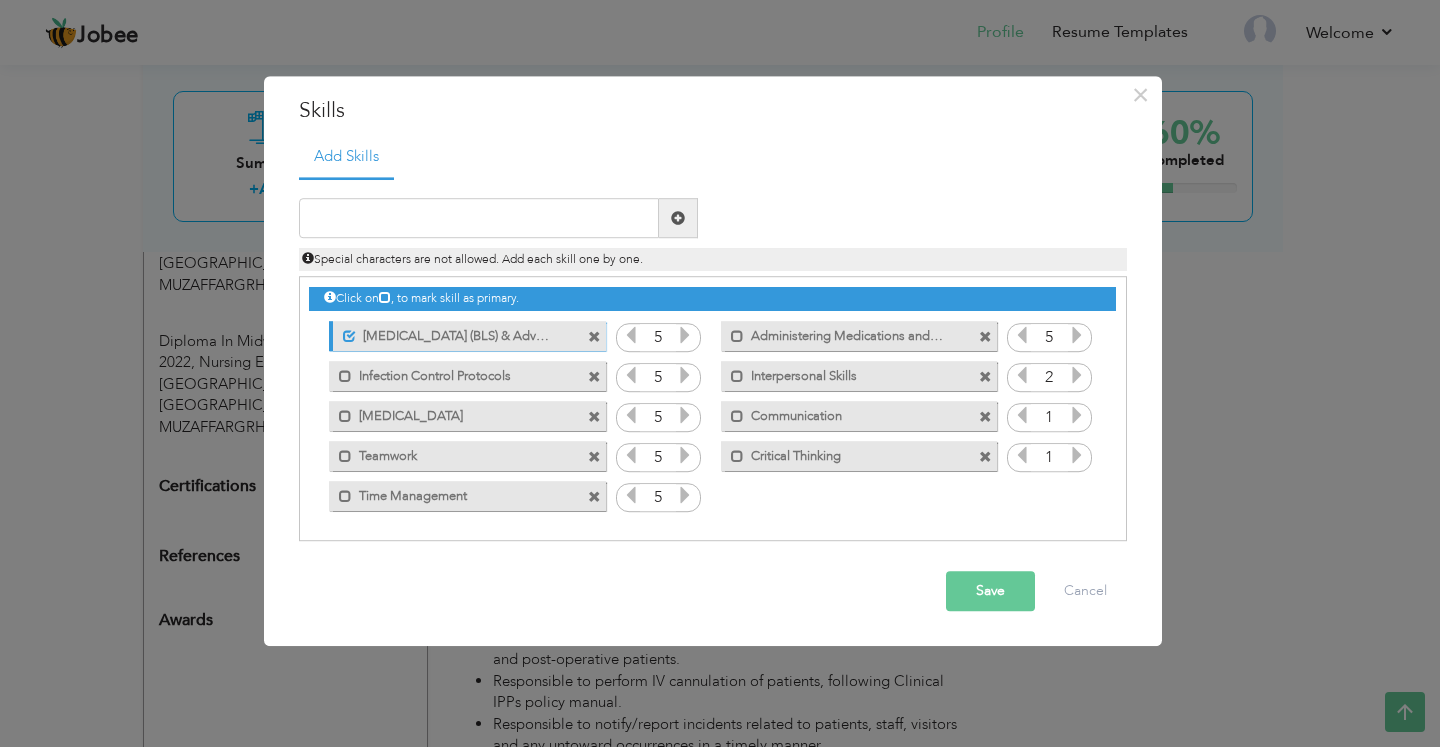 click at bounding box center [1077, 376] 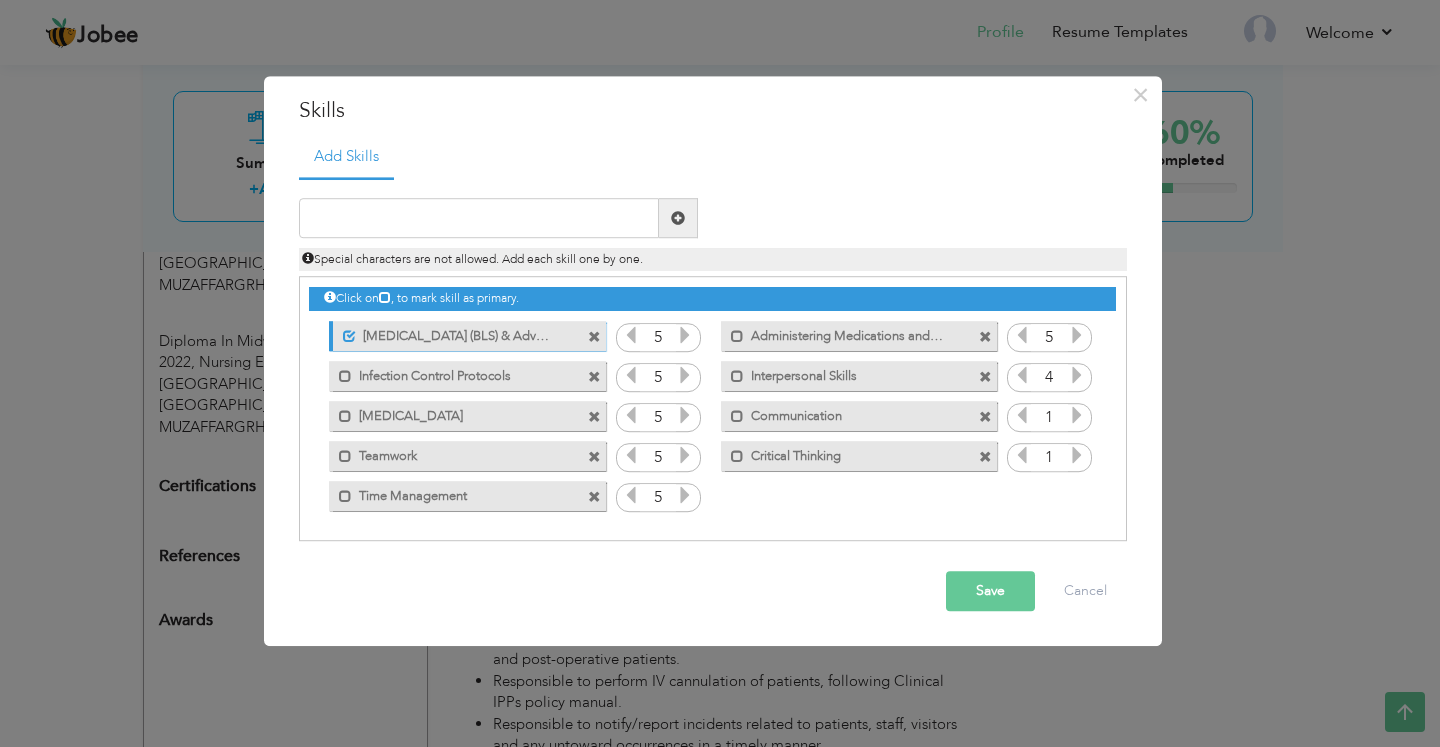 click at bounding box center [1077, 376] 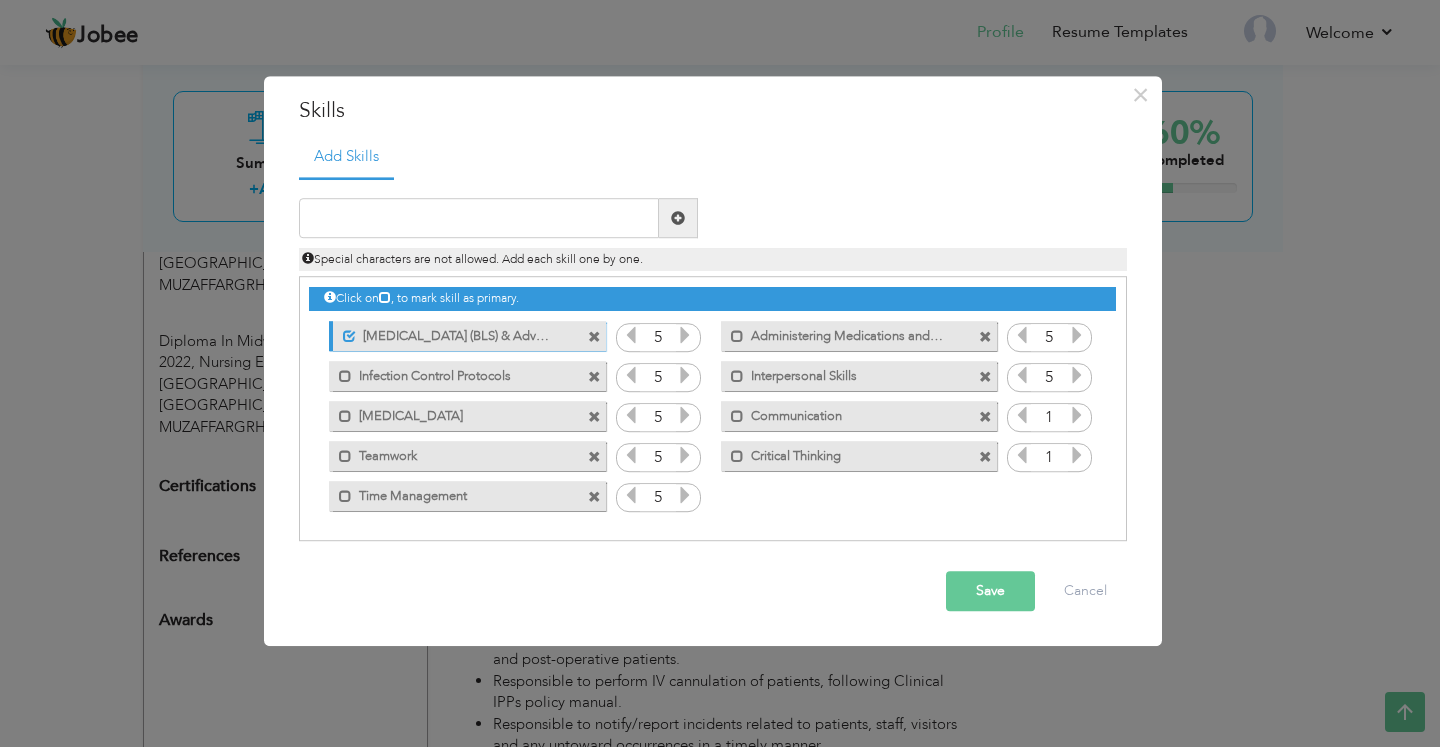click at bounding box center (1077, 416) 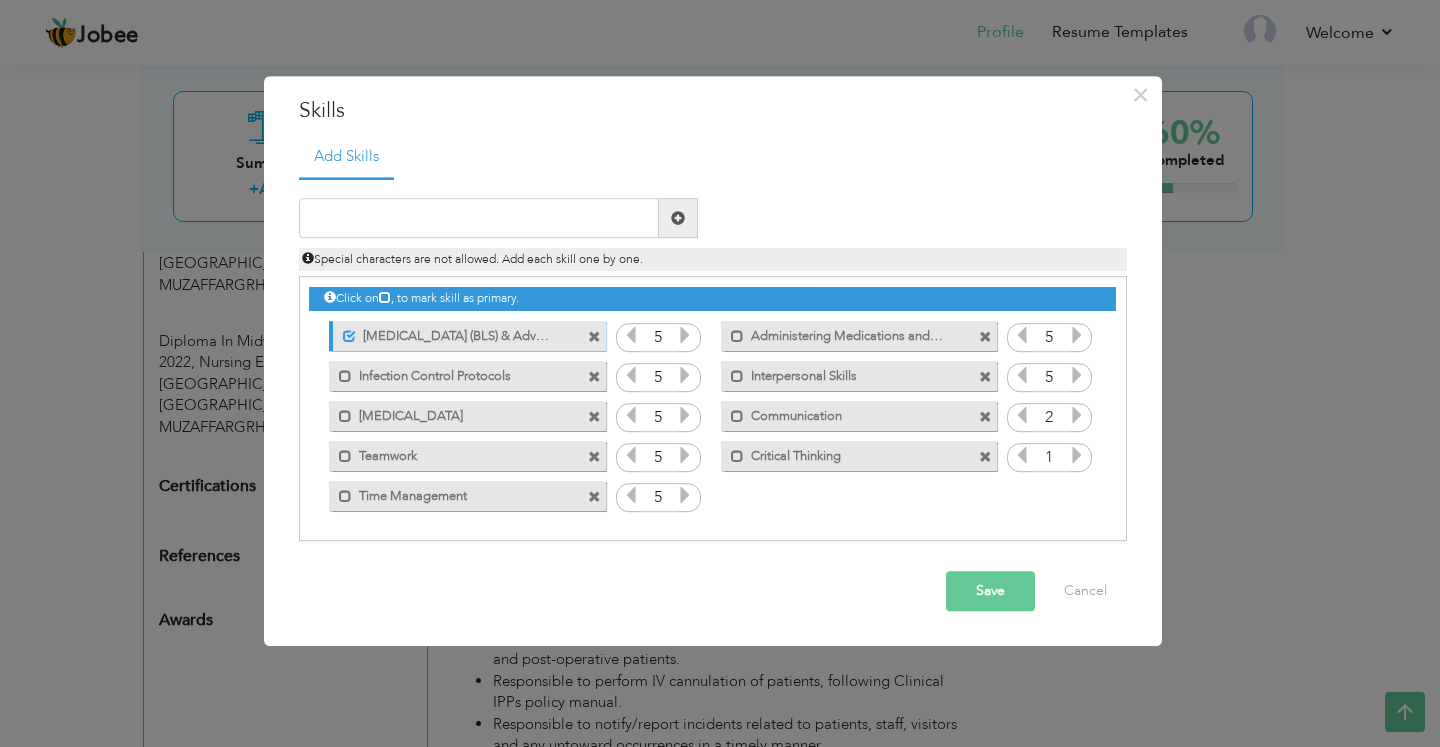 click at bounding box center (1077, 416) 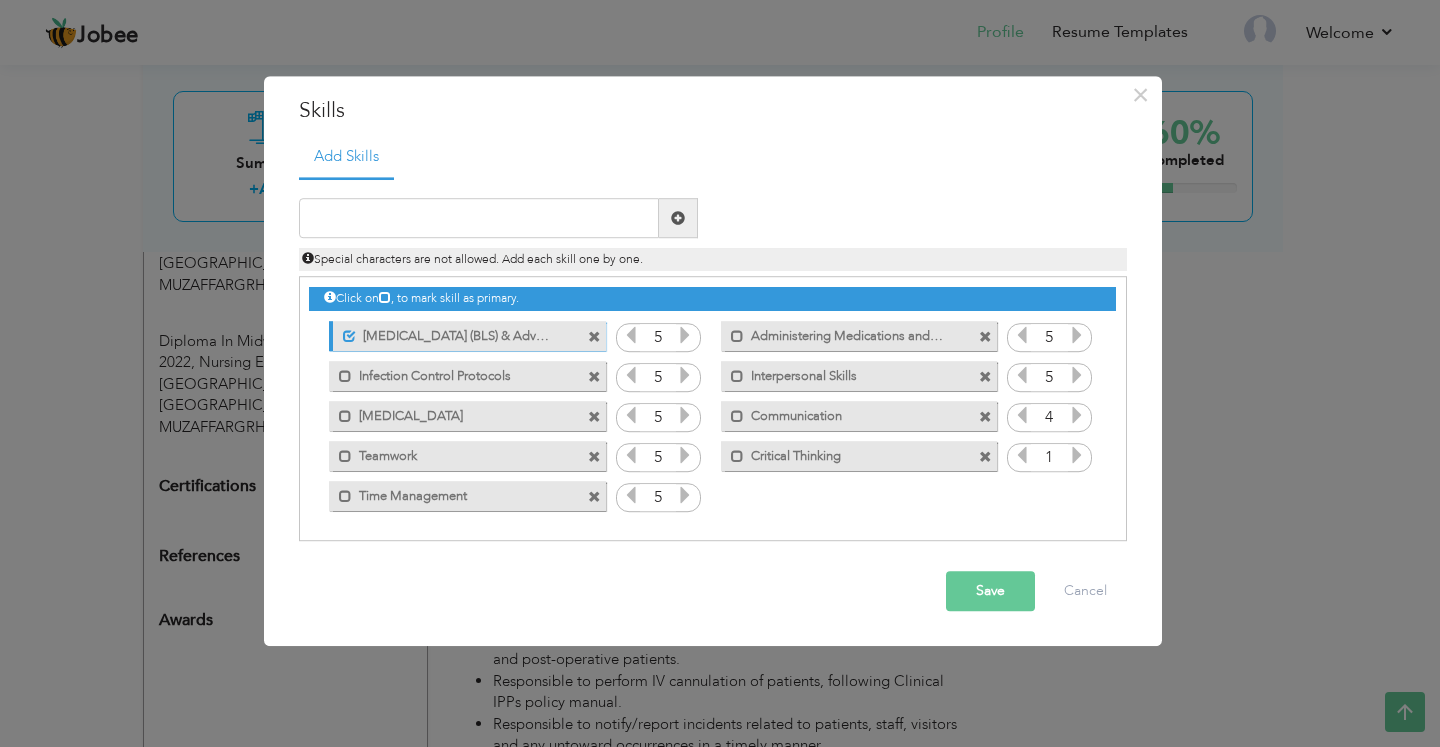 click at bounding box center (1077, 416) 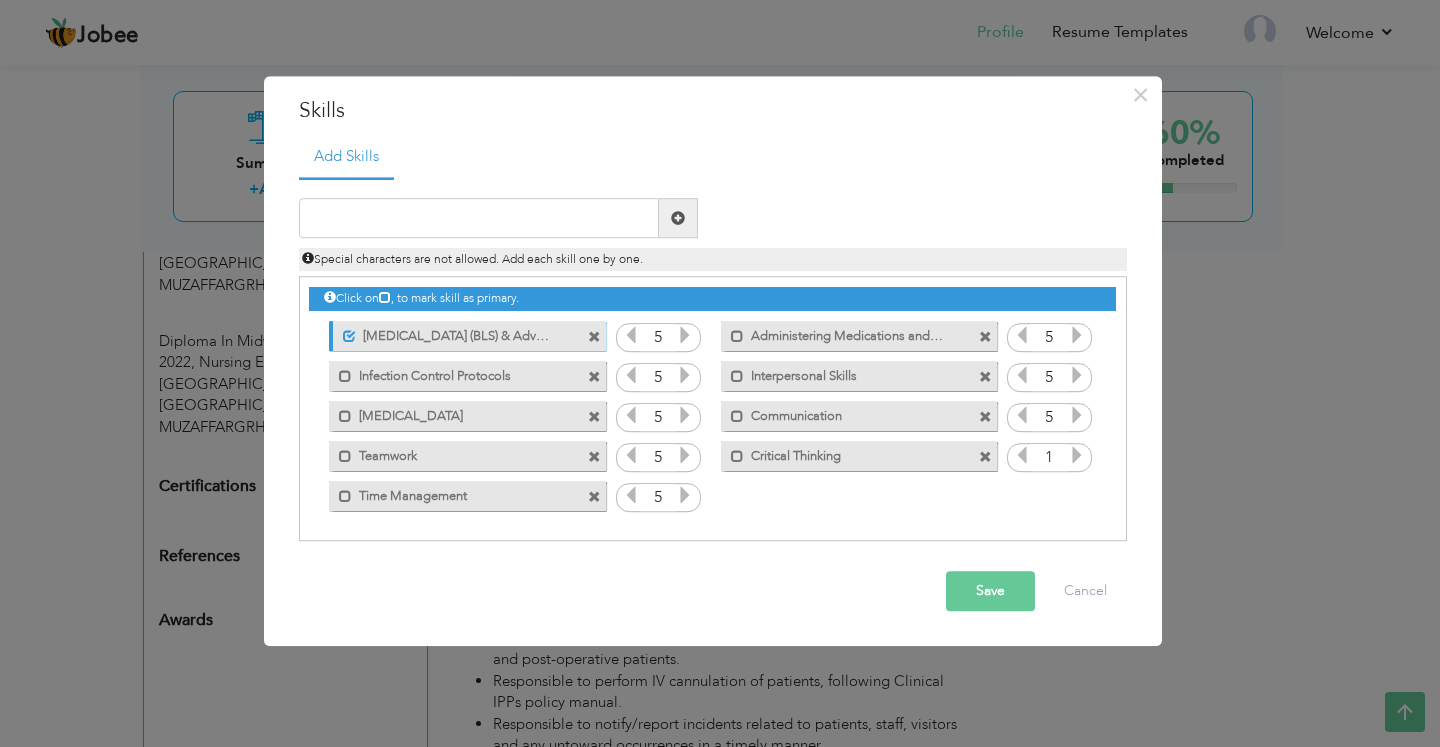 click at bounding box center [1077, 456] 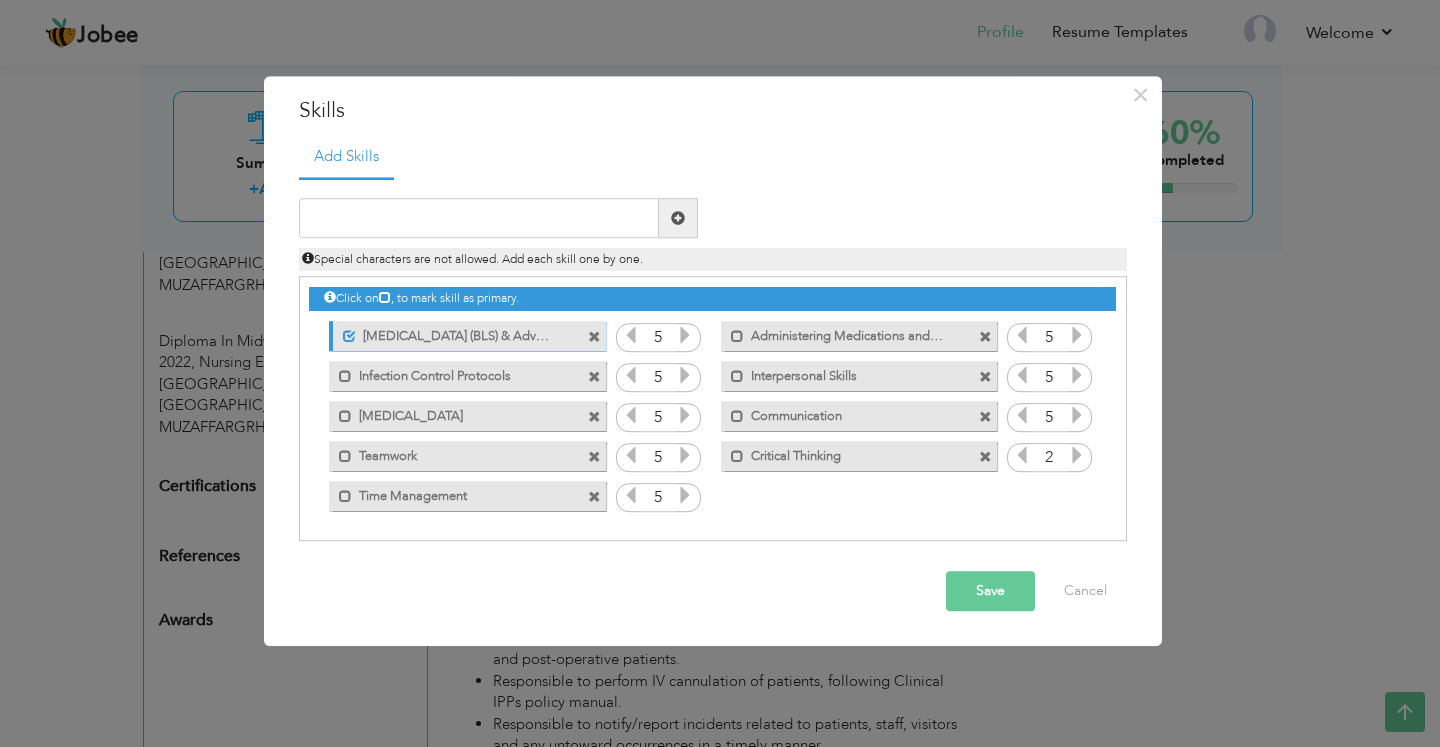 click at bounding box center [1077, 456] 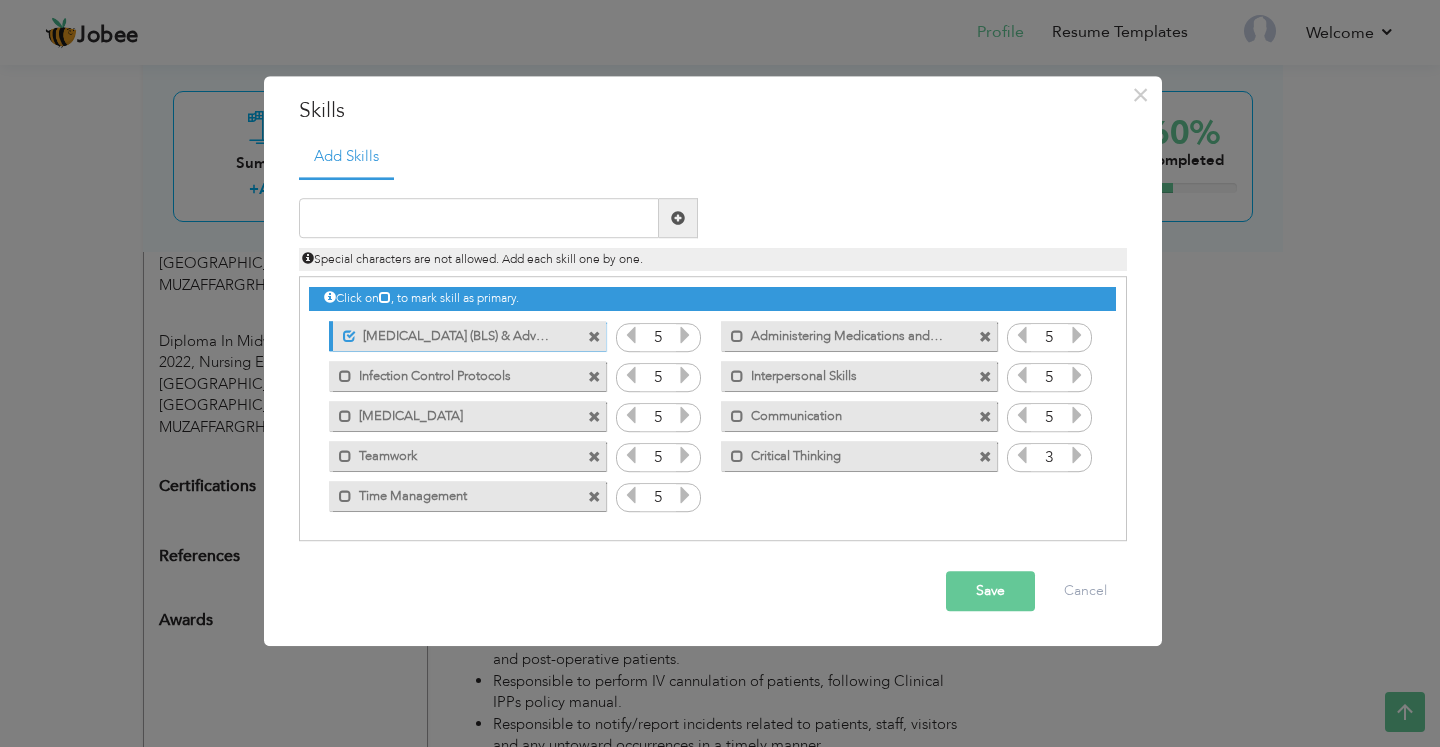 click at bounding box center (1077, 456) 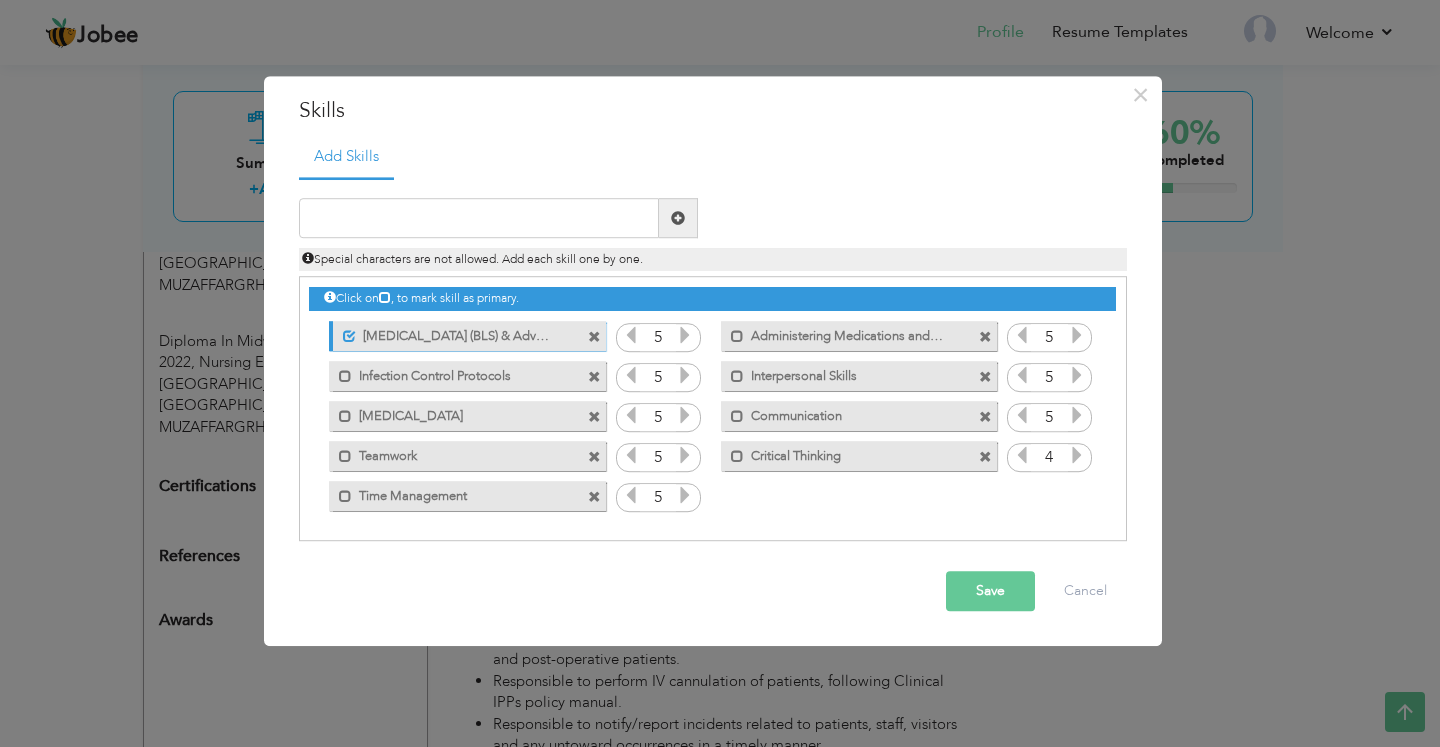 click at bounding box center (1077, 456) 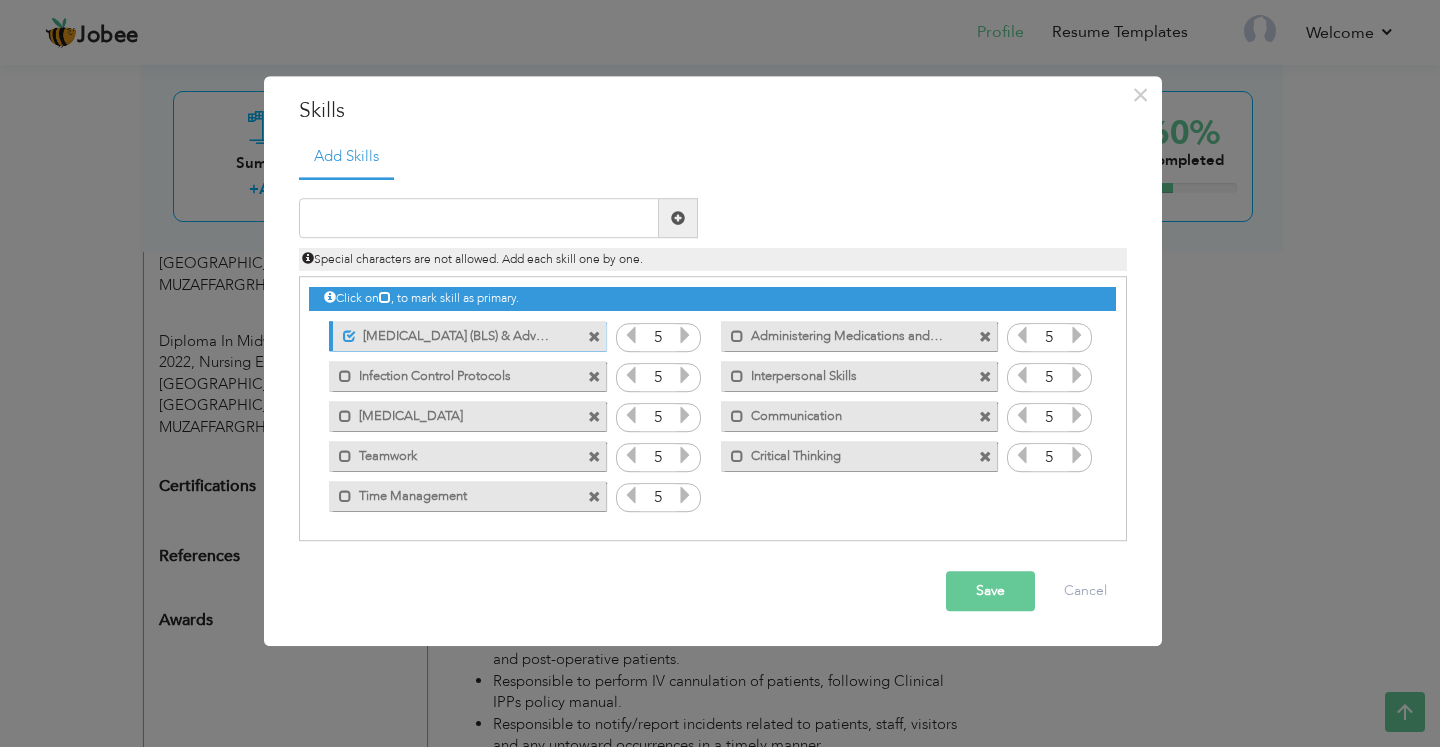click on "Save" at bounding box center [990, 592] 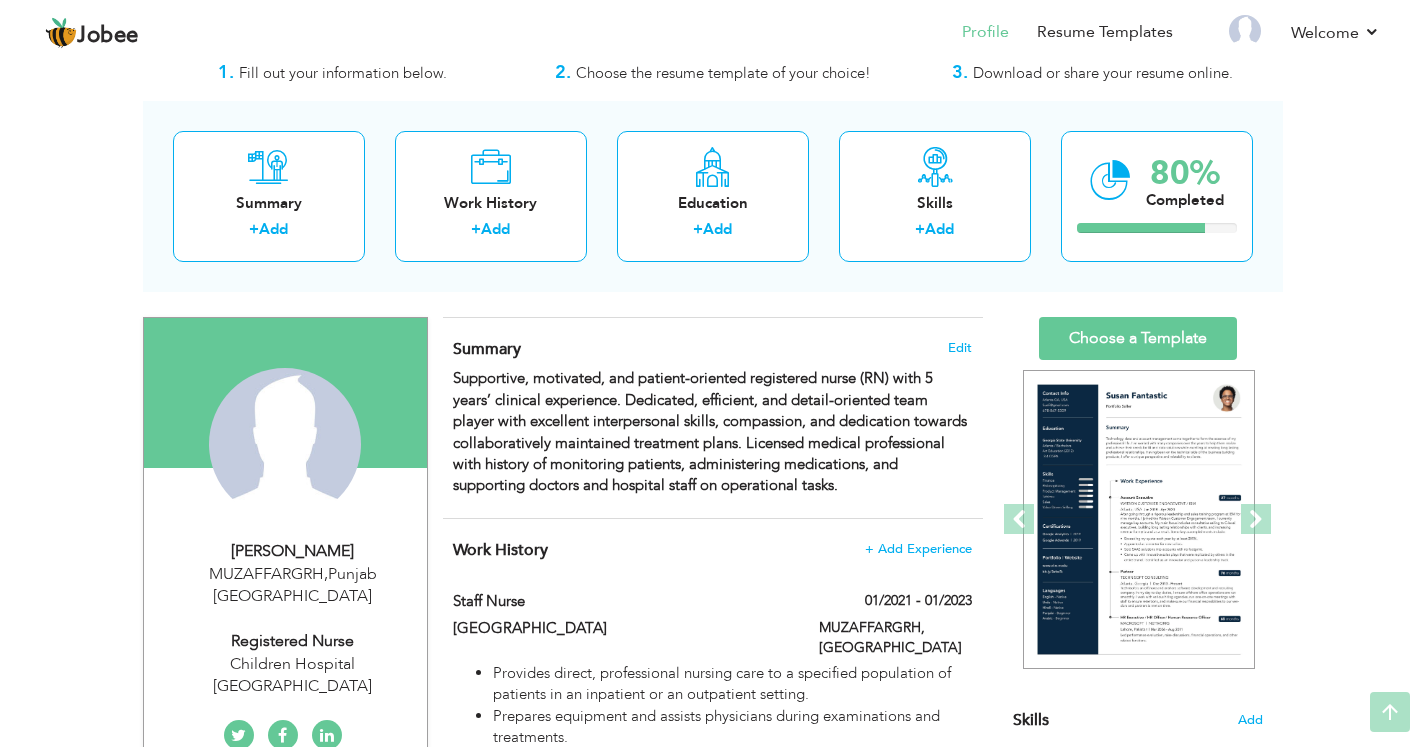 scroll, scrollTop: 0, scrollLeft: 0, axis: both 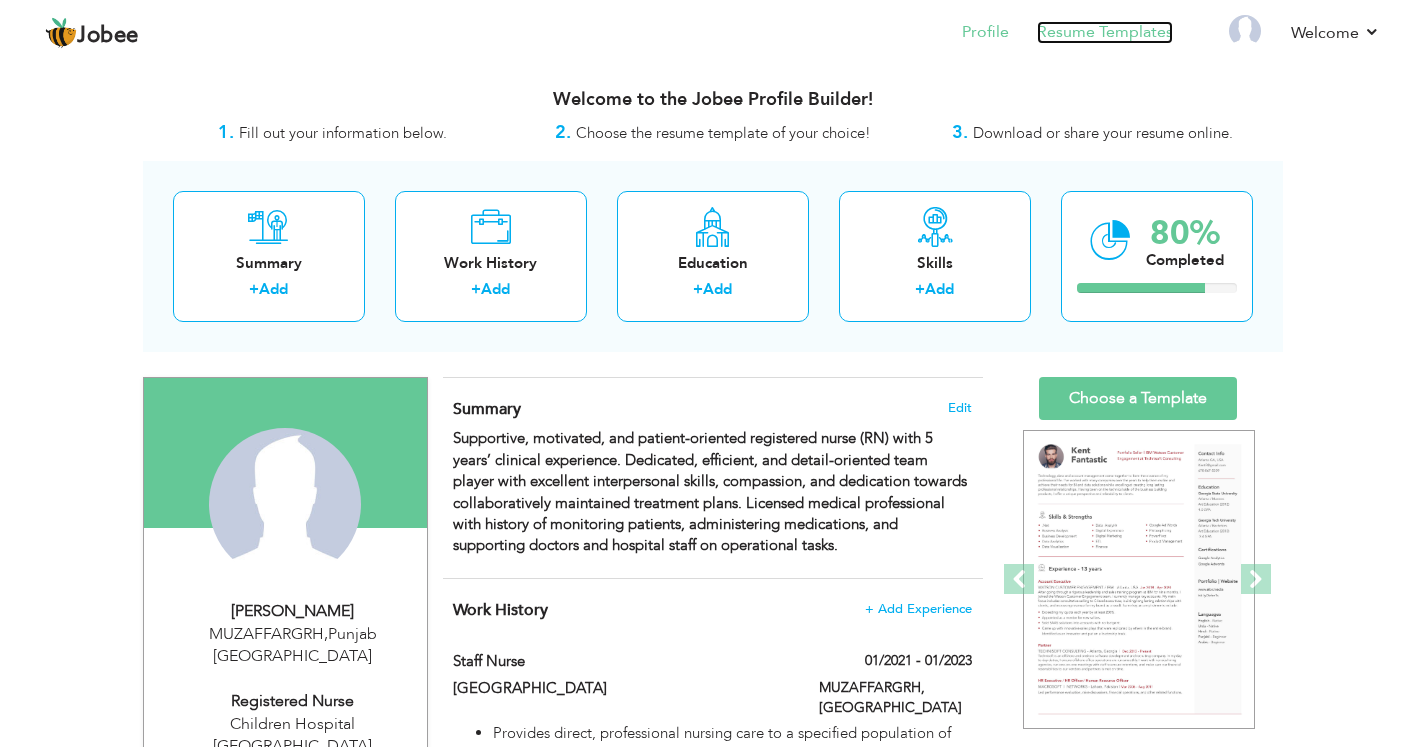 click on "Resume Templates" at bounding box center (1105, 32) 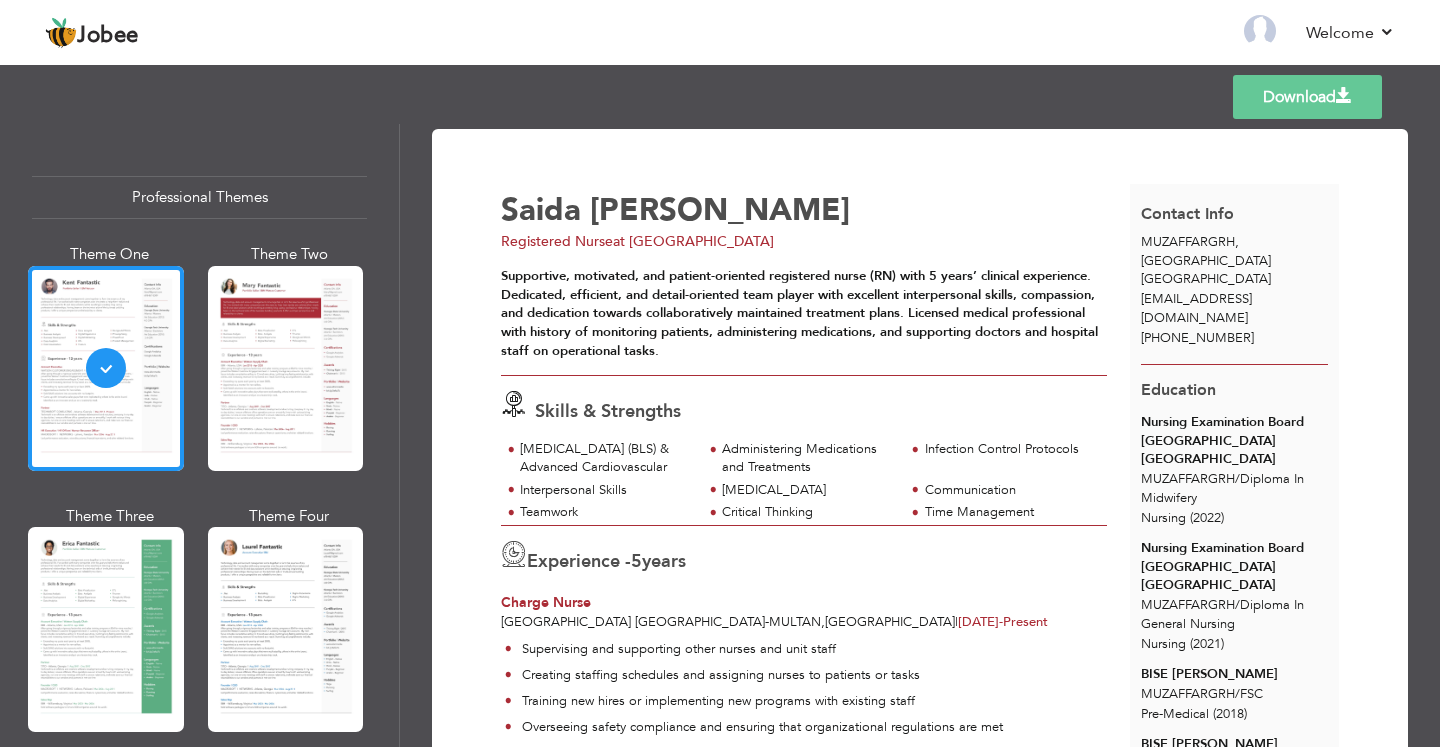 scroll, scrollTop: 0, scrollLeft: 0, axis: both 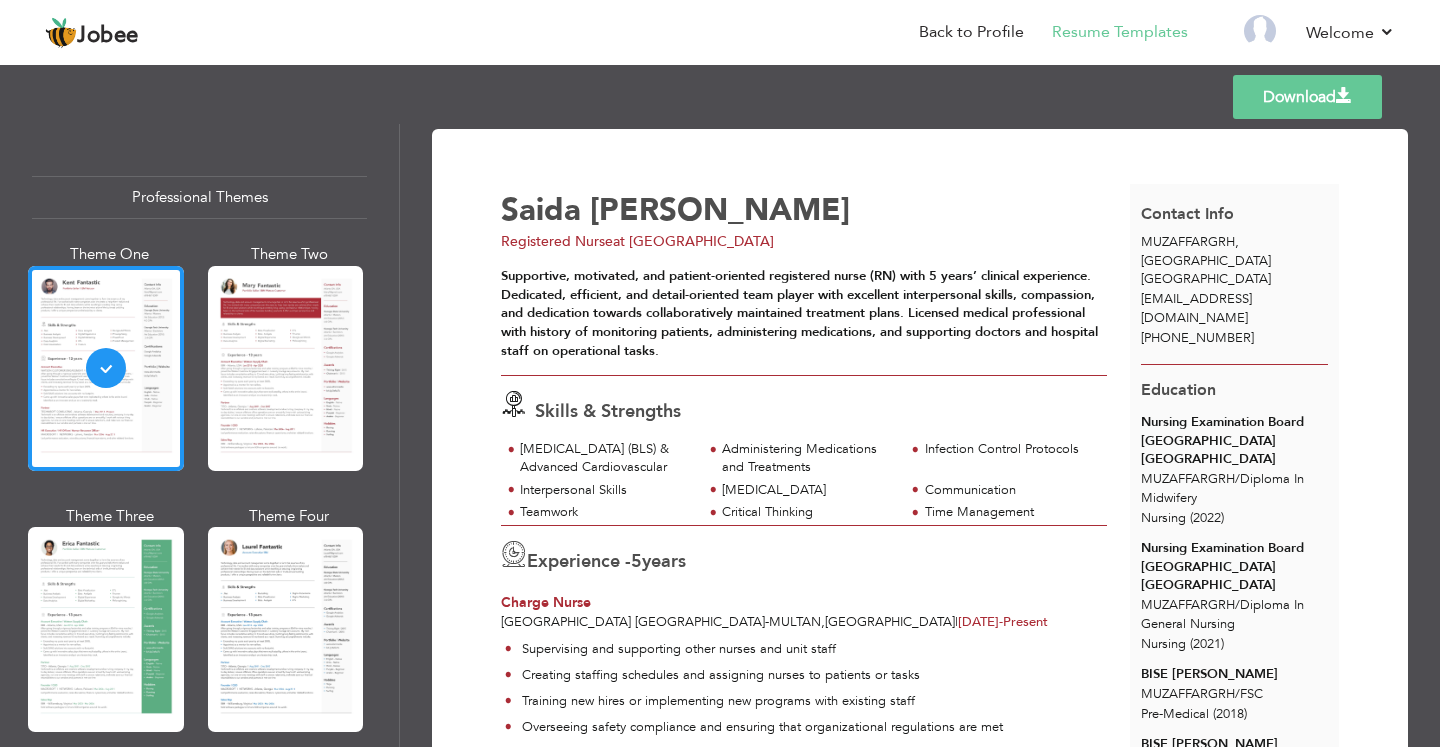 click at bounding box center (106, 629) 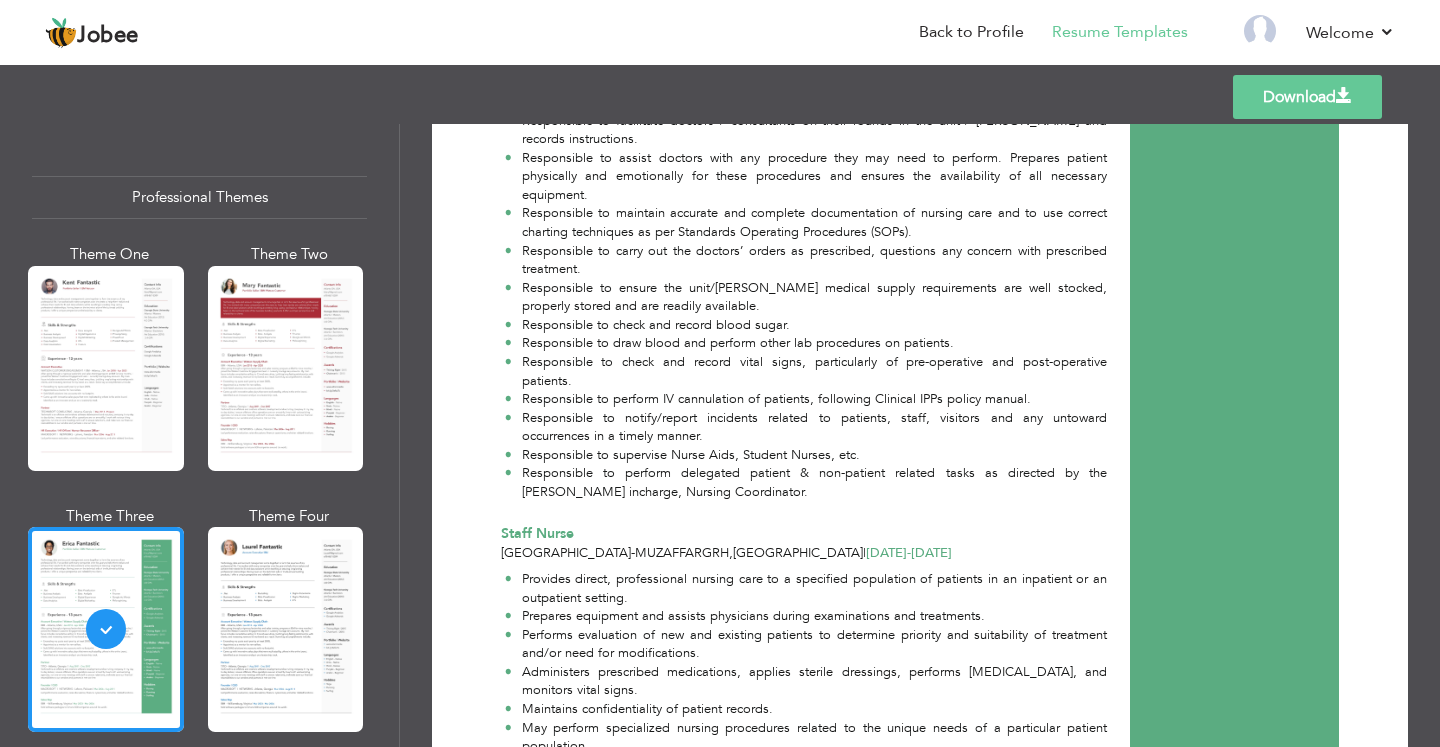 scroll, scrollTop: 1494, scrollLeft: 0, axis: vertical 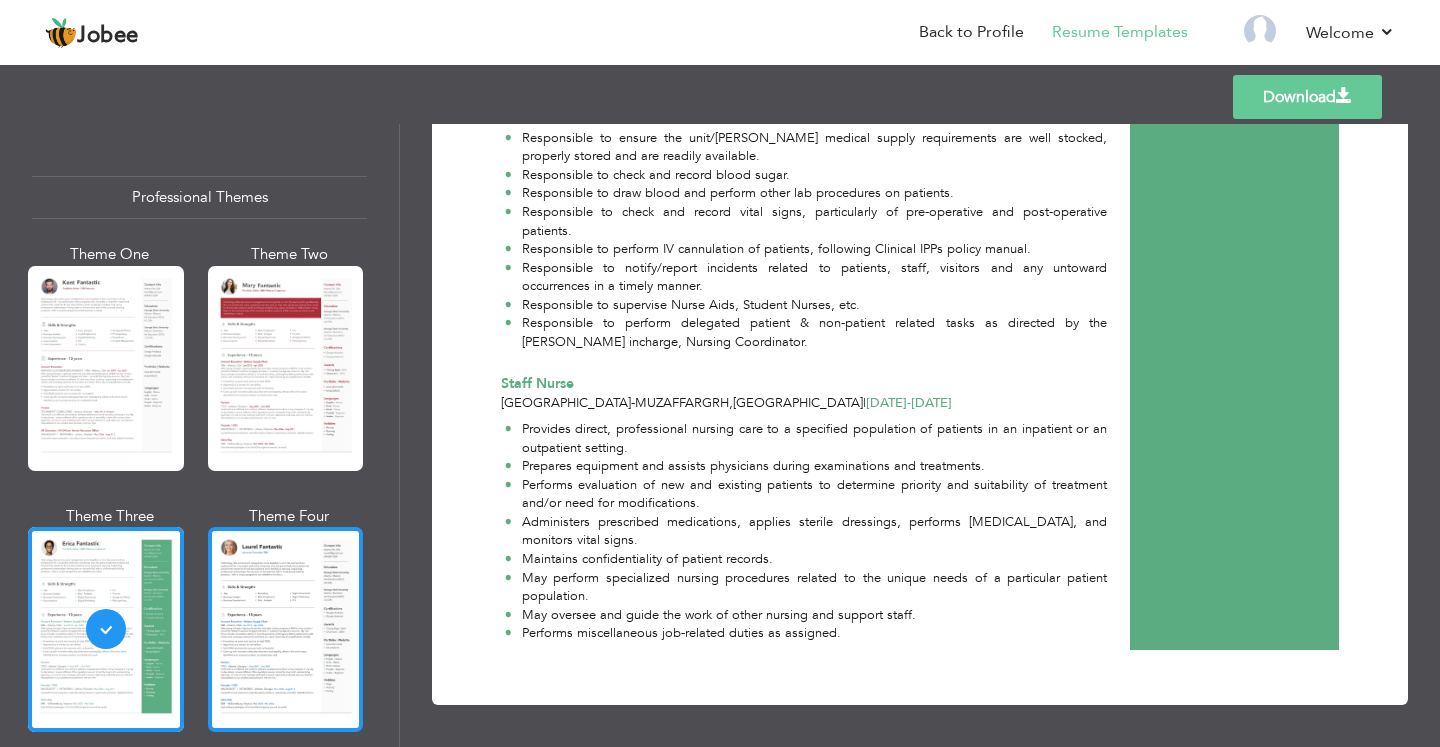 click at bounding box center [286, 629] 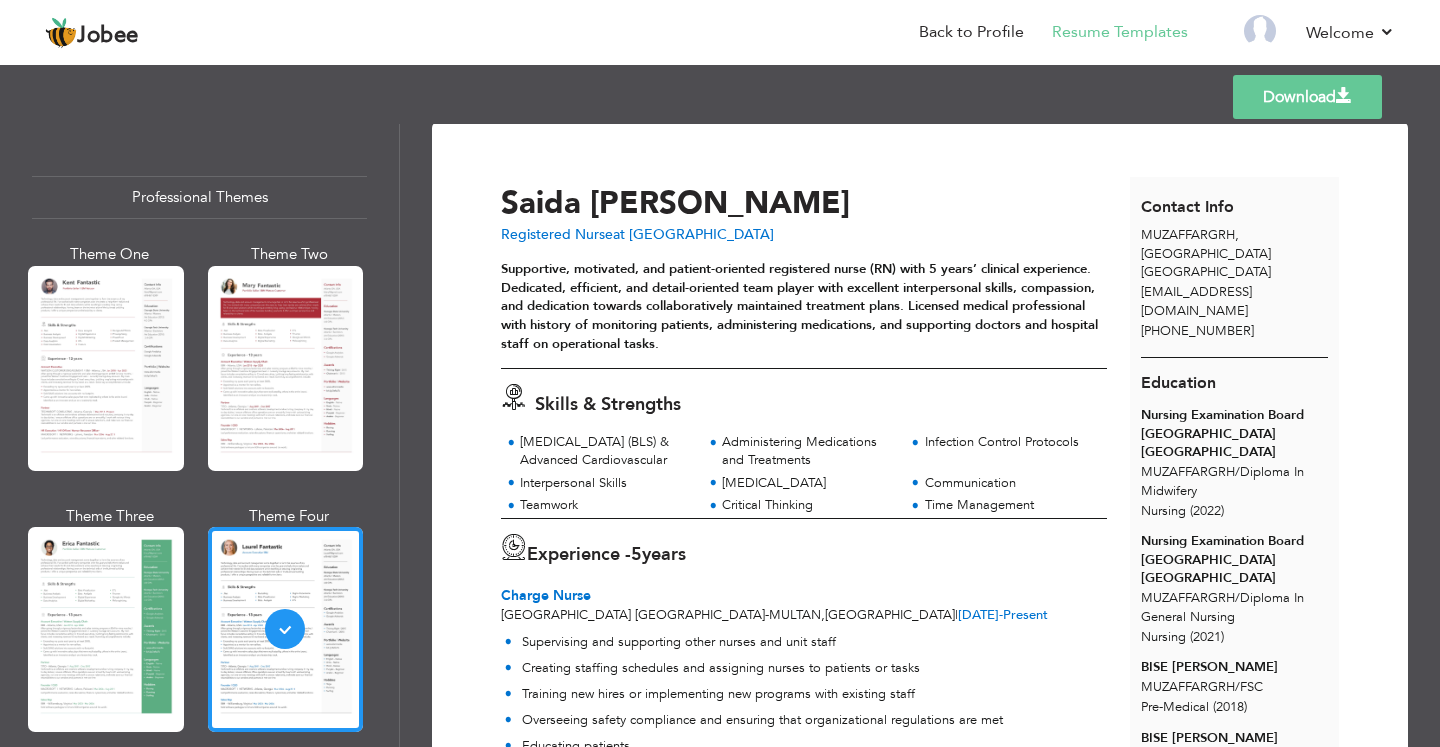 scroll, scrollTop: 0, scrollLeft: 0, axis: both 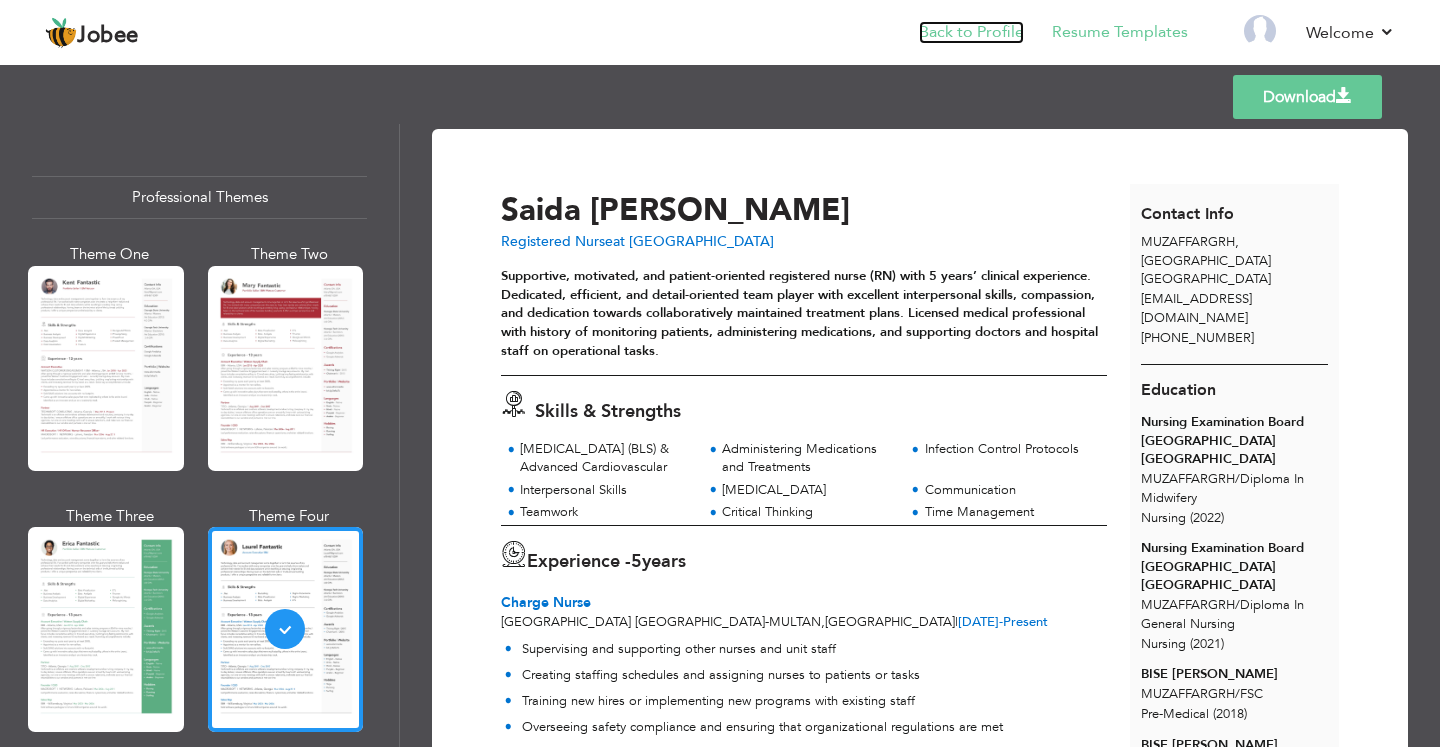click on "Back to Profile" at bounding box center (971, 32) 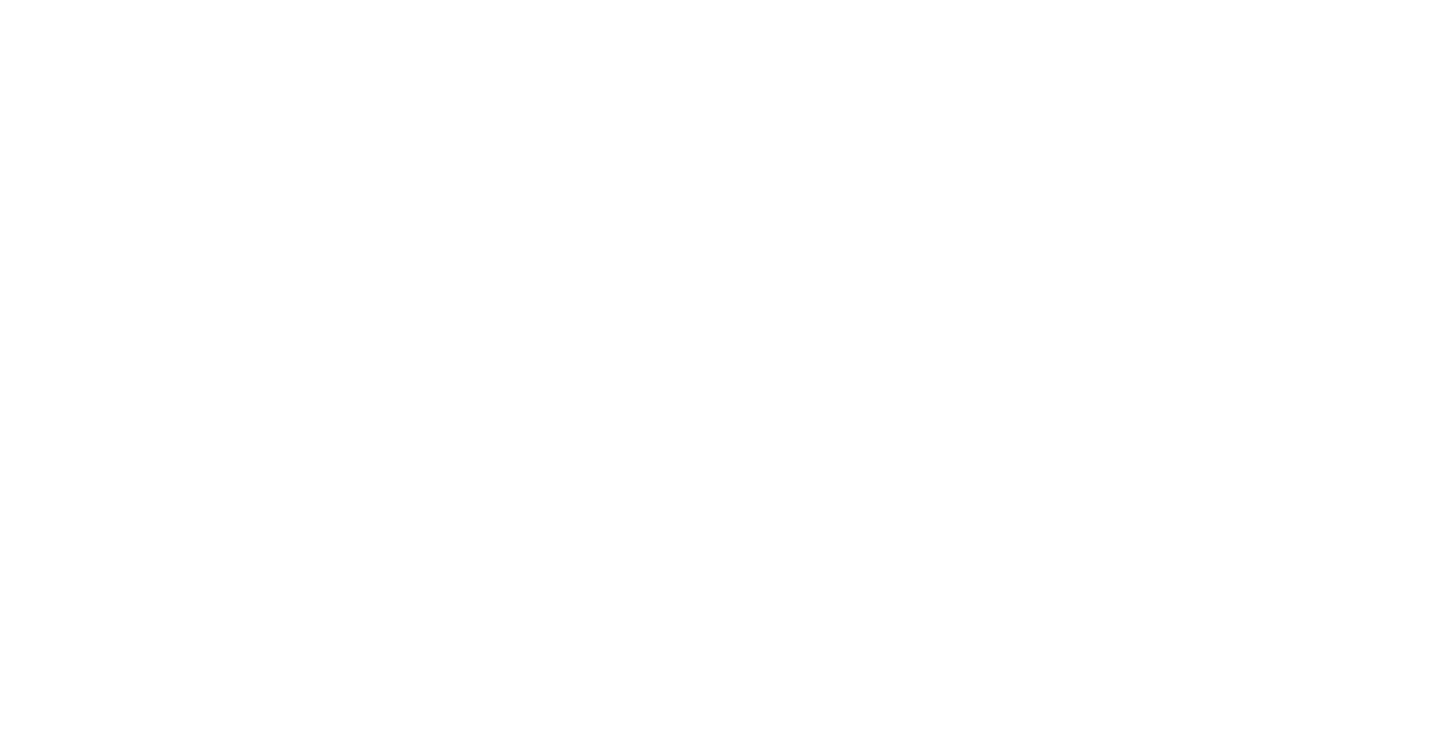scroll, scrollTop: 0, scrollLeft: 0, axis: both 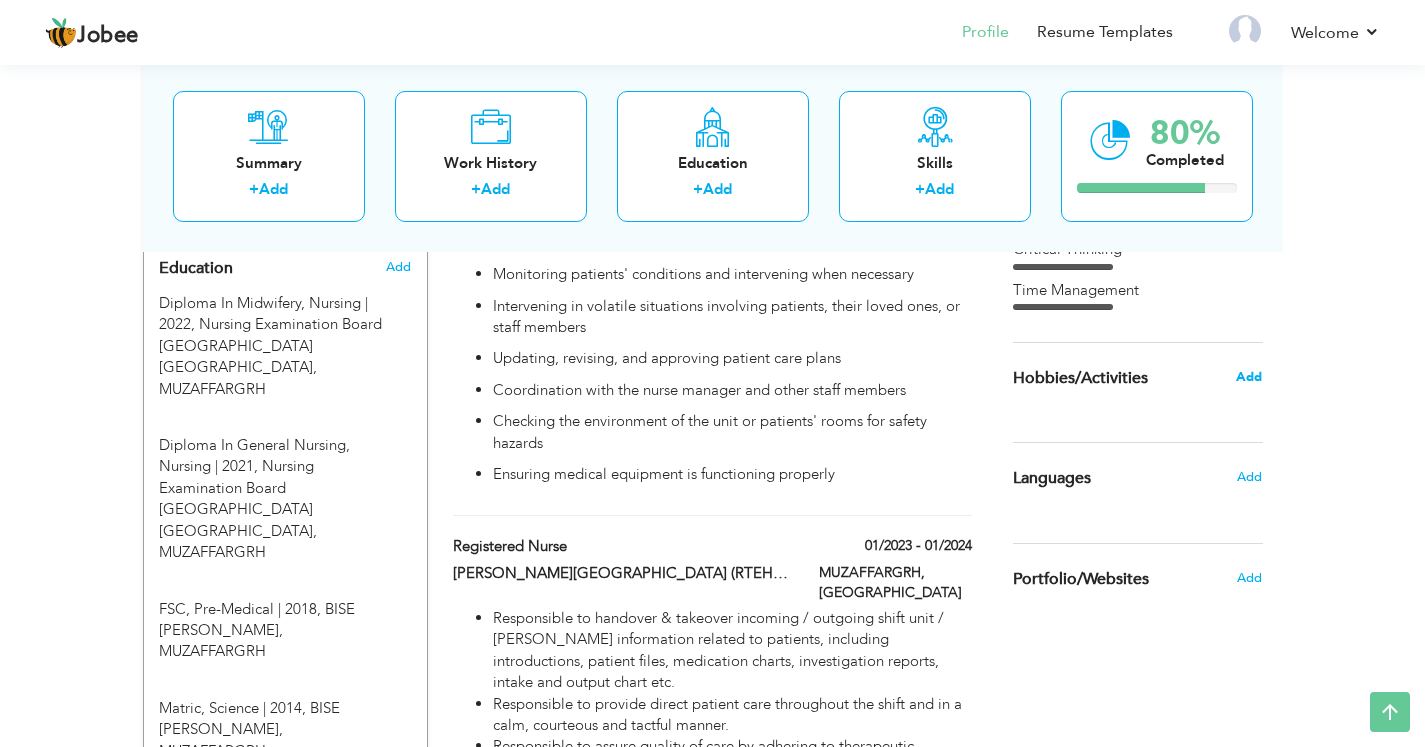 click on "Add" at bounding box center [1249, 377] 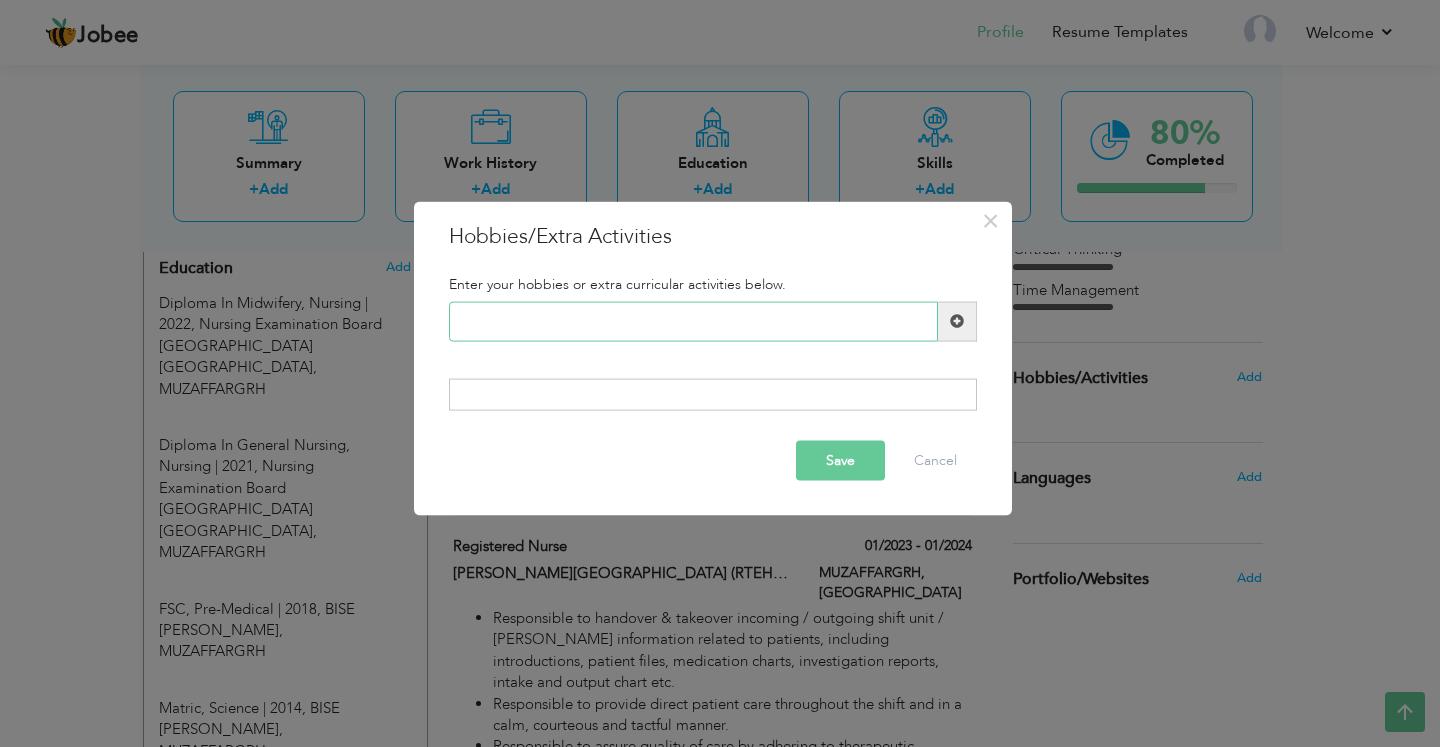 click at bounding box center [693, 321] 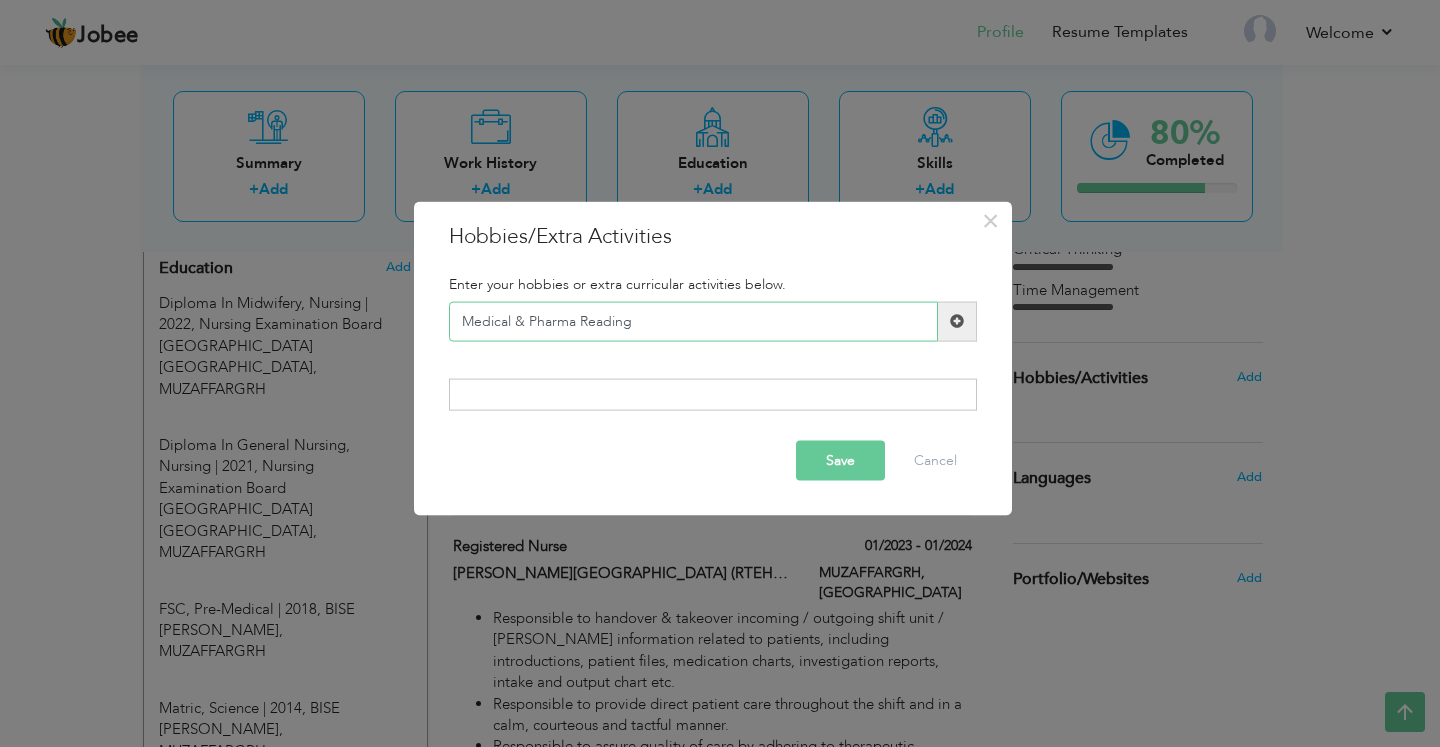 type on "Medical & Pharma Reading" 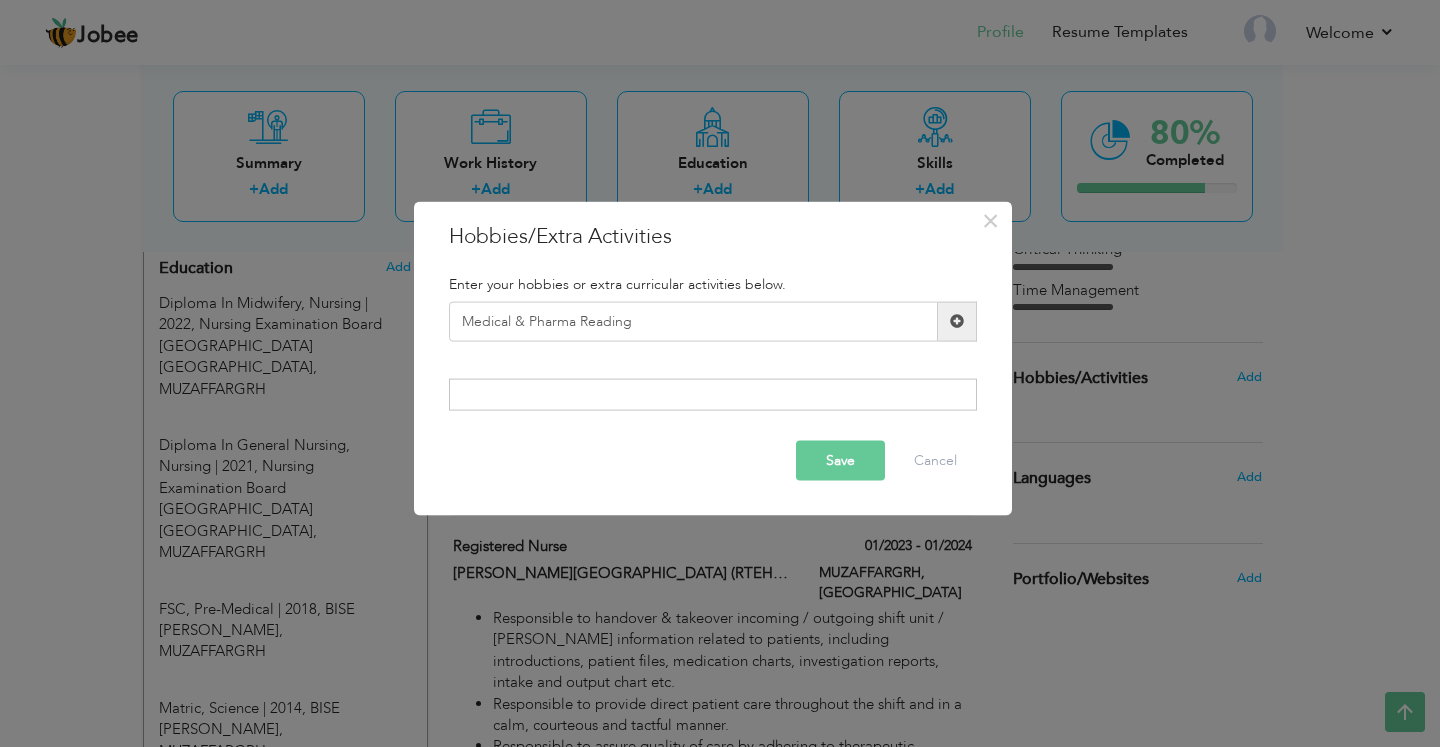 click at bounding box center [957, 321] 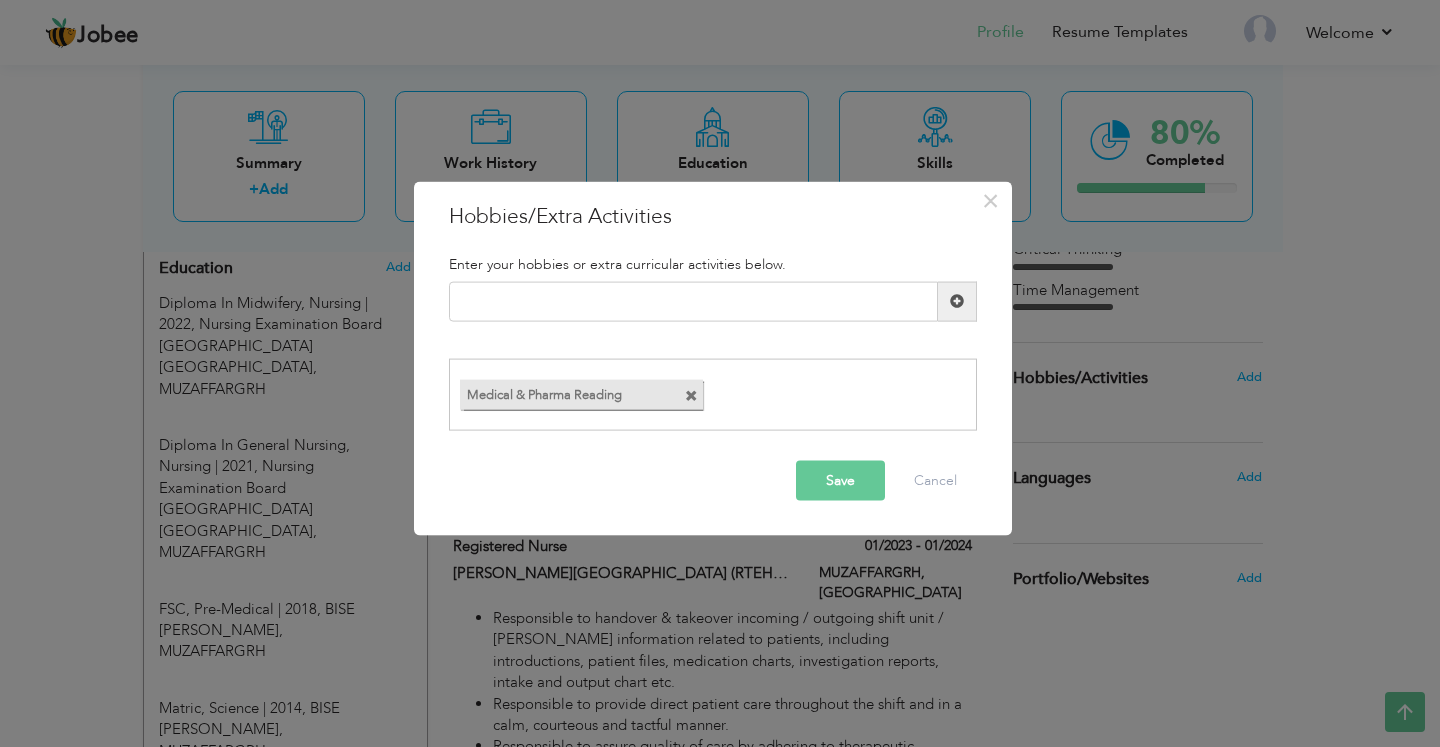 click on "Save" at bounding box center [840, 481] 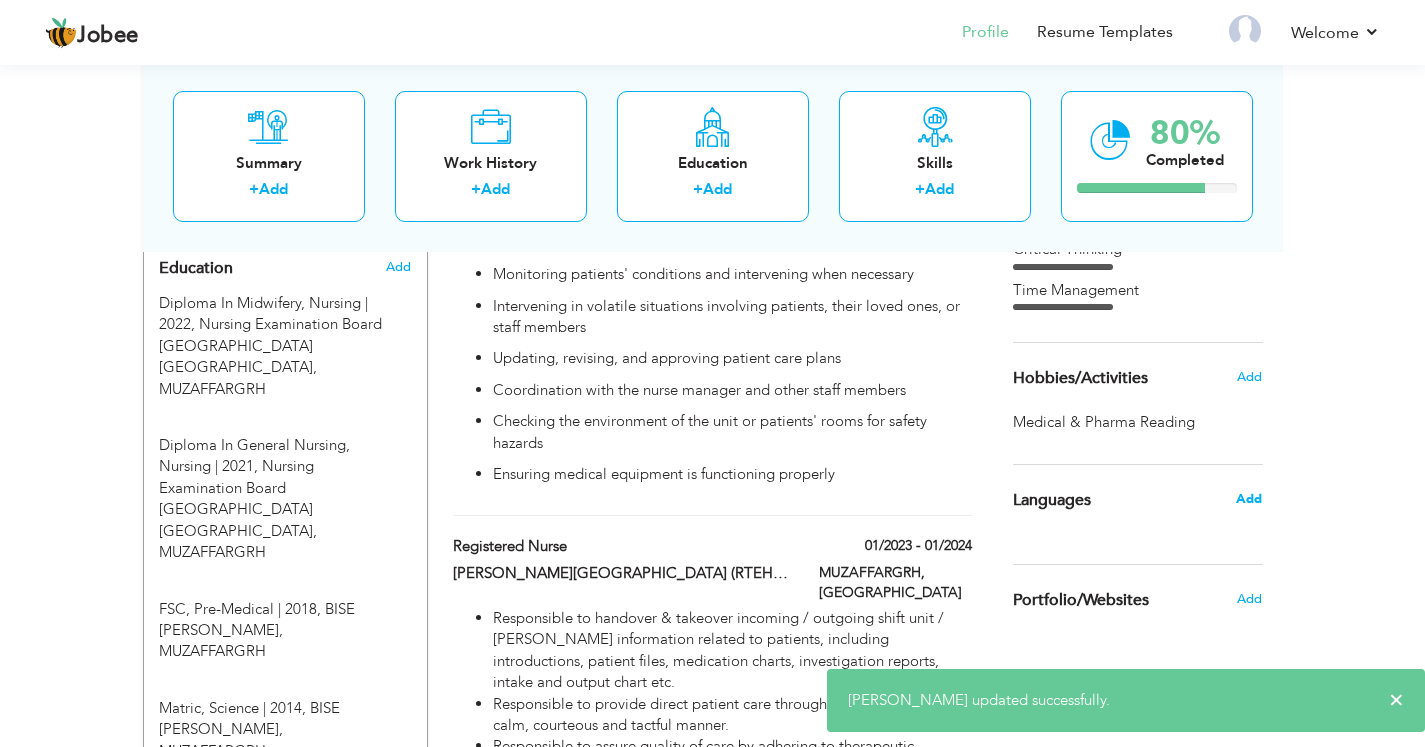 click on "Add" at bounding box center [1249, 499] 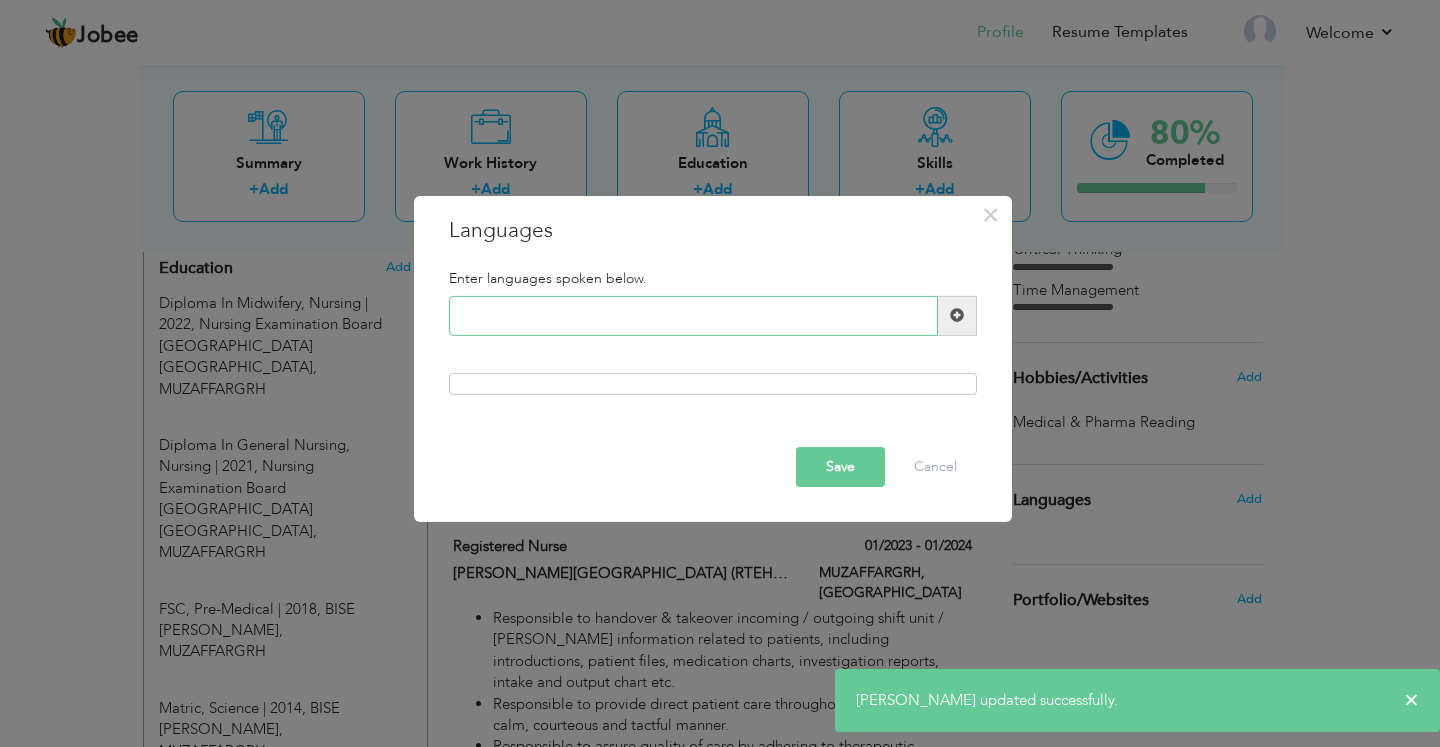 click at bounding box center [693, 316] 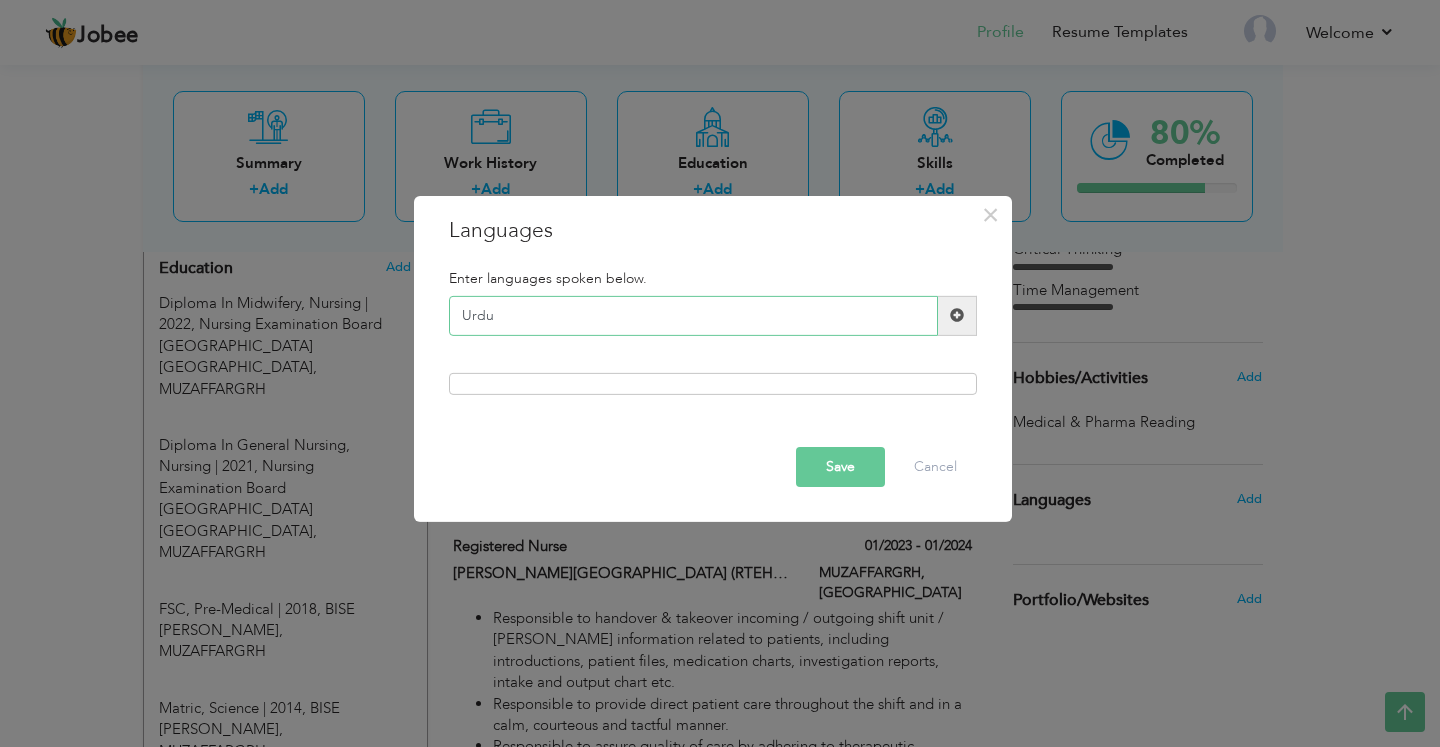 type on "Urdu" 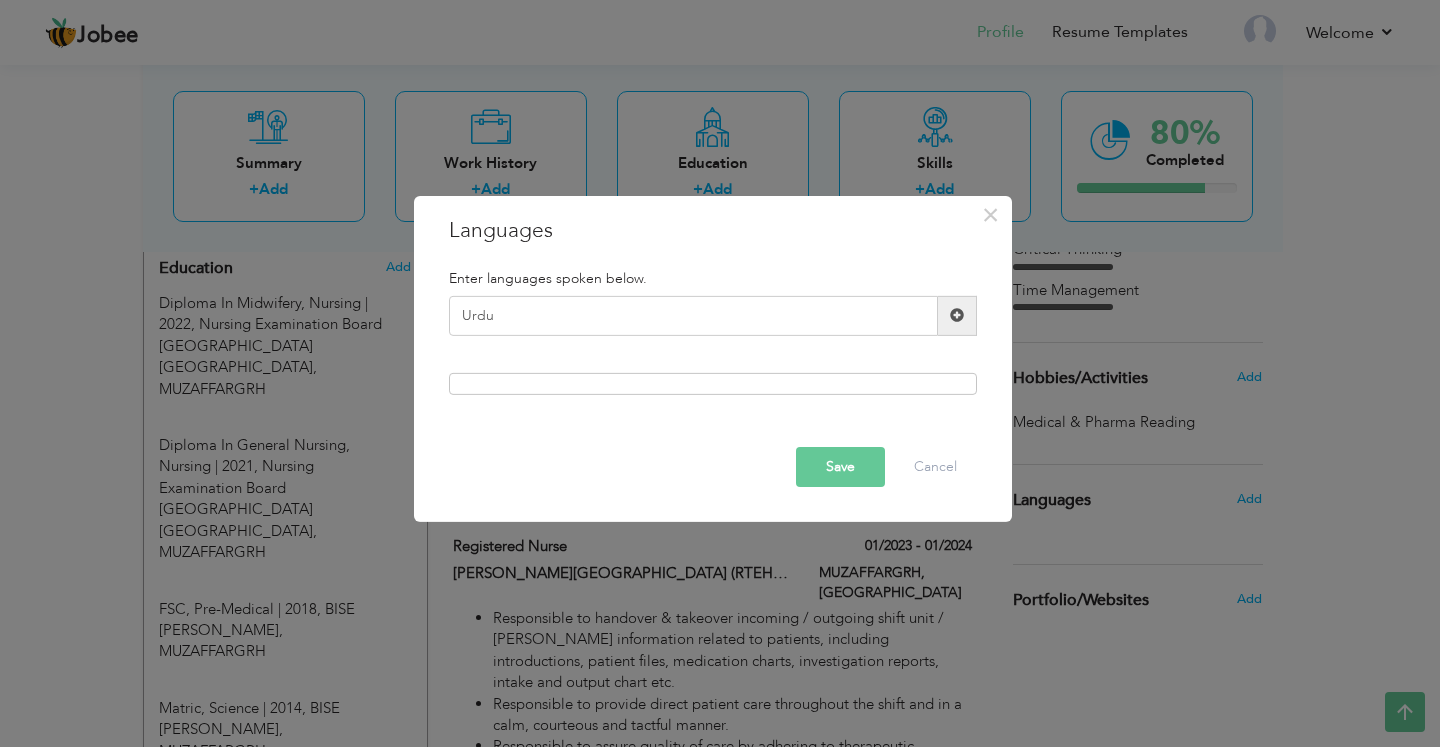click at bounding box center [957, 316] 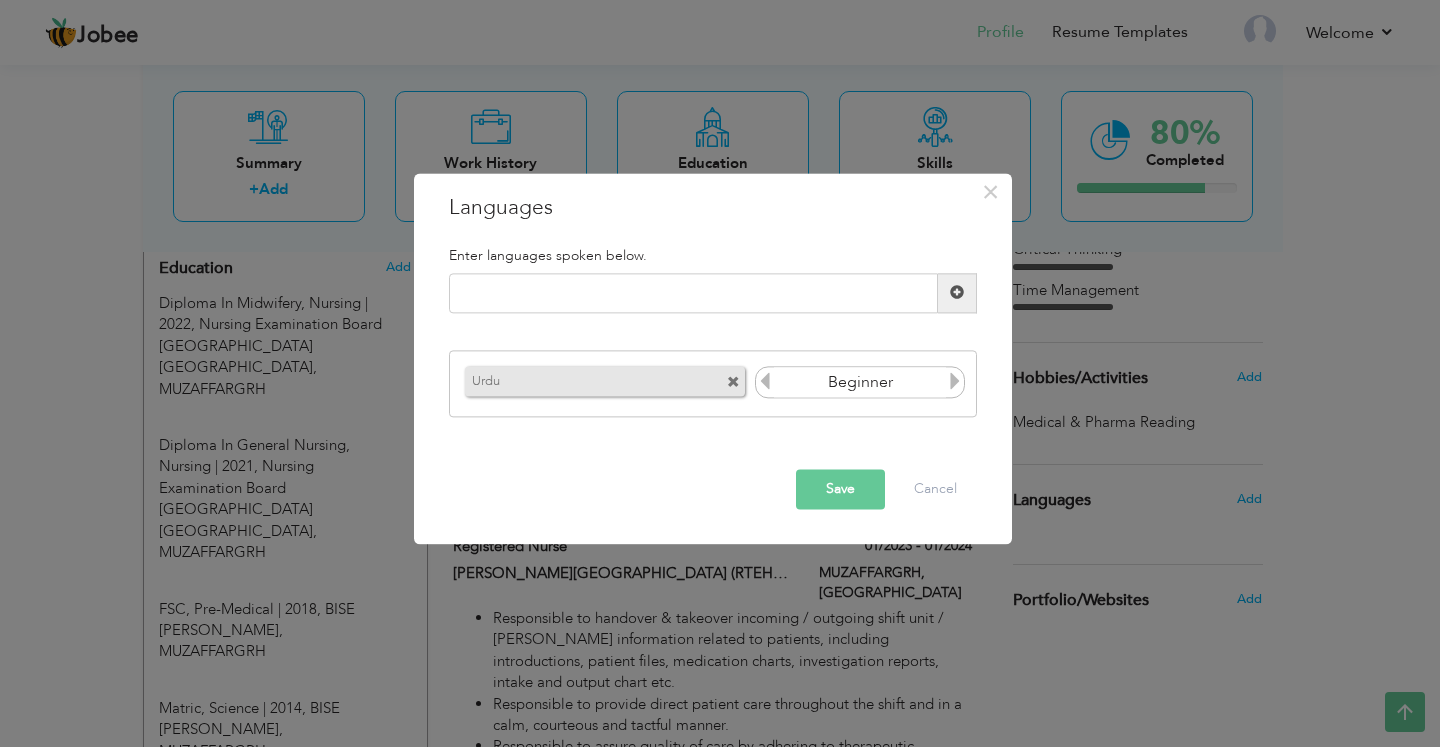 click at bounding box center [955, 382] 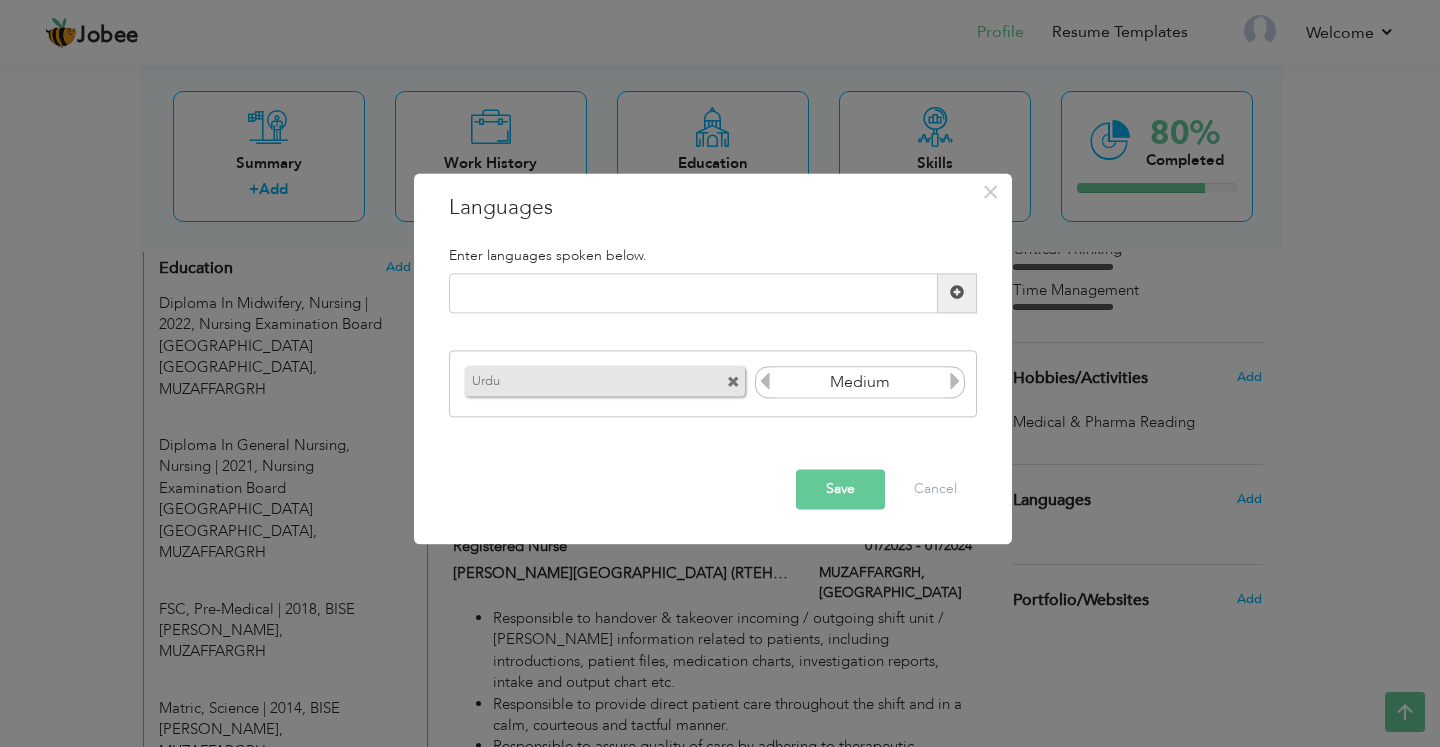 click at bounding box center [955, 382] 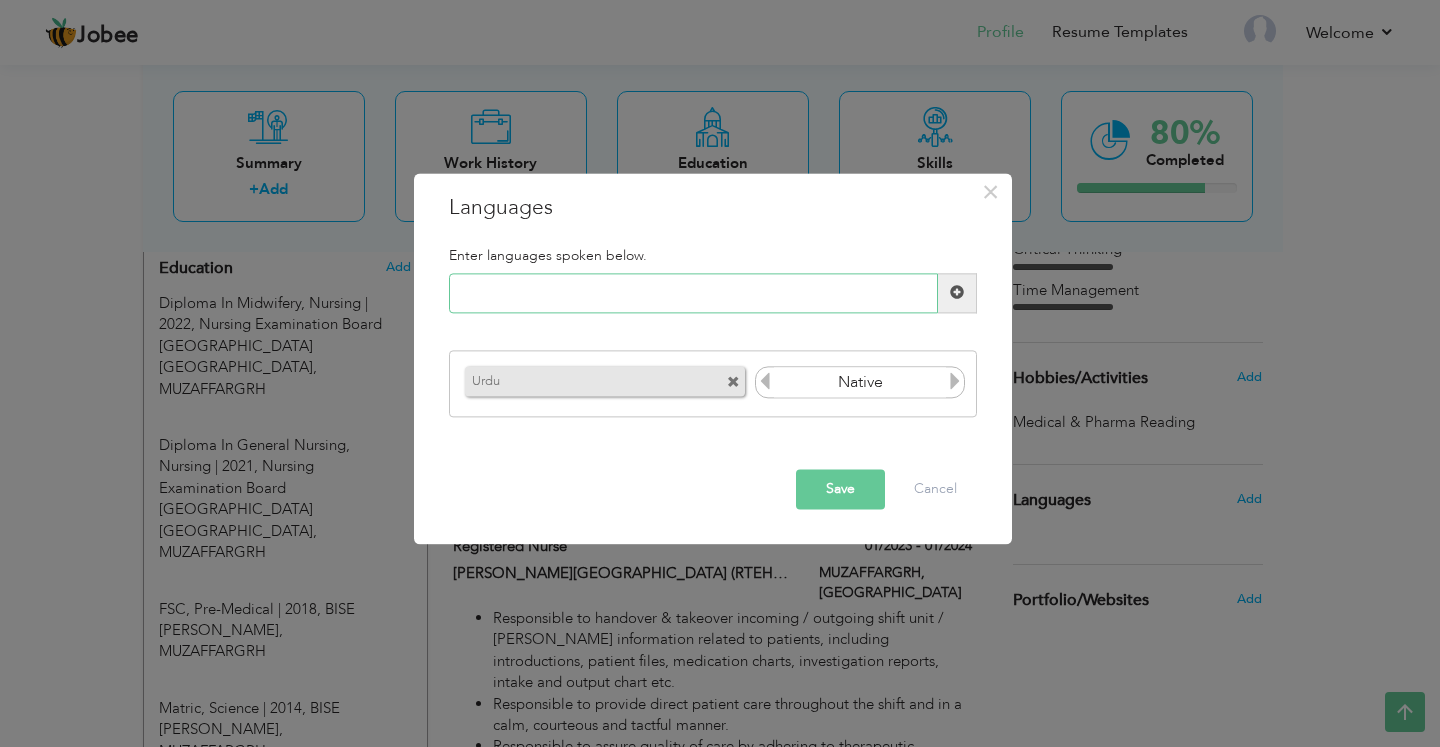 click at bounding box center (693, 293) 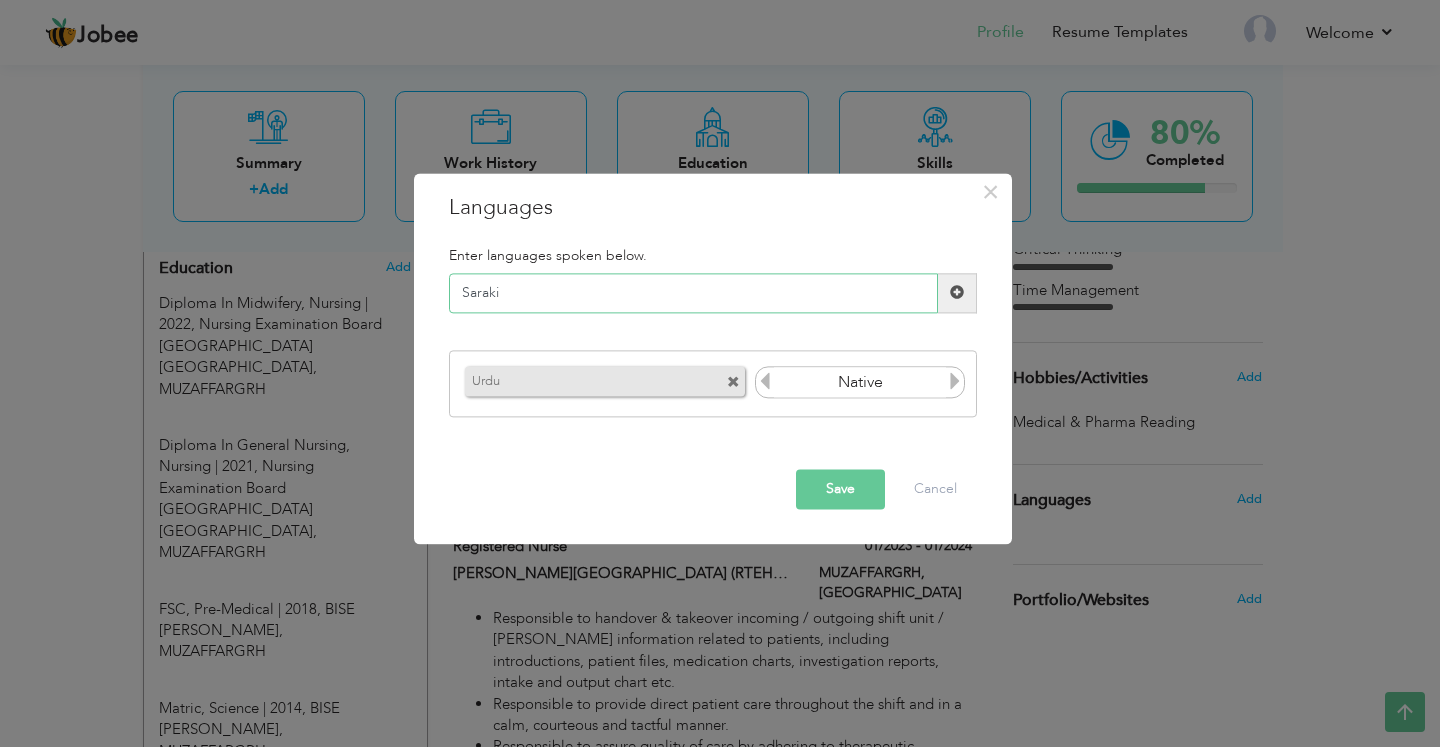 type on "Saraki" 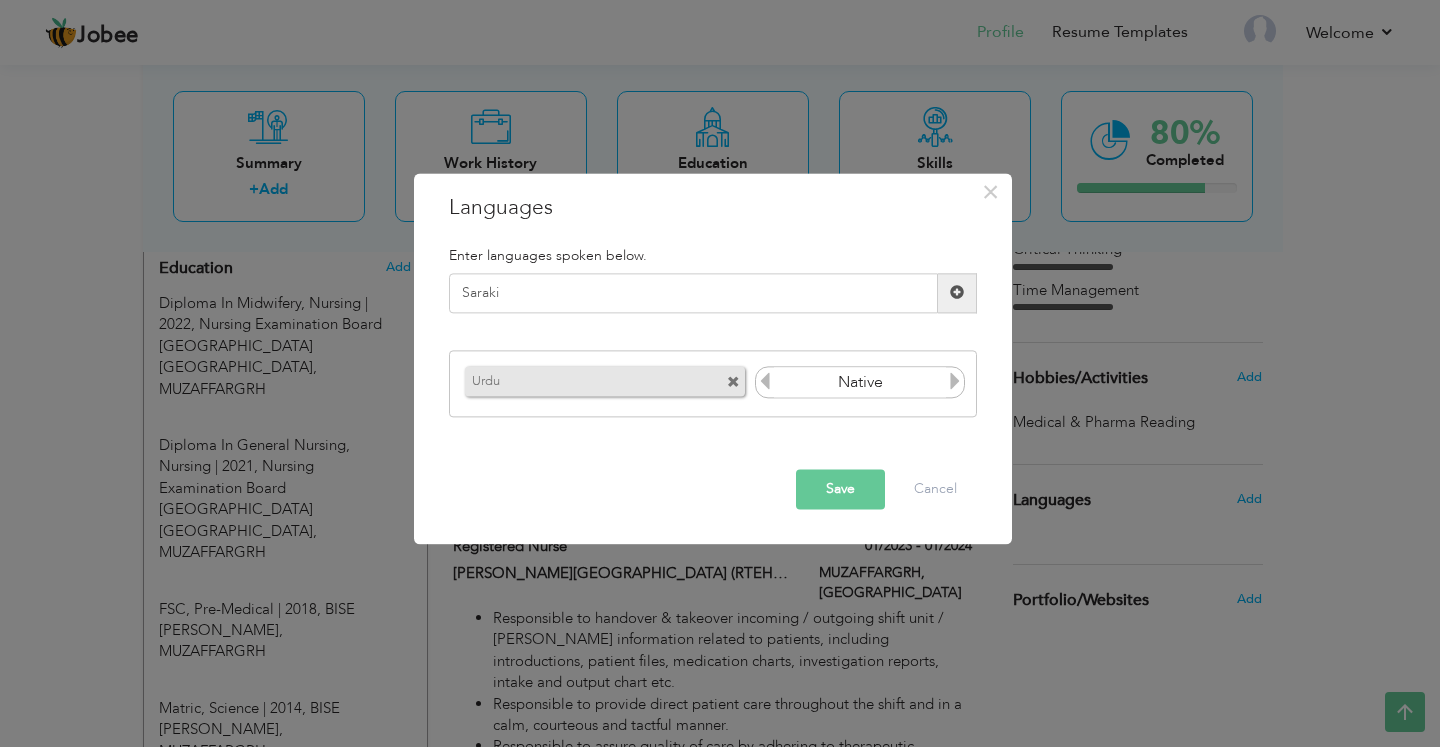 click at bounding box center (957, 293) 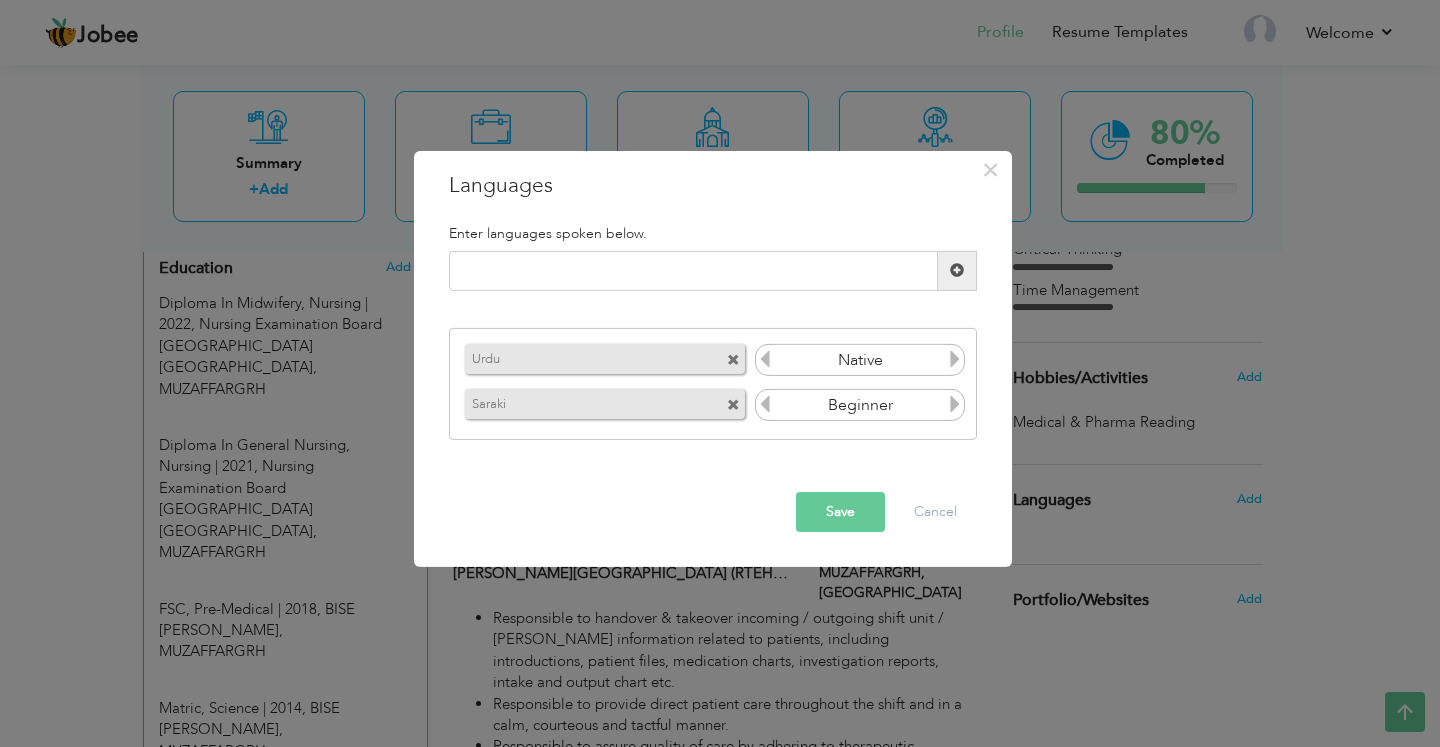 click at bounding box center (955, 404) 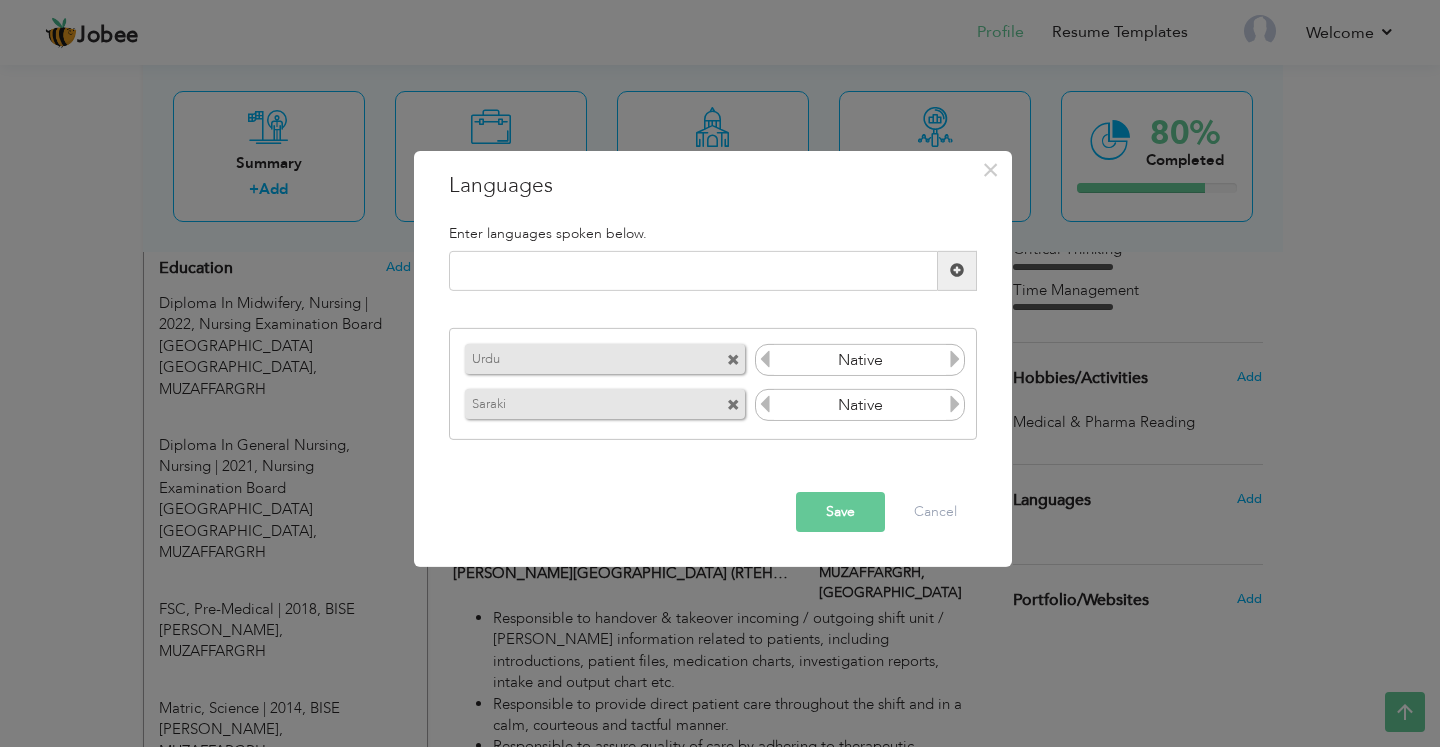 click at bounding box center (955, 404) 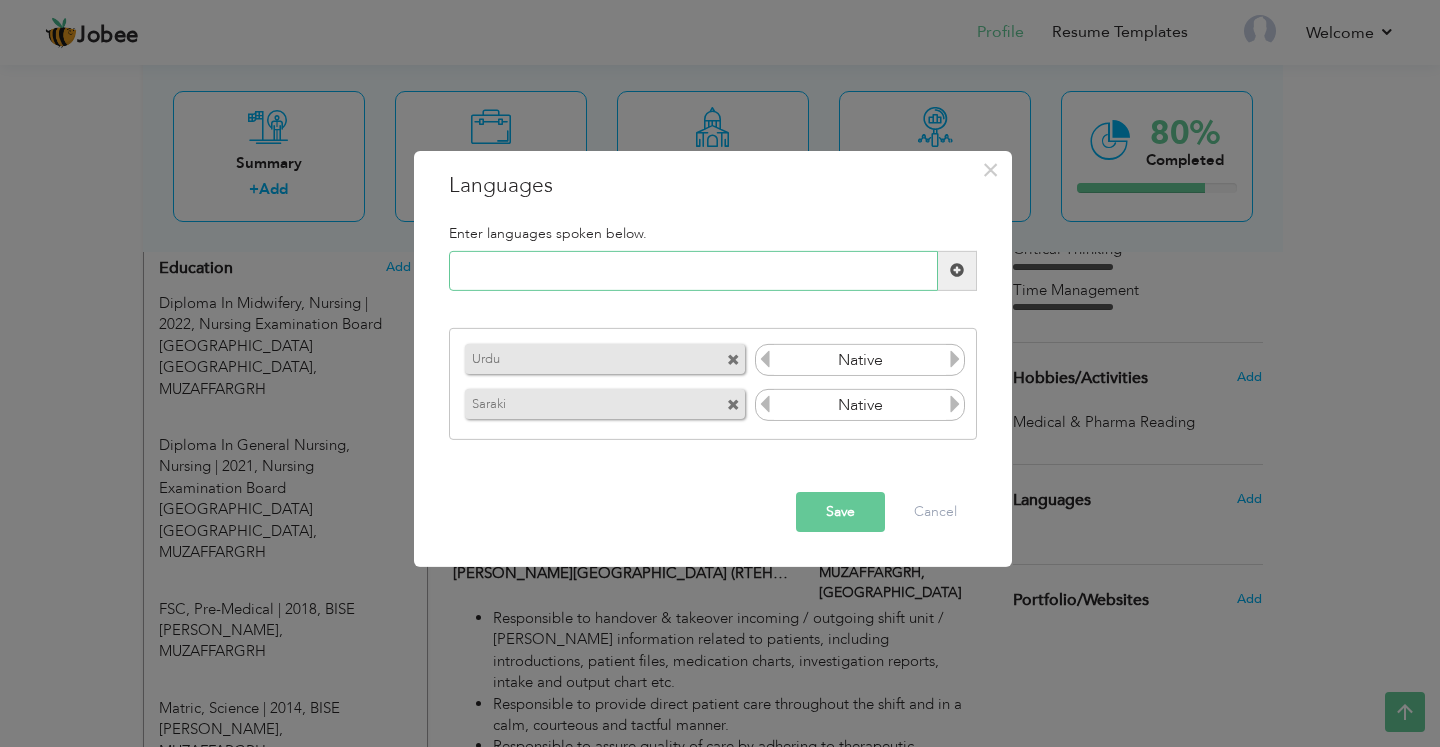 click at bounding box center (693, 271) 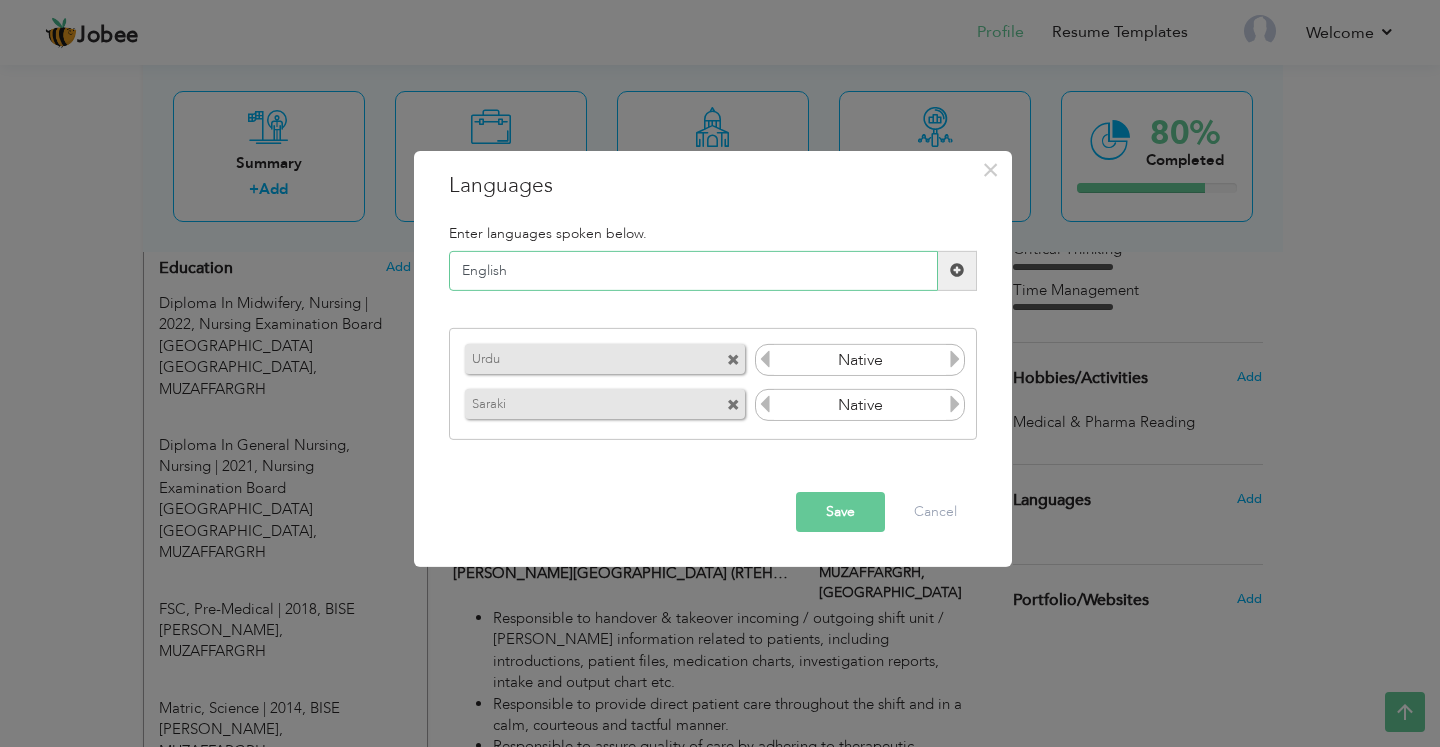 type on "English" 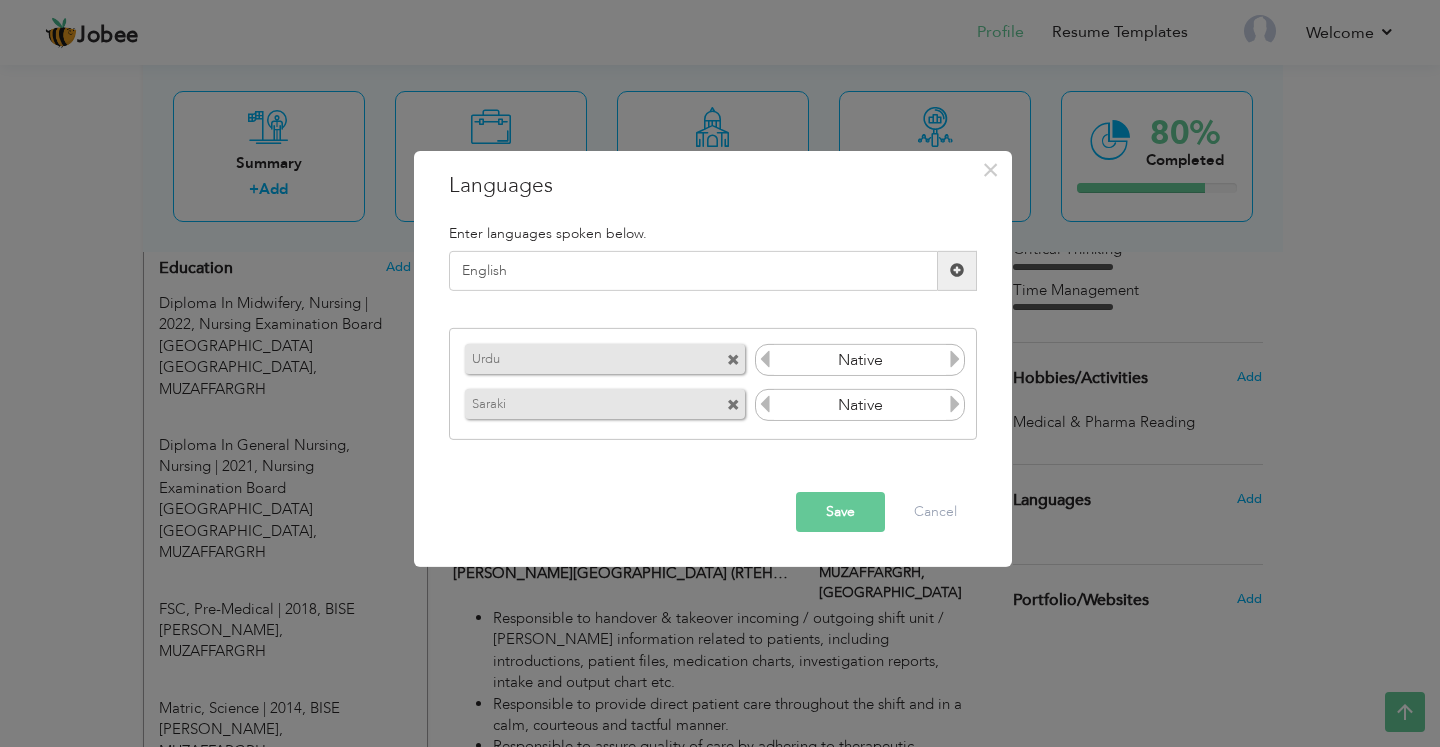 click at bounding box center [957, 270] 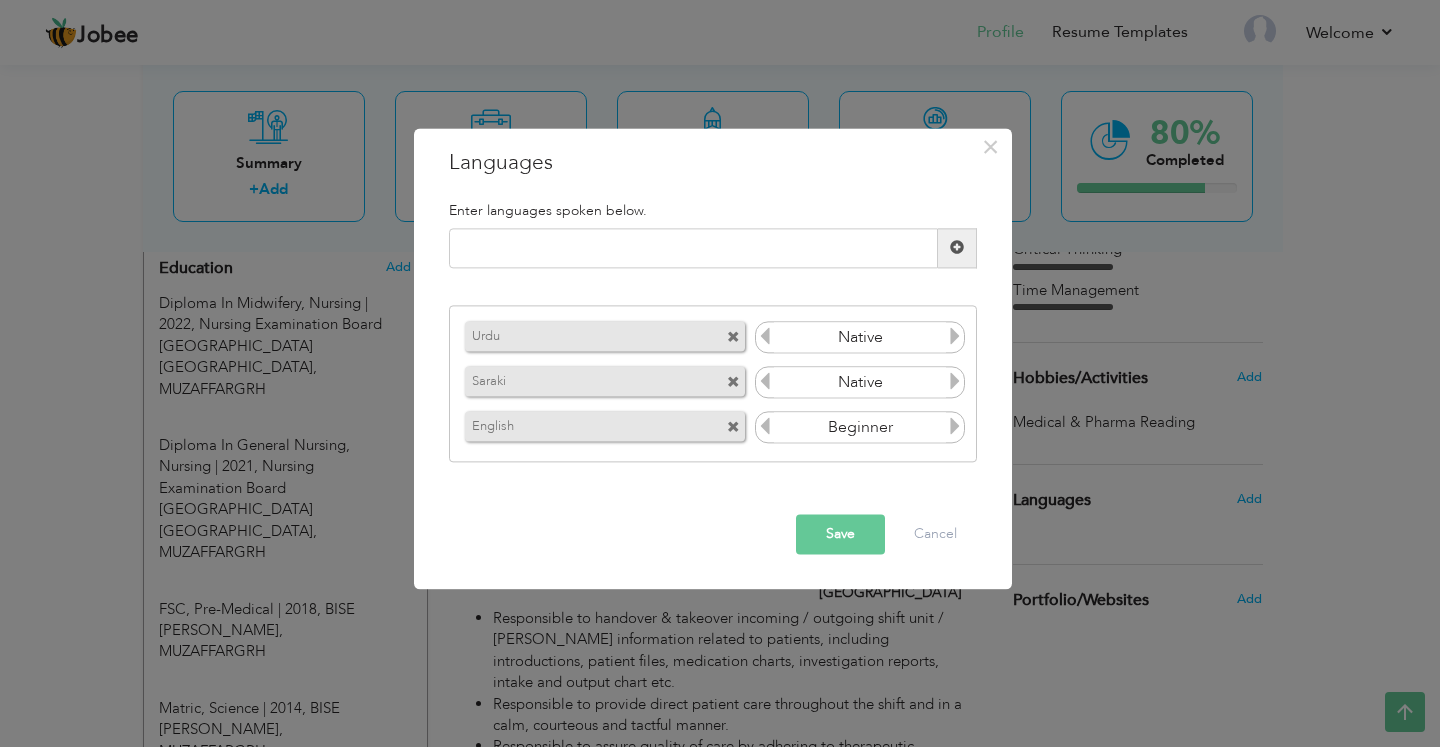 click at bounding box center [955, 427] 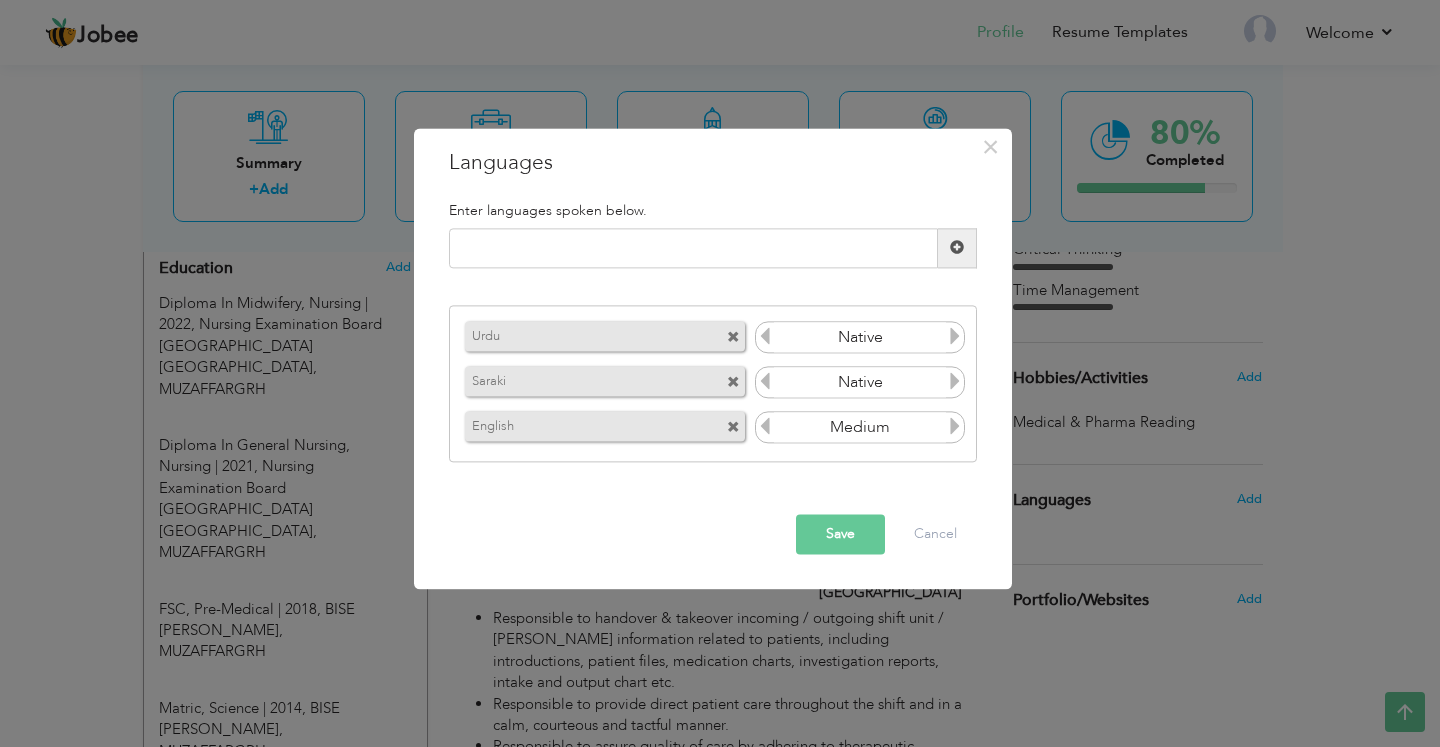 click at bounding box center (955, 427) 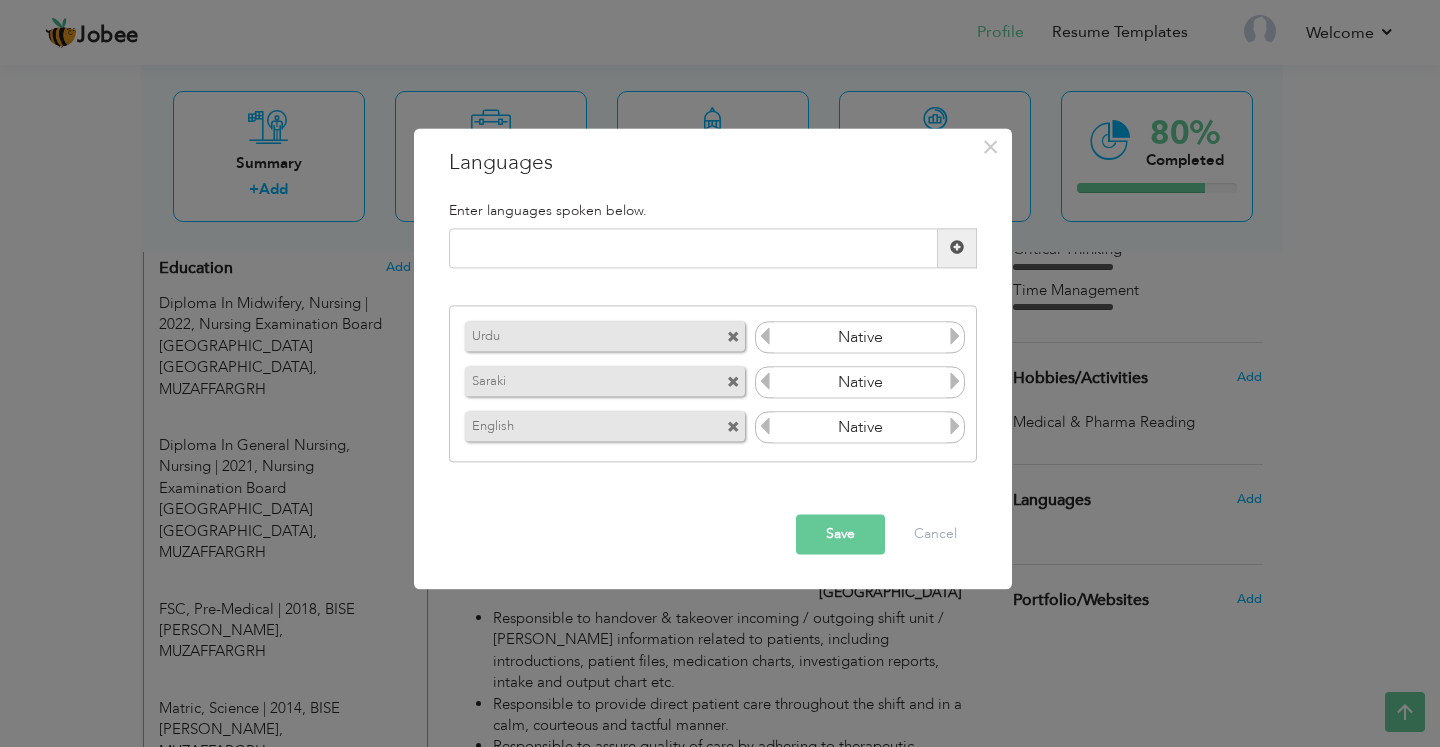 click at bounding box center [765, 427] 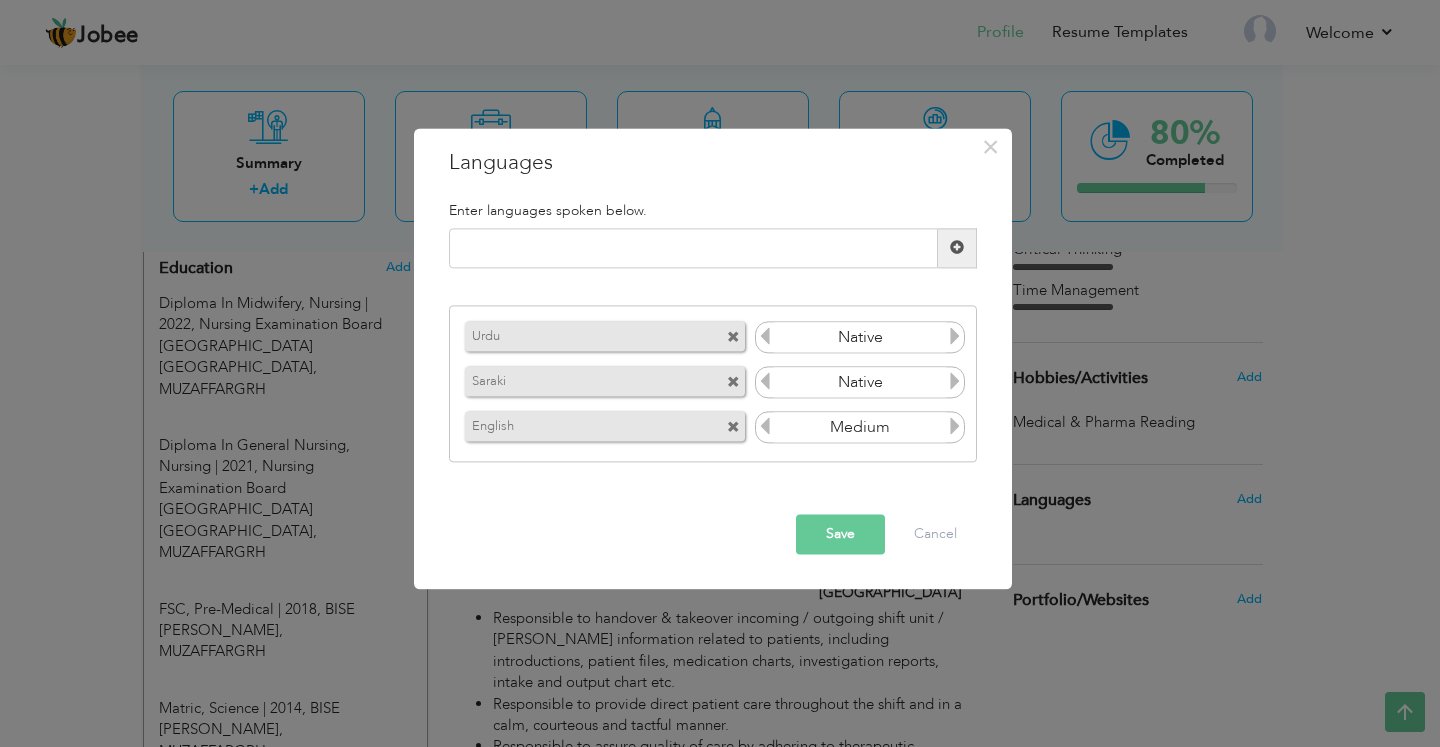 click on "Save" at bounding box center [840, 534] 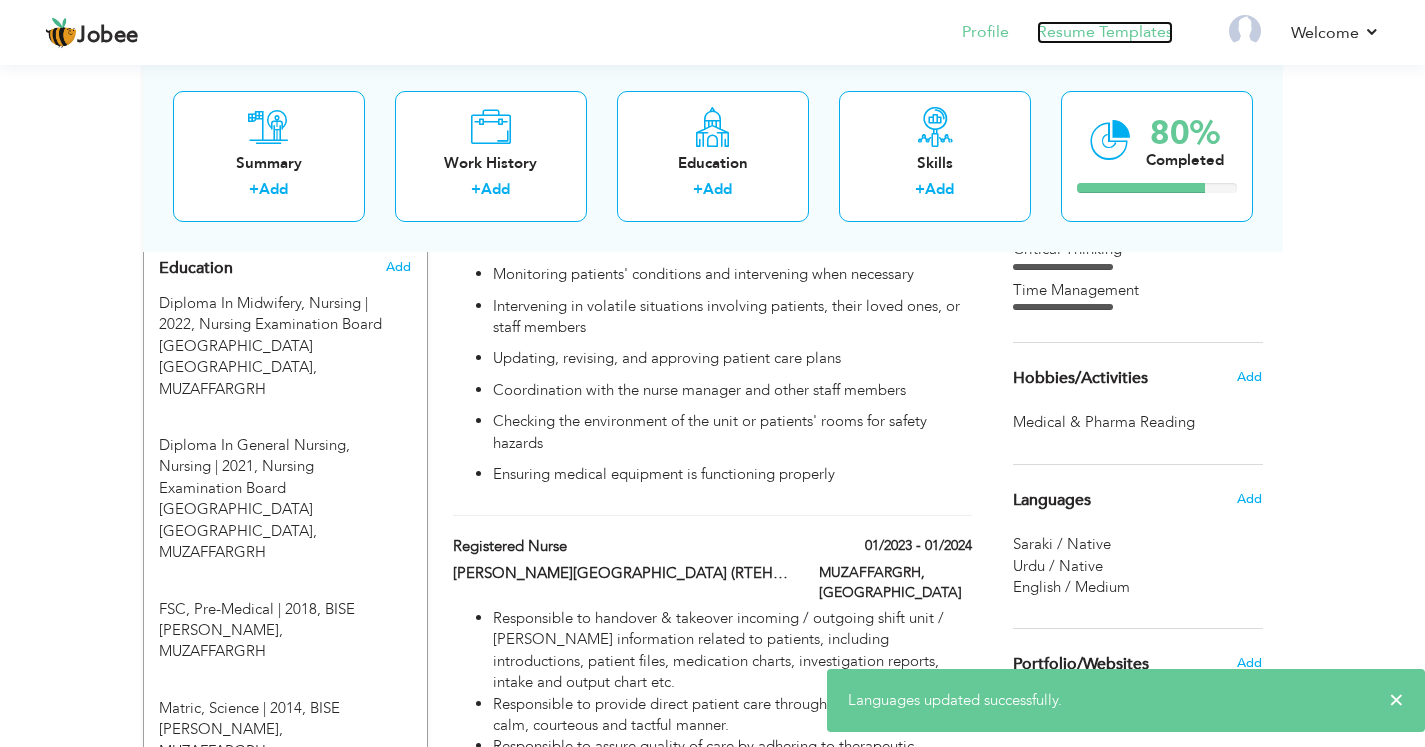 click on "Resume Templates" at bounding box center [1105, 32] 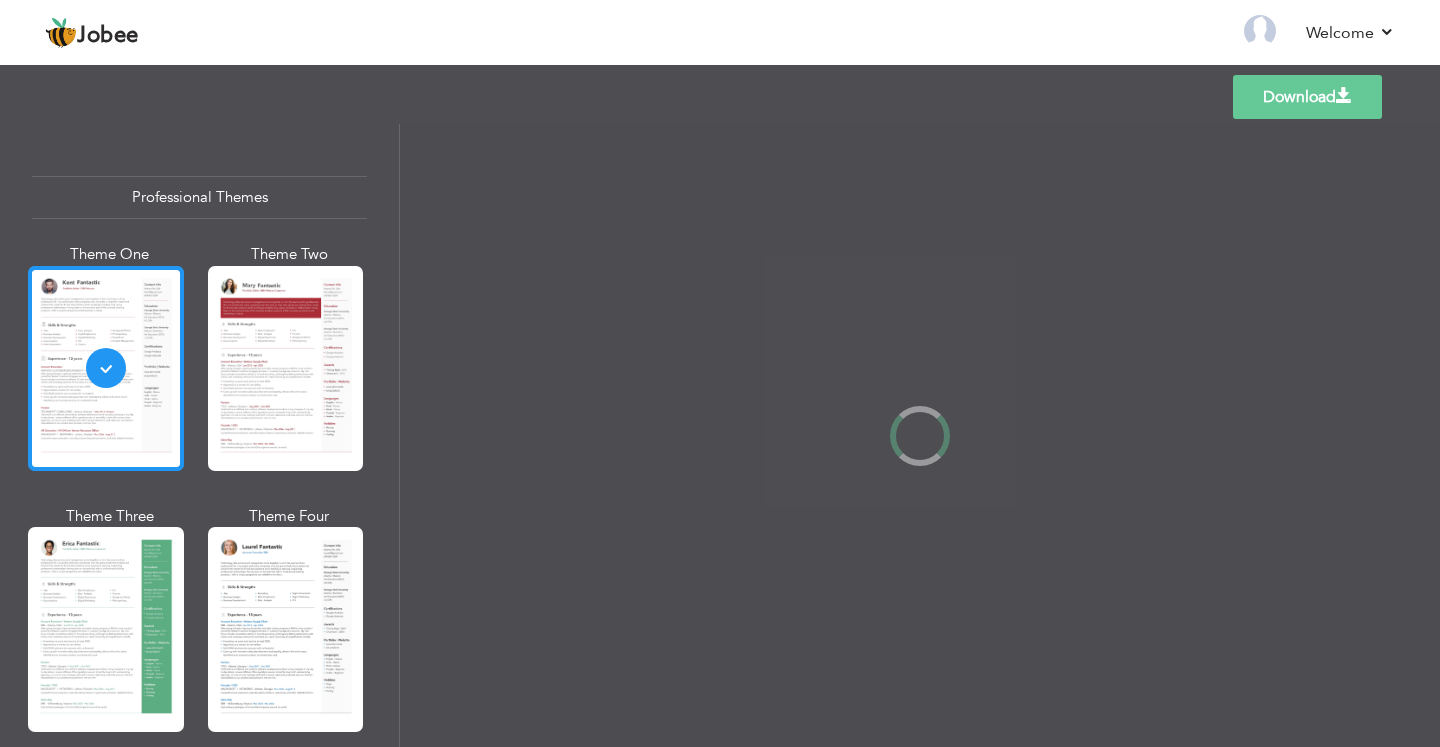 scroll, scrollTop: 0, scrollLeft: 0, axis: both 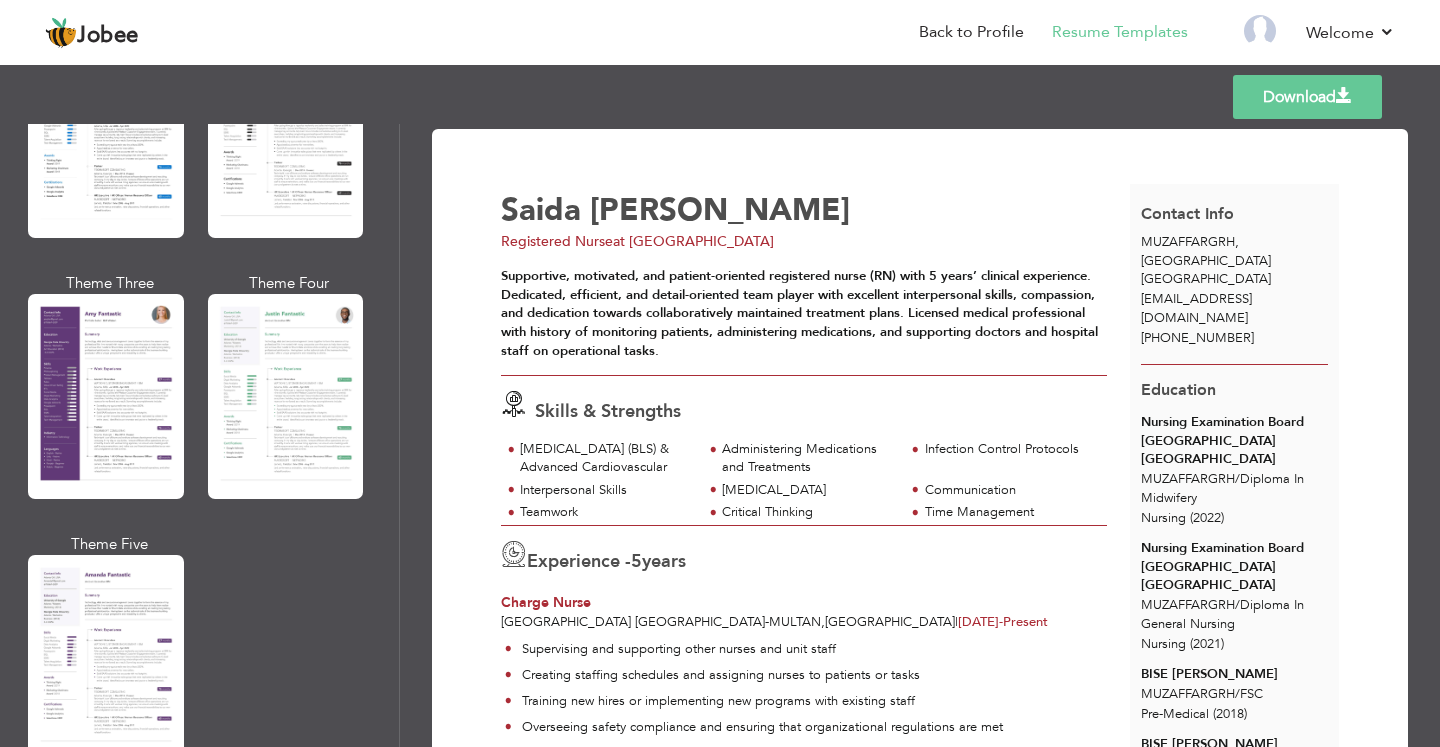 click at bounding box center [106, 396] 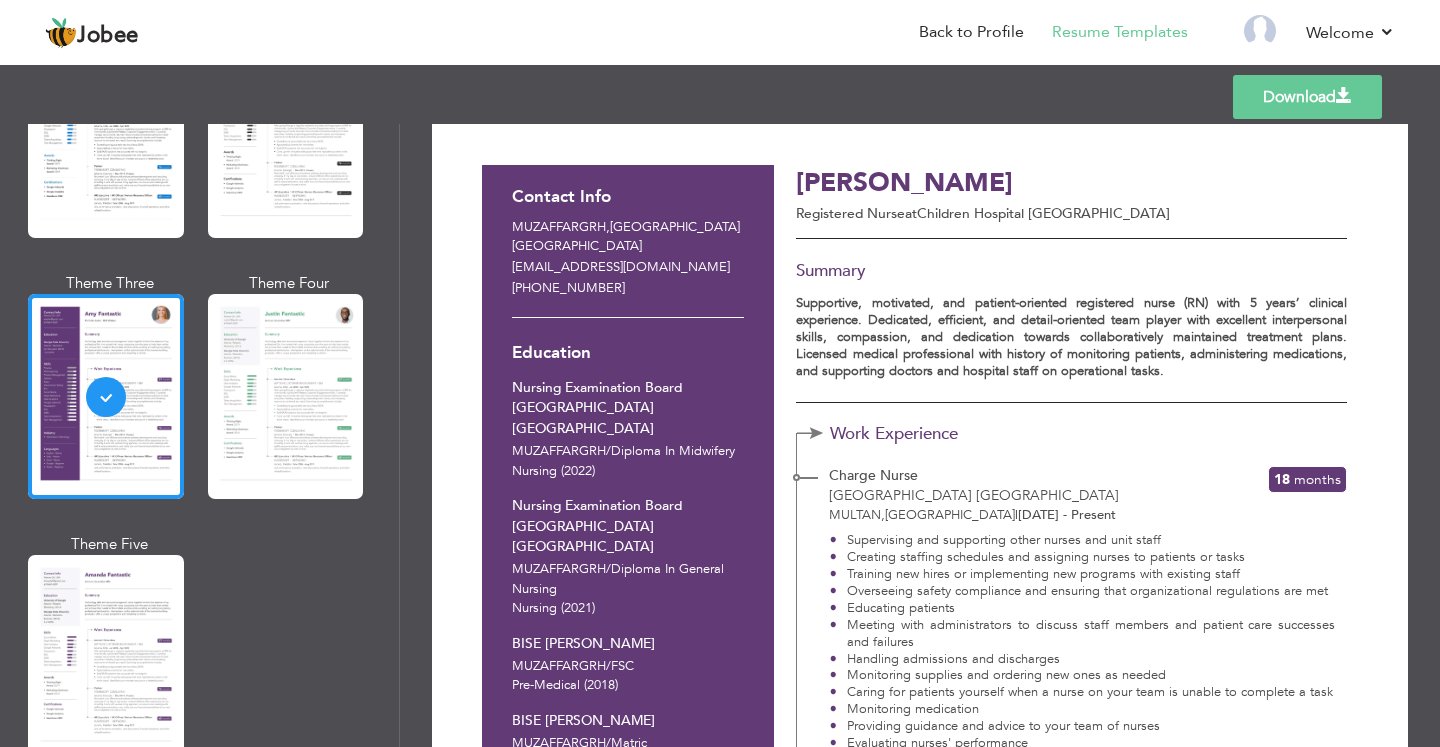 scroll, scrollTop: 0, scrollLeft: 0, axis: both 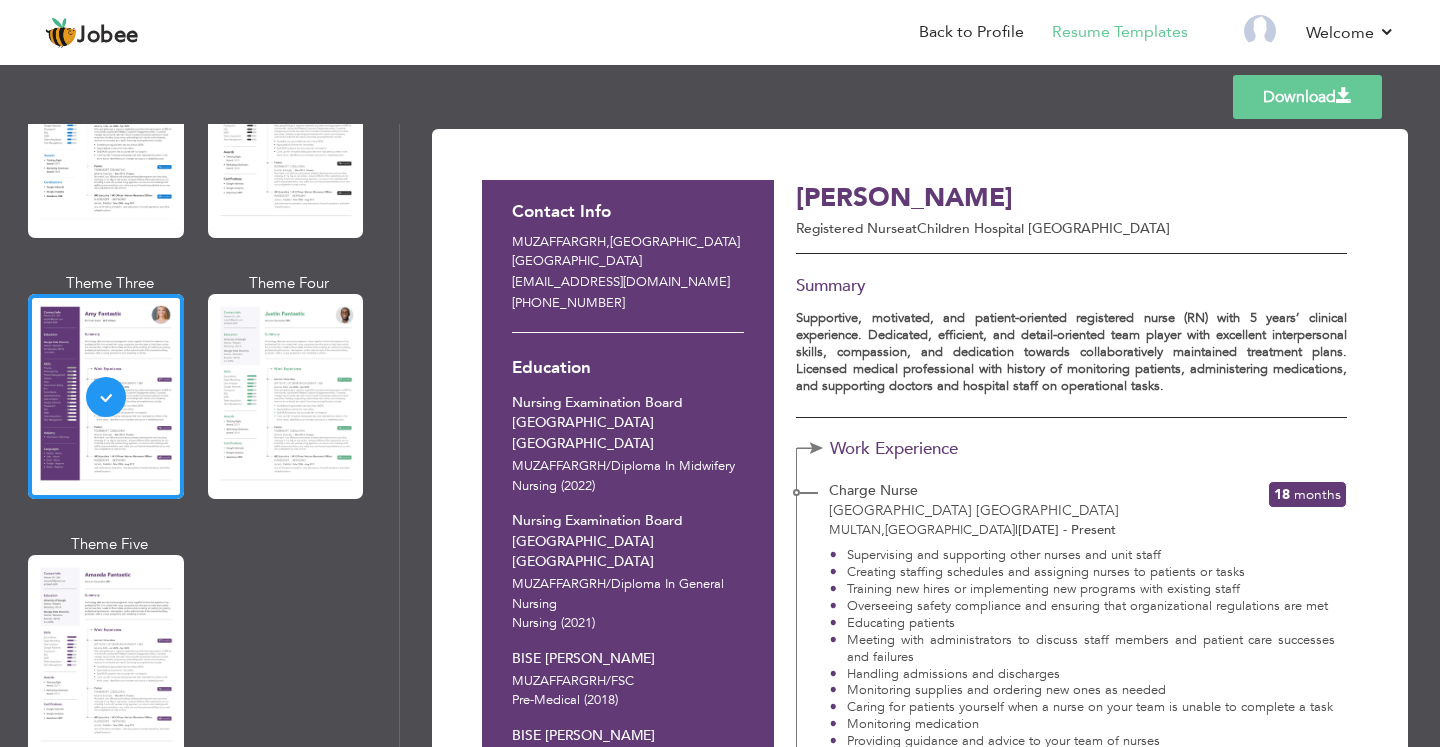 click on "Download" at bounding box center [1307, 97] 